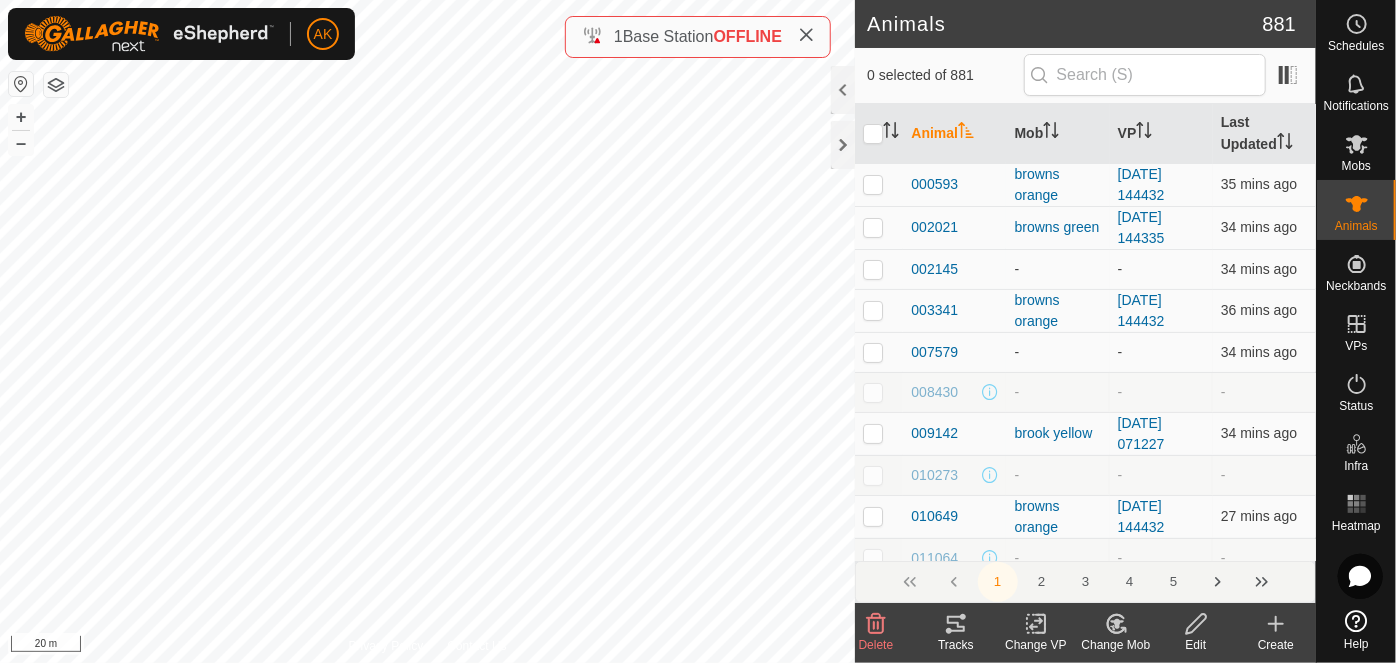 scroll, scrollTop: 0, scrollLeft: 0, axis: both 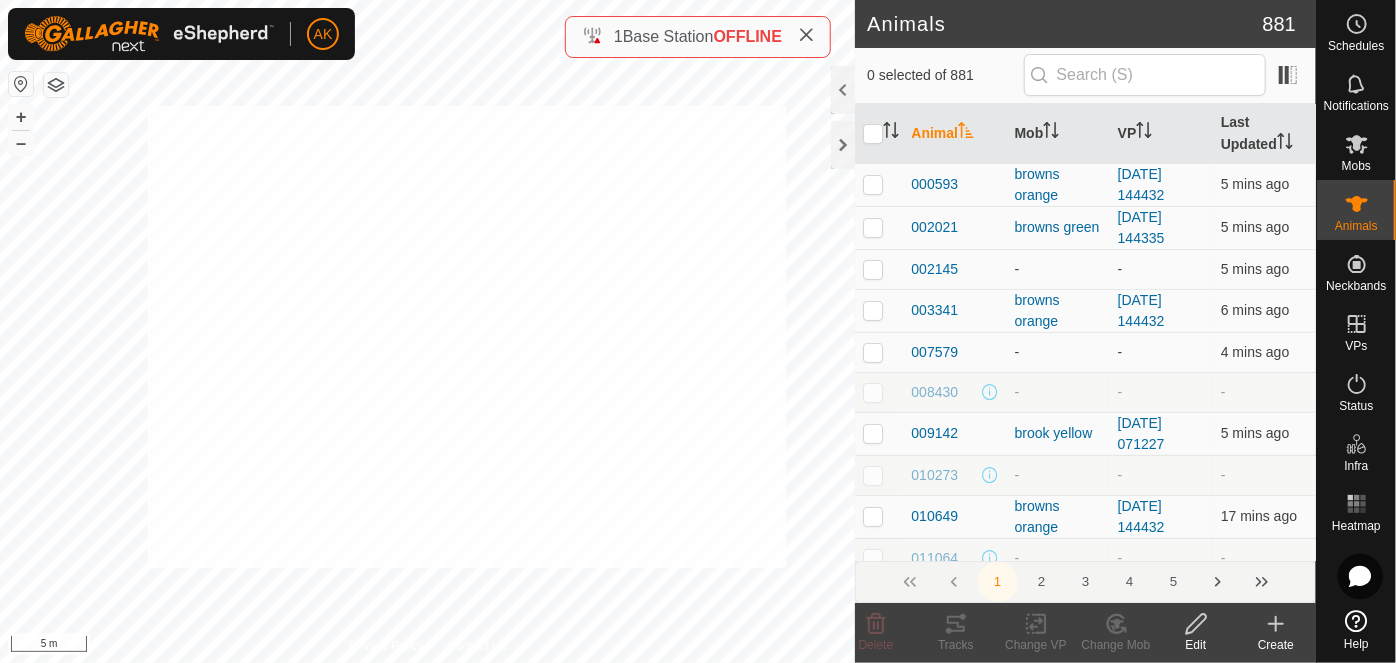 checkbox on "true" 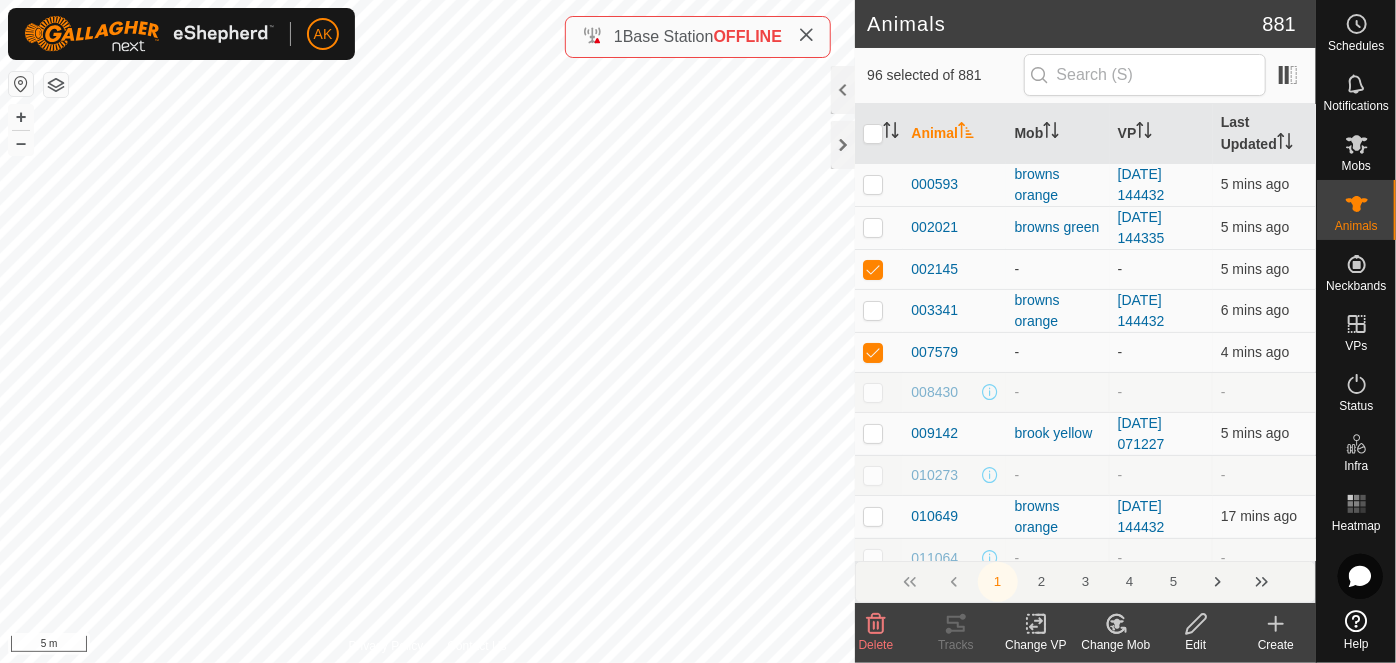 click 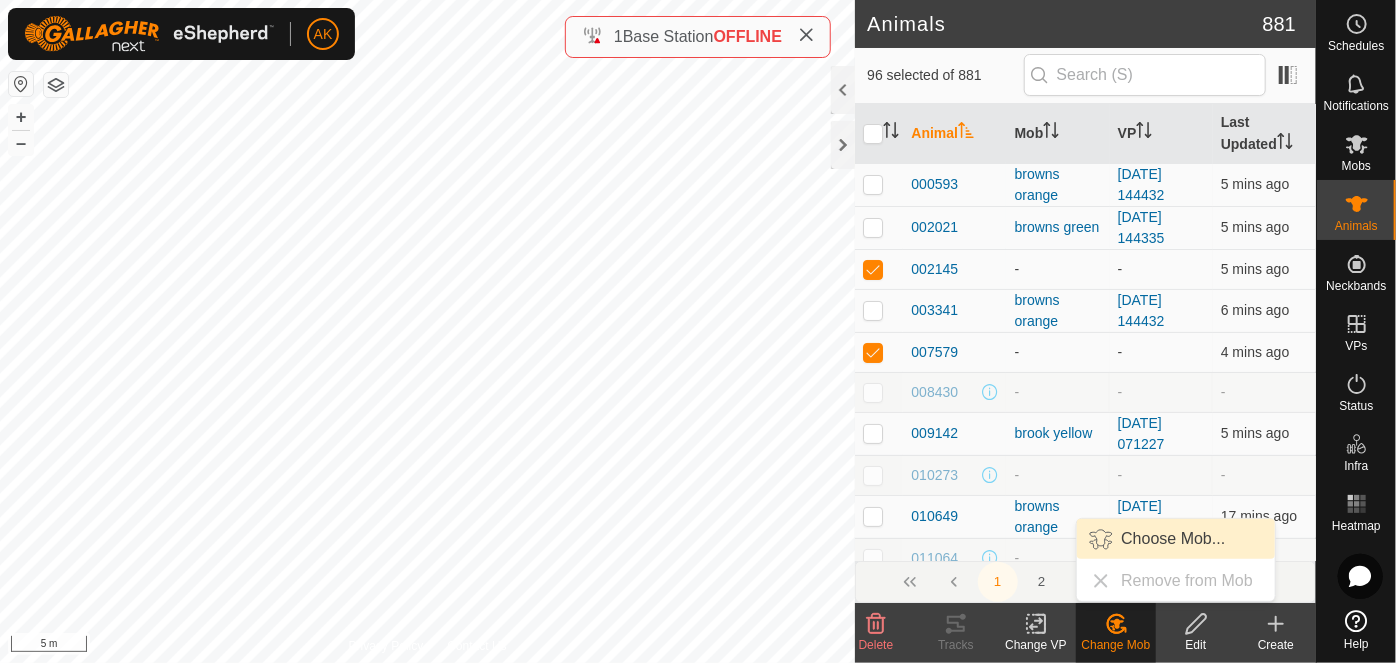 click on "Choose Mob..." at bounding box center (1176, 539) 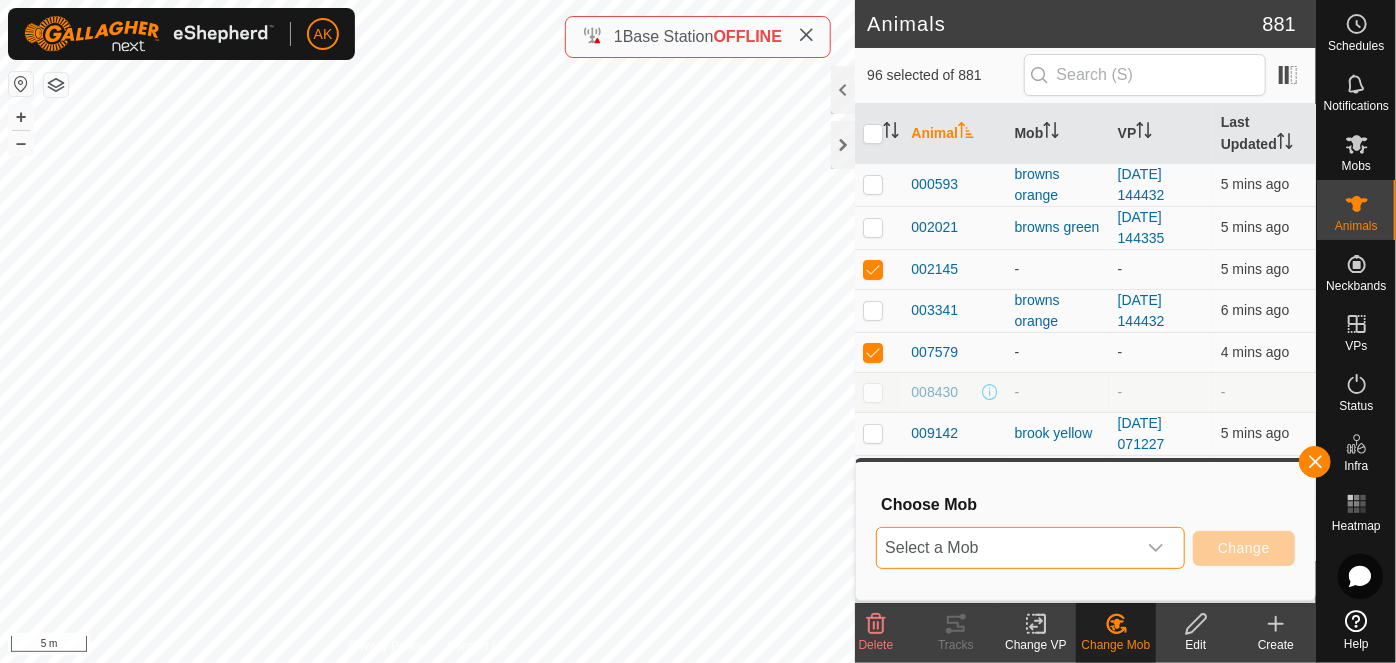 click on "Select a Mob" at bounding box center (1006, 548) 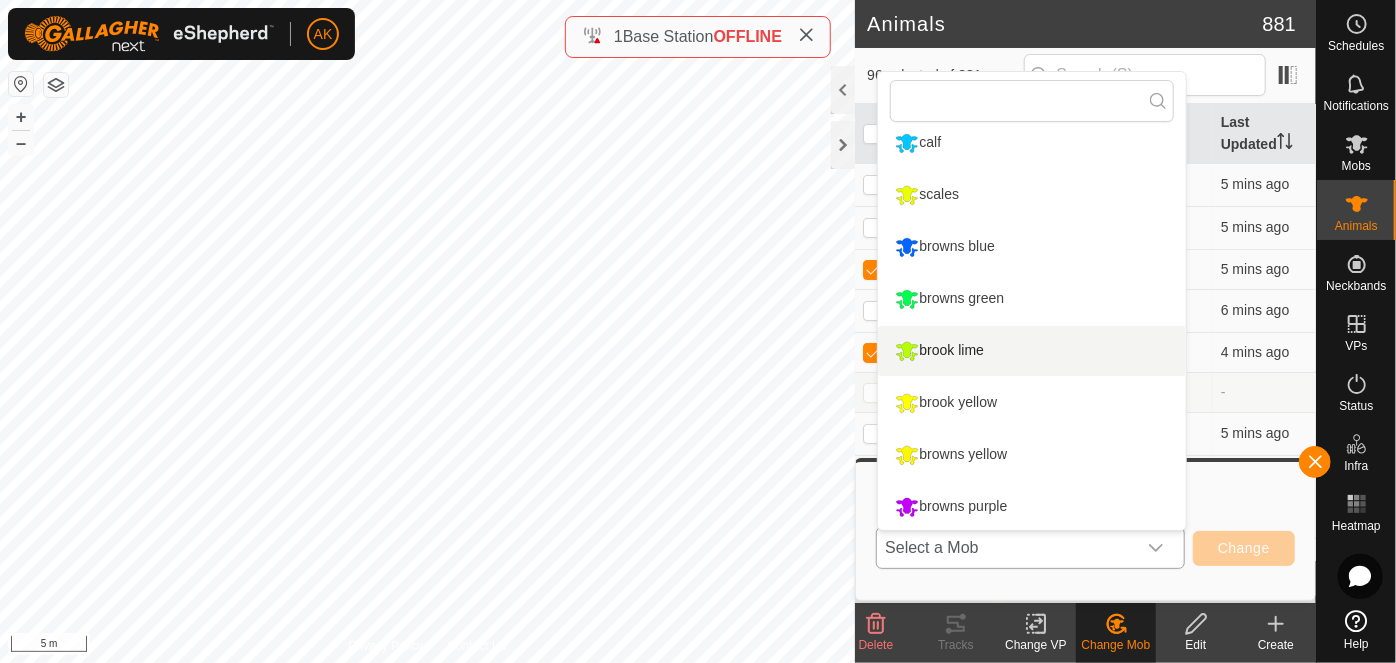 scroll, scrollTop: 117, scrollLeft: 0, axis: vertical 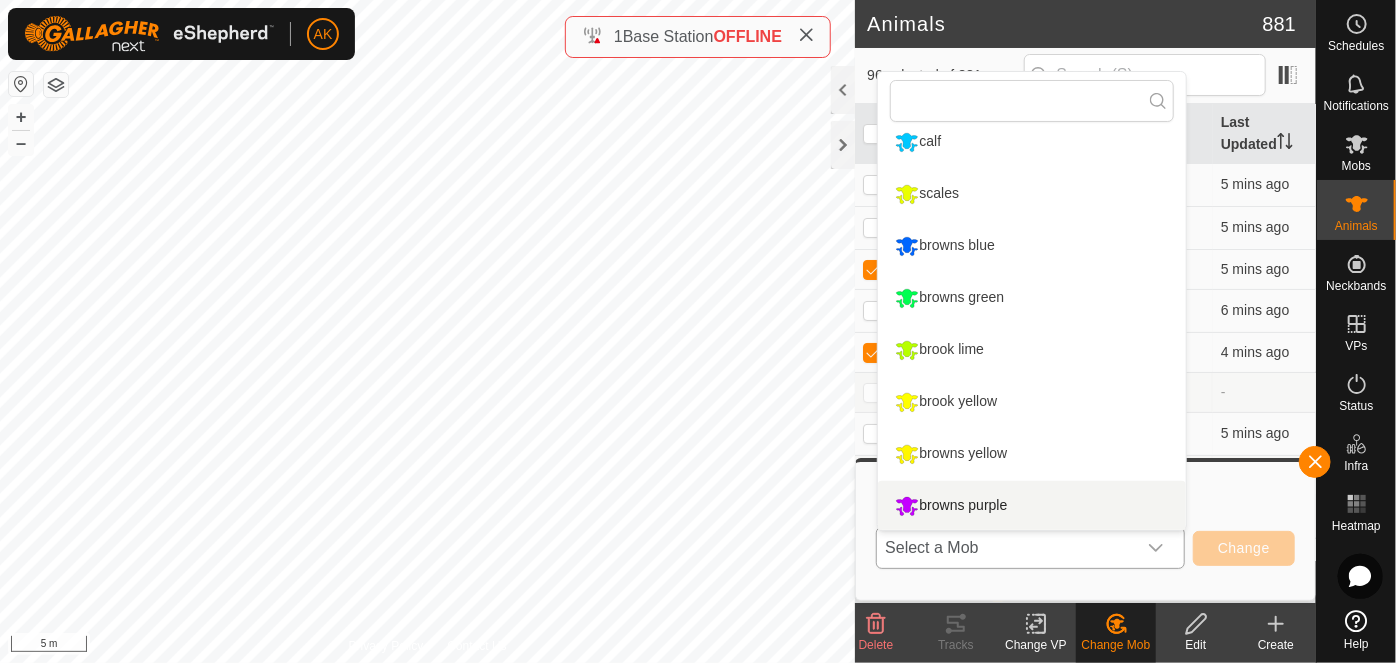 click on "browns purple" at bounding box center [1032, 506] 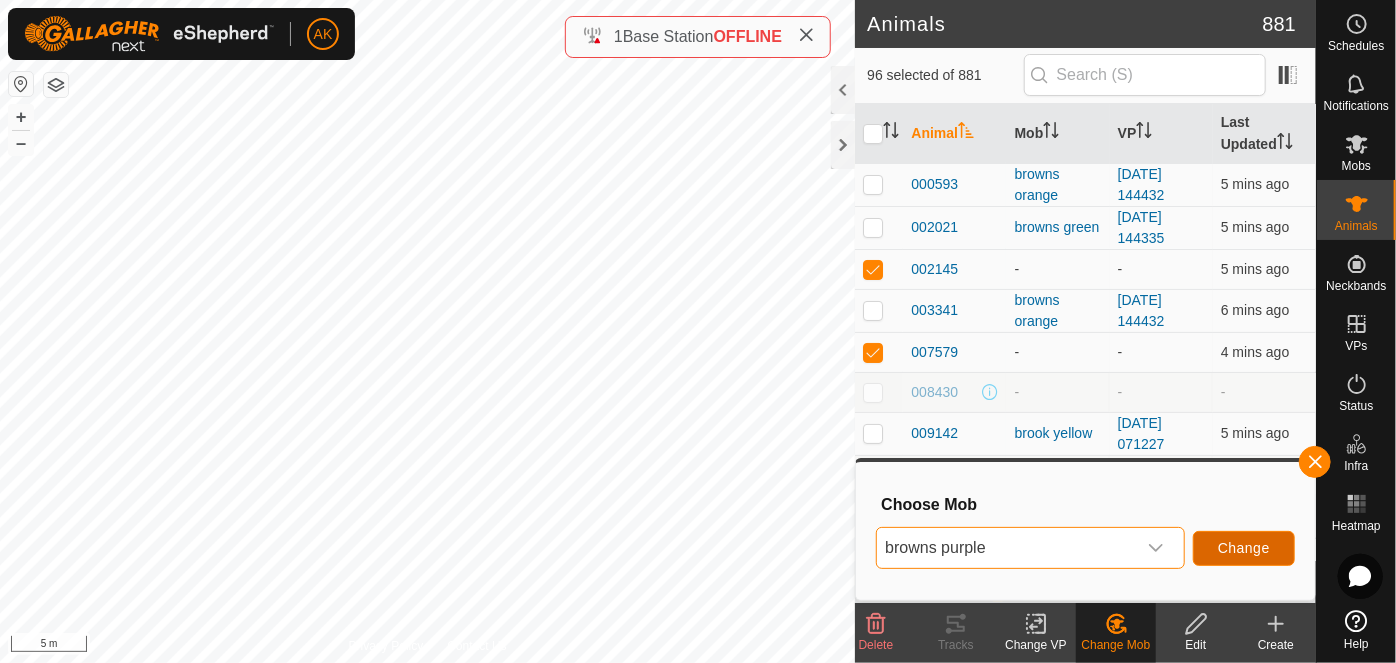 click on "Change" at bounding box center (1244, 548) 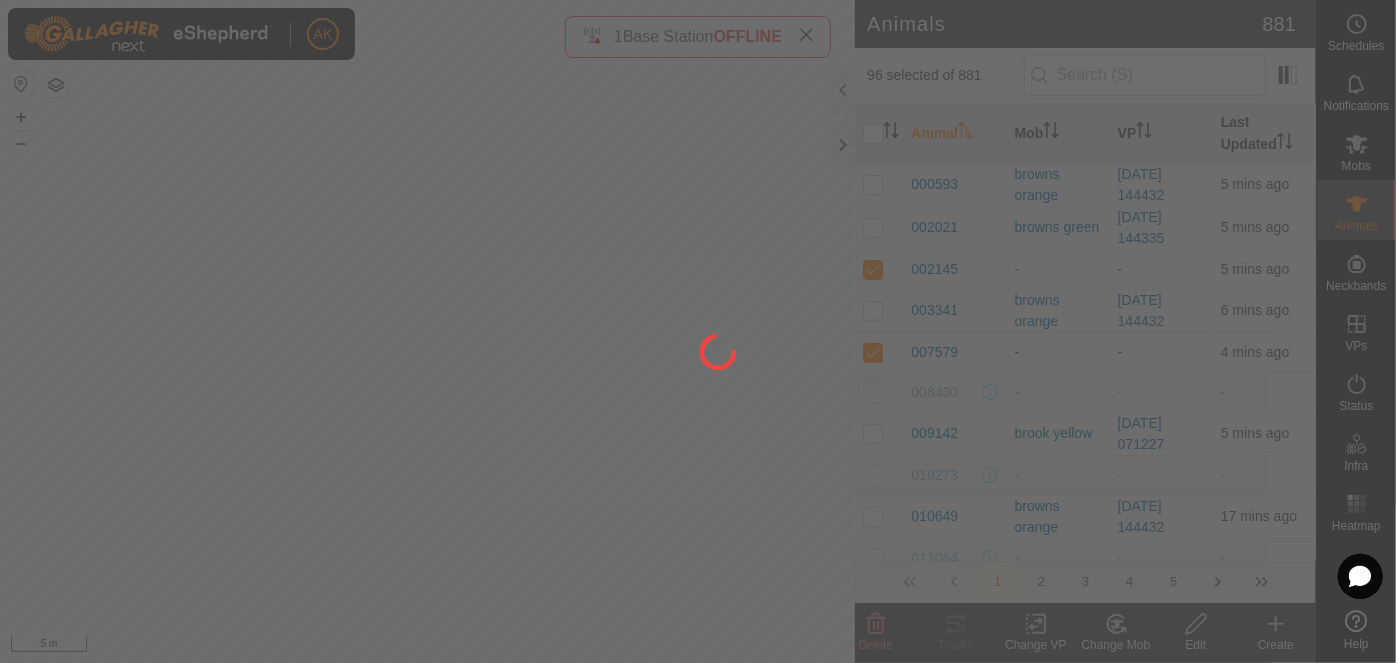 checkbox on "false" 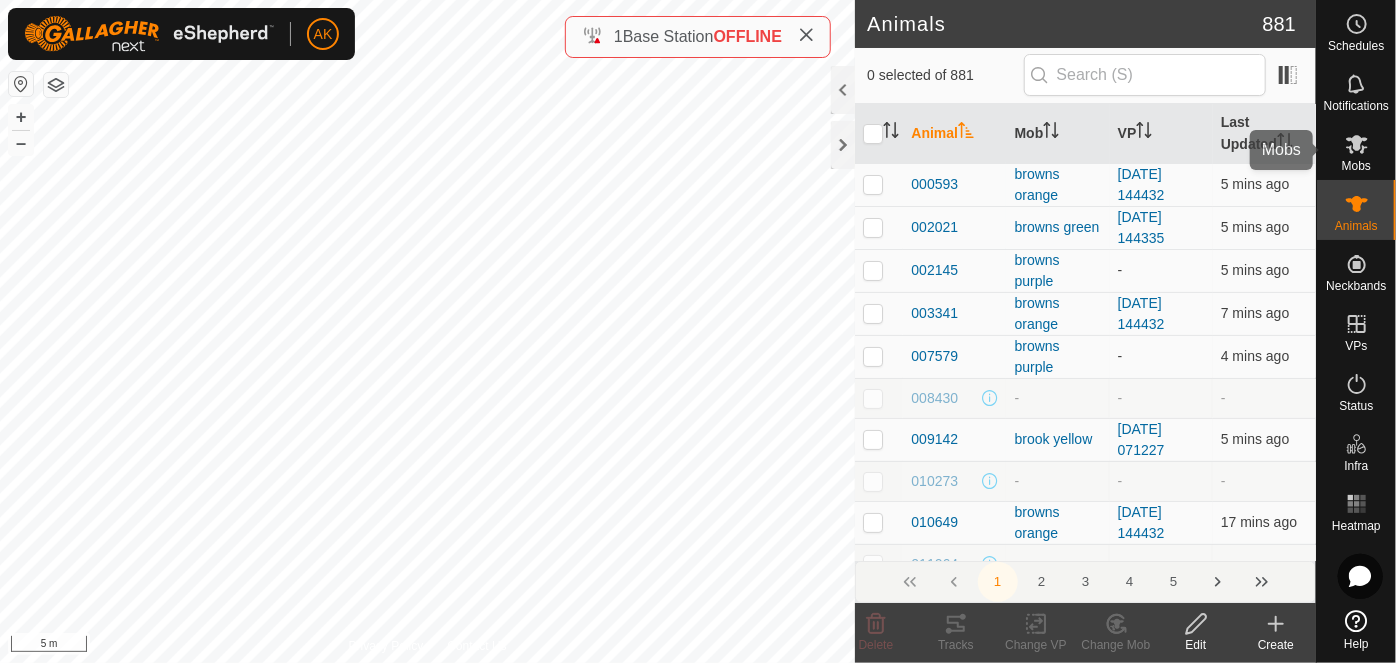 click 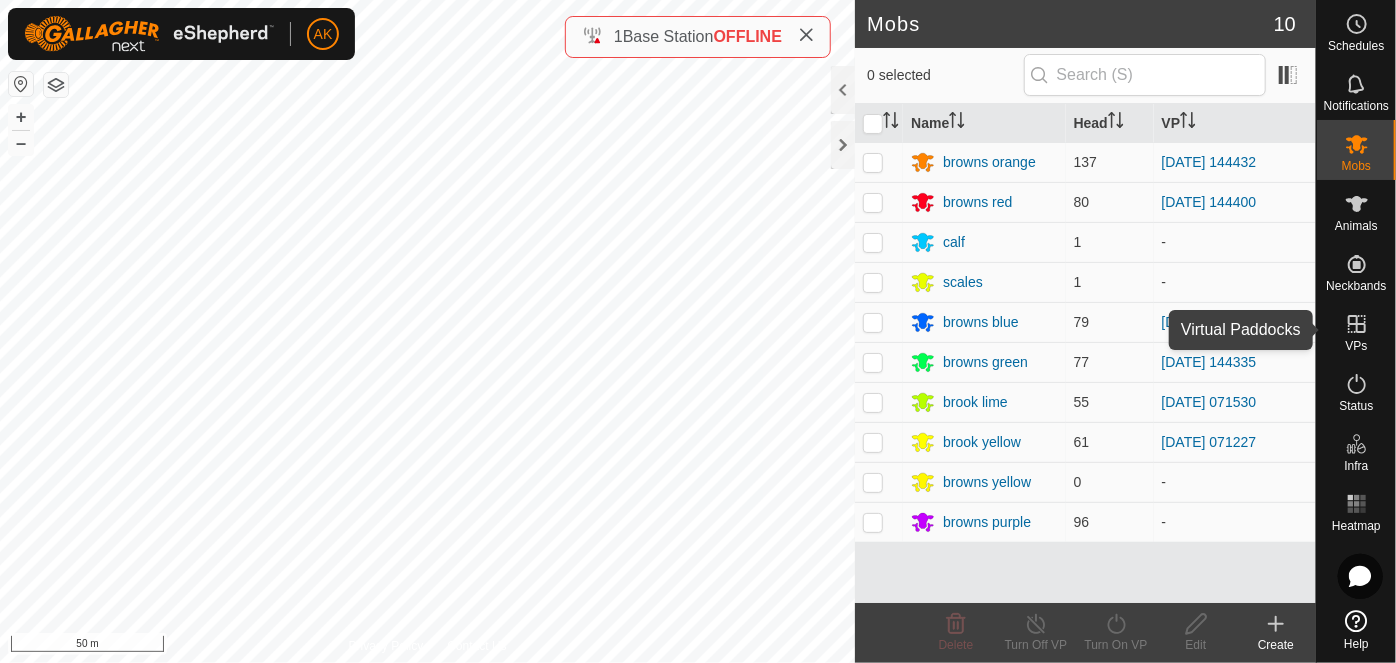 click at bounding box center [1357, 324] 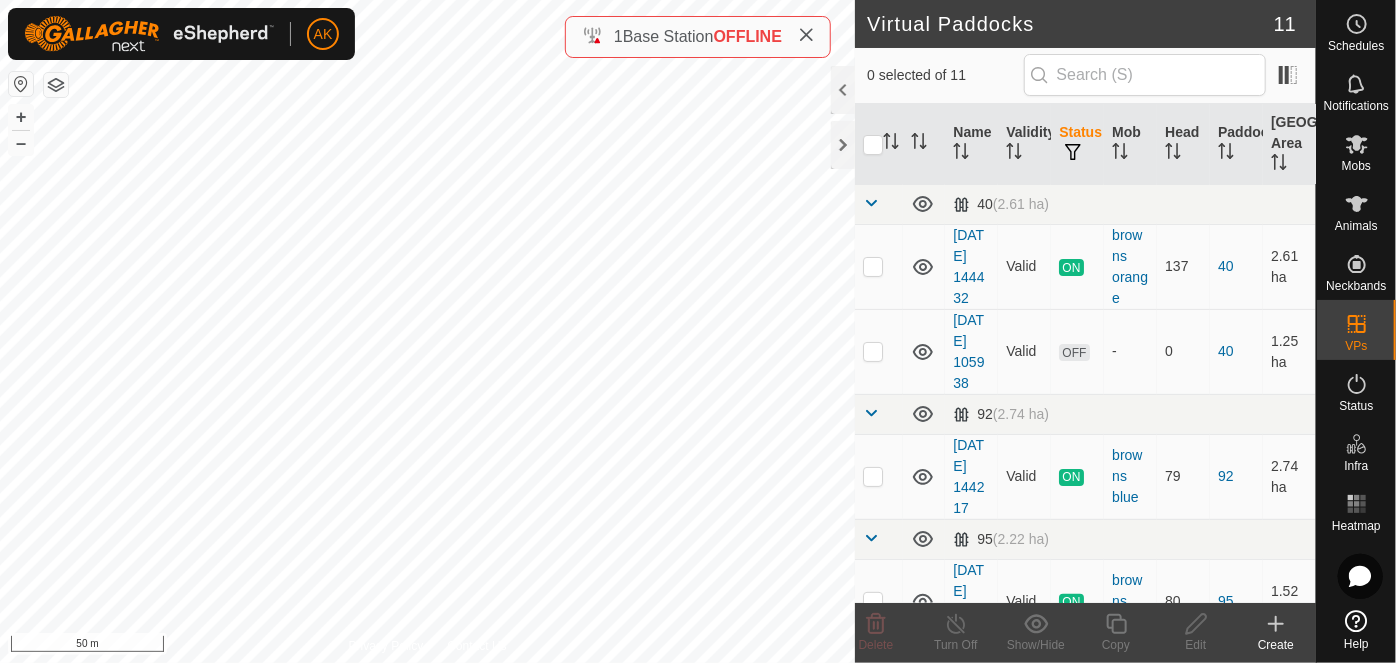 click 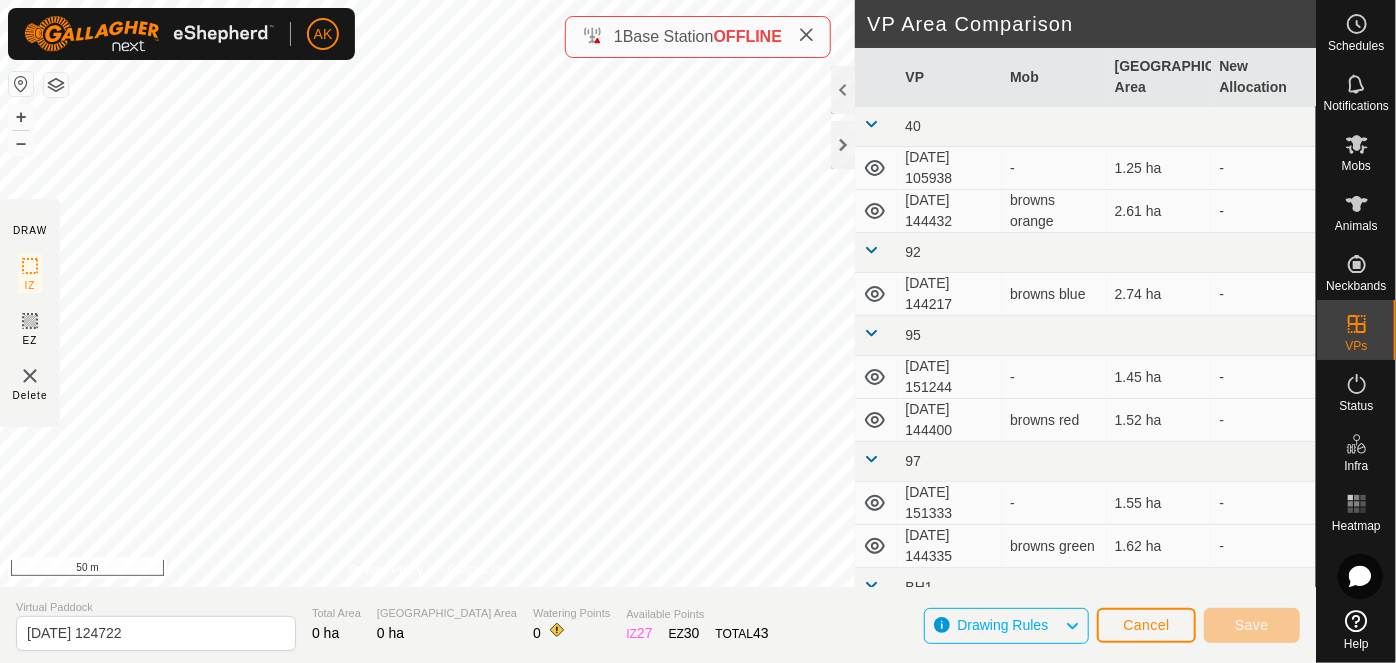 click on "Virtual Paddock 2025-07-14 124722 Total Area 0 ha Grazing Area 0 ha Watering Points 0 Available Points  IZ   27  EZ  30  TOTAL   43 Drawing Rules Cancel Save" 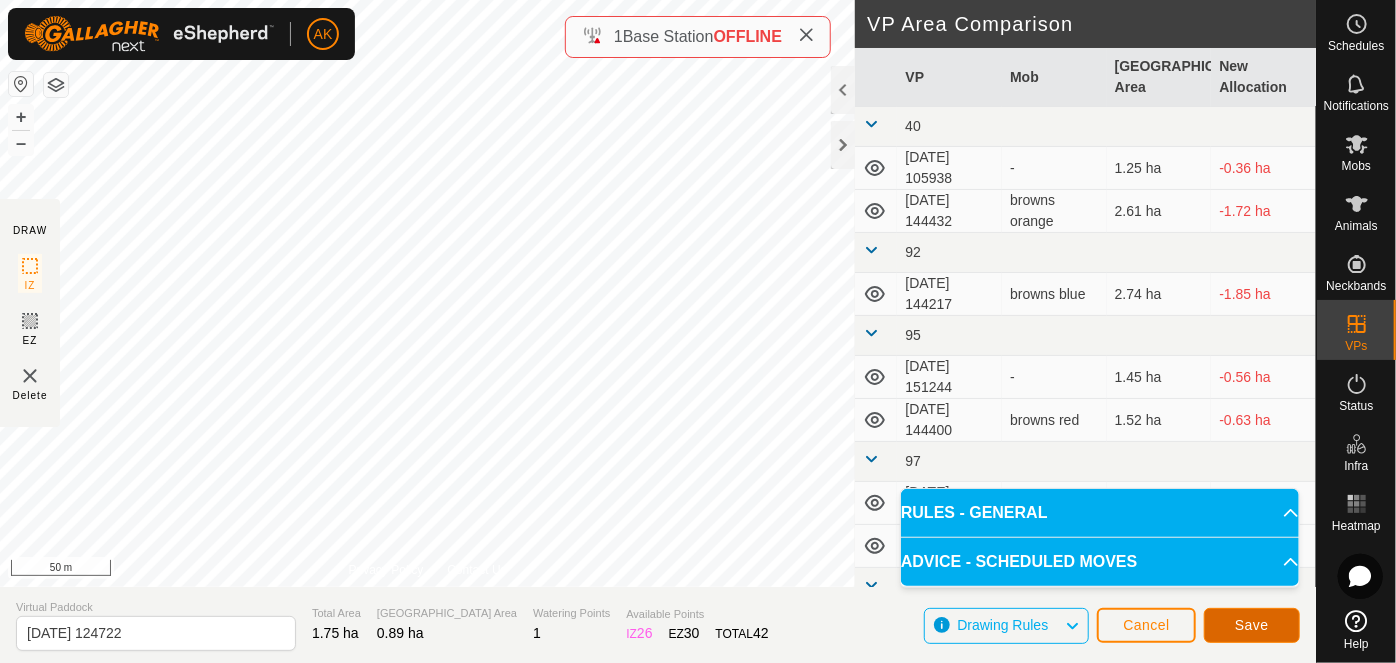 click on "Save" 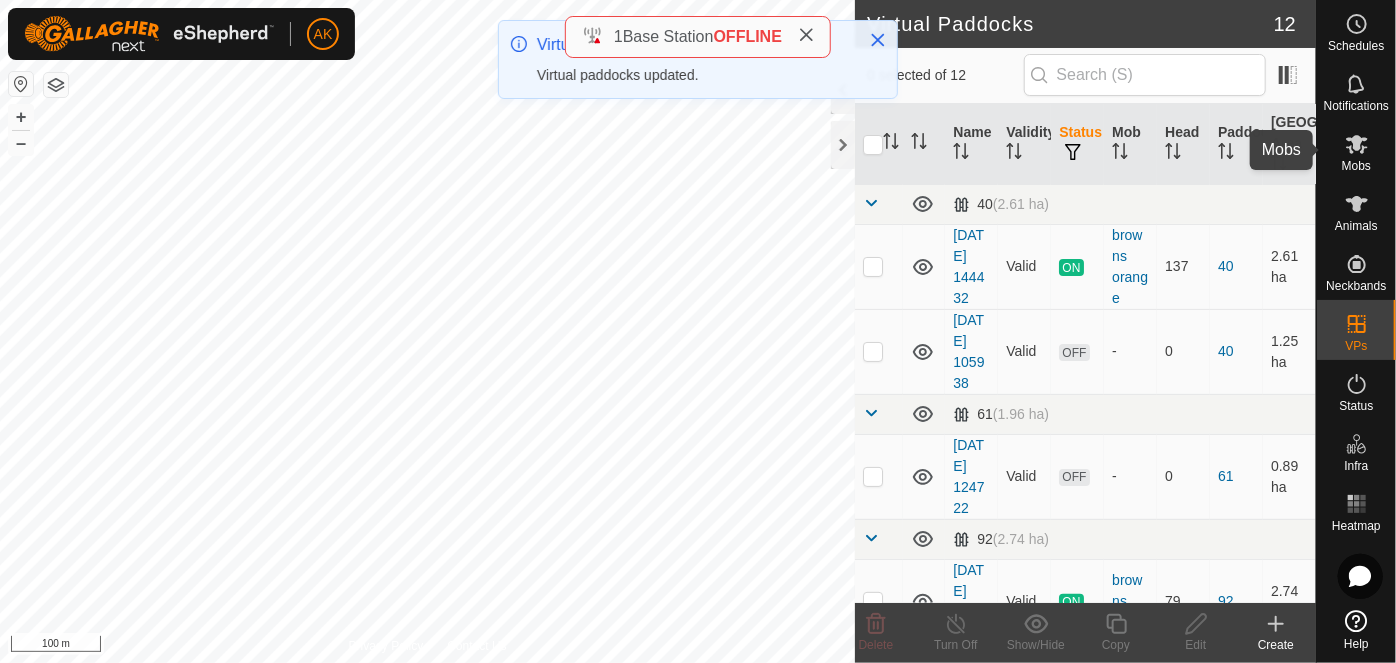click 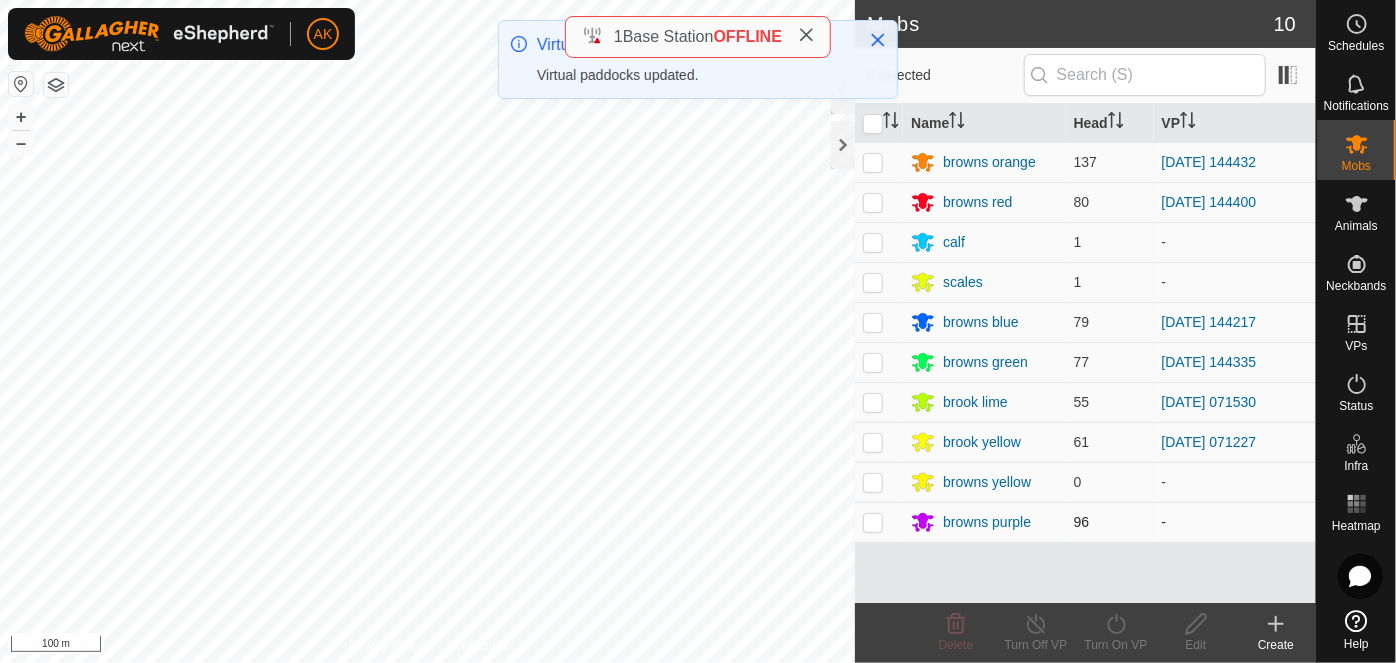click at bounding box center [873, 522] 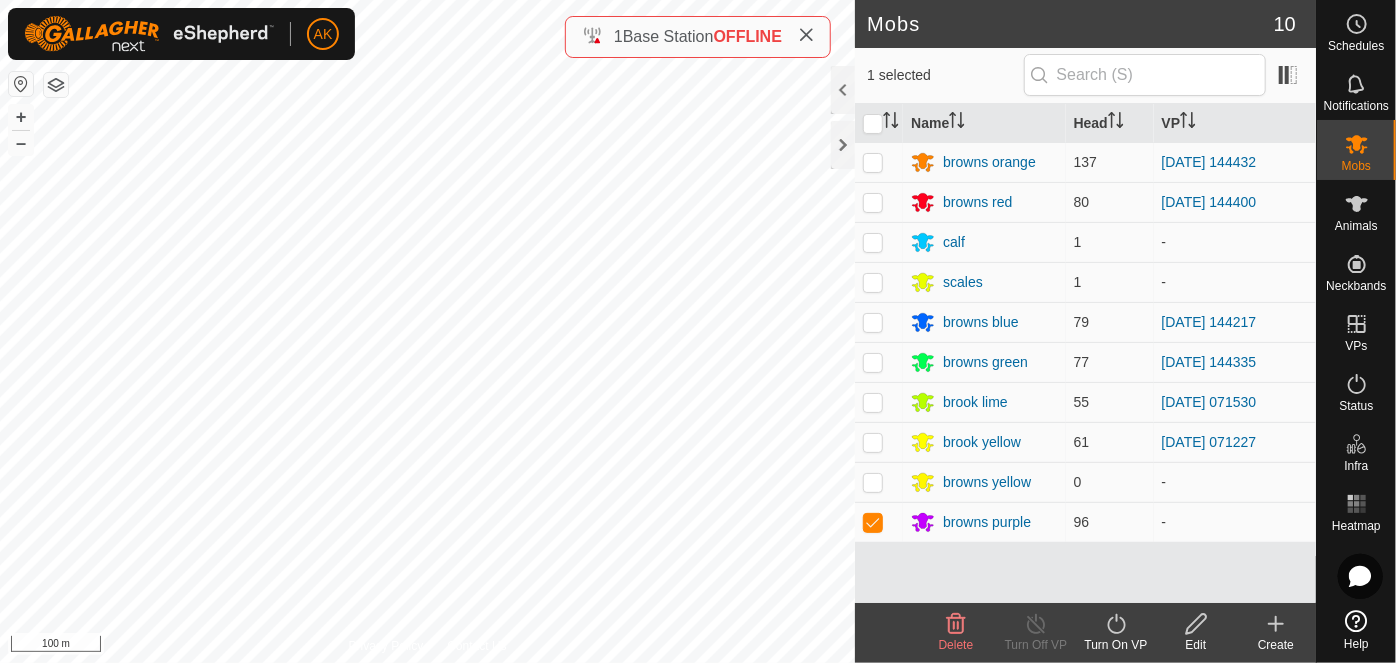 click 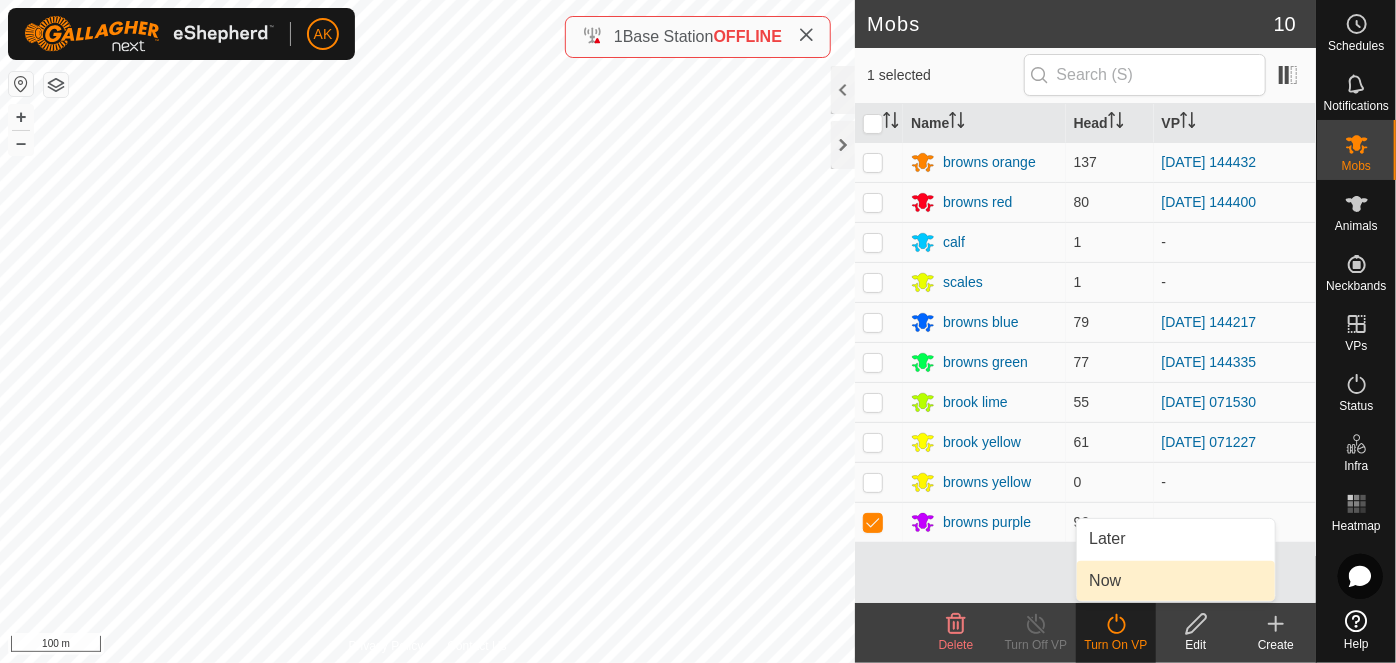 click on "Now" at bounding box center [1176, 581] 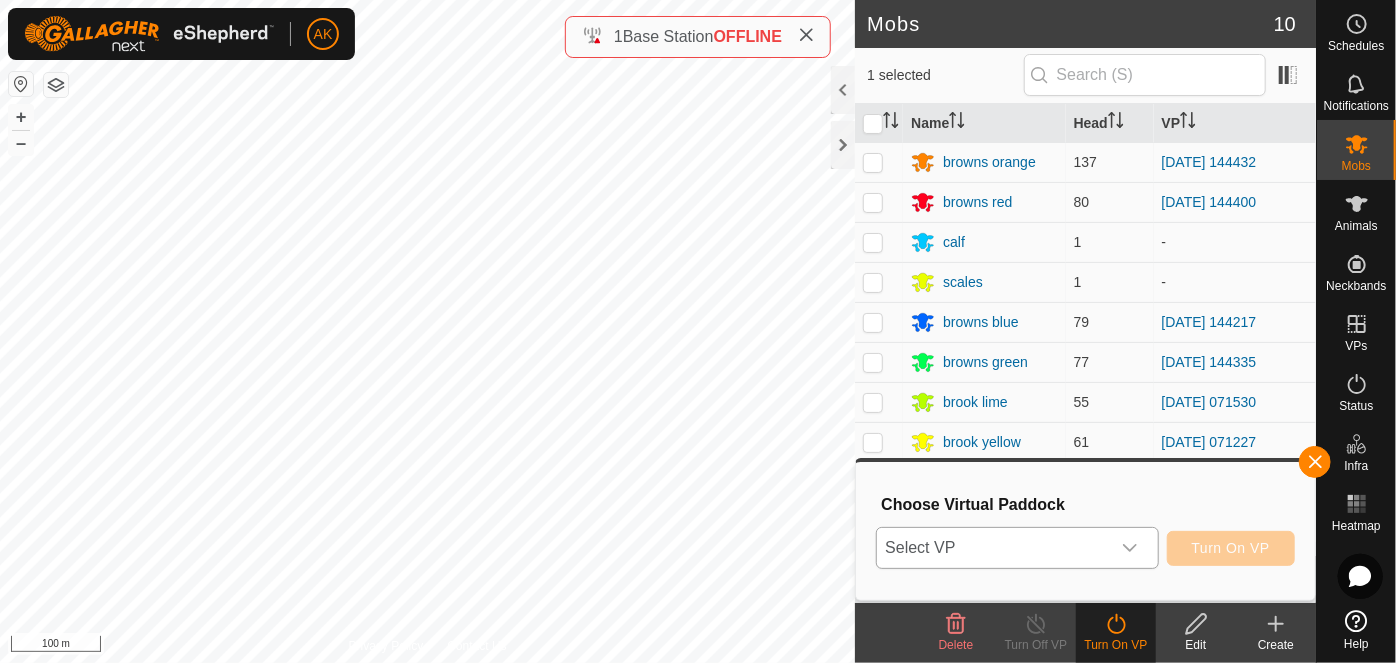 click on "Select VP" at bounding box center (993, 548) 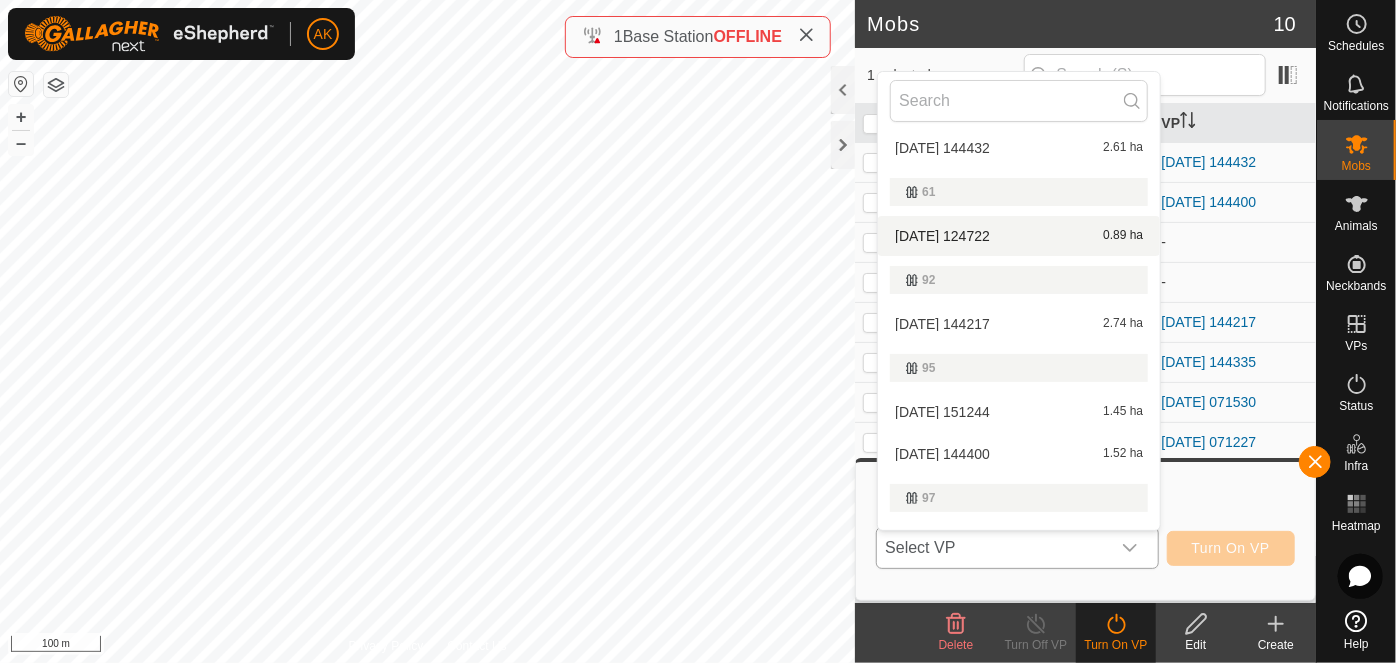 scroll, scrollTop: 0, scrollLeft: 0, axis: both 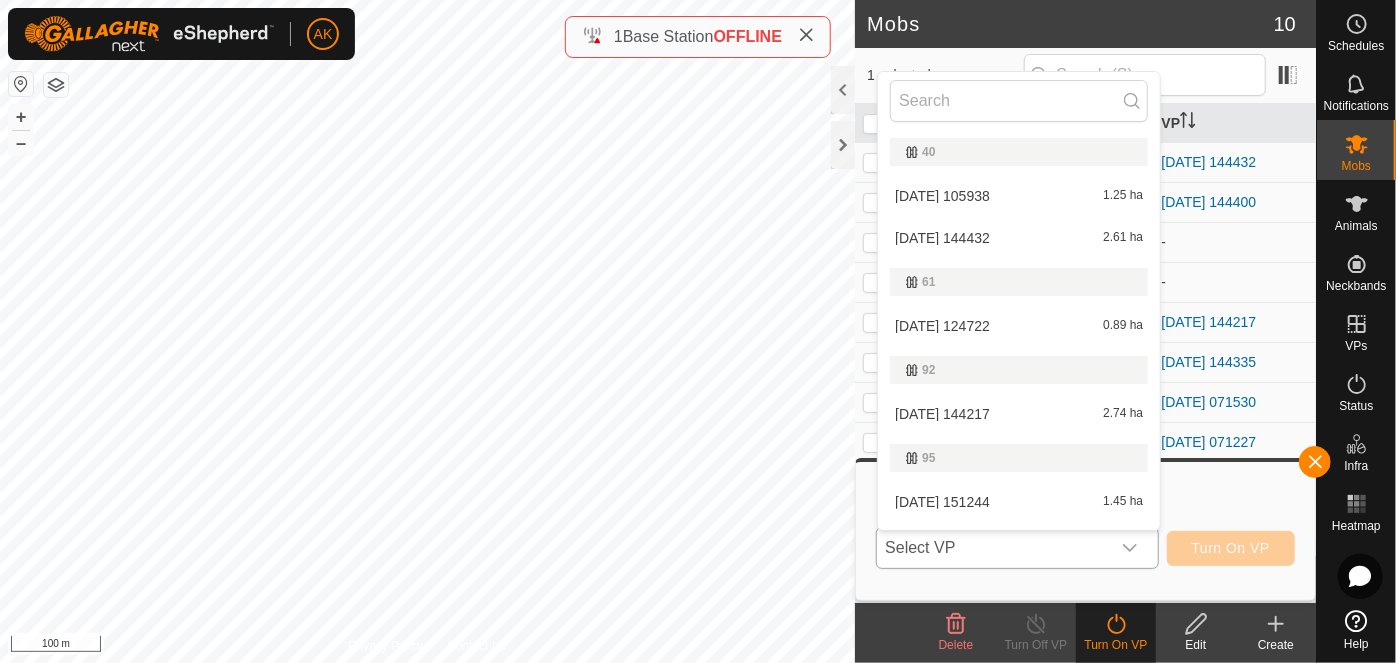 click on "2025-07-14 124722  0.89 ha" at bounding box center [1019, 326] 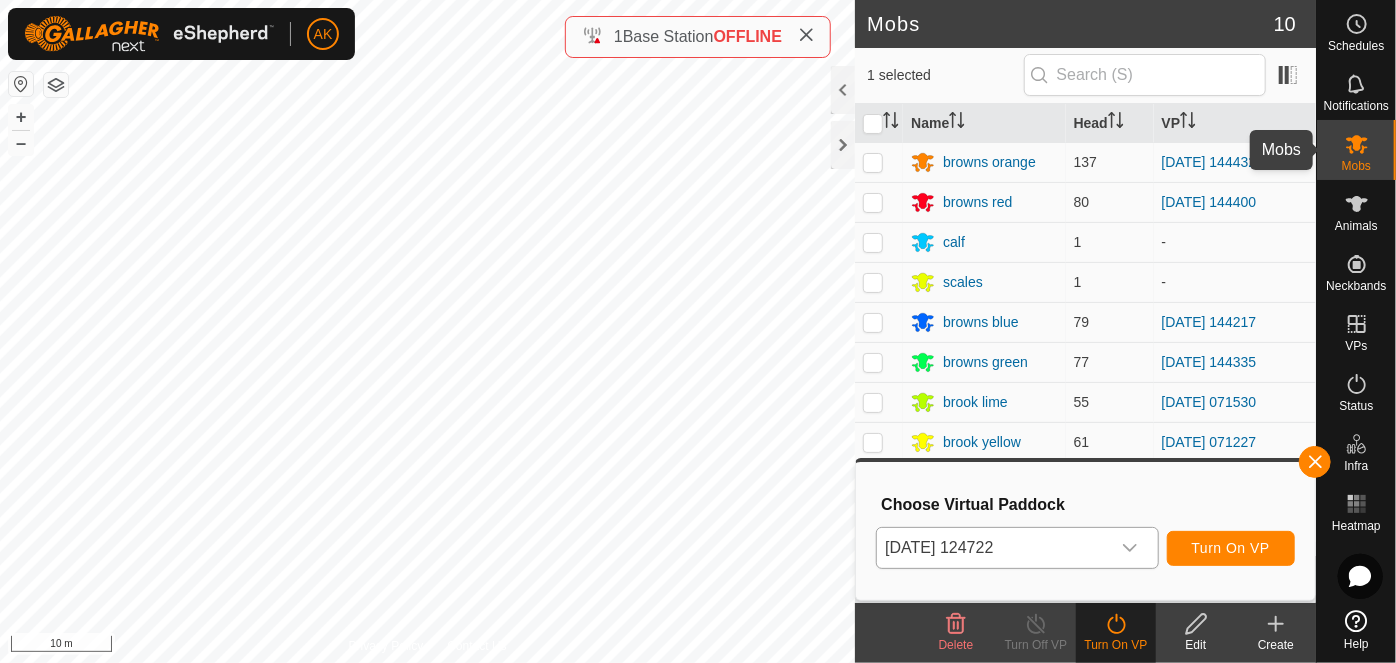 click 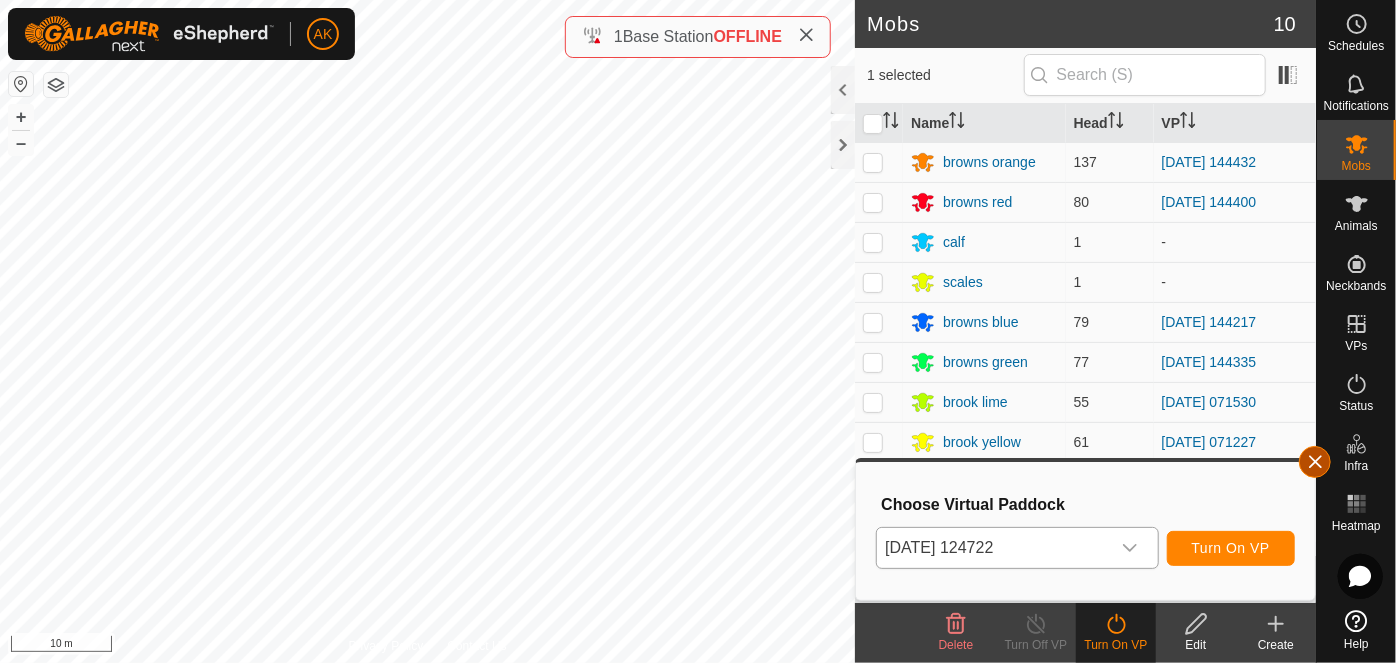 click at bounding box center (1315, 462) 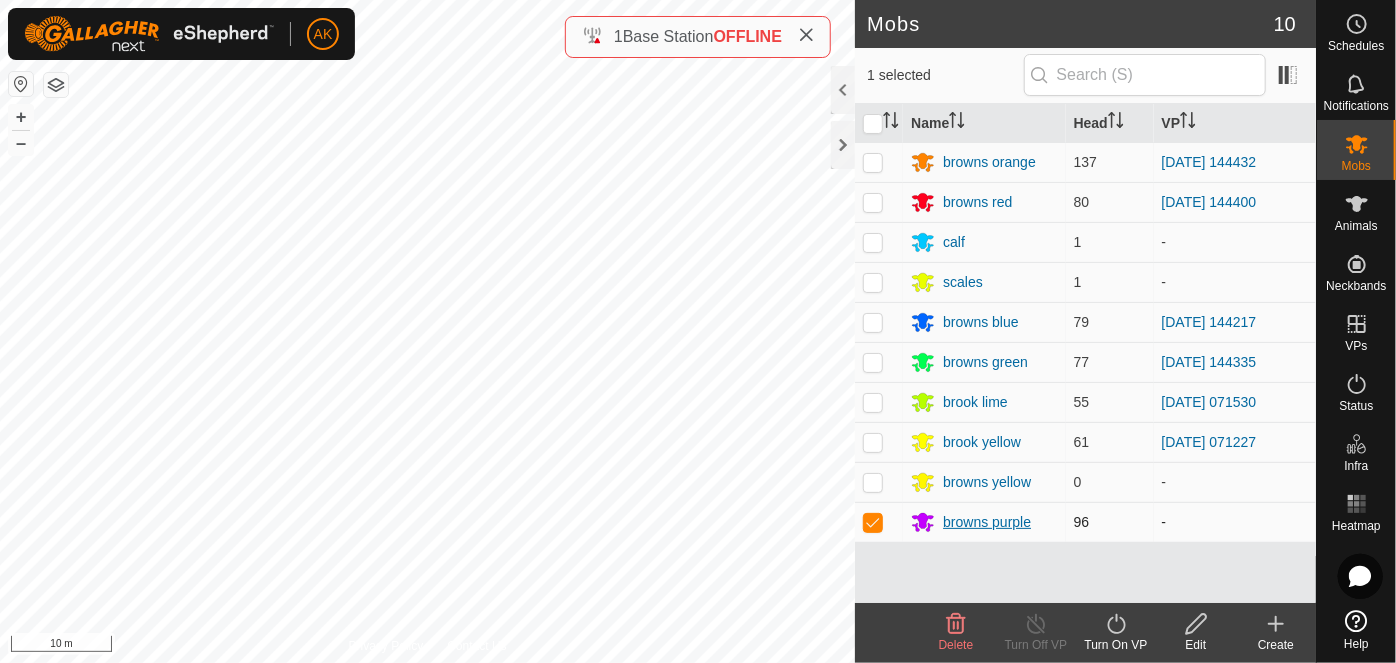 click on "browns purple" at bounding box center [987, 522] 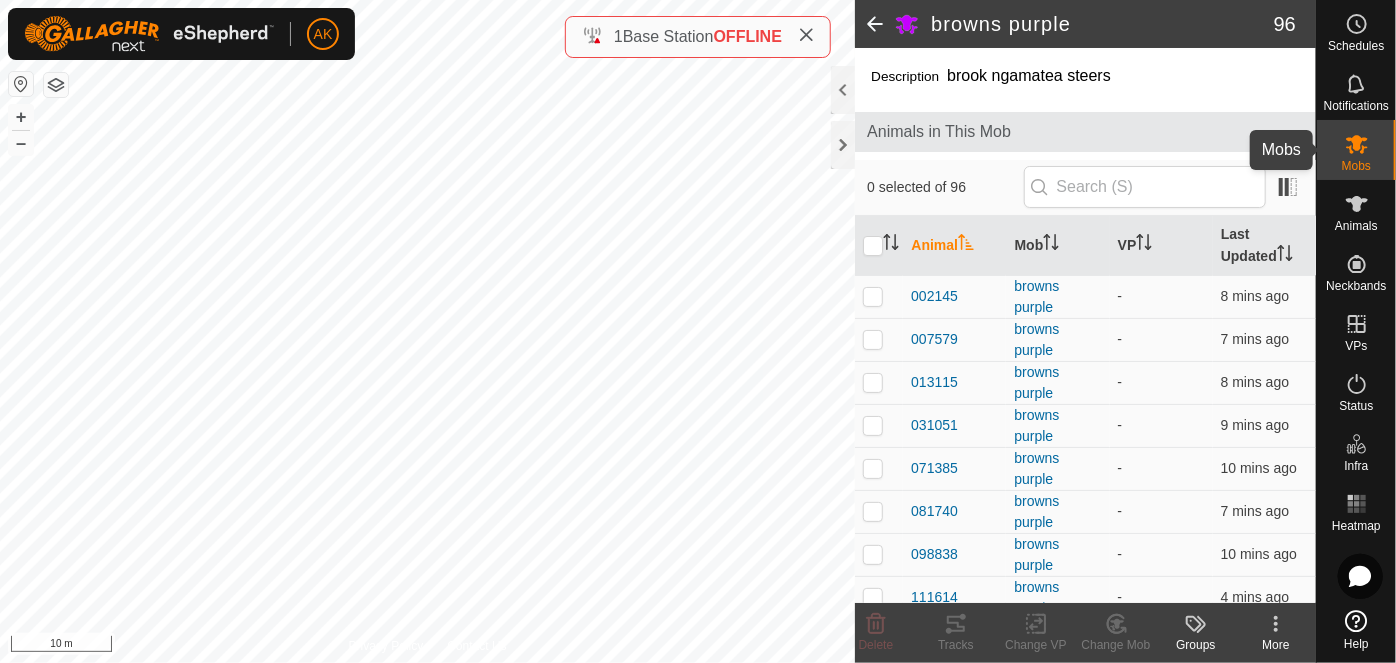 click 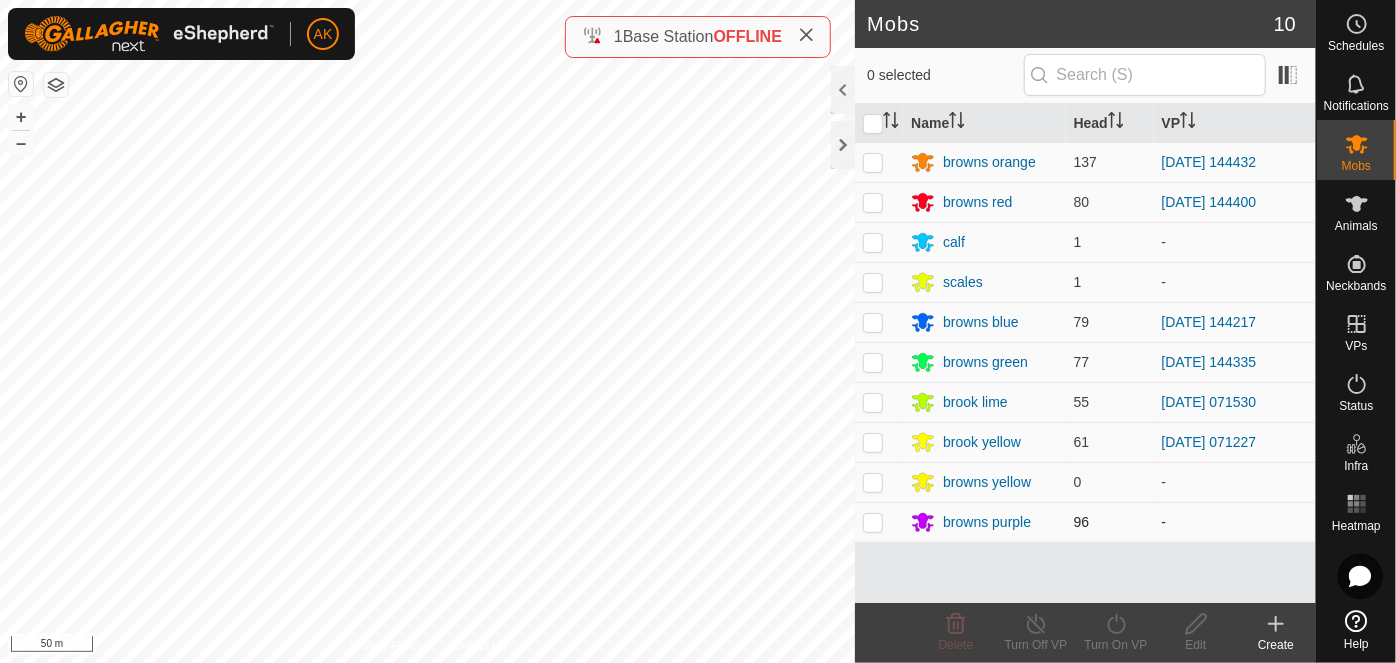 click at bounding box center (873, 522) 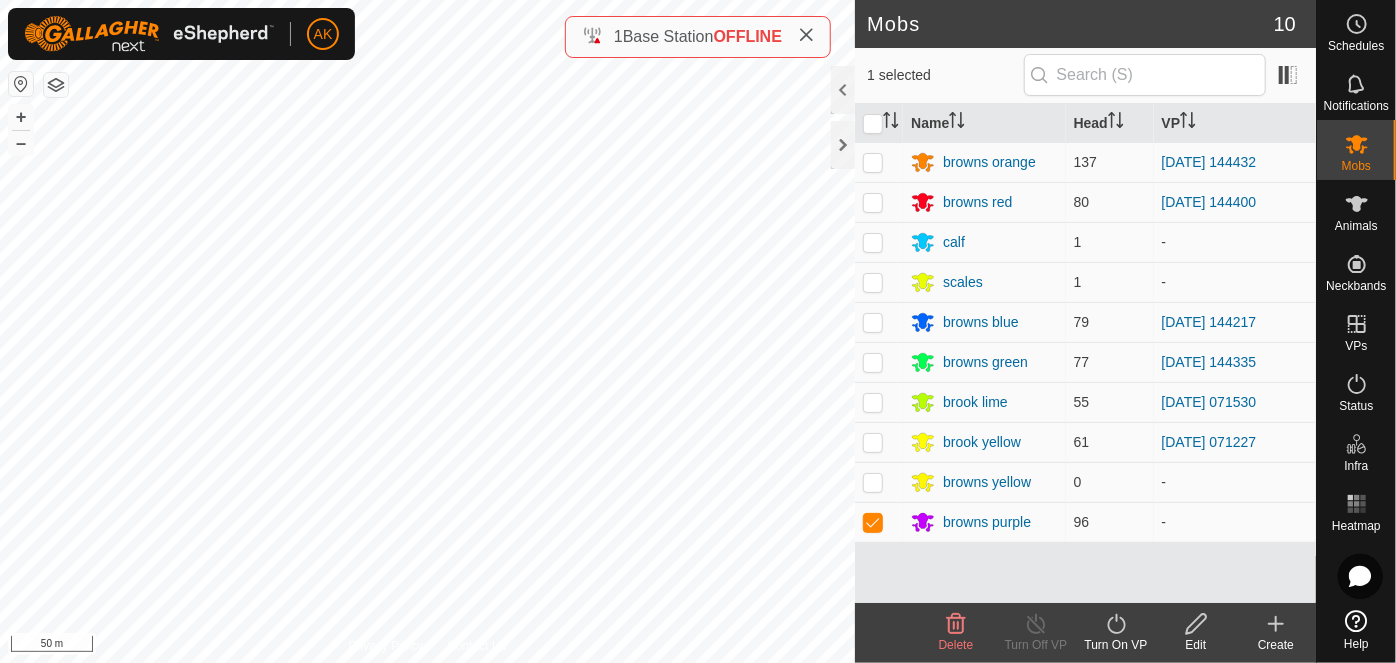 click 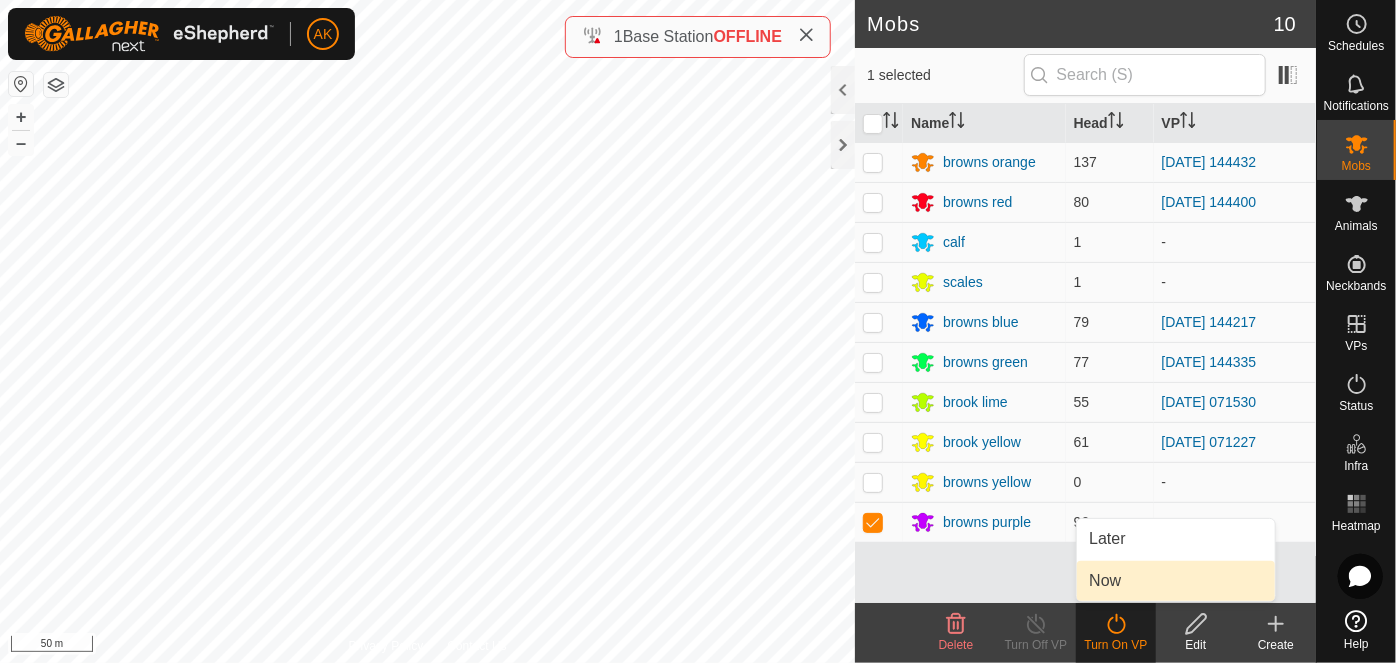 click on "Now" at bounding box center [1176, 581] 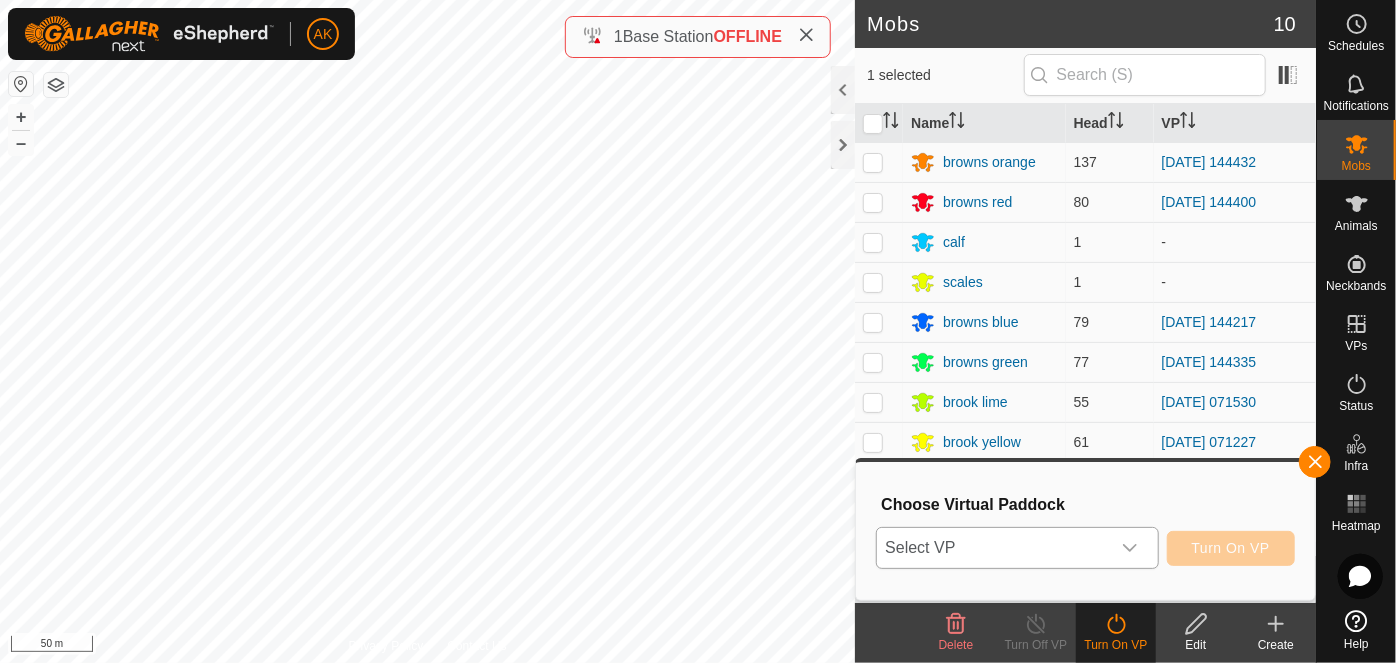click on "Select VP" at bounding box center [993, 548] 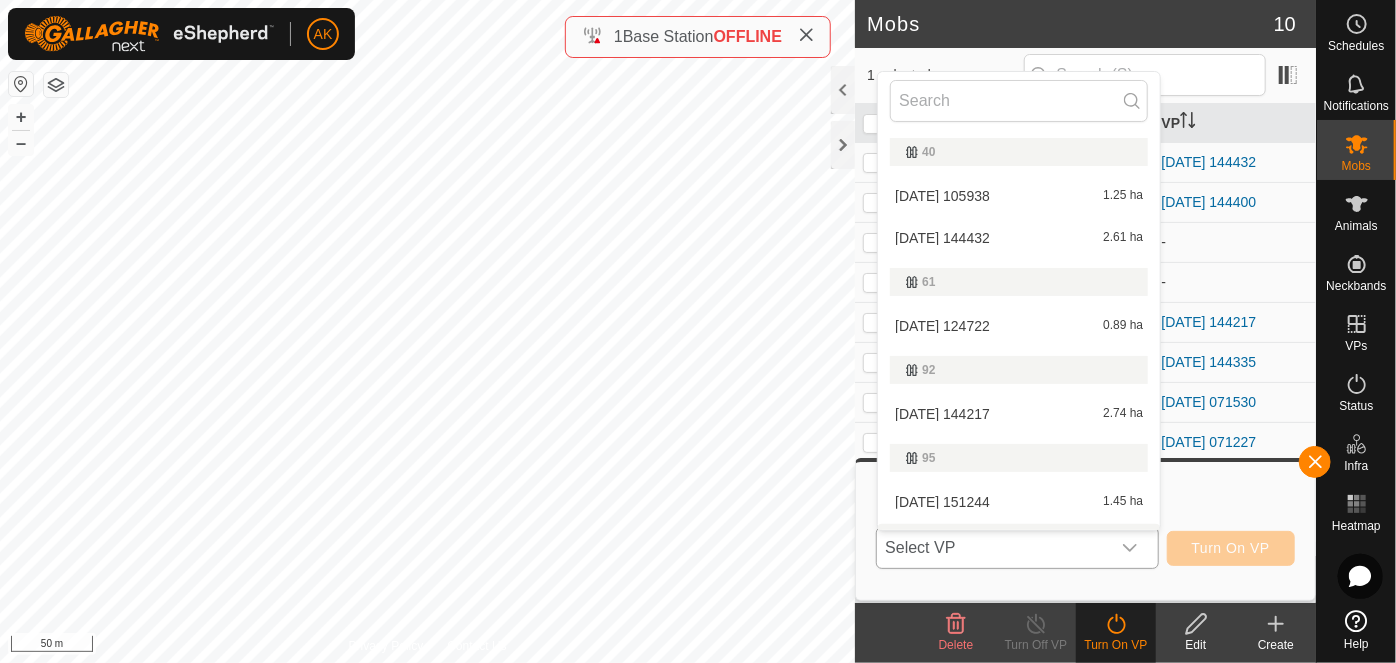 scroll, scrollTop: 34, scrollLeft: 0, axis: vertical 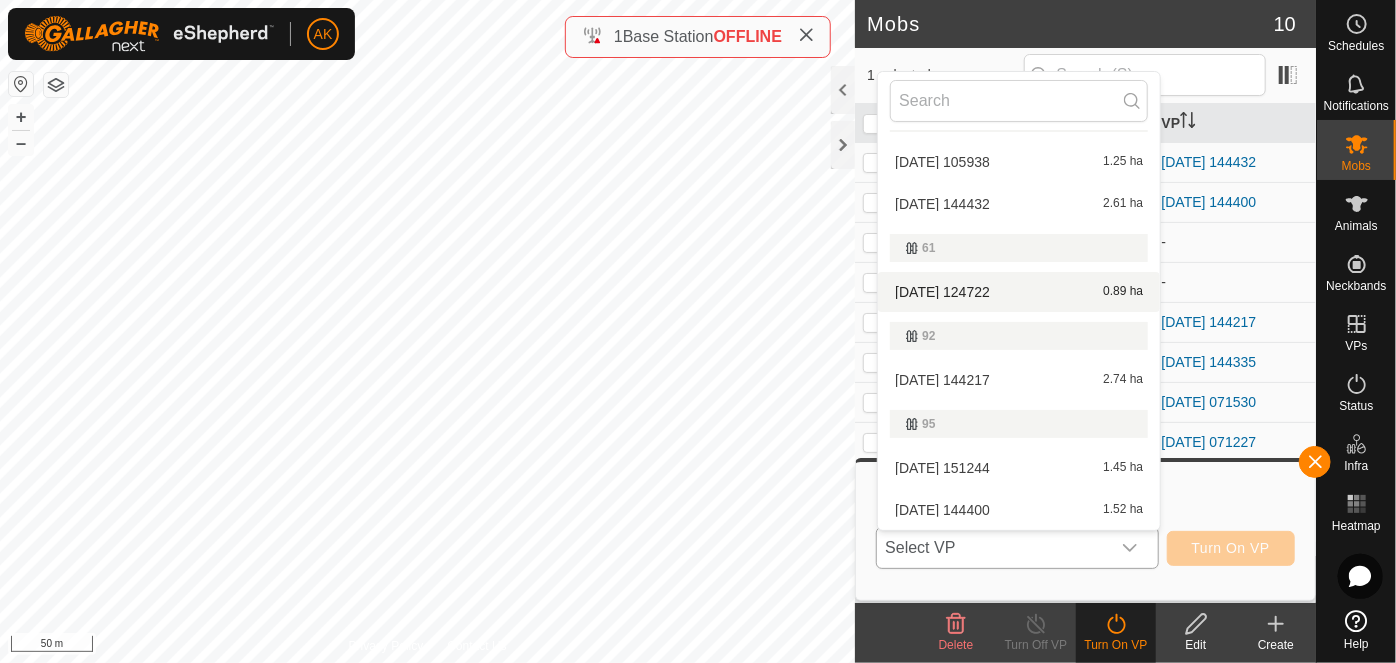 click on "2025-07-14 124722  0.89 ha" at bounding box center [1019, 292] 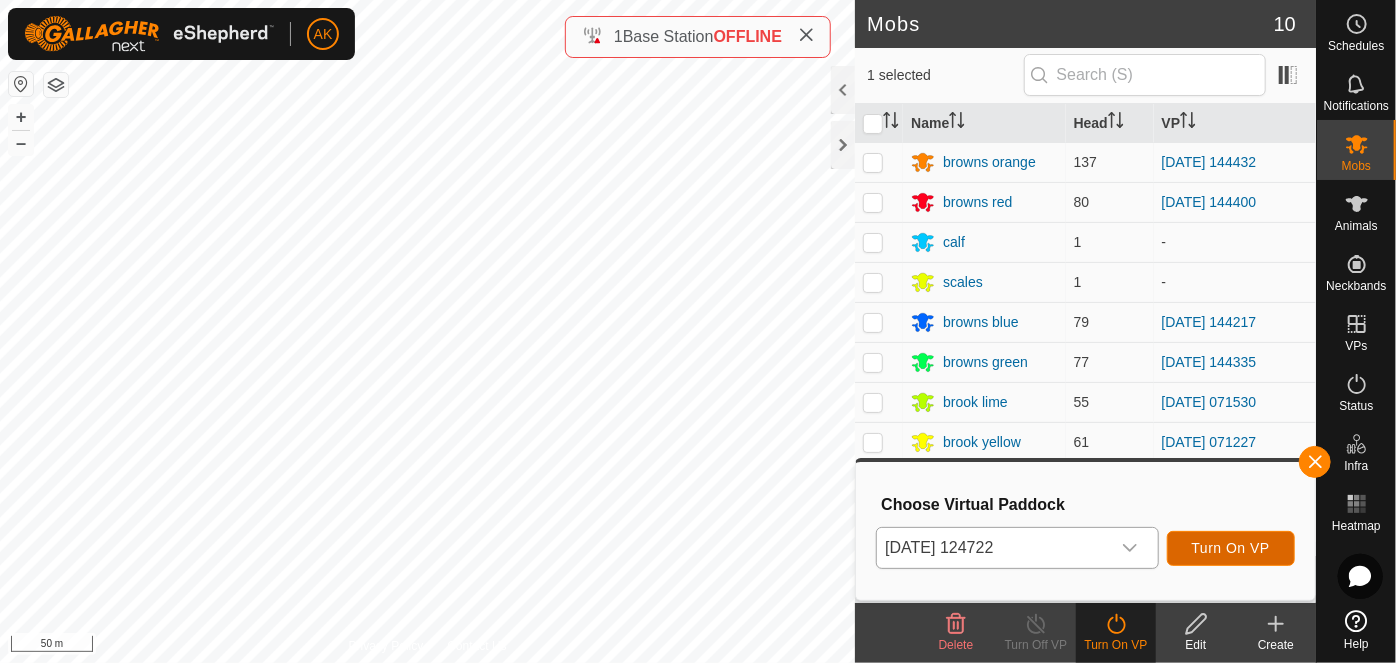 click on "Turn On VP" at bounding box center (1231, 548) 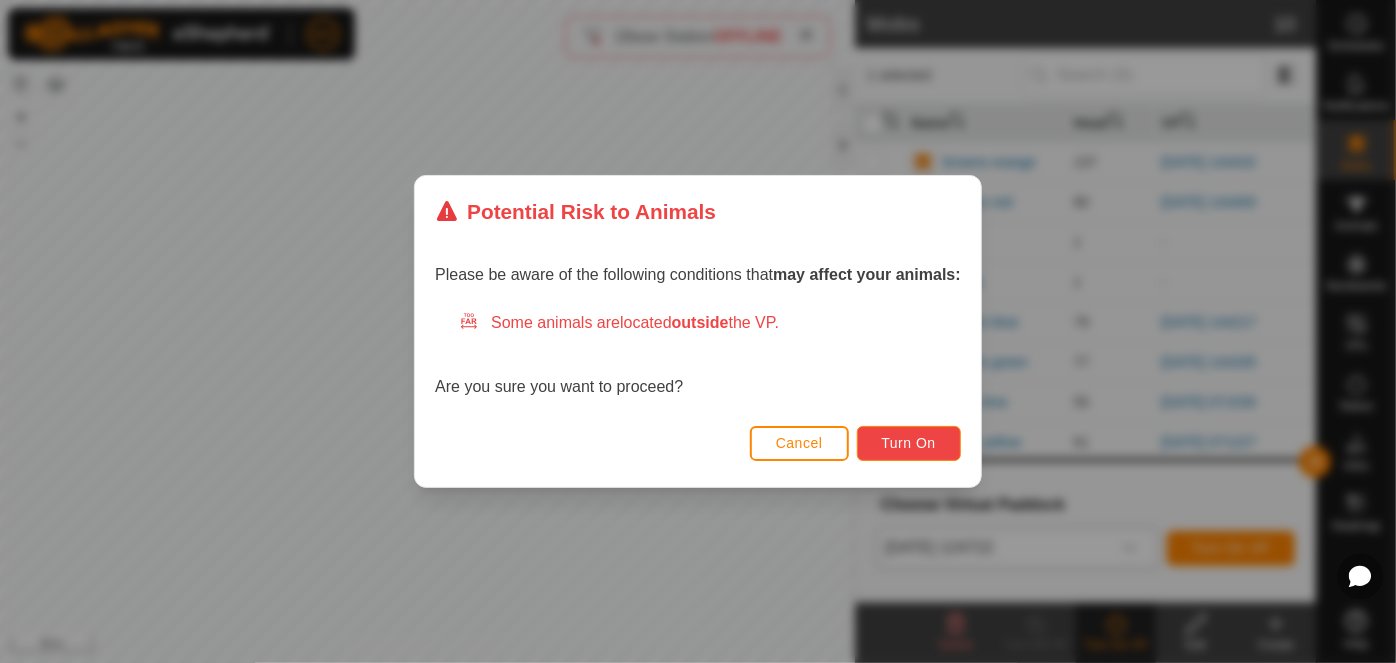 click on "Turn On" at bounding box center (909, 443) 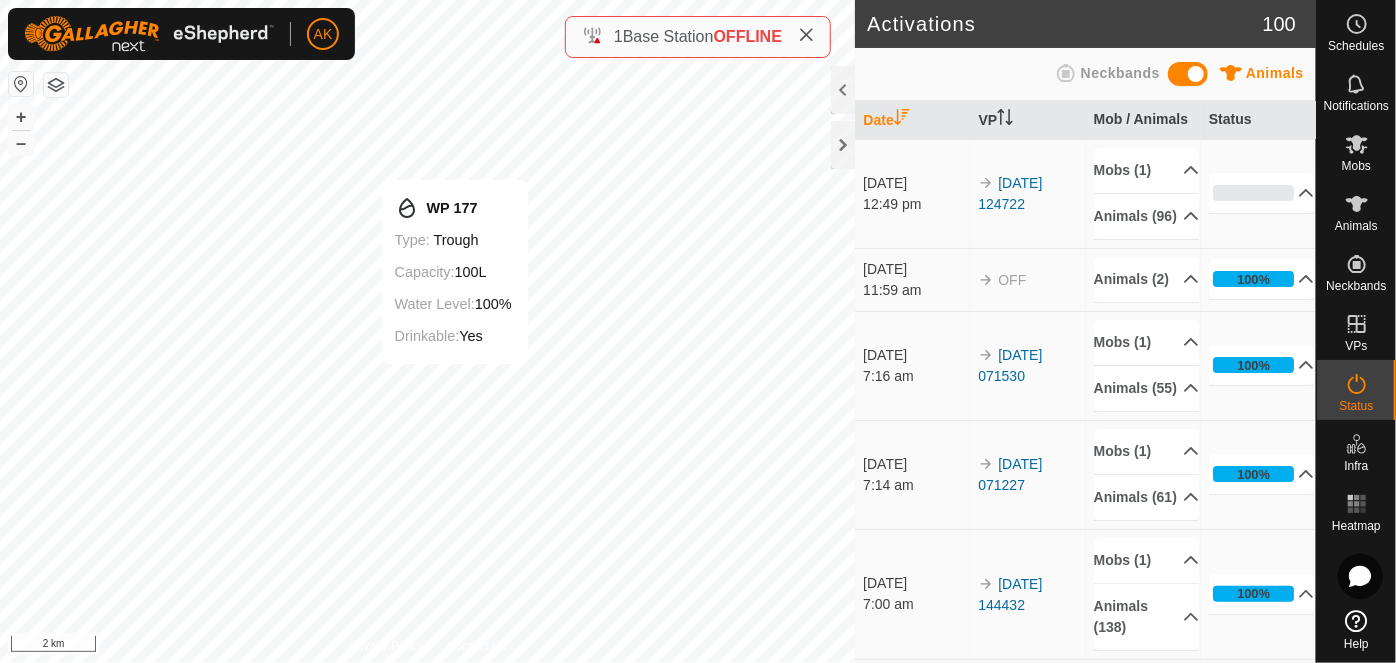 click on "AK Schedules Notifications Mobs Animals Neckbands VPs Status Infra Heatmap Help Activations 100 Animals Neckbands   Date   VP   Mob / Animals   Status  14 July 2025 12:49 pm 2025-07-14 124722 Mobs (1)  browns purple  Animals (96)  514286   712023   399927   637892   788462   515656   128778   495597   259105   214958   647842   172411   478330   268428   198774   783202   549448   858664   621557   997661   218518   098838   129793   071385   145514   359527   223912   395366   269019   702178   289457   502844   111614   171196   168842   244789   978325   630300   636256   767493   751957   311833   226231   956817   982327   156166   499051   383709   967841   958309   326816   776290   921139   126389   803316   324137   533487   634641   938692   153598   031051   544324   555159   468002   599031   275169   415613   013115   840608   397752   954696   934505   199491   874597   135106   572771   796863   788945   665760   804288   007579   002145   663435   881948   549657   684261   645692" at bounding box center [698, 331] 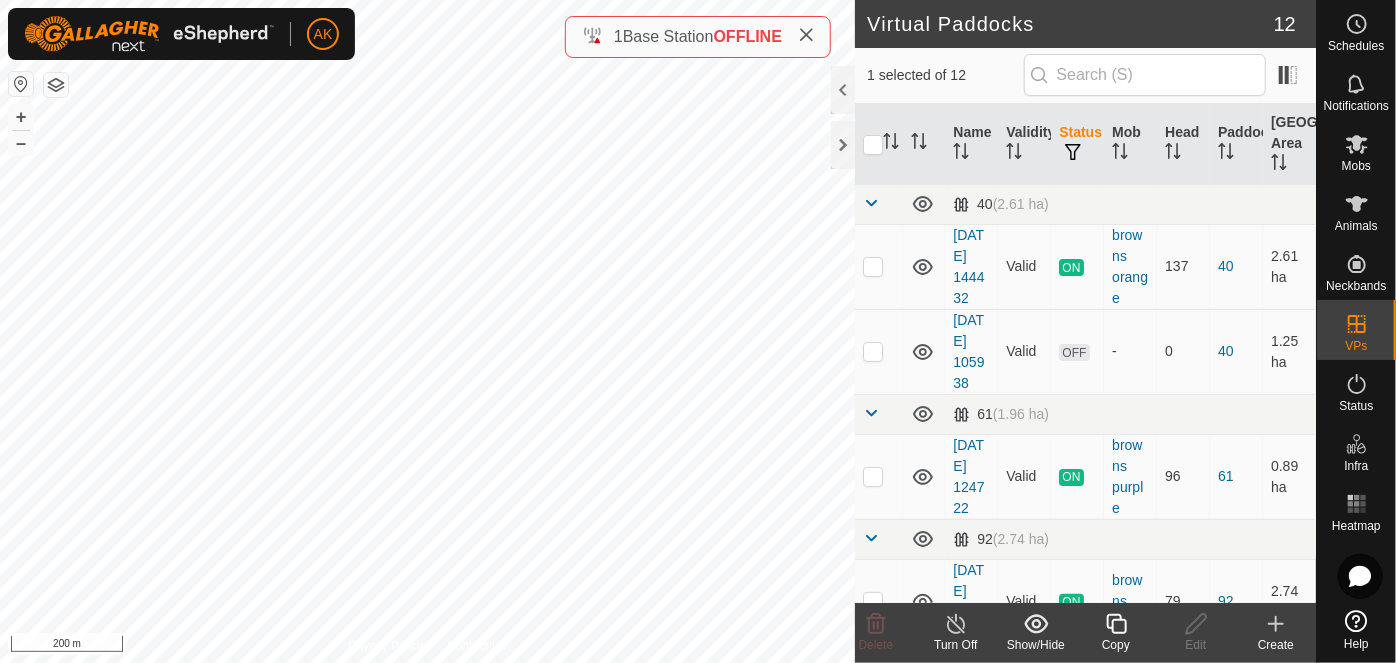 click 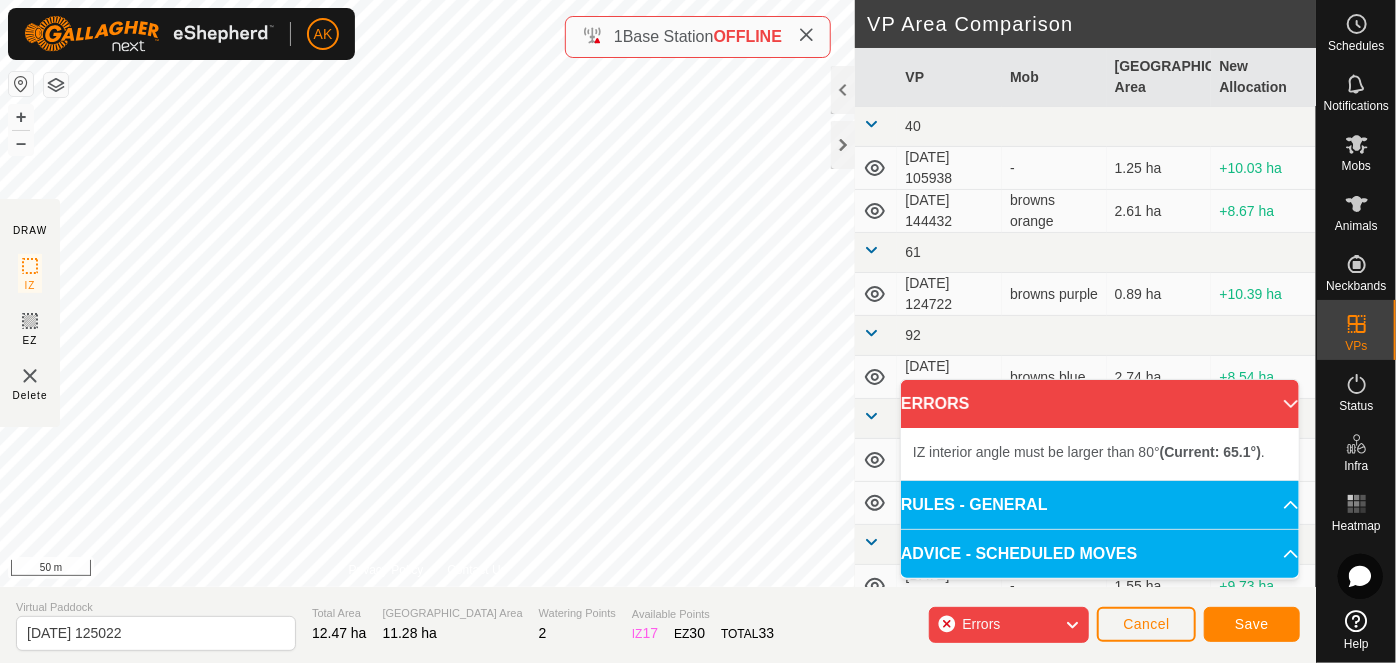 click on "IZ interior angle must be larger than 80°  (Current: 65.1°) . + – ⇧ i 50 m" at bounding box center (427, 293) 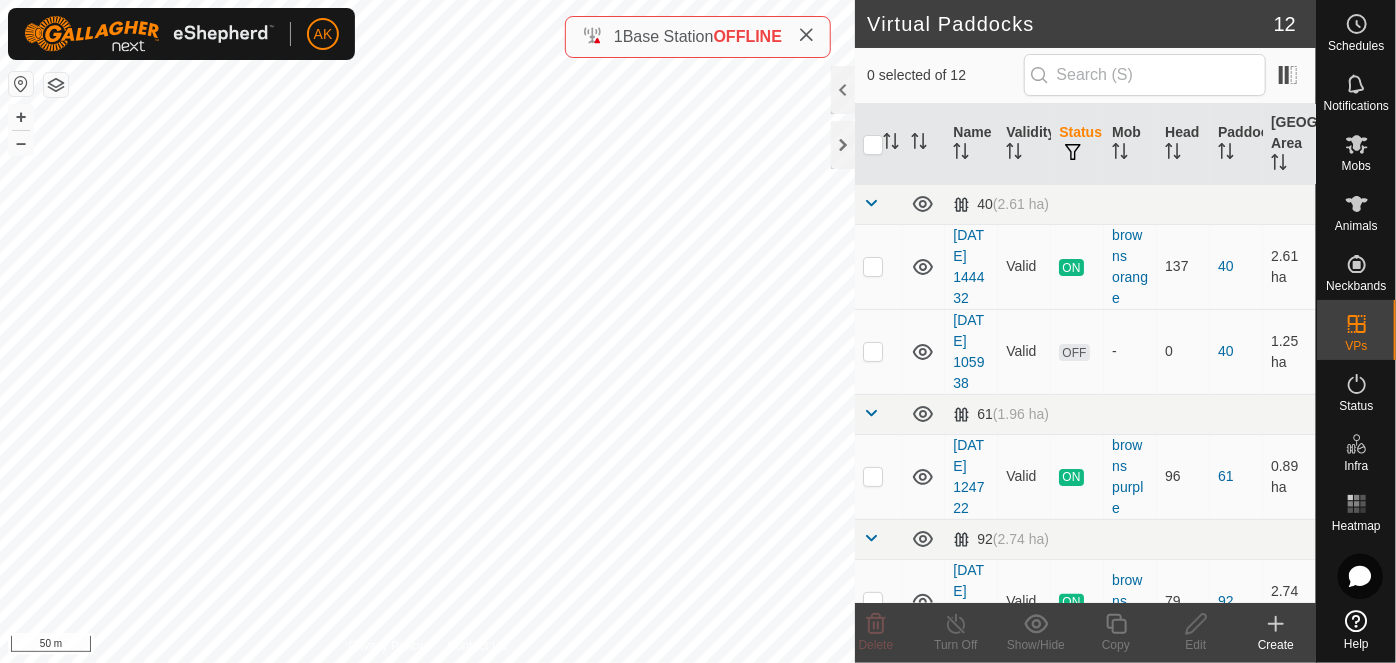 checkbox on "true" 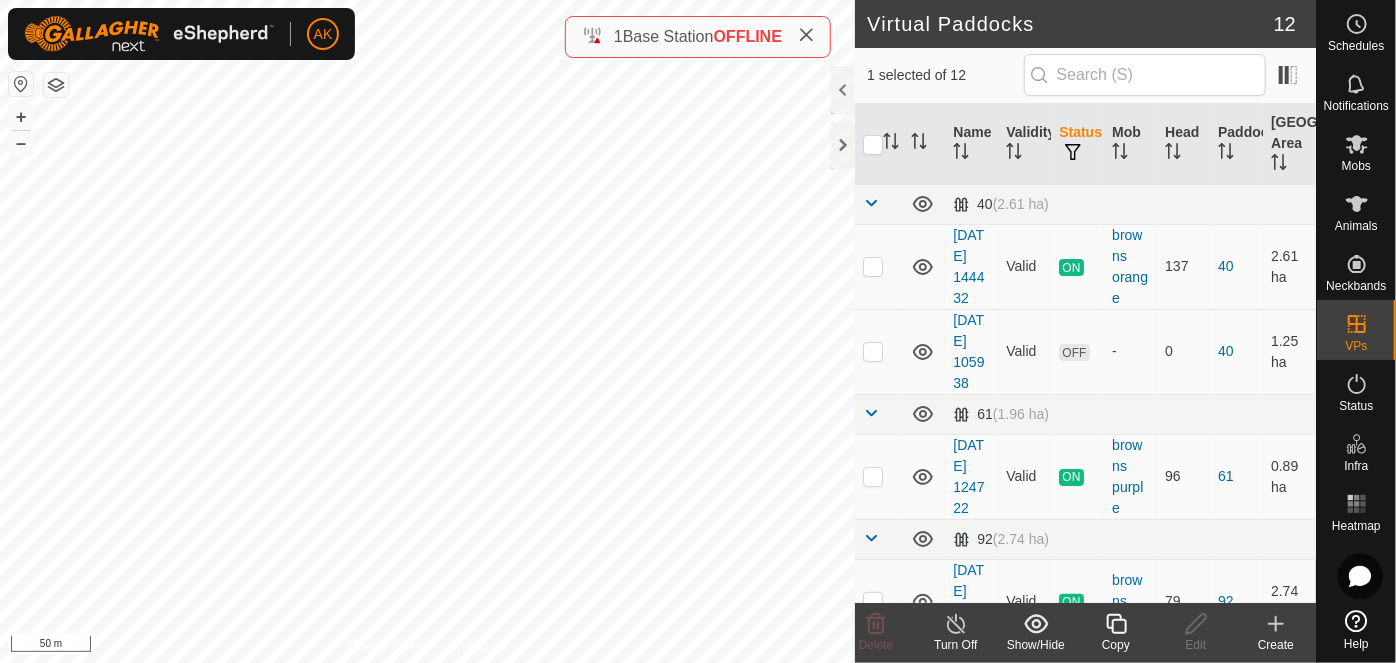 click 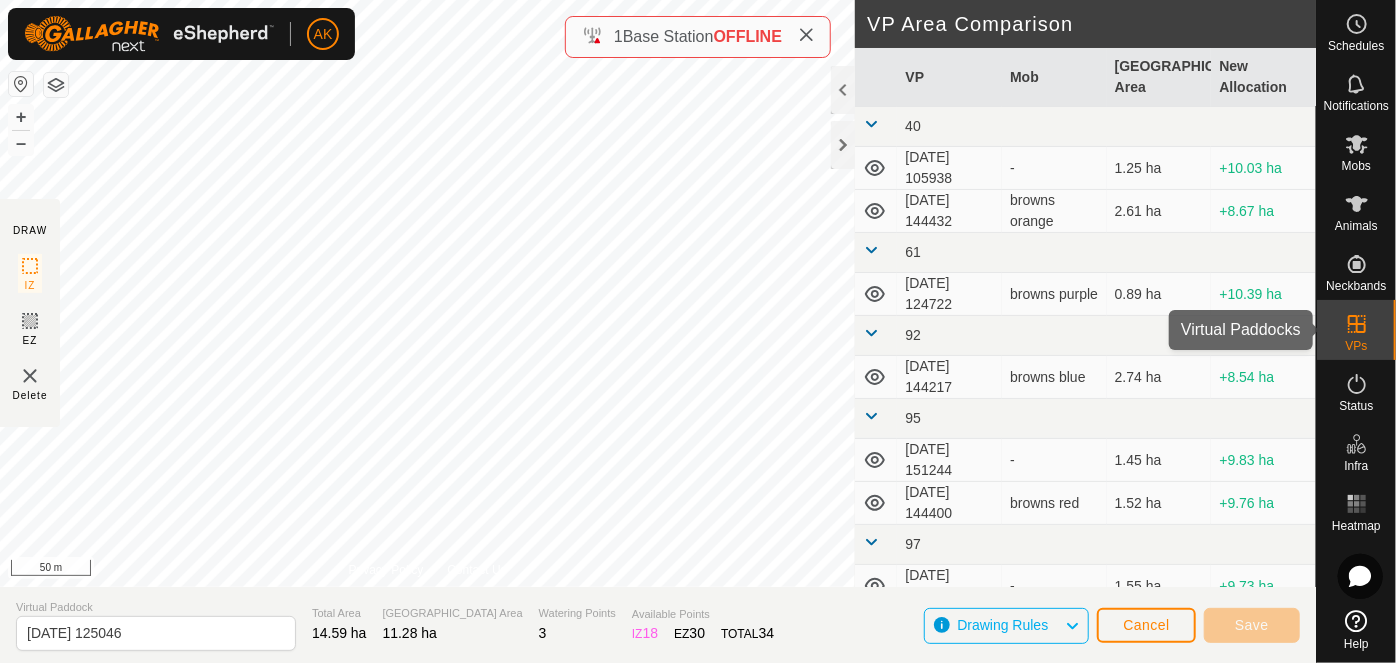click 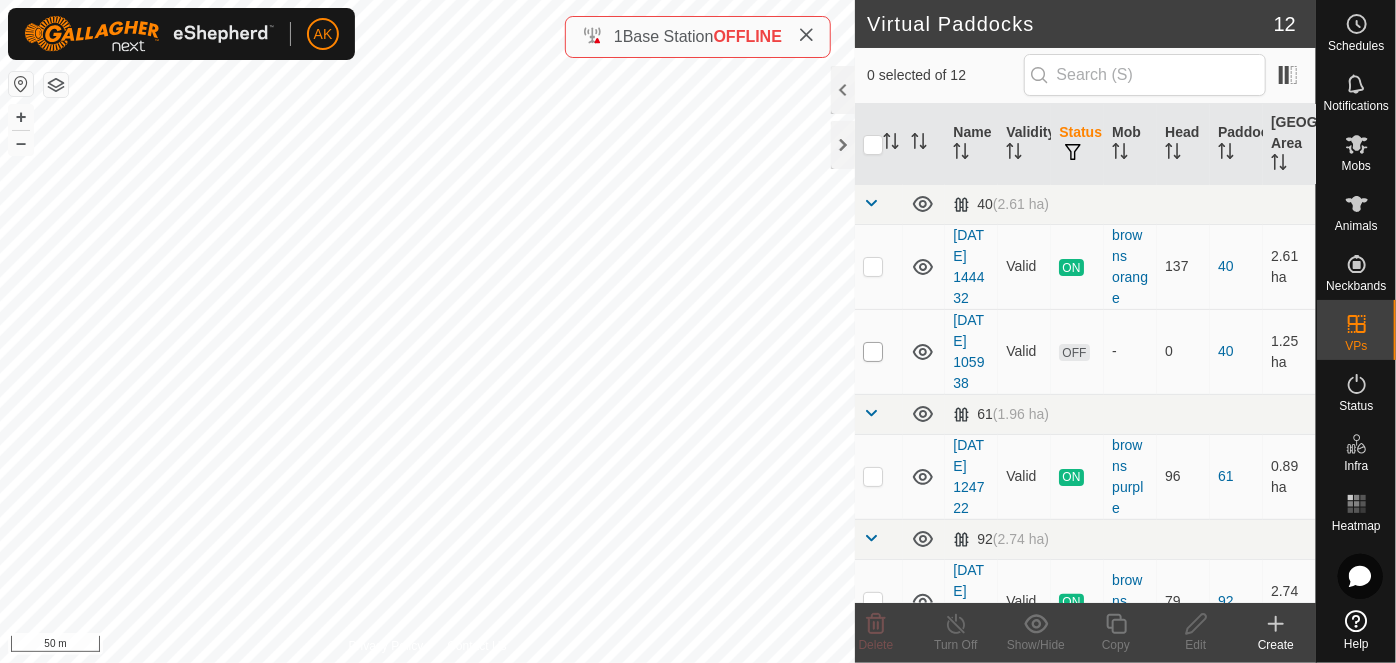 click at bounding box center (873, 352) 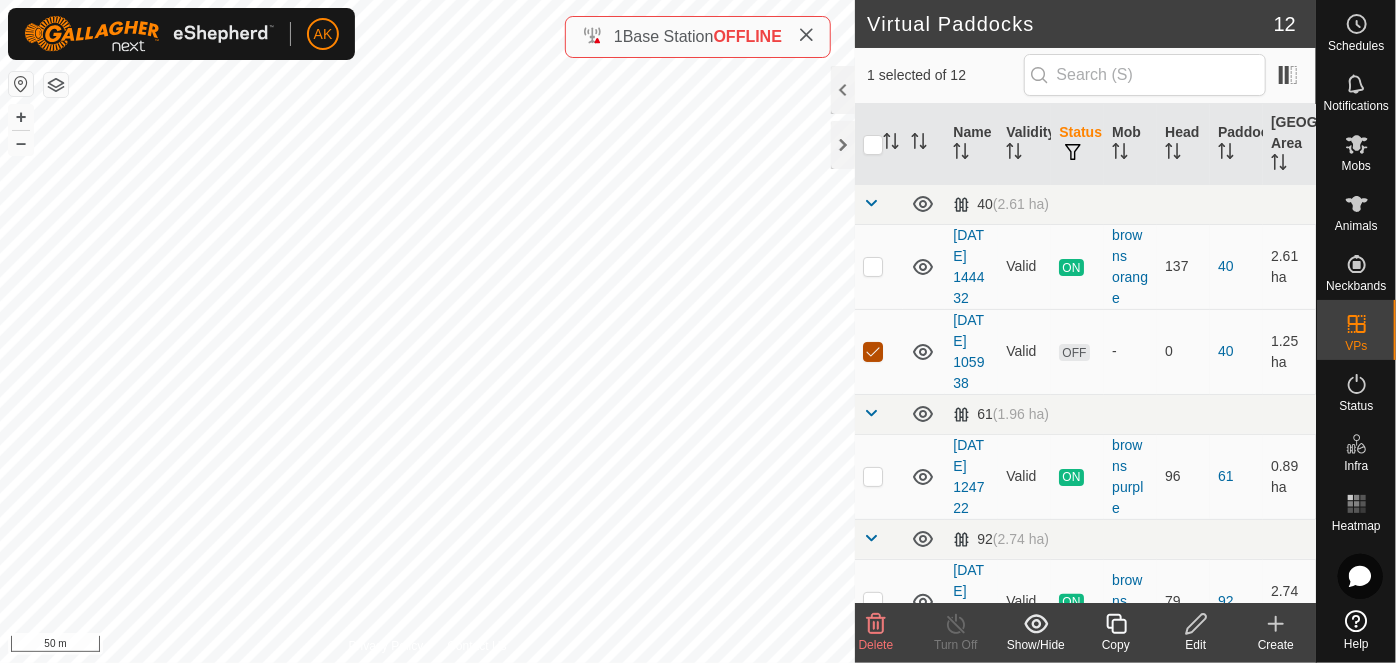 click at bounding box center (873, 352) 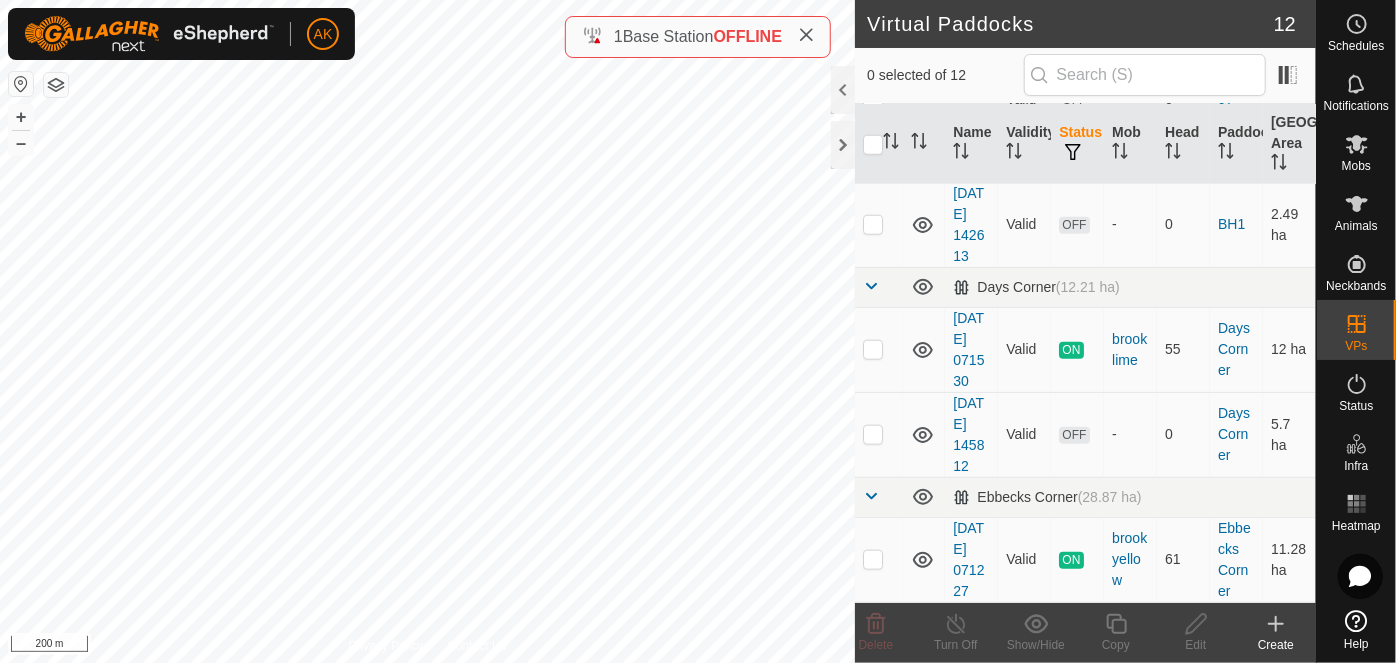 scroll, scrollTop: 1169, scrollLeft: 0, axis: vertical 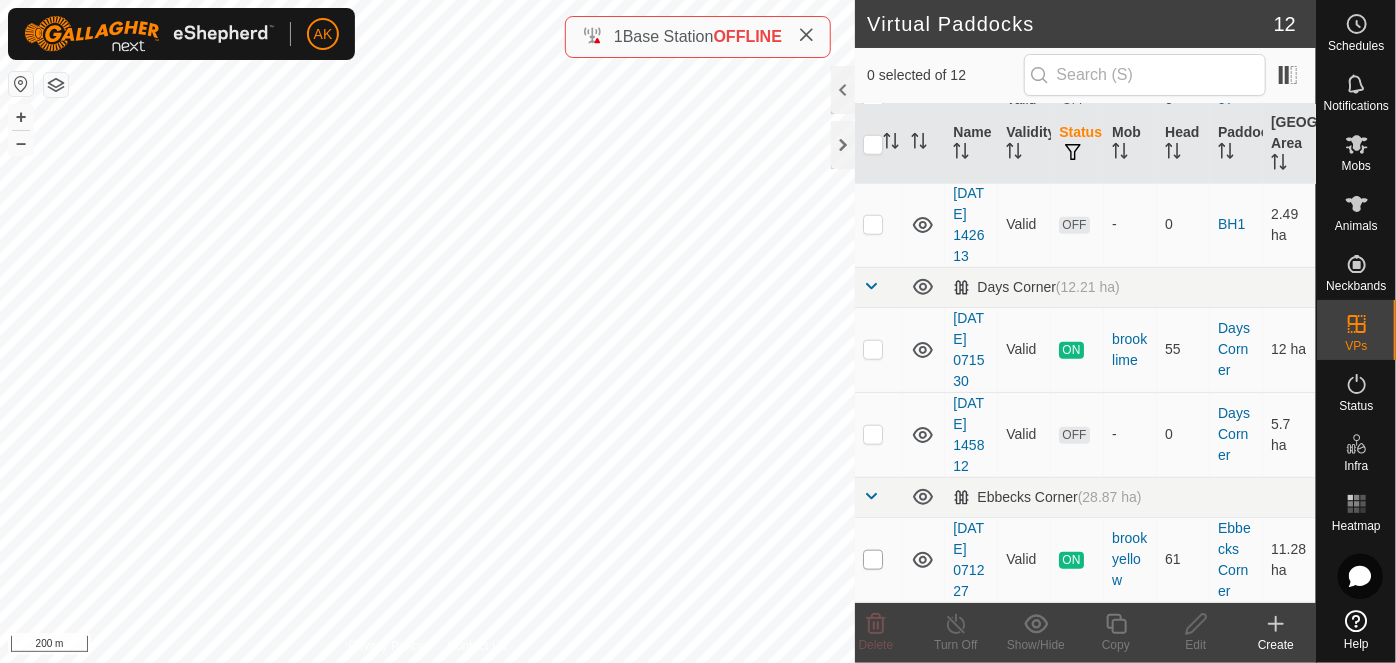 click at bounding box center (873, 560) 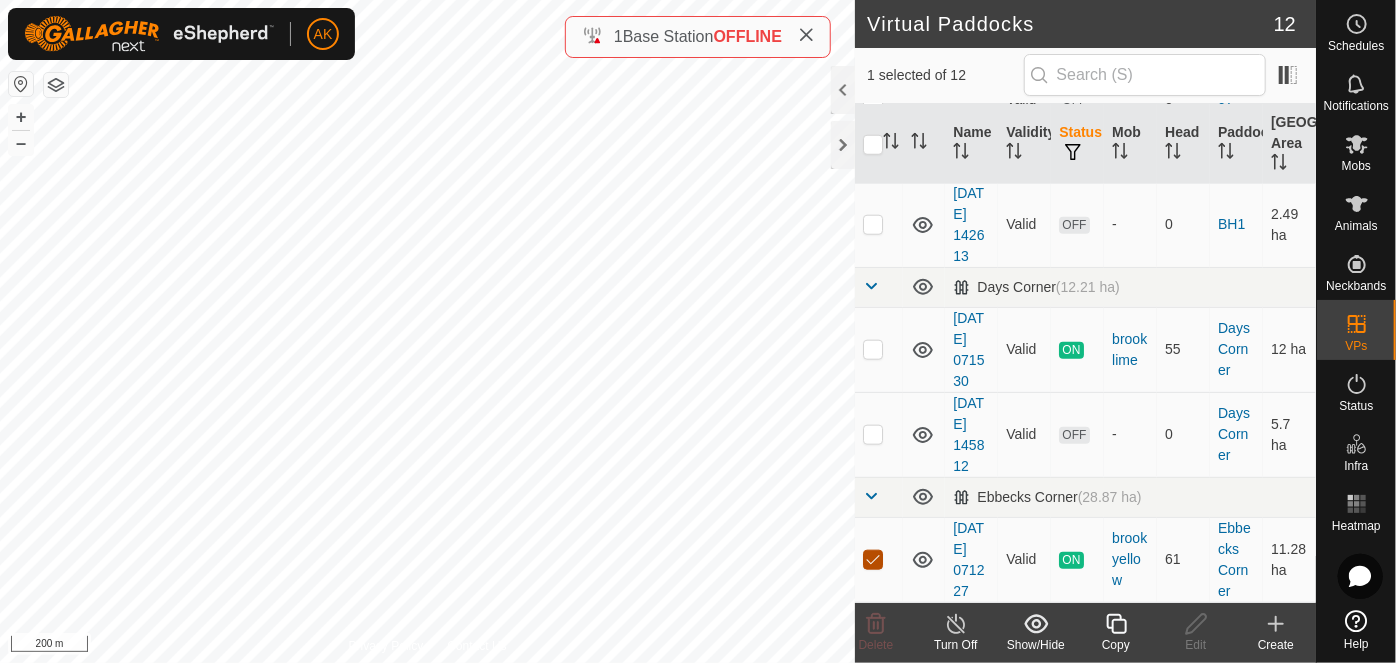 click at bounding box center [873, 560] 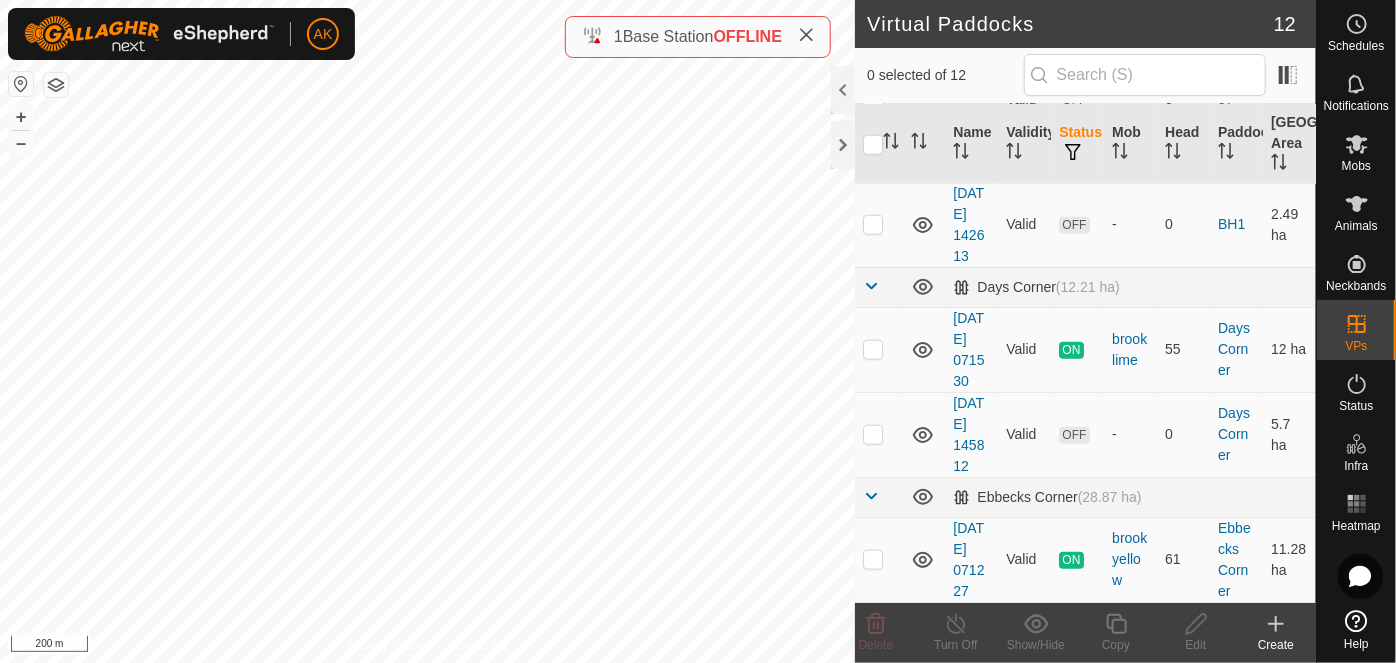 scroll, scrollTop: 1078, scrollLeft: 0, axis: vertical 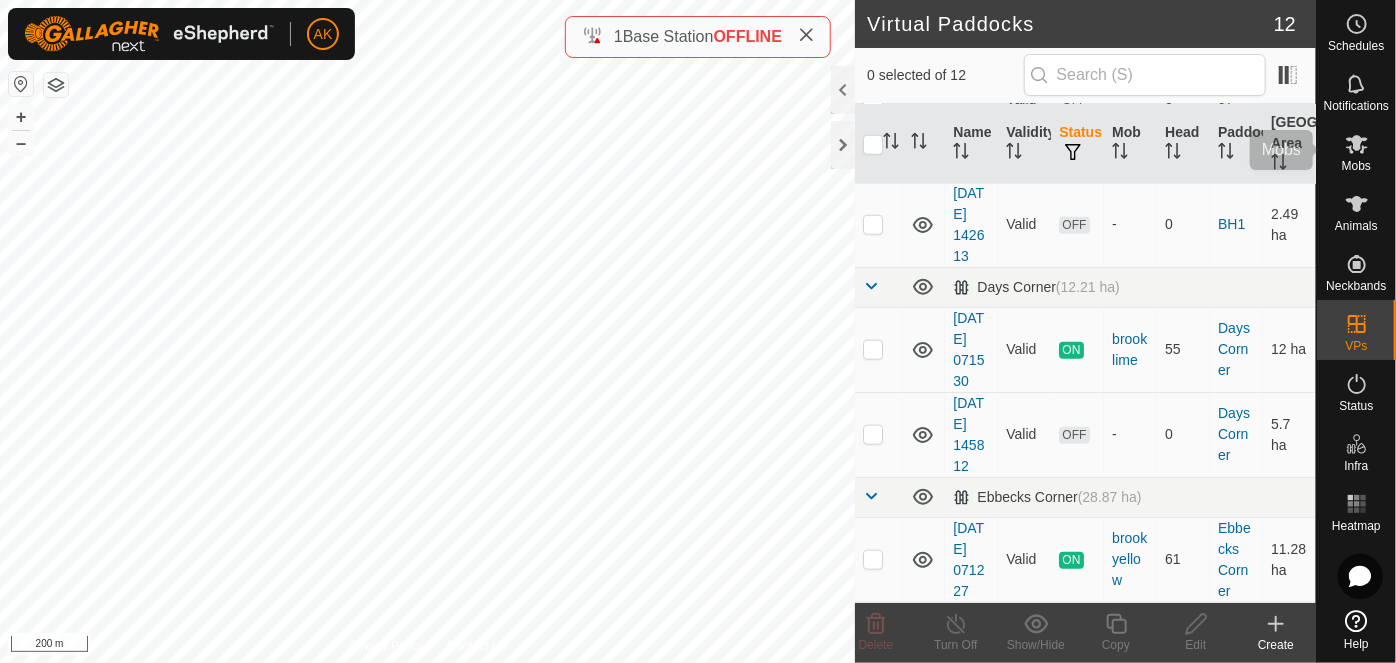 click on "Mobs" at bounding box center [1356, 166] 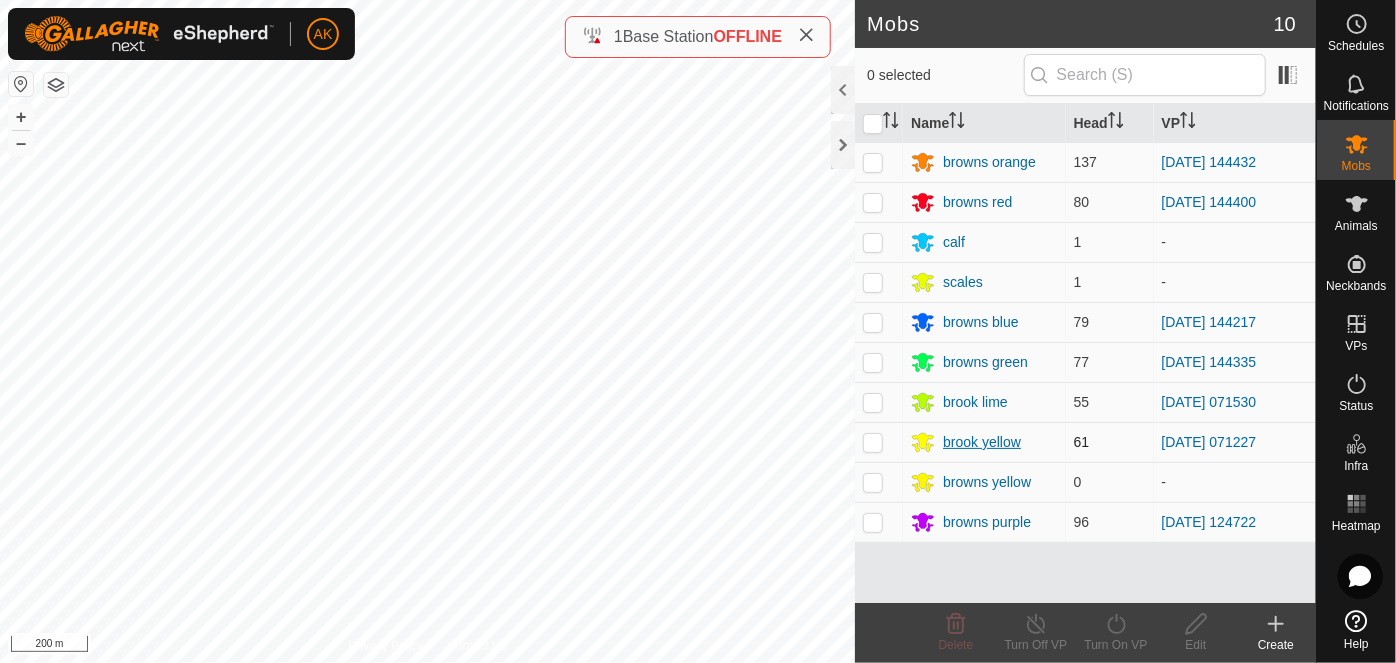 click on "brook yellow" at bounding box center (982, 442) 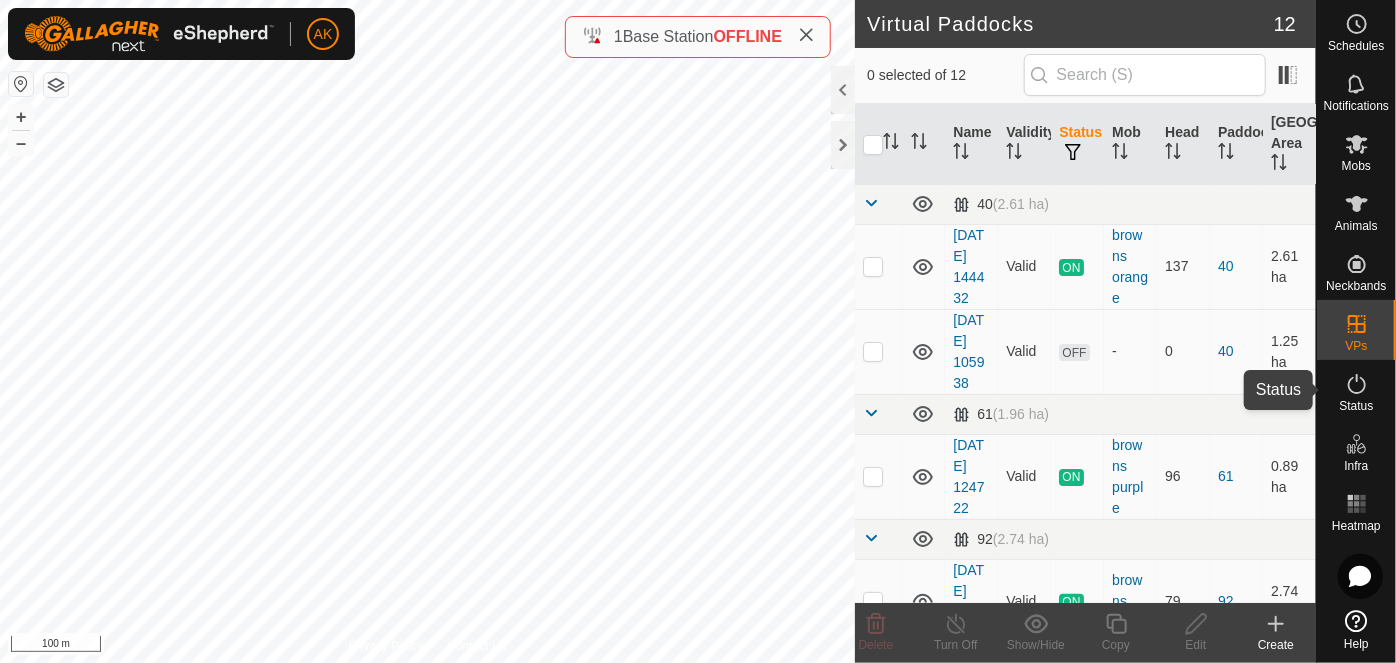 click 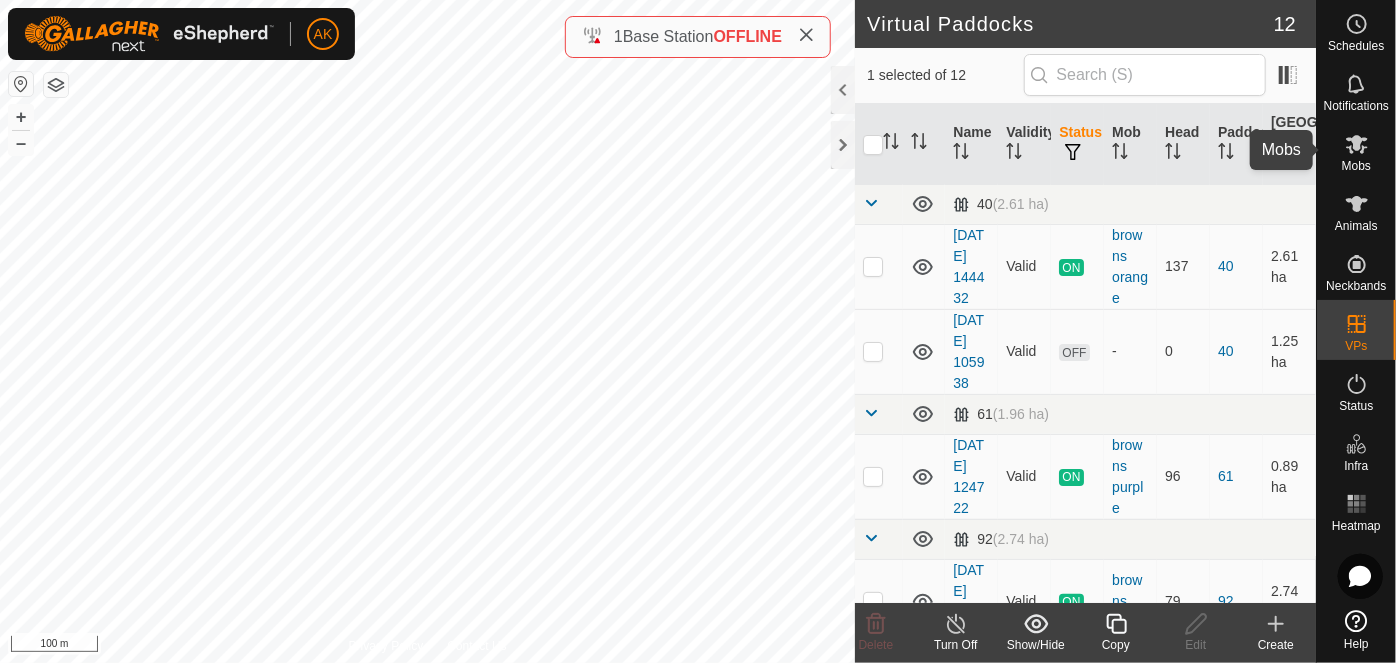 click 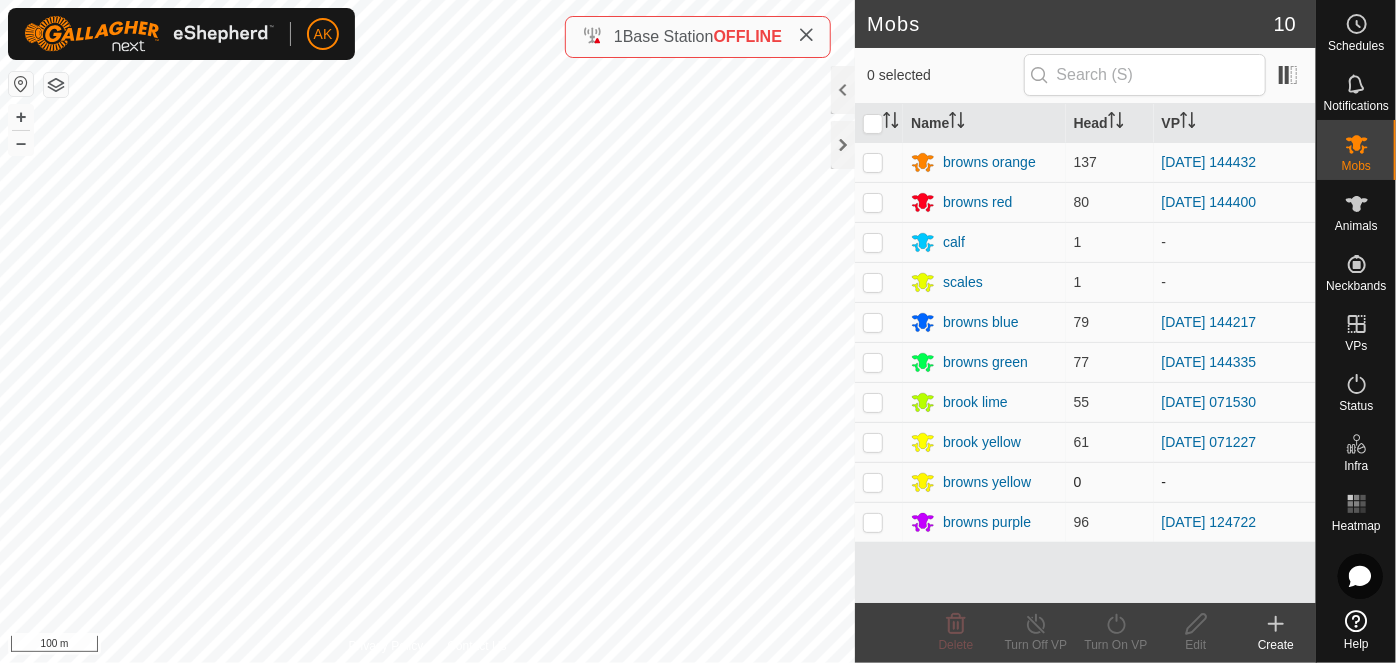 click at bounding box center [873, 482] 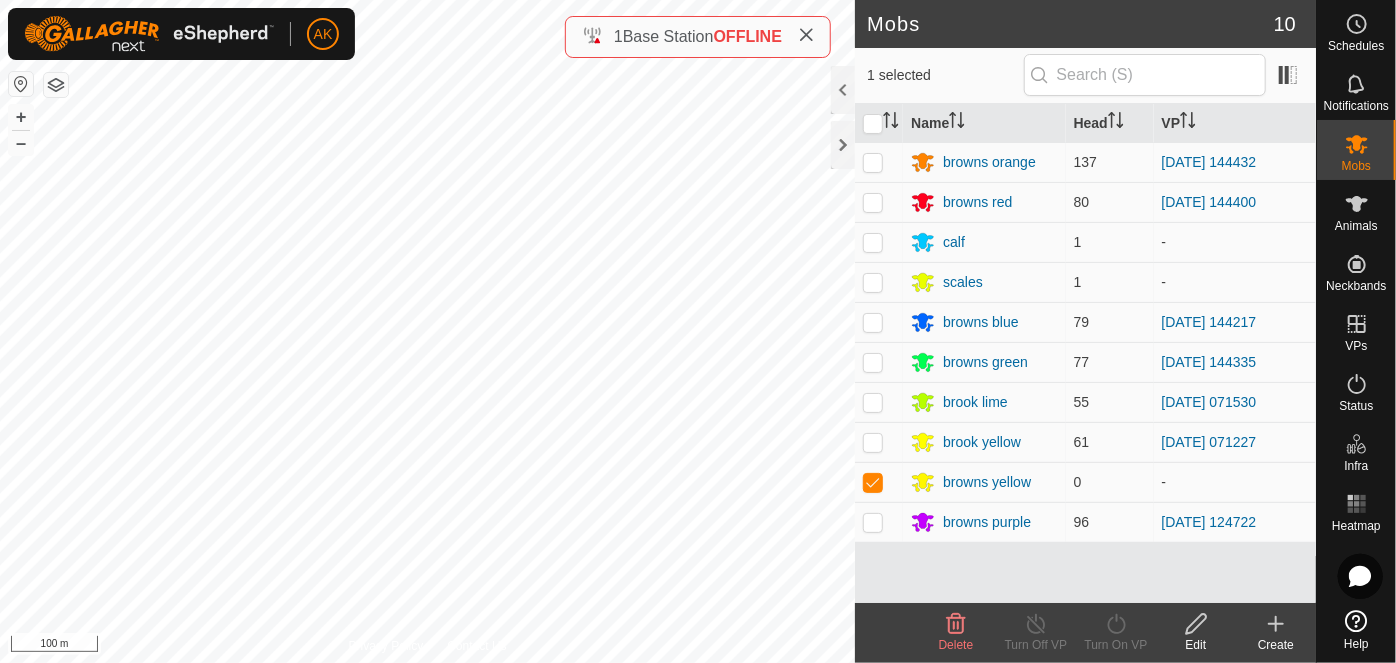 click 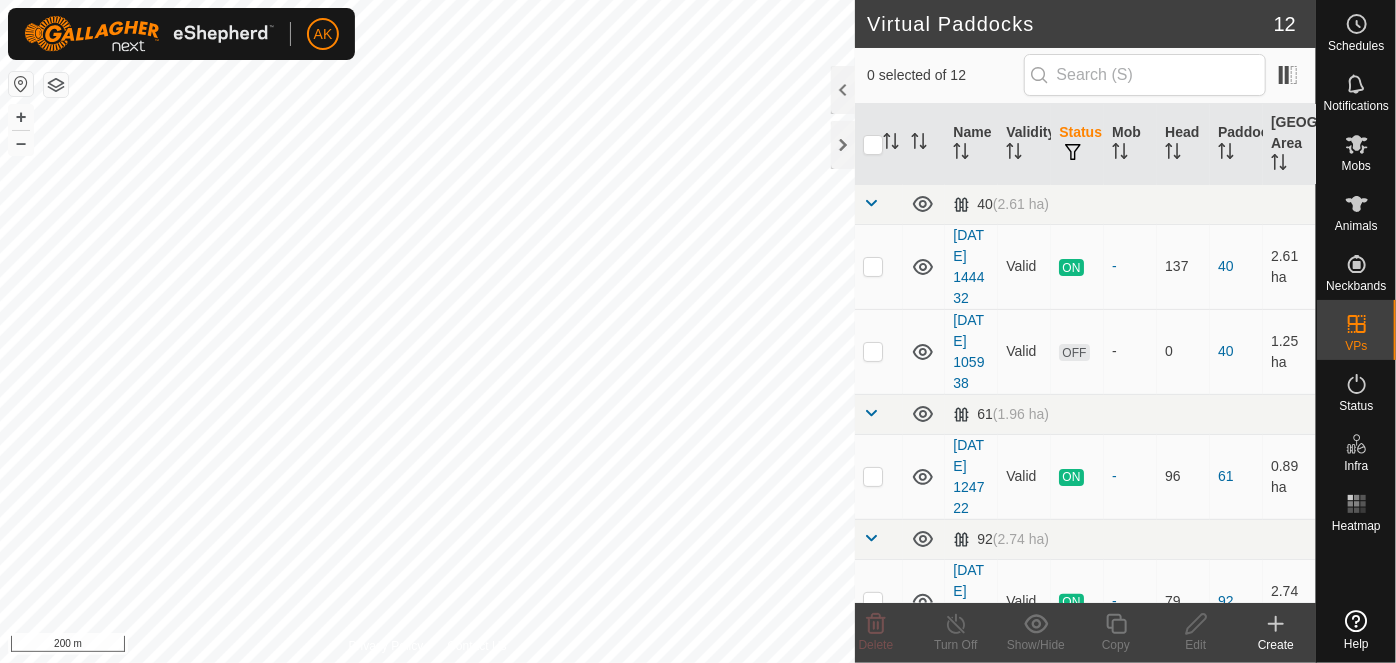 scroll, scrollTop: 0, scrollLeft: 0, axis: both 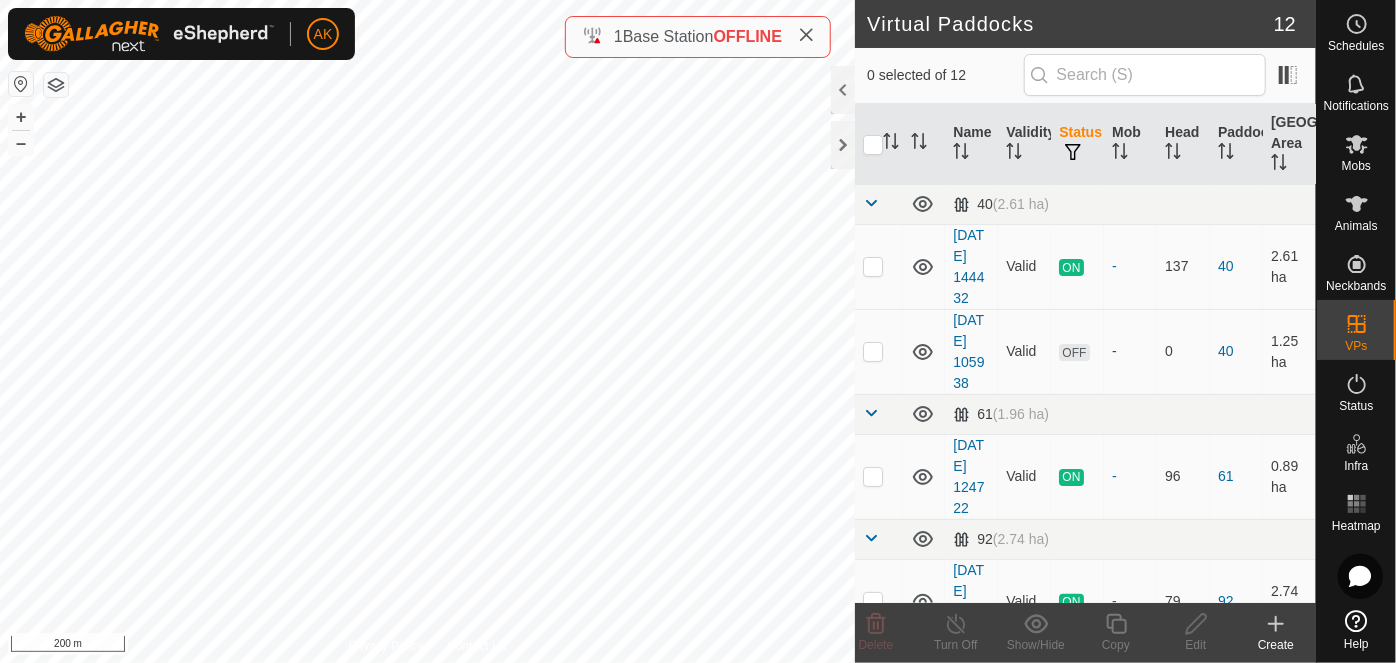 checkbox on "true" 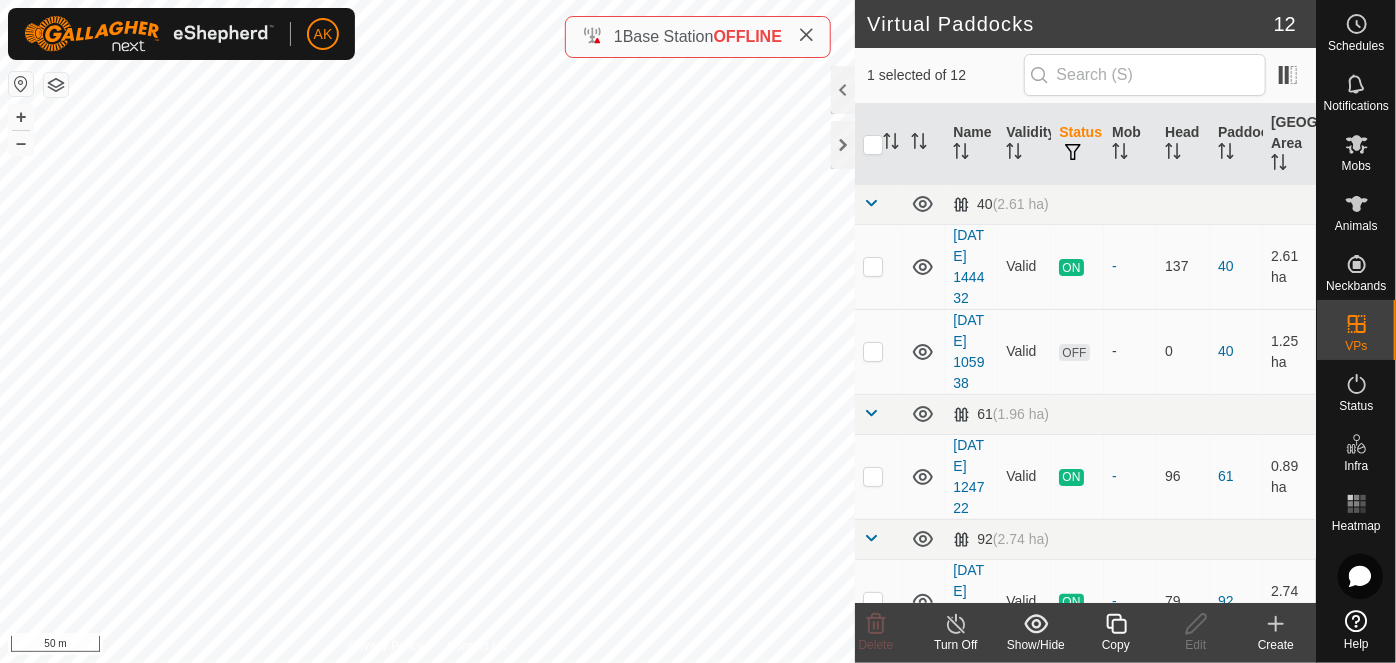 click 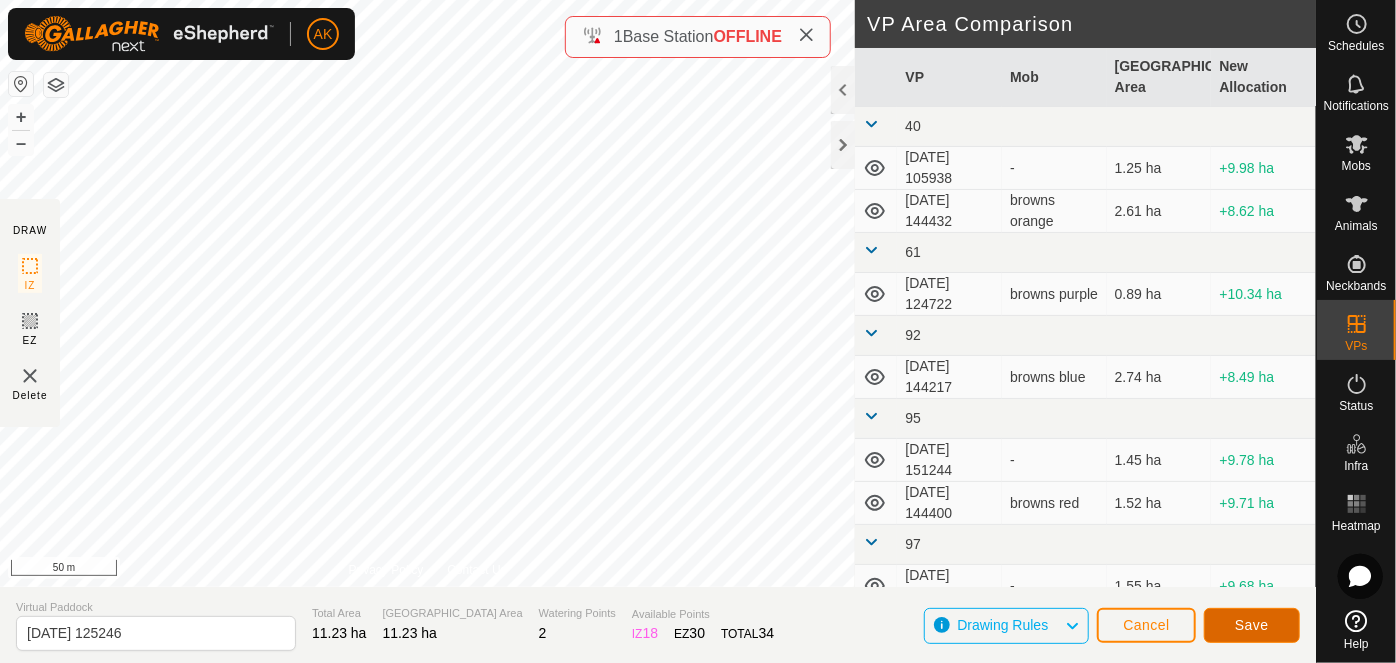 click on "Save" 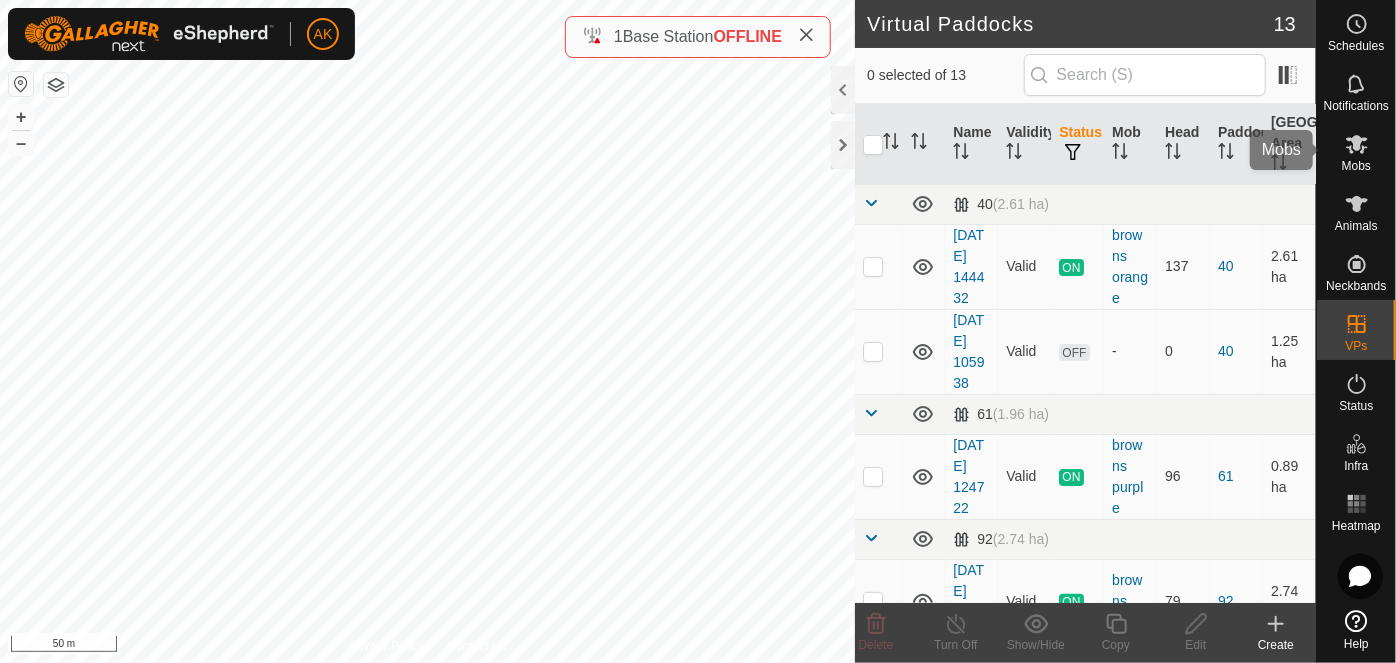 click 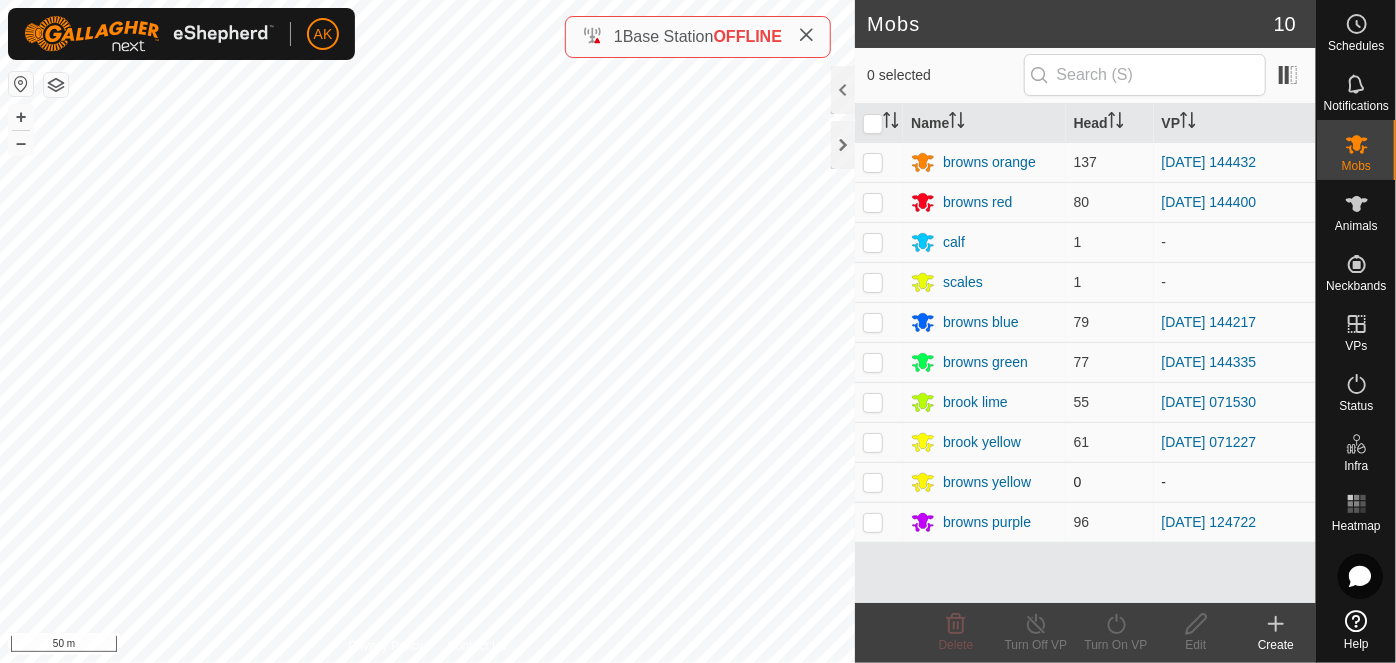 click at bounding box center (873, 482) 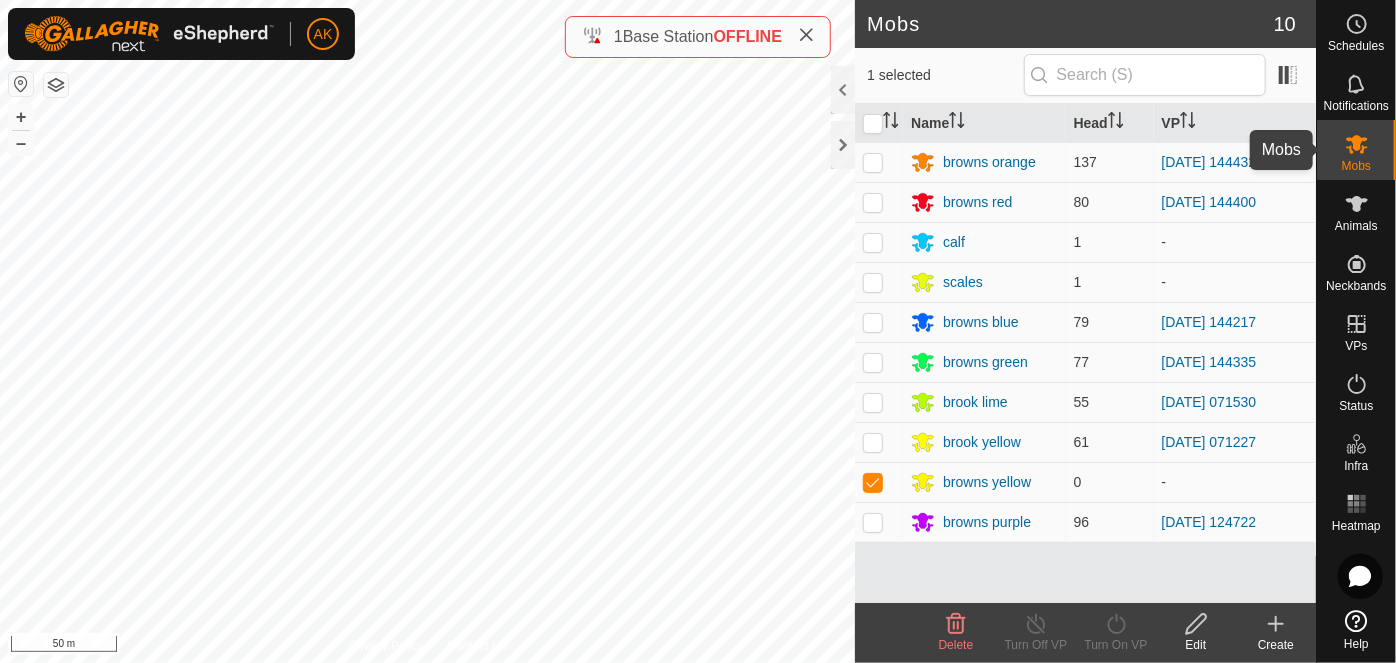 click 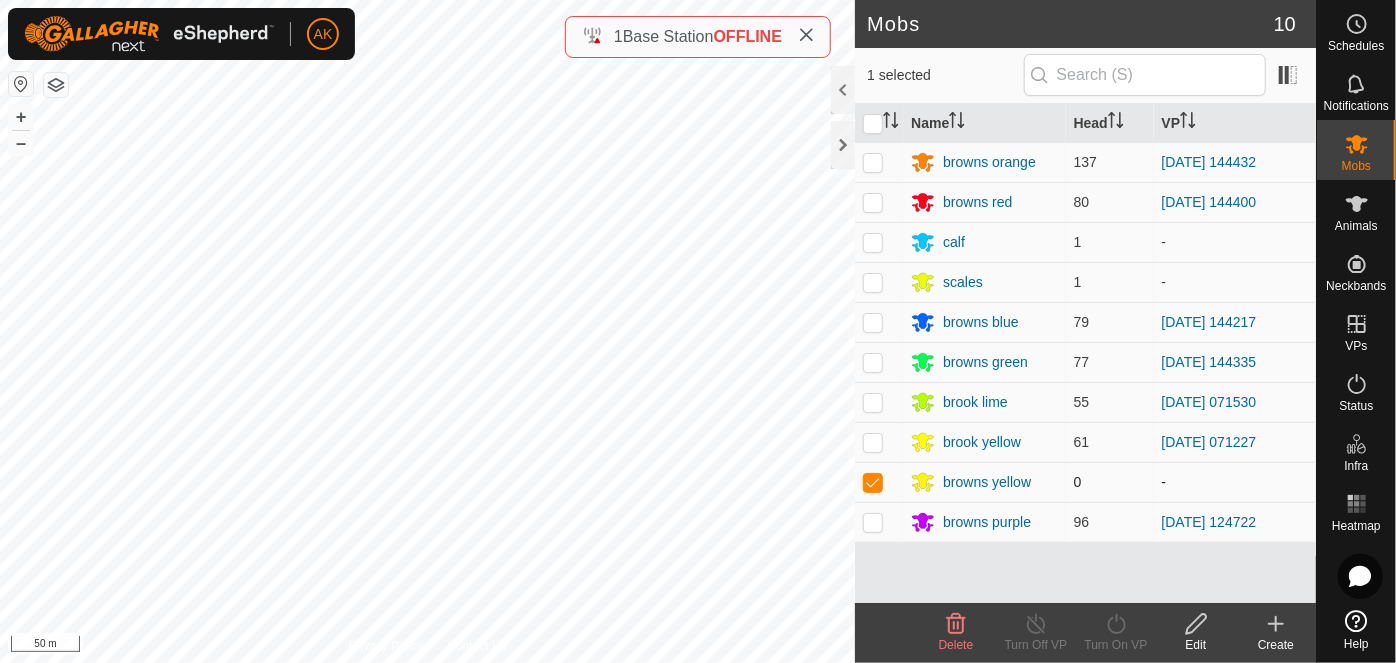 click at bounding box center [873, 482] 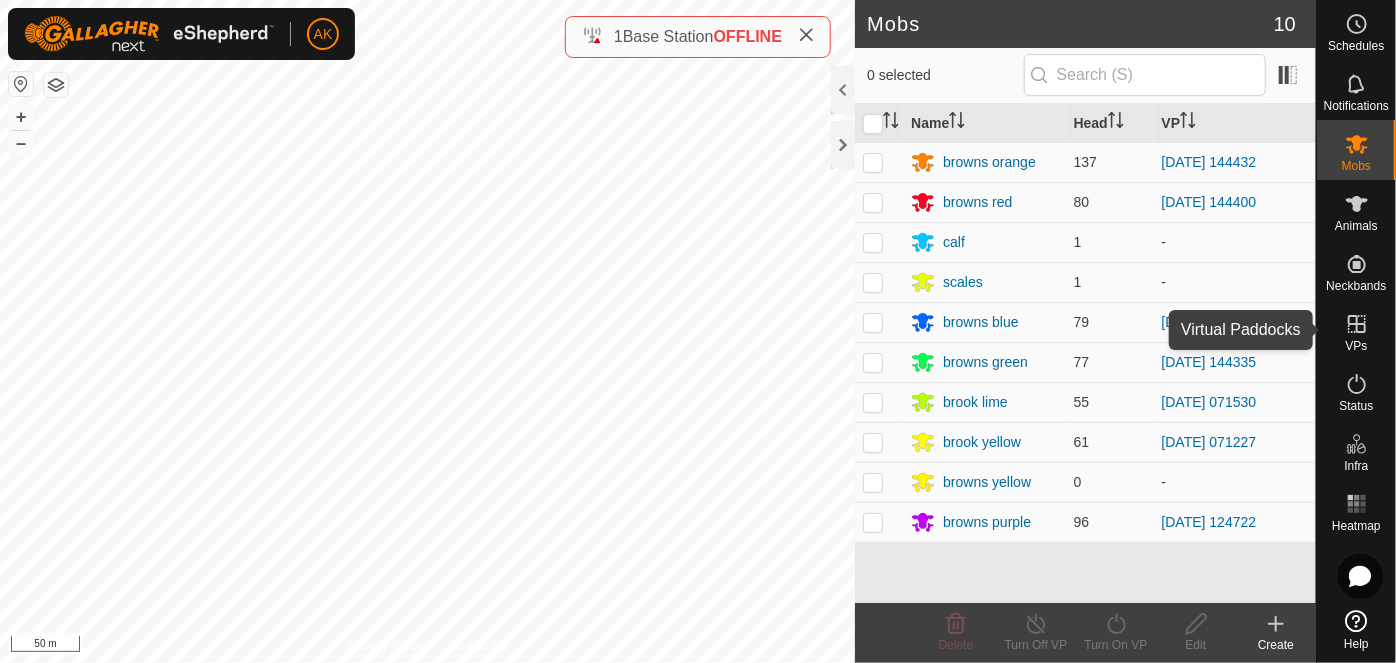 click 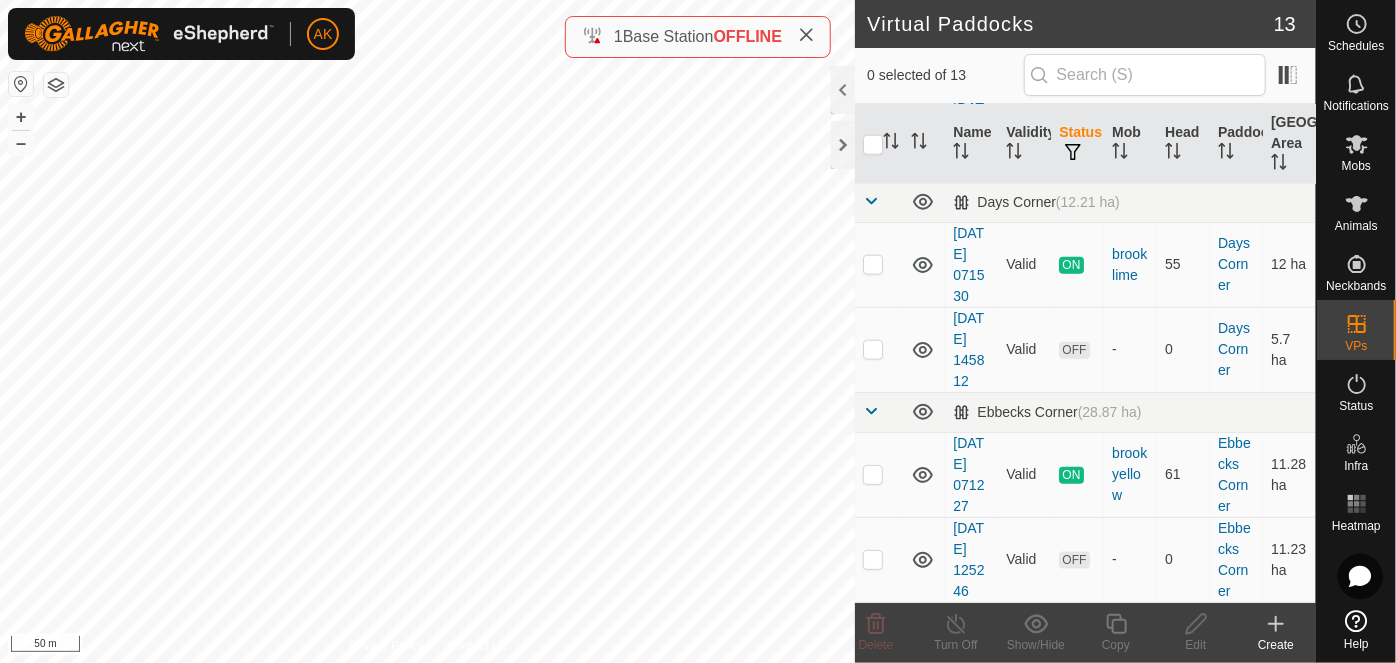 scroll, scrollTop: 820, scrollLeft: 0, axis: vertical 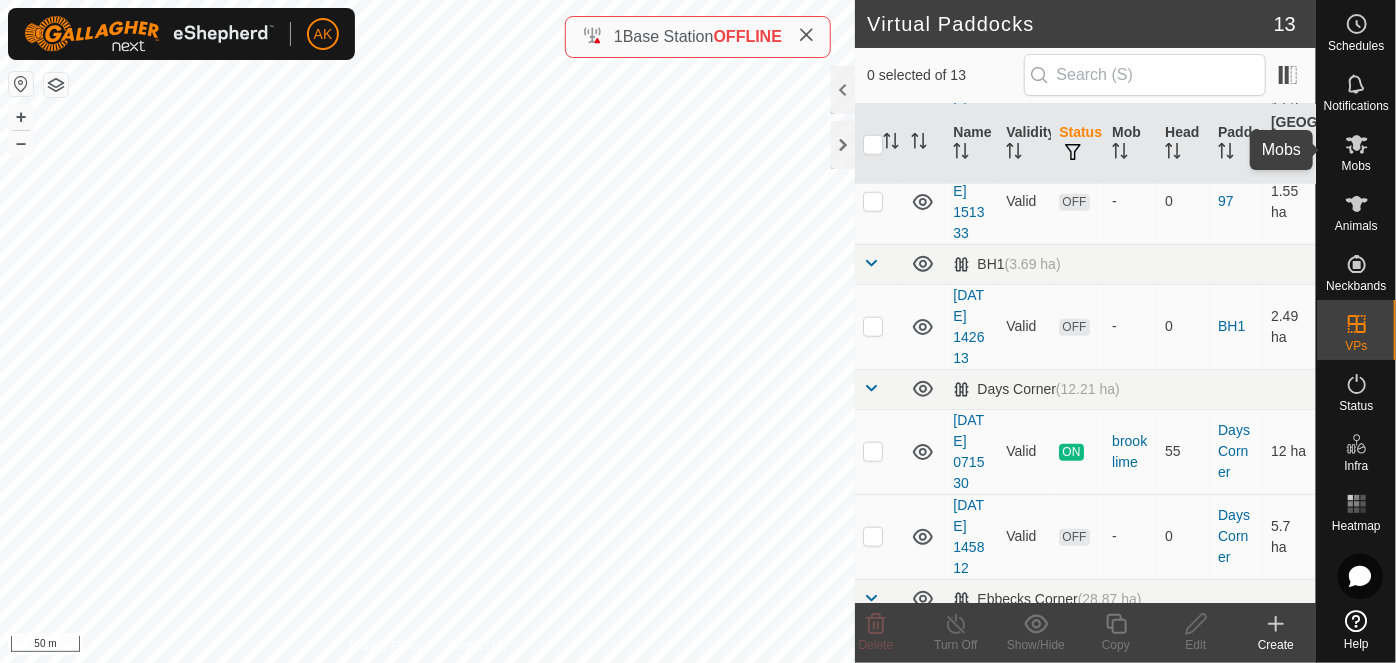 click 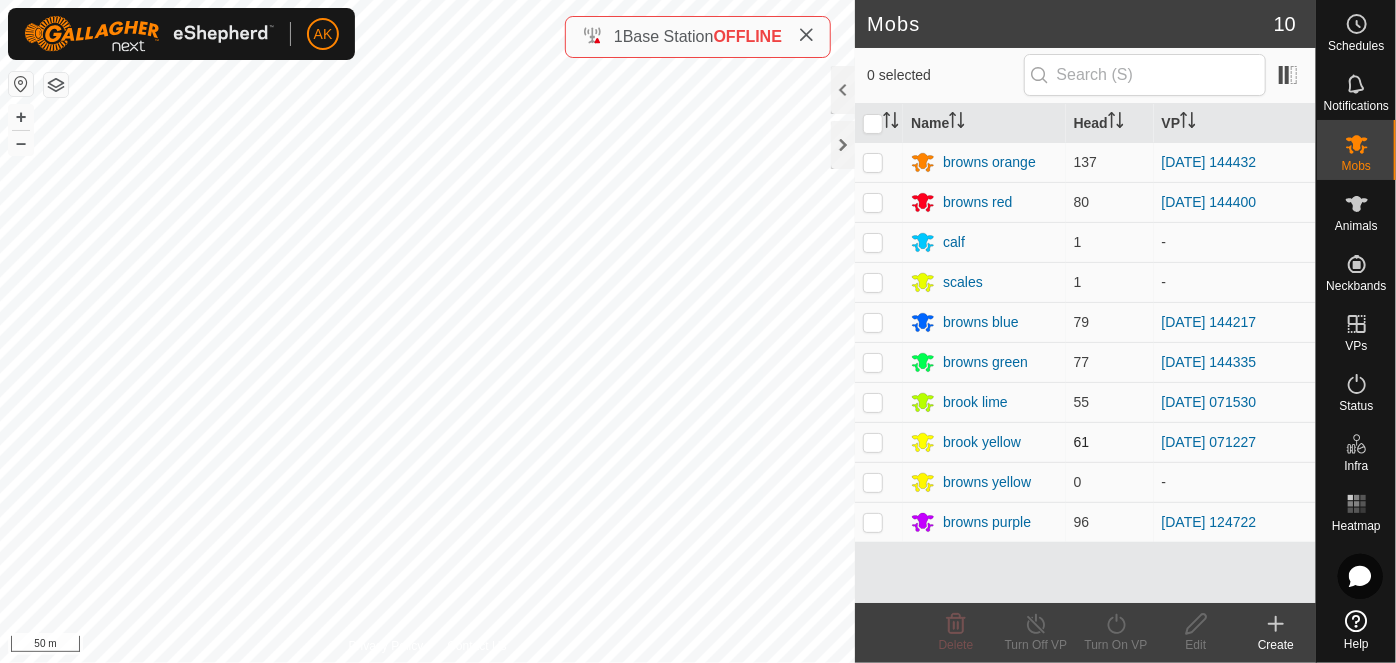click at bounding box center (873, 442) 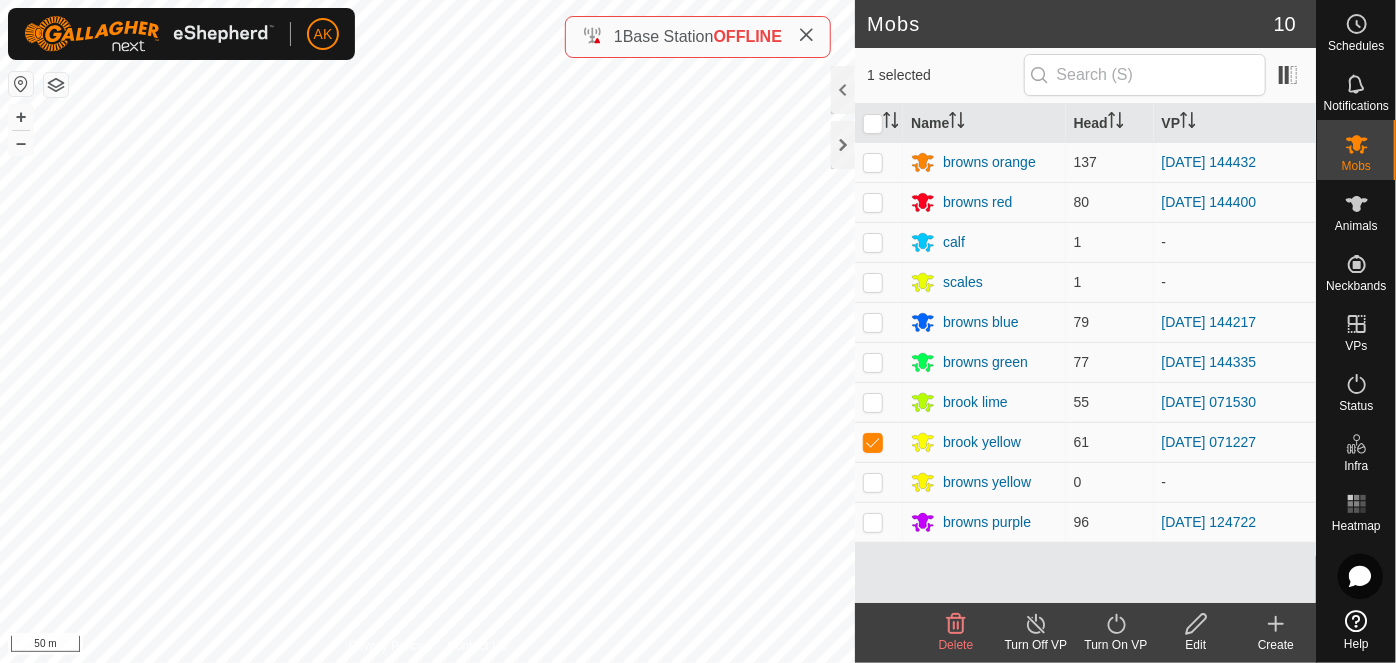 click 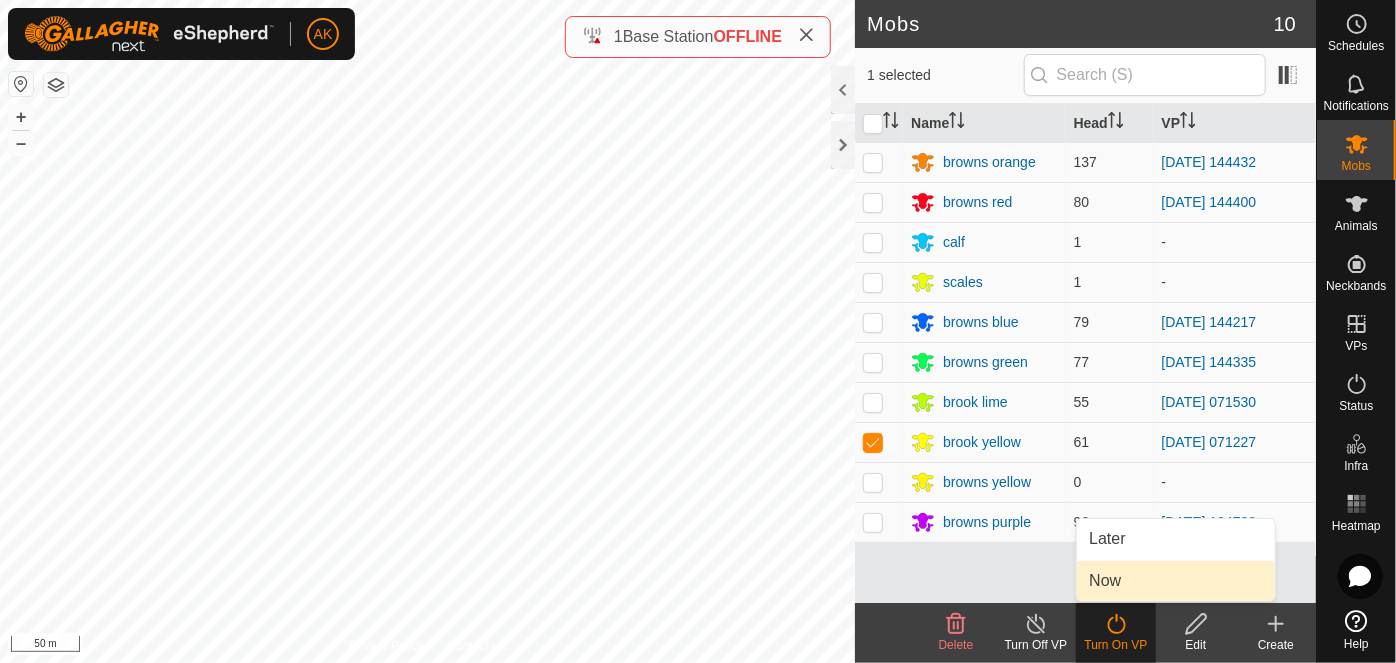 click on "Now" at bounding box center [1176, 581] 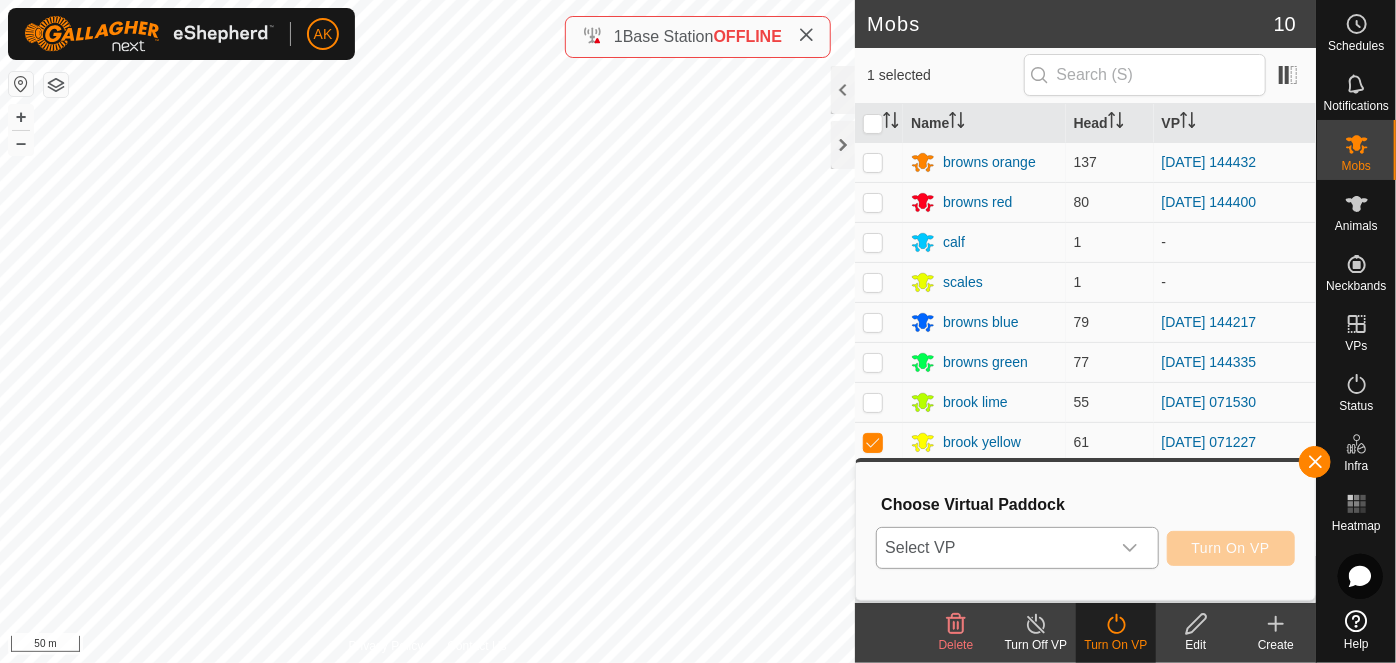 click on "Select VP" at bounding box center [993, 548] 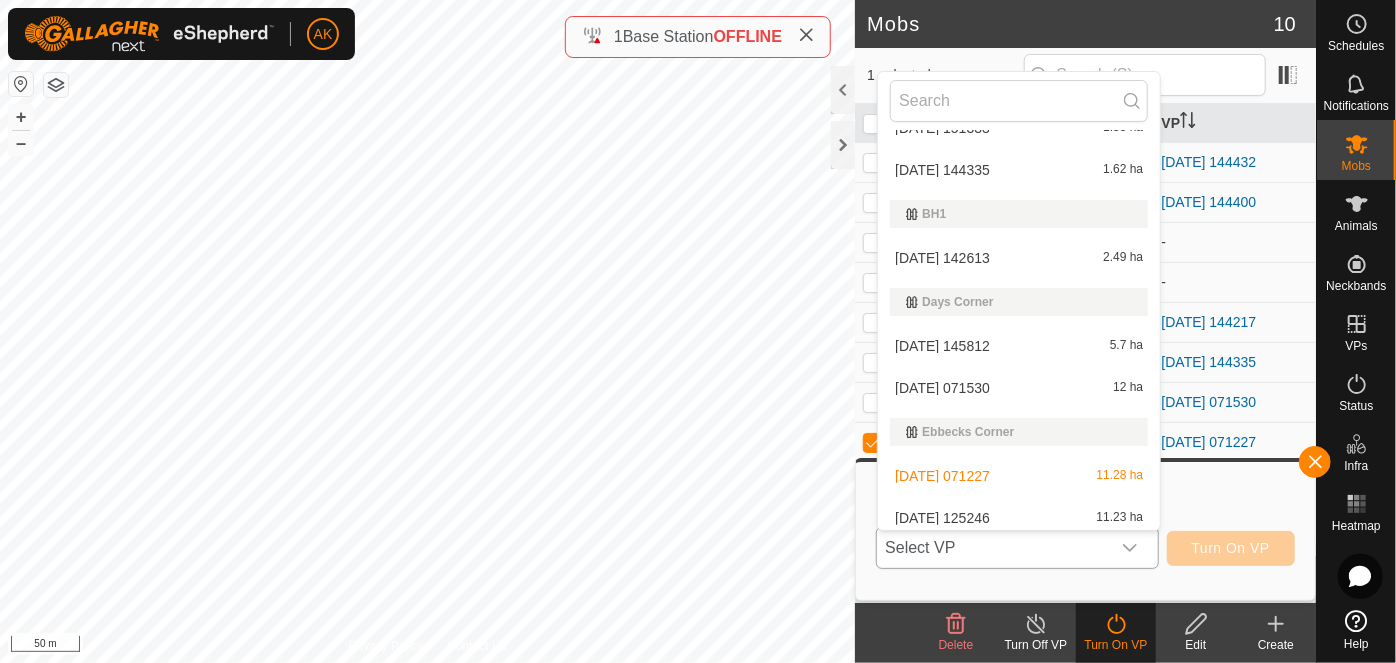 scroll, scrollTop: 512, scrollLeft: 0, axis: vertical 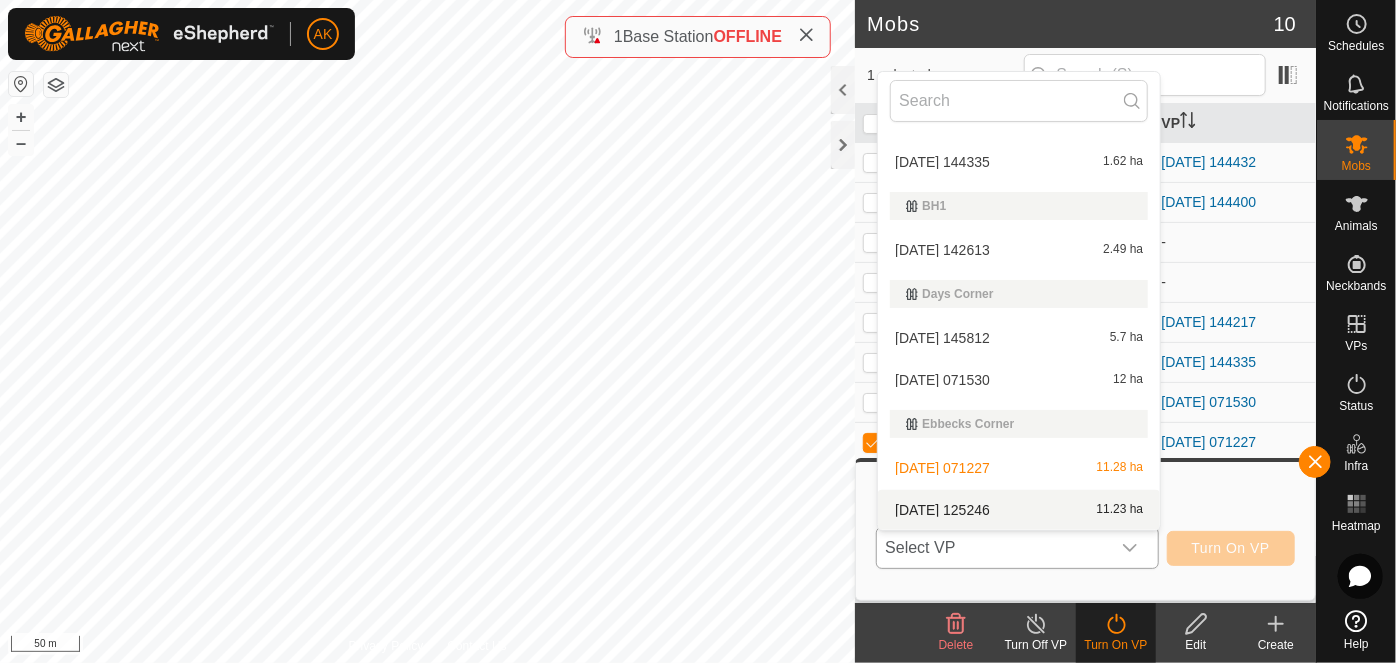 click on "2025-07-14 125246  11.23 ha" at bounding box center [1019, 510] 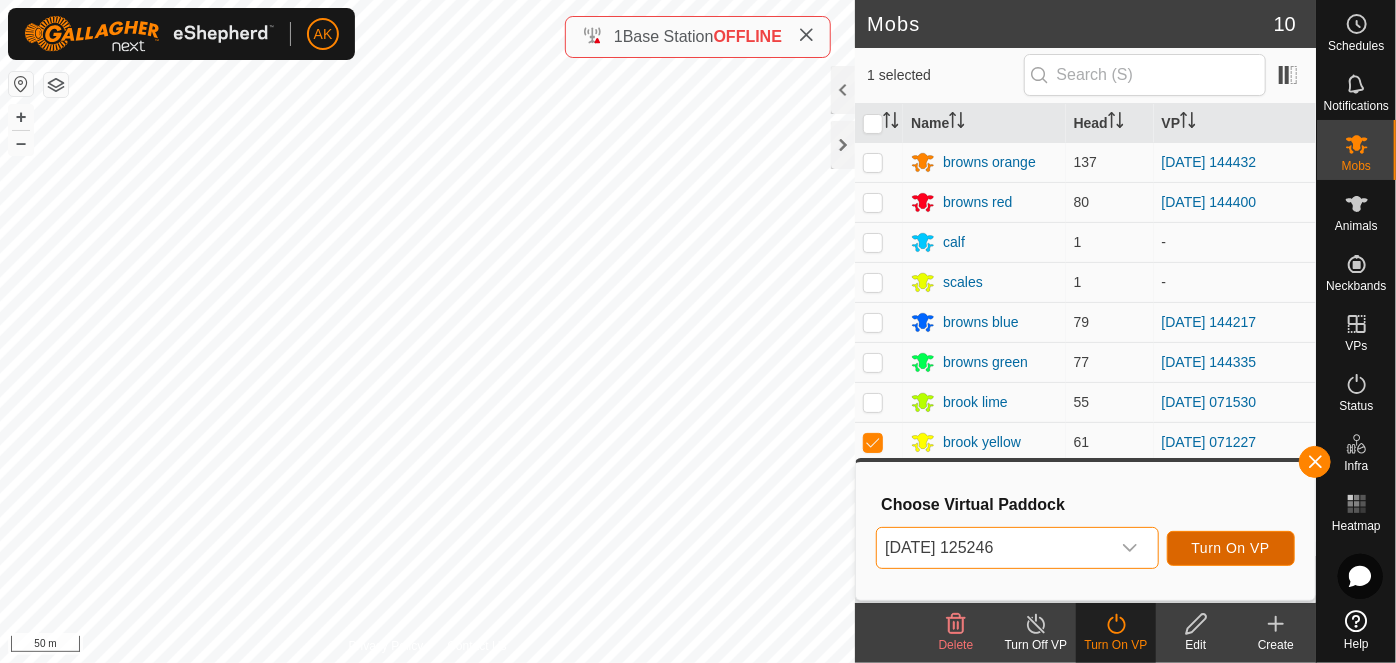 click on "Turn On VP" at bounding box center (1231, 548) 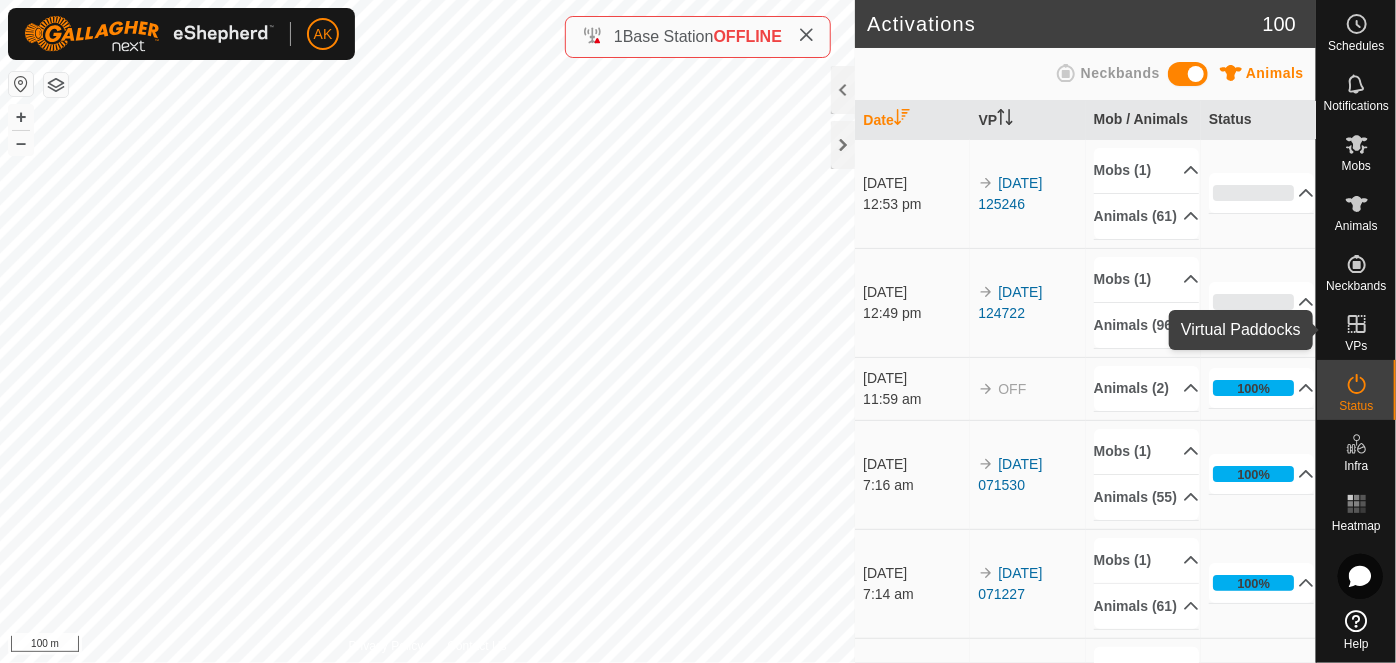 click 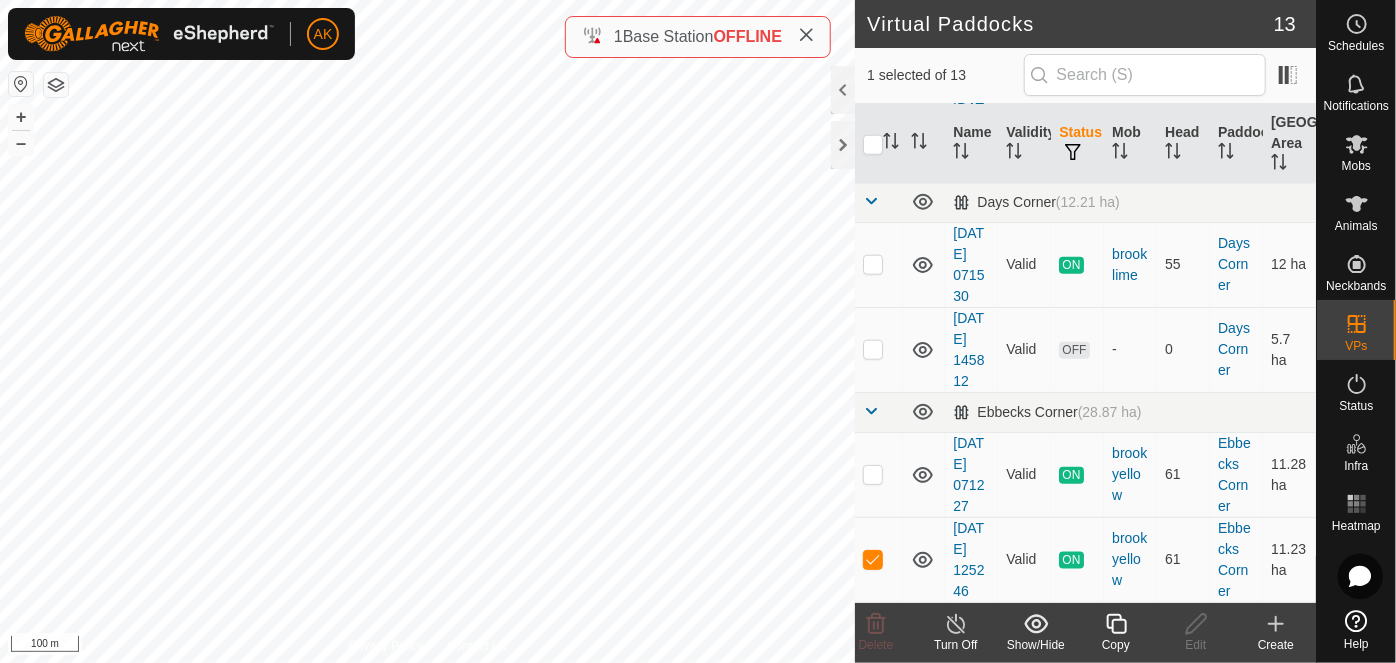 scroll, scrollTop: 1274, scrollLeft: 0, axis: vertical 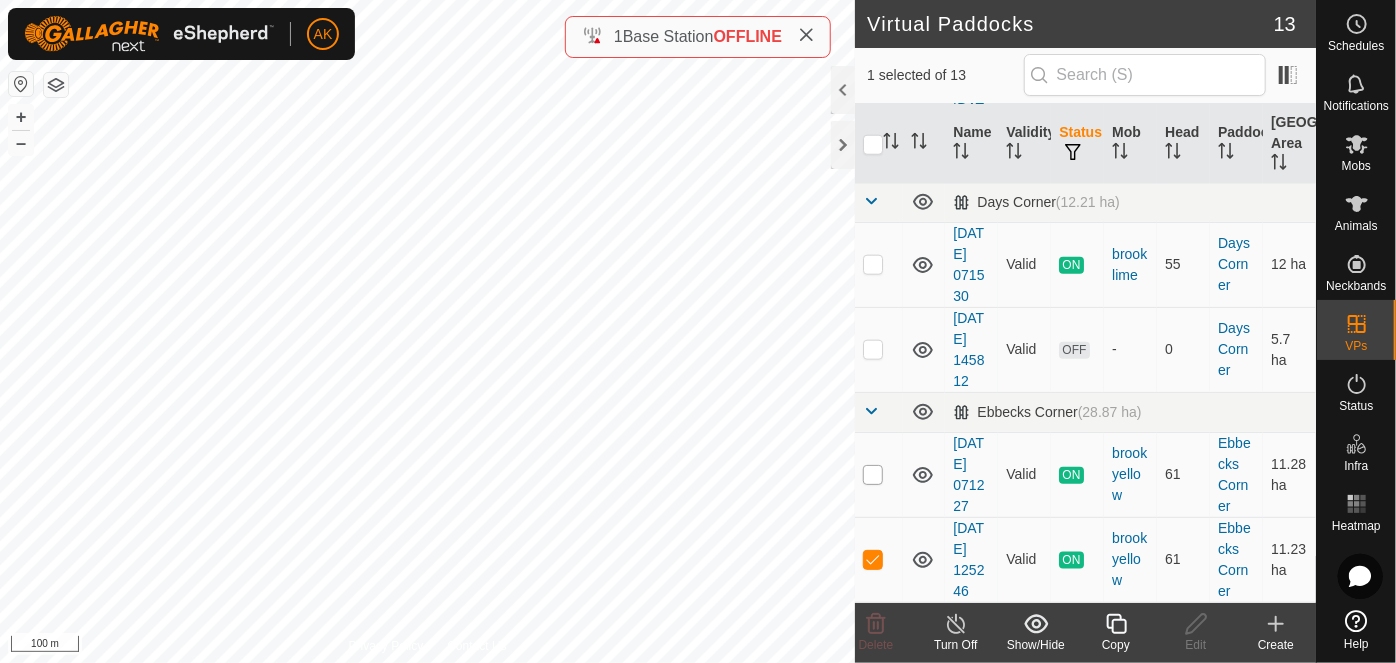 click at bounding box center (873, 475) 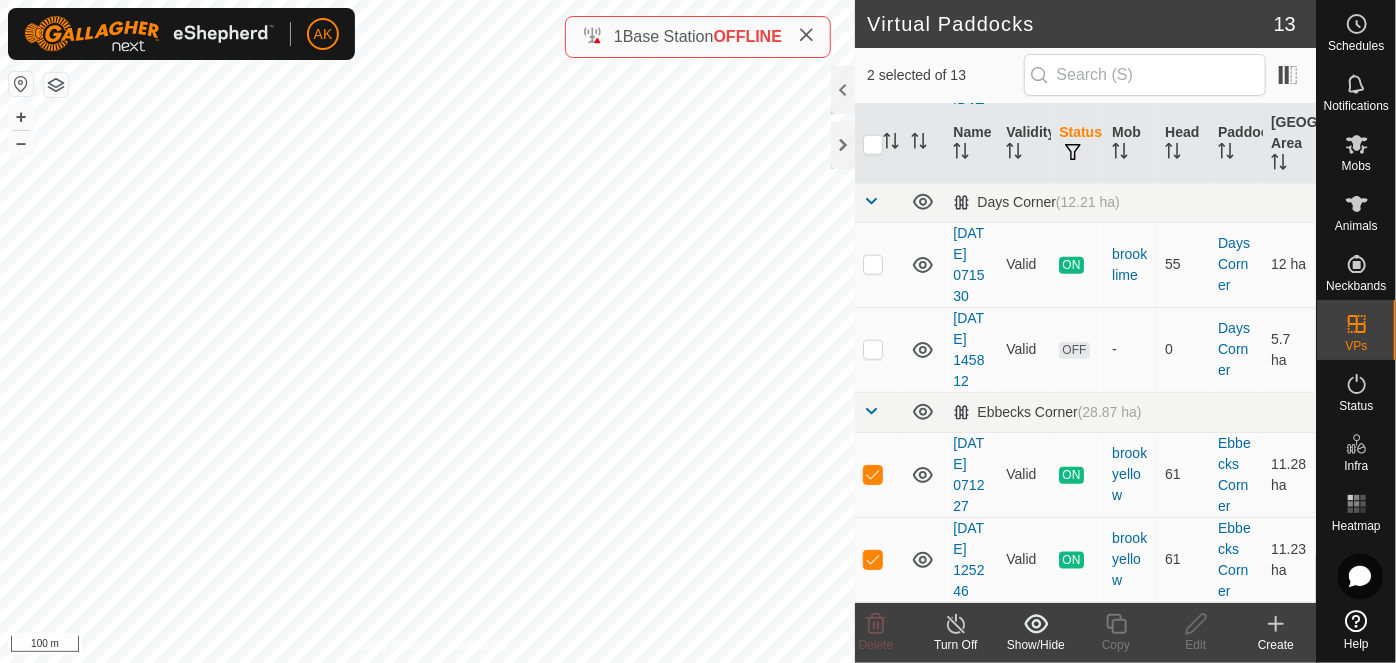 scroll, scrollTop: 1093, scrollLeft: 0, axis: vertical 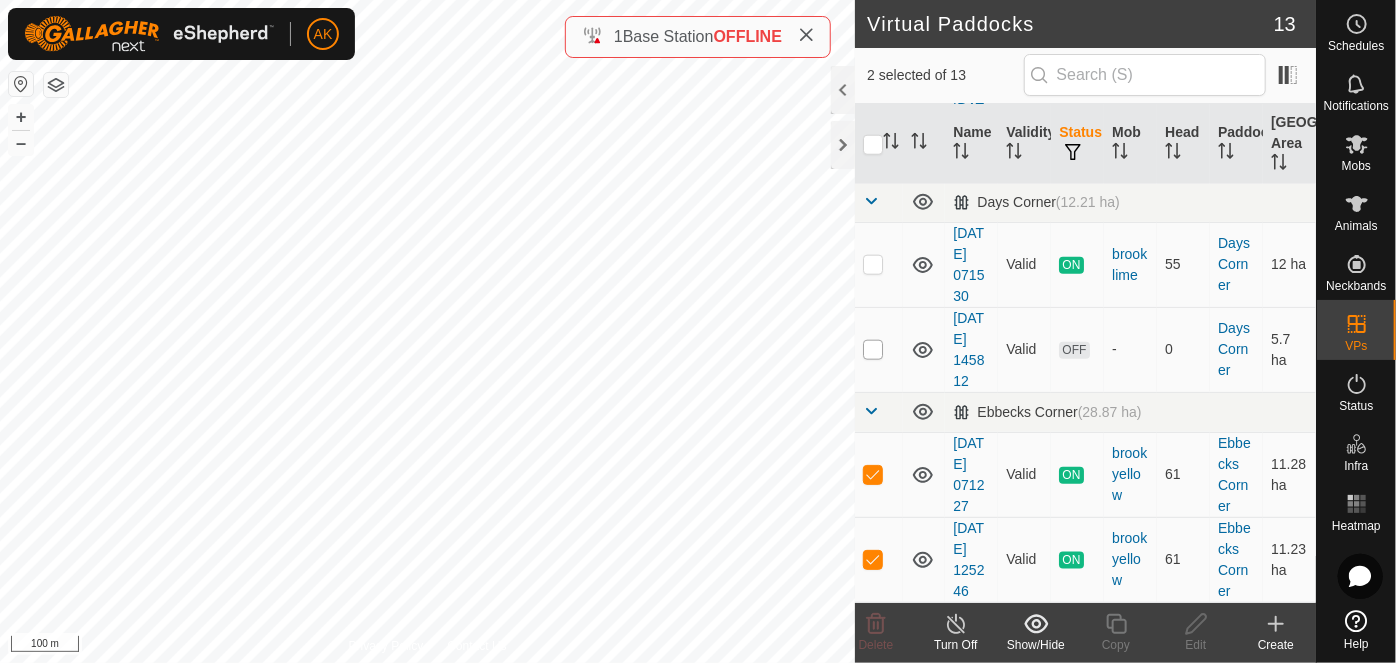 click at bounding box center (873, 350) 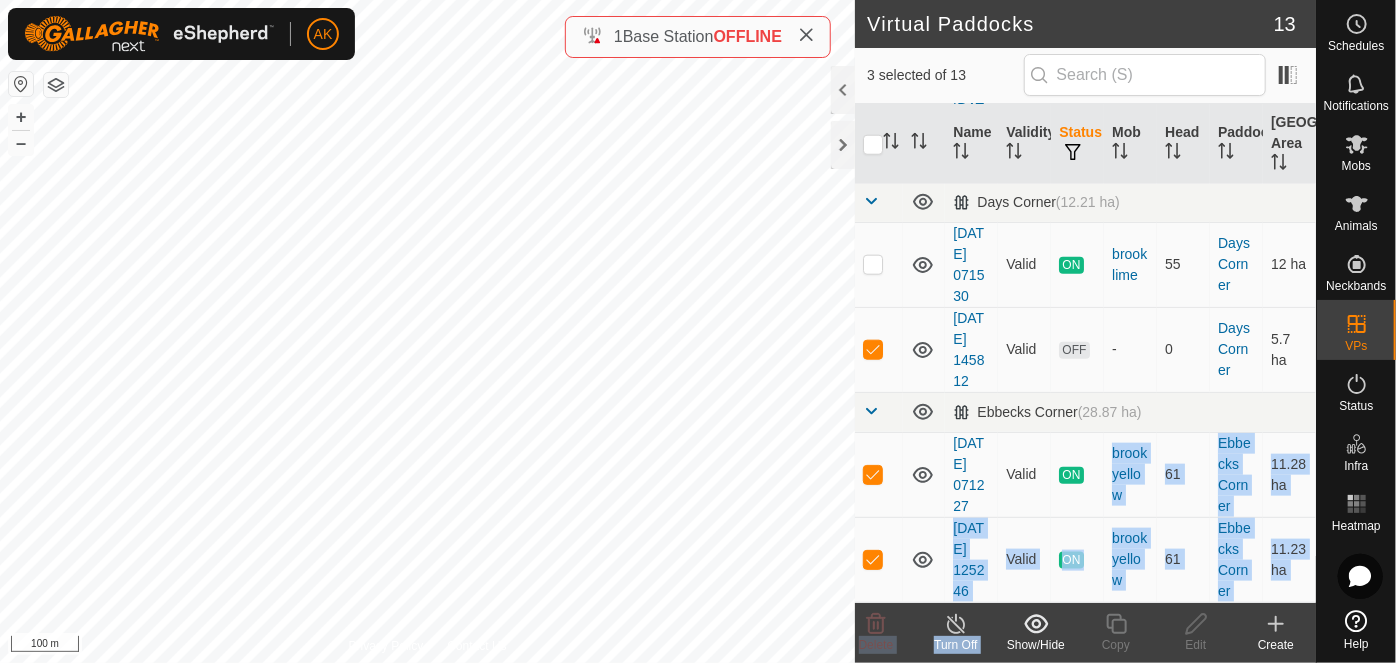 scroll, scrollTop: 1130, scrollLeft: 0, axis: vertical 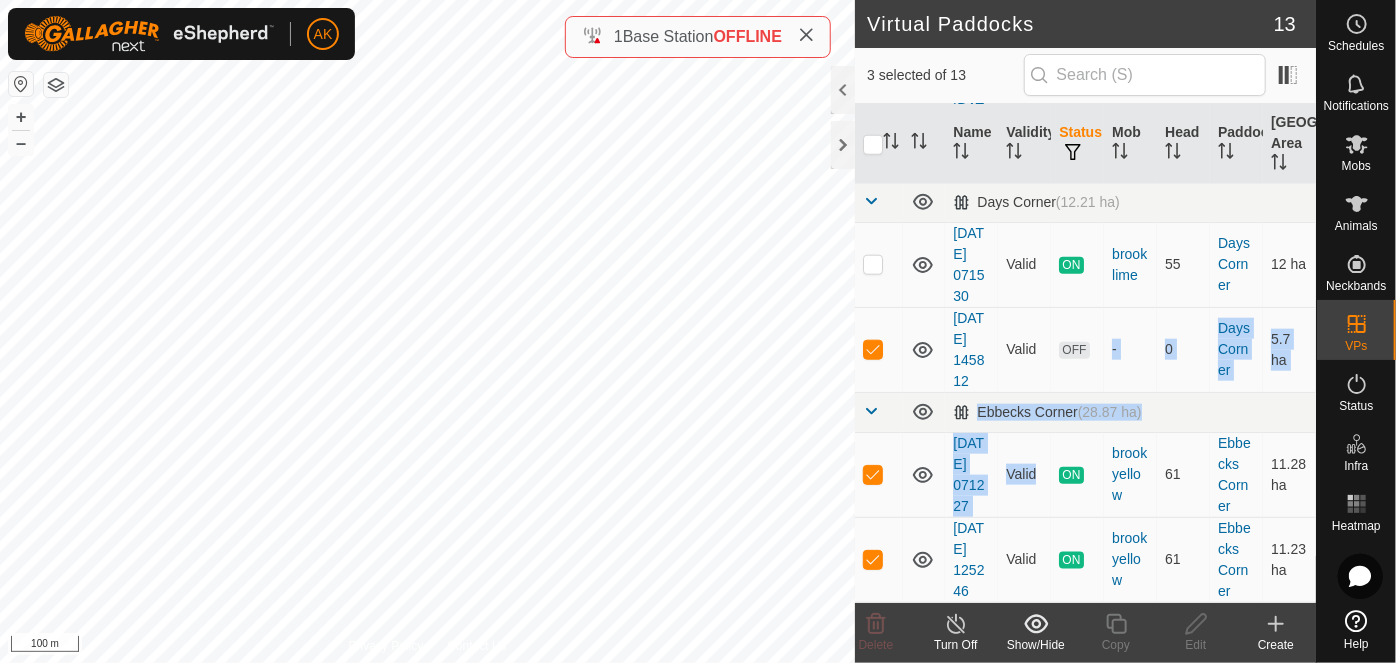 drag, startPoint x: 1053, startPoint y: 548, endPoint x: 1104, endPoint y: 411, distance: 146.18481 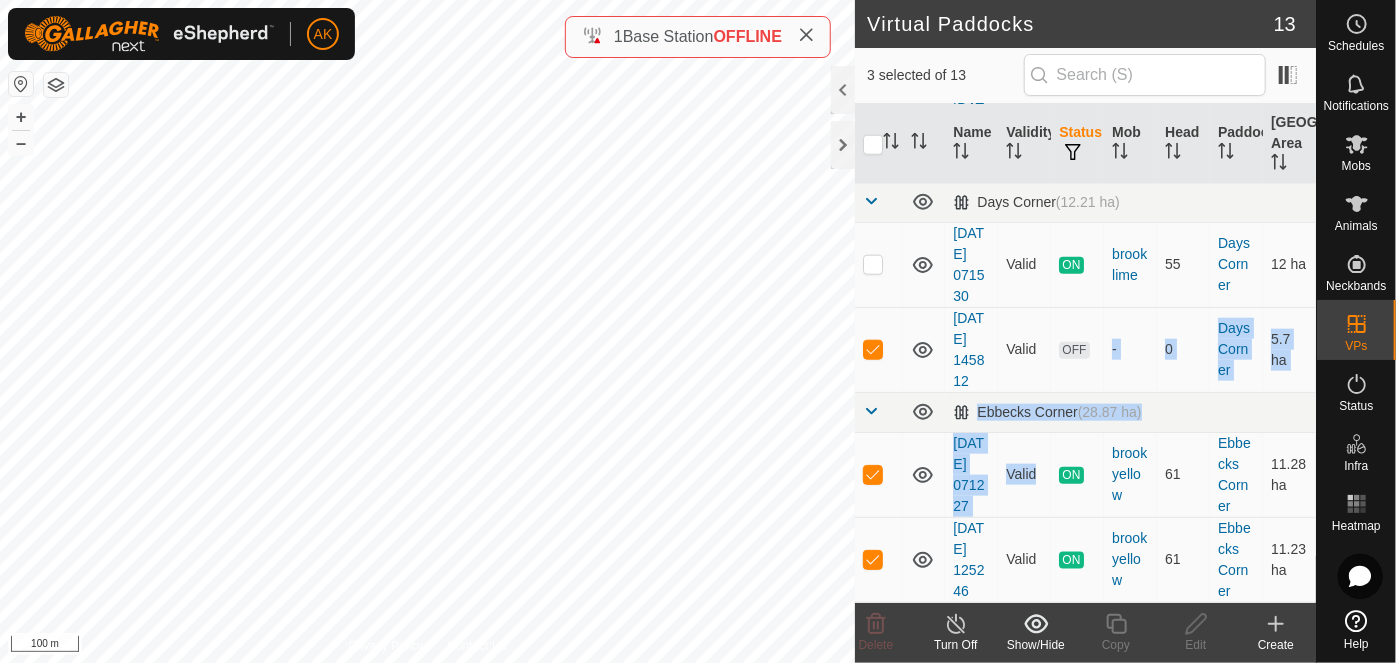 click on "40   (2.61 ha) 2025-07-13 144432  Valid  ON  browns orange   137   40   2.61 ha  2025-07-13 105938  Valid  OFF  -   0   40   1.25 ha   61   (1.96 ha) 2025-07-14 124722  Valid  ON  browns purple   96   61   0.89 ha   92   (2.74 ha) 2025-07-13 144217  Valid  ON  browns blue   79   92   2.74 ha   95   (2.22 ha) 2025-07-13 144400  Valid  ON  browns red   80   95   1.52 ha  2025-07-12 151244  Valid  OFF  -   0   95   1.45 ha   97   (2.35 ha) 2025-07-13 144335  Valid  ON  browns green   77   97   1.62 ha  2025-07-12 151333  Valid  OFF  -   0   97   1.55 ha   BH1   (3.69 ha) 2025-07-13 142613  Valid  OFF  -   0   BH1   2.49 ha   Days Corner   (12.21 ha) 2025-07-14 071530  Valid  ON  brook lime   55   Days Corner   12 ha  2025-07-11 145812  Valid  OFF  -   0   Days Corner   5.7 ha   Ebbecks Corner   (28.87 ha) 2025-07-14 071227  Valid  ON  brook yellow   61   Ebbecks Corner   11.28 ha  2025-07-14 125246  Valid  ON  brook yellow   61   Ebbecks Corner   11.23 ha" at bounding box center (1085, -111) 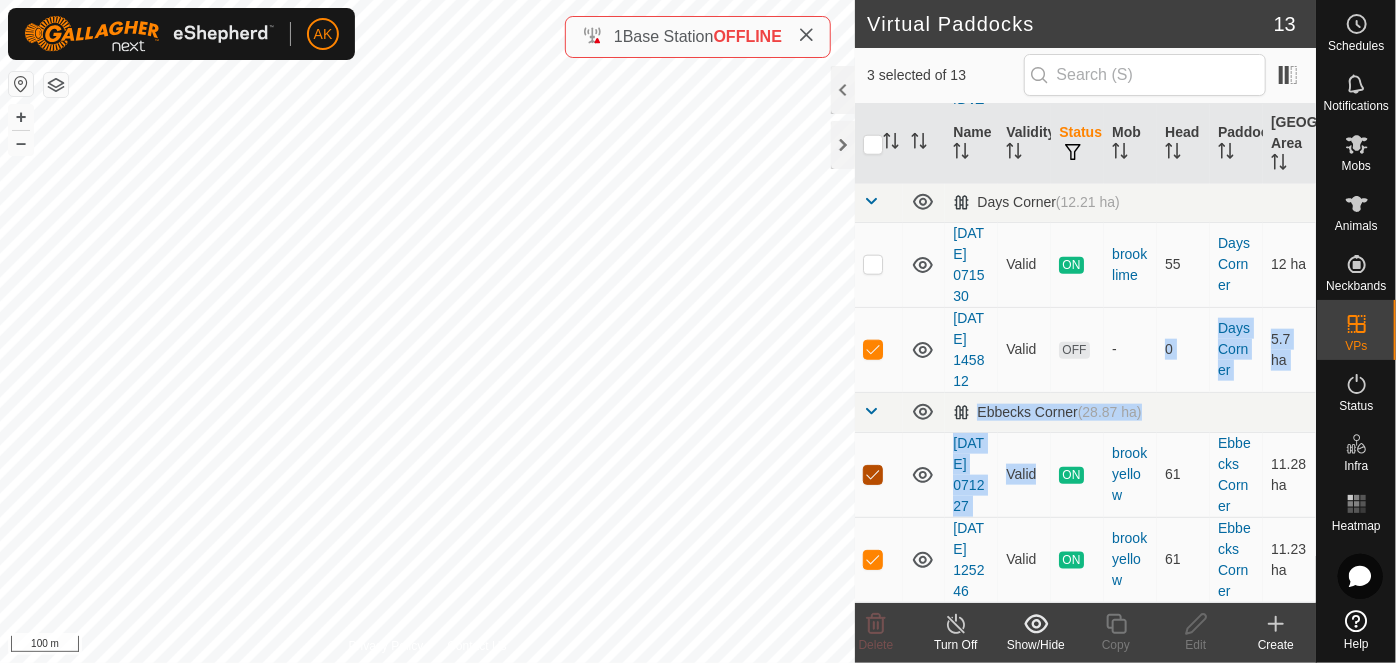 click at bounding box center [873, 475] 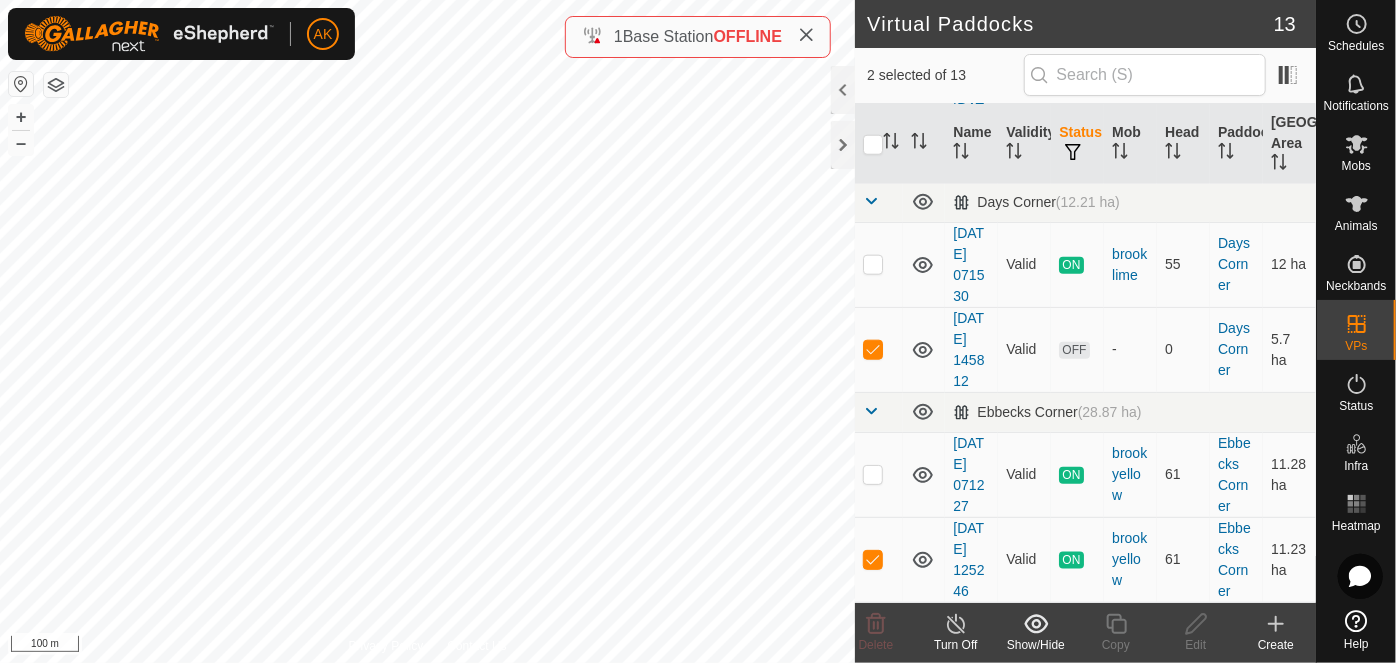 scroll, scrollTop: 1274, scrollLeft: 0, axis: vertical 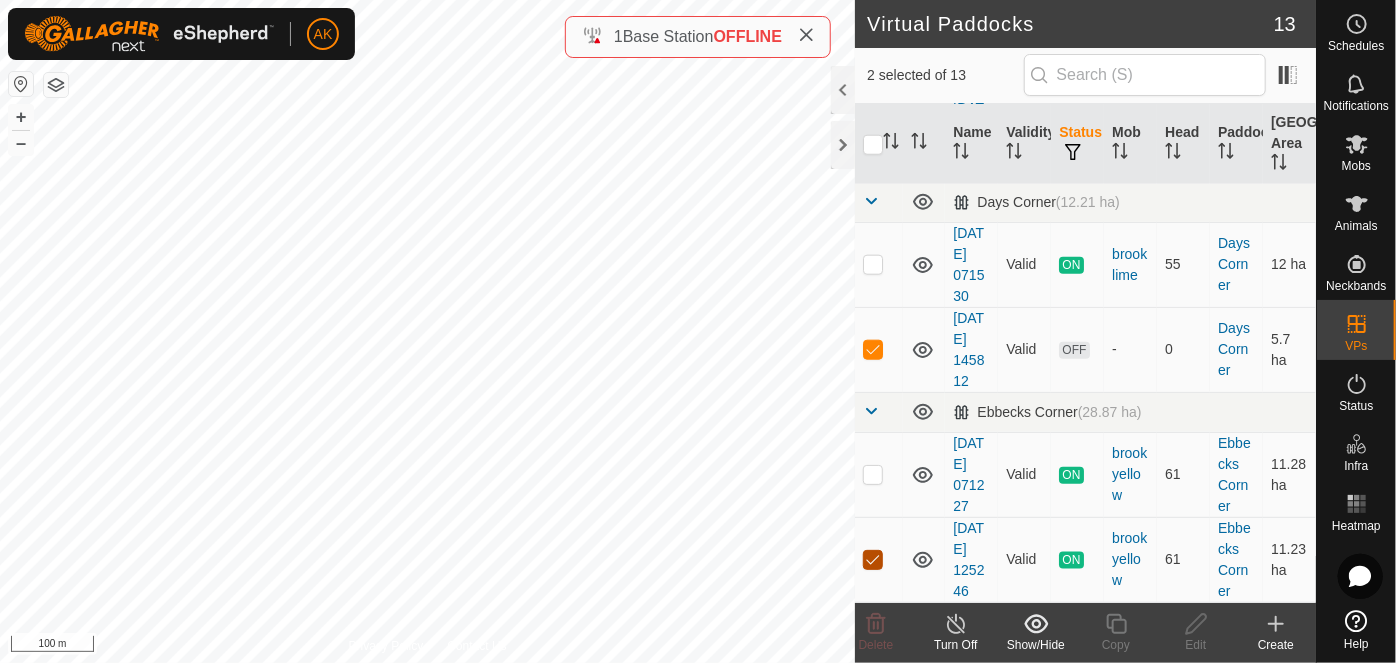 click at bounding box center [873, 560] 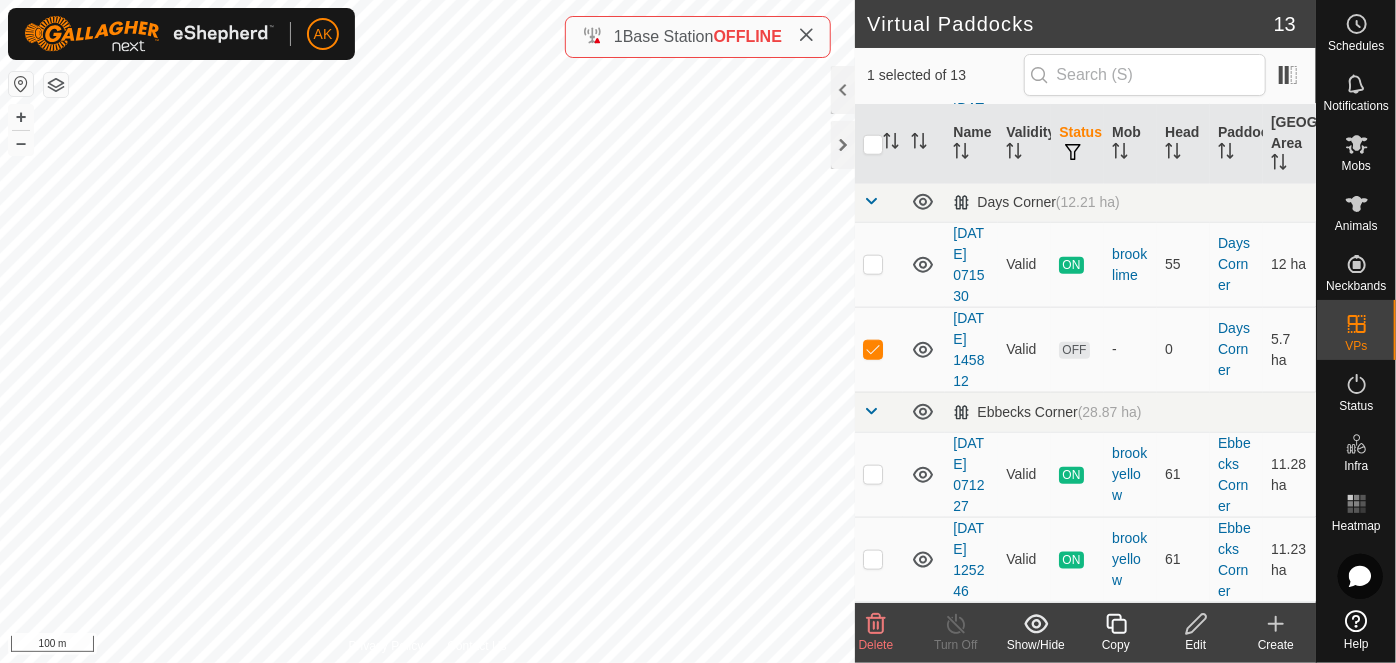 scroll, scrollTop: 1184, scrollLeft: 0, axis: vertical 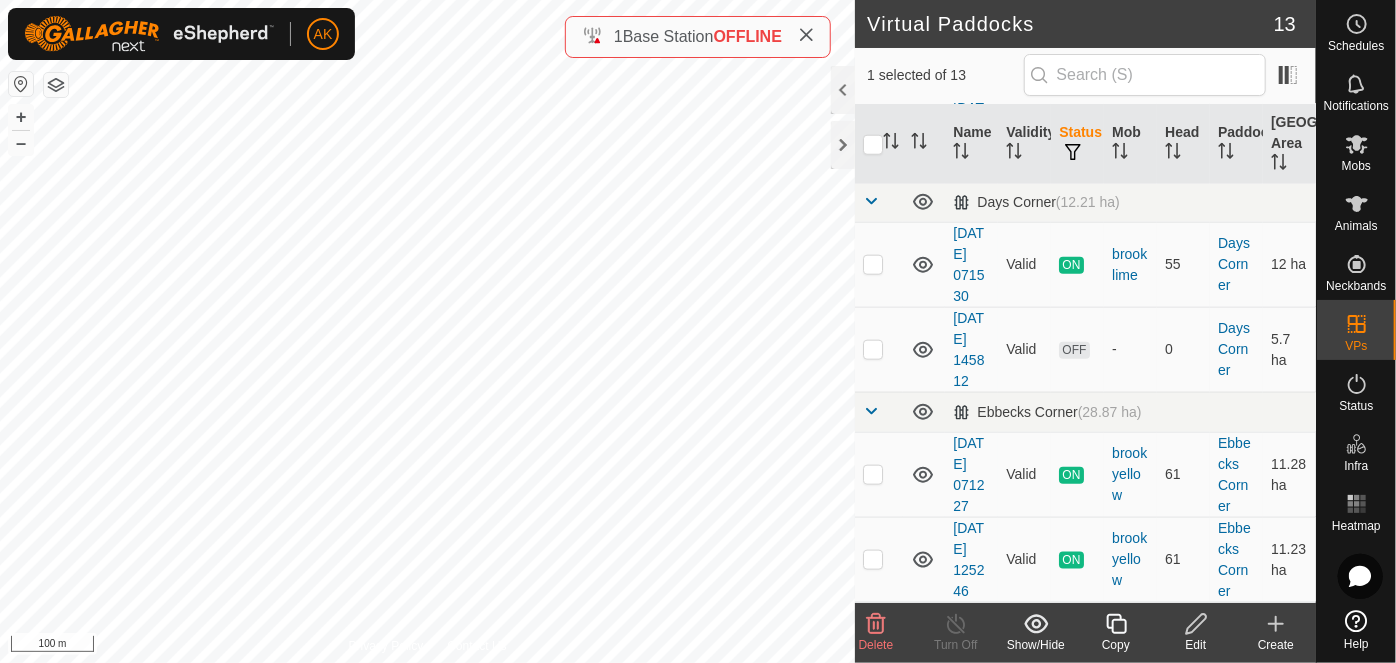 click 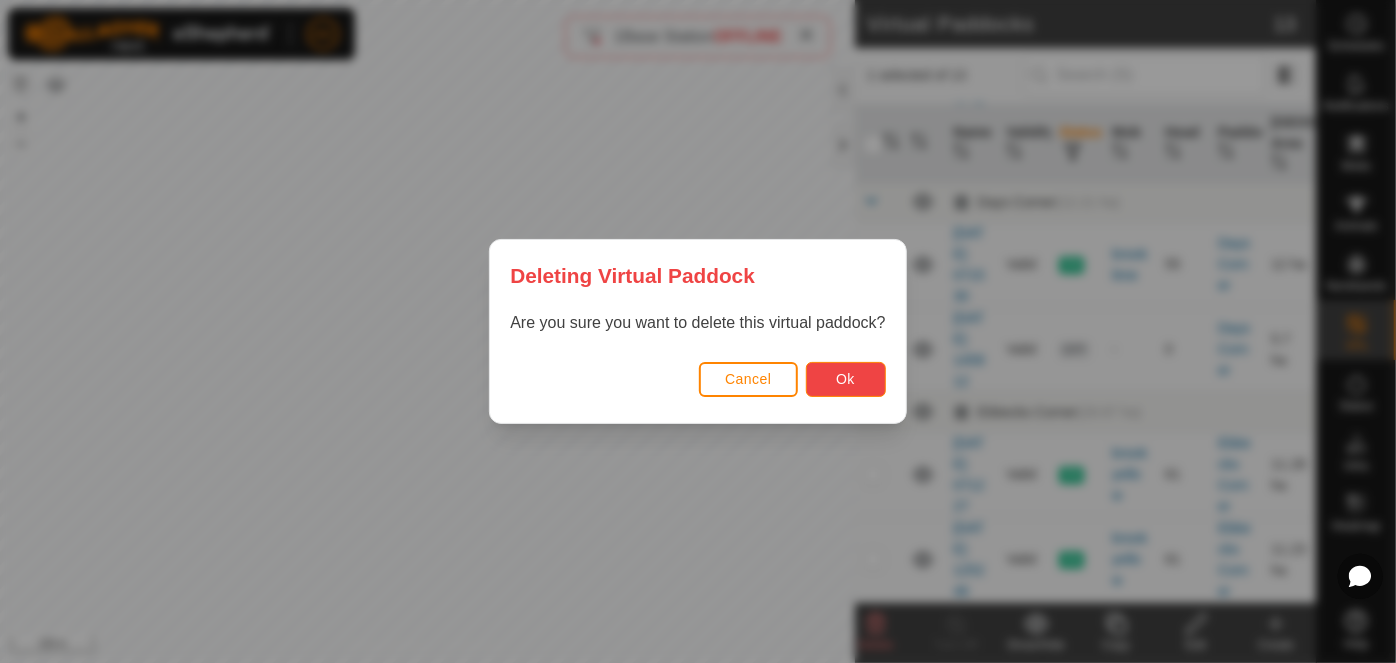 click on "Ok" at bounding box center (846, 379) 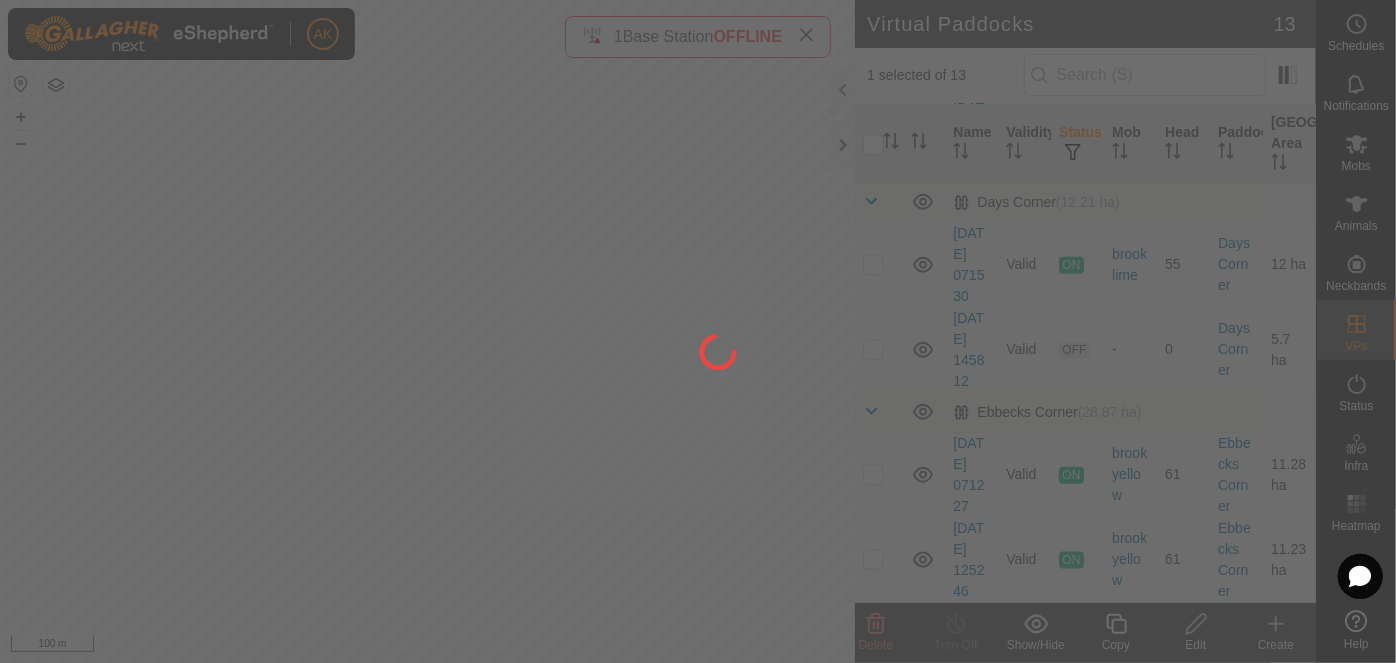 checkbox on "false" 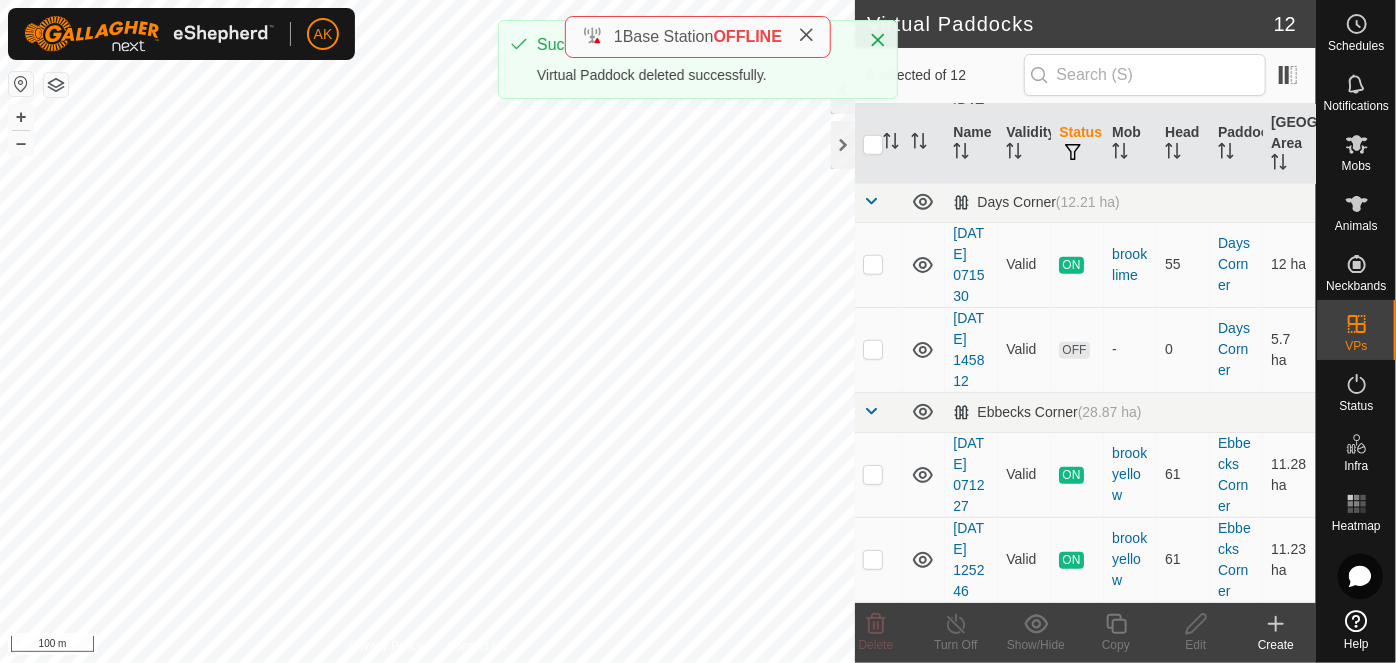 scroll, scrollTop: 1129, scrollLeft: 0, axis: vertical 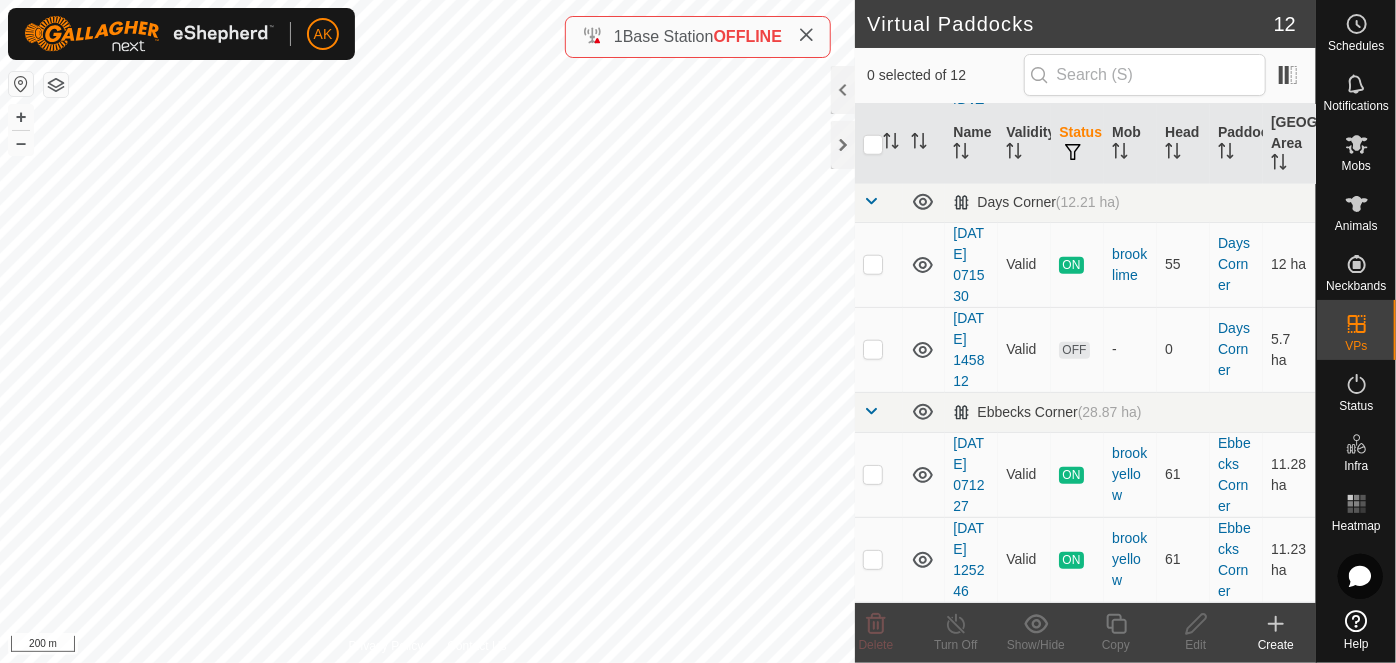 checkbox on "true" 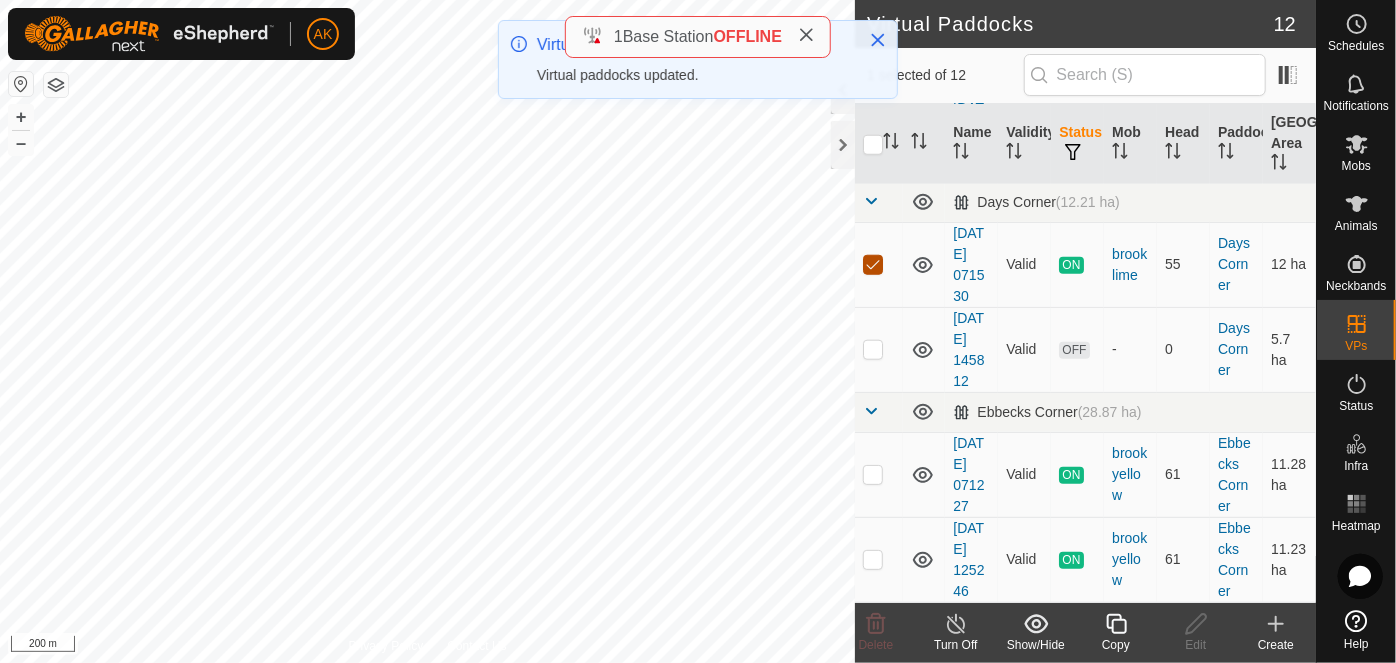 click at bounding box center [873, 265] 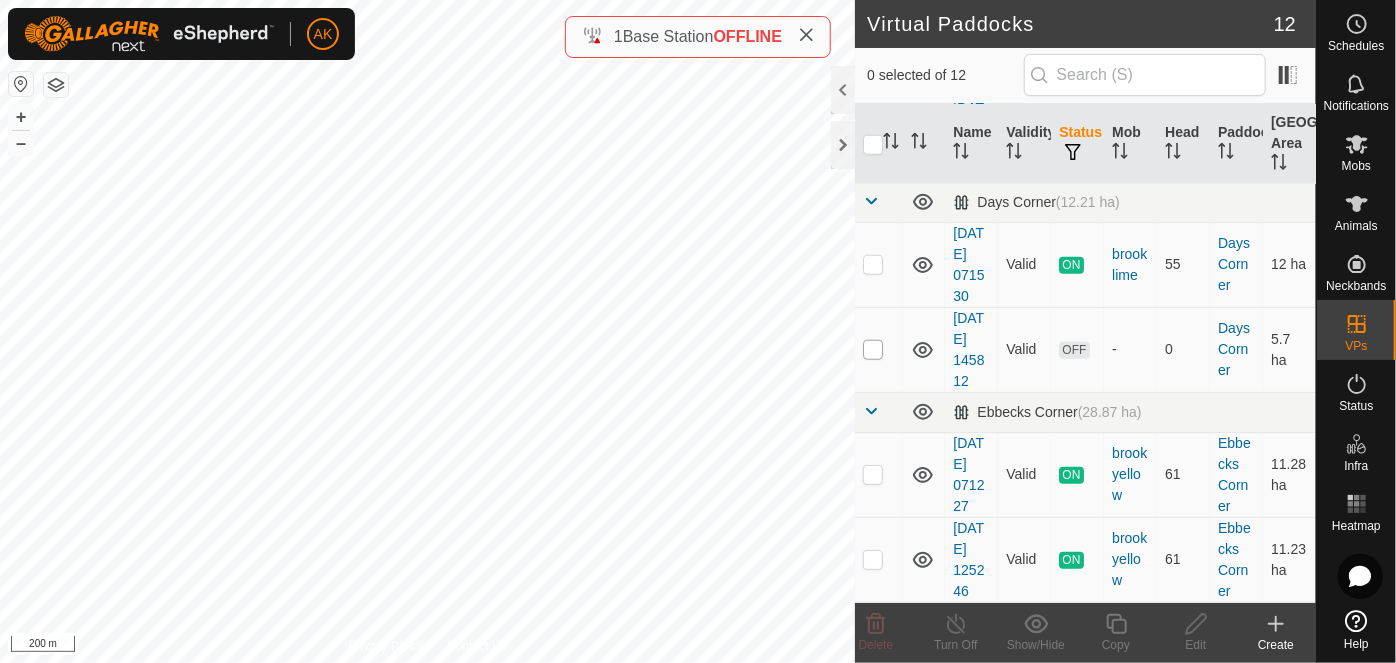 click at bounding box center [873, 350] 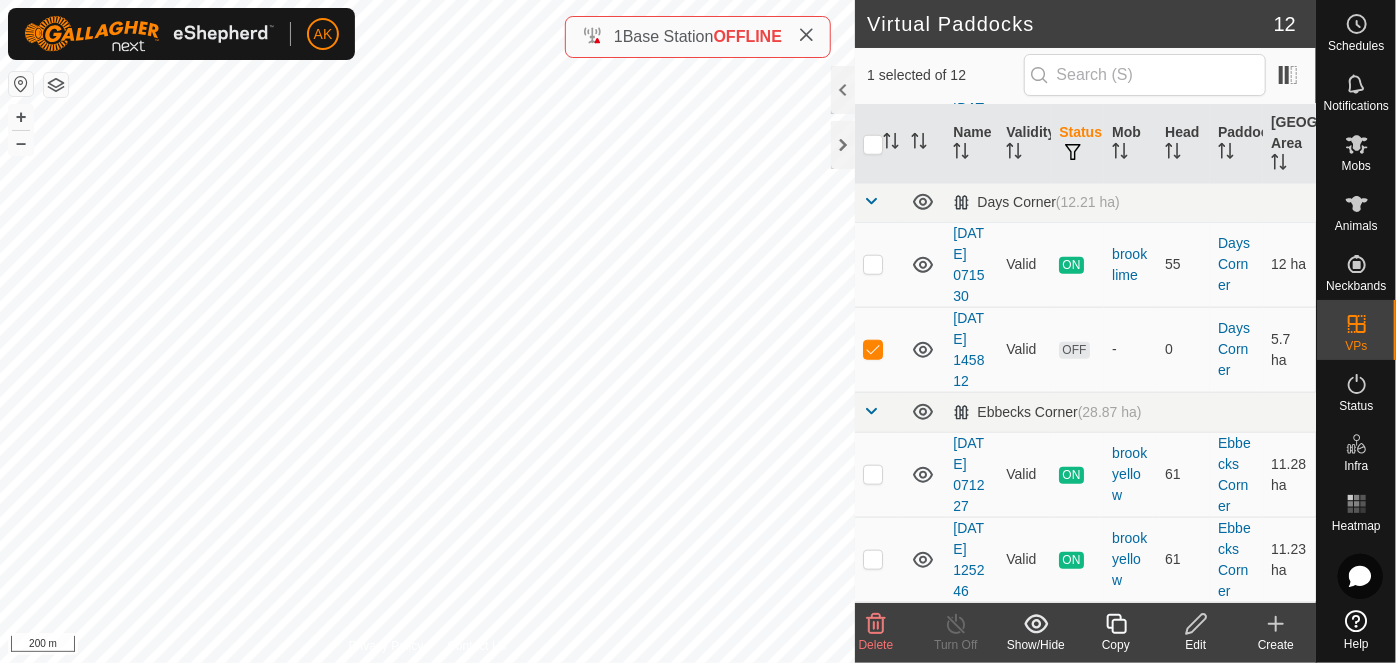 click 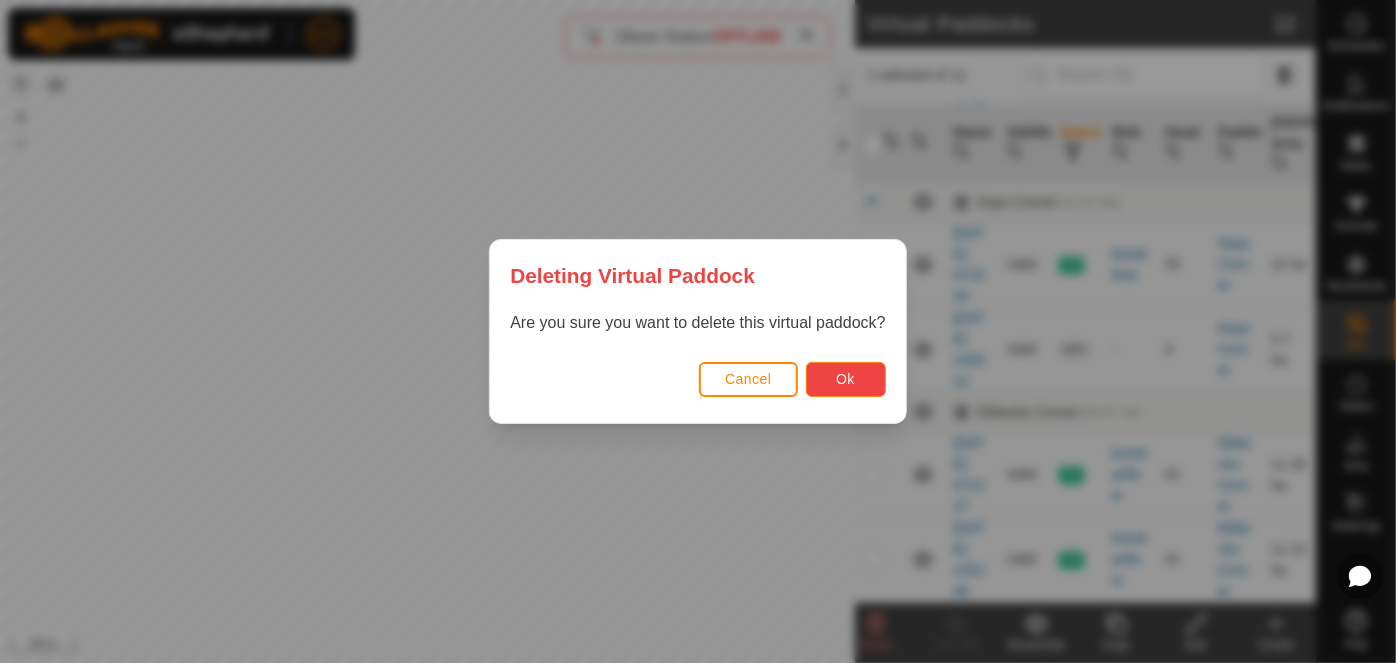 click on "Ok" at bounding box center (846, 379) 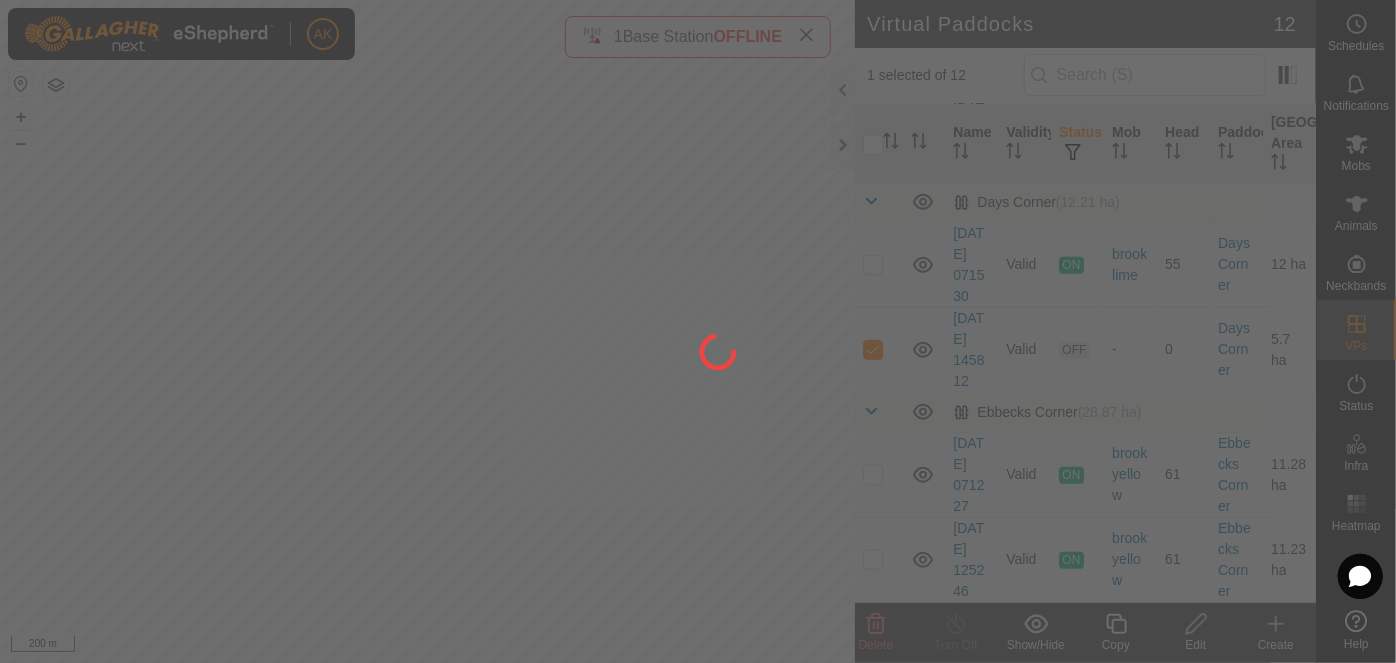 checkbox on "false" 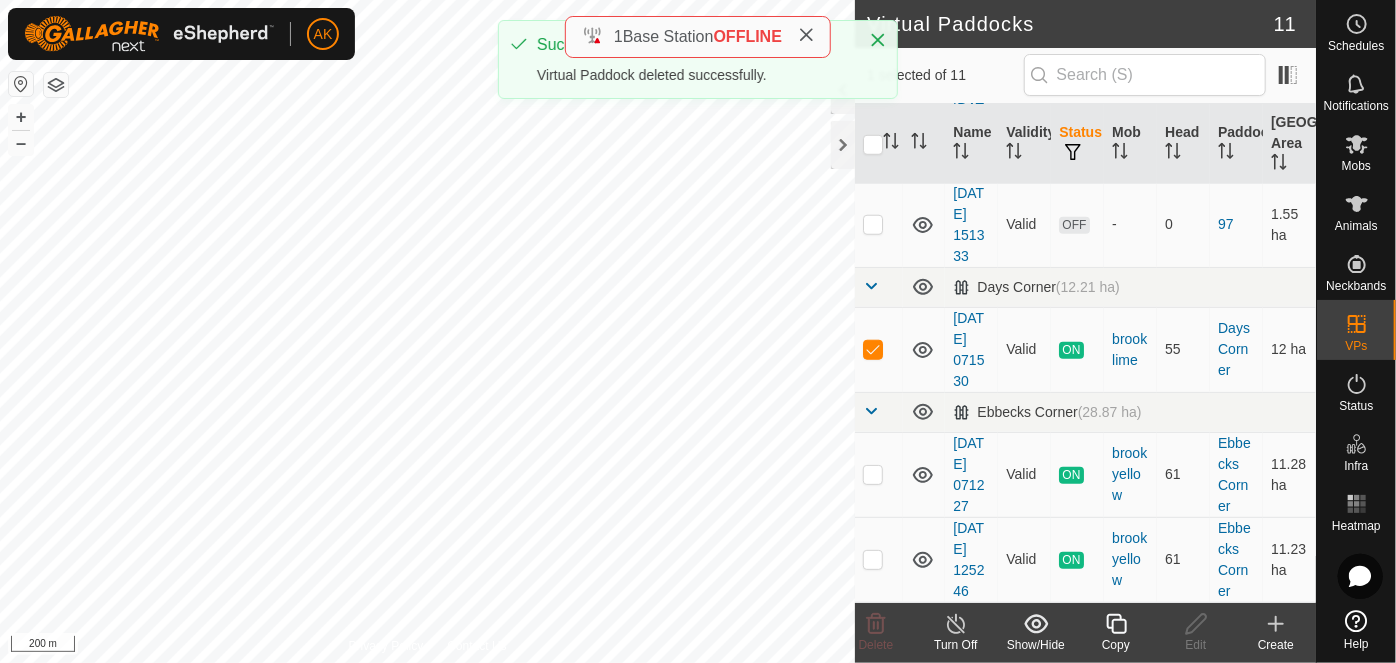scroll, scrollTop: 0, scrollLeft: 0, axis: both 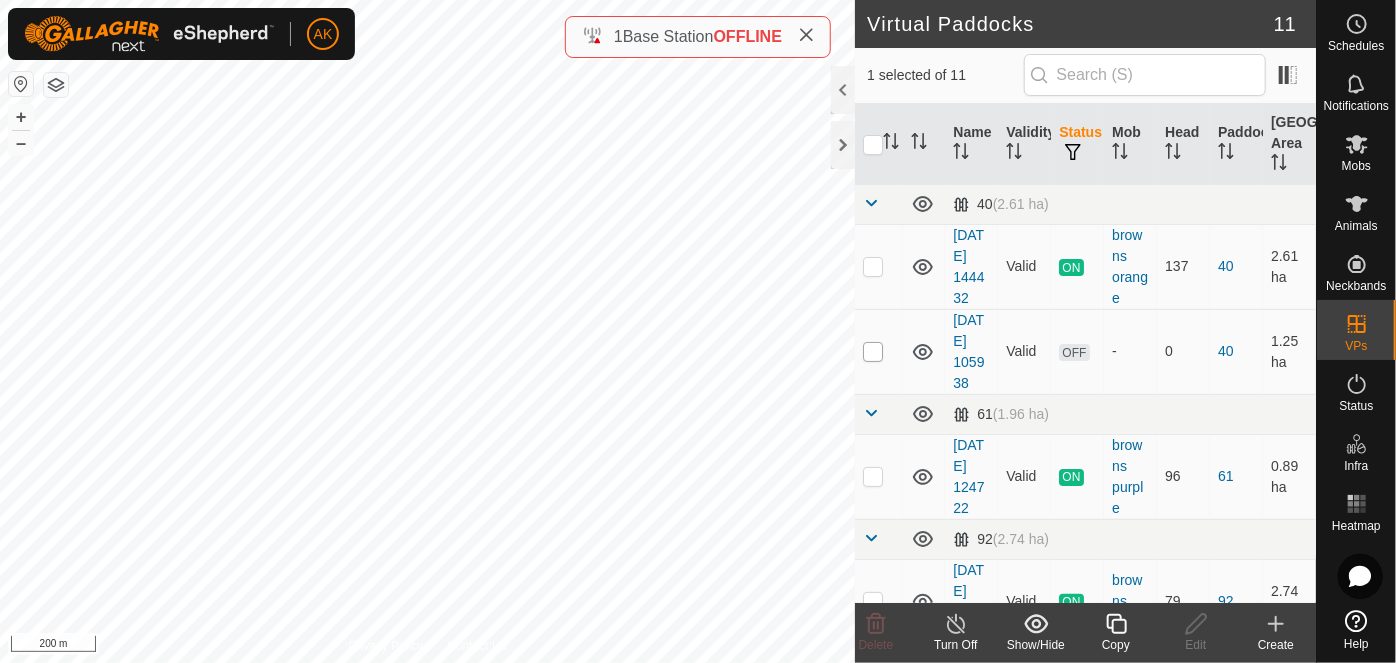 click at bounding box center (873, 352) 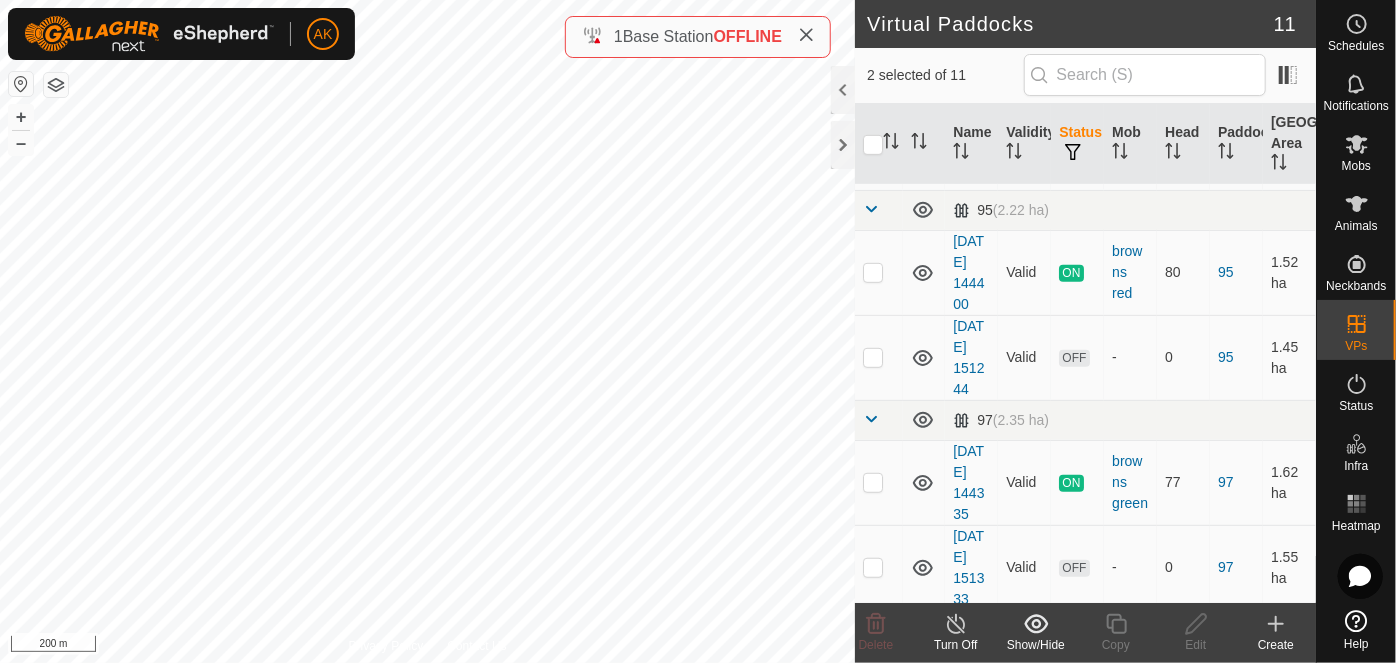 scroll, scrollTop: 545, scrollLeft: 0, axis: vertical 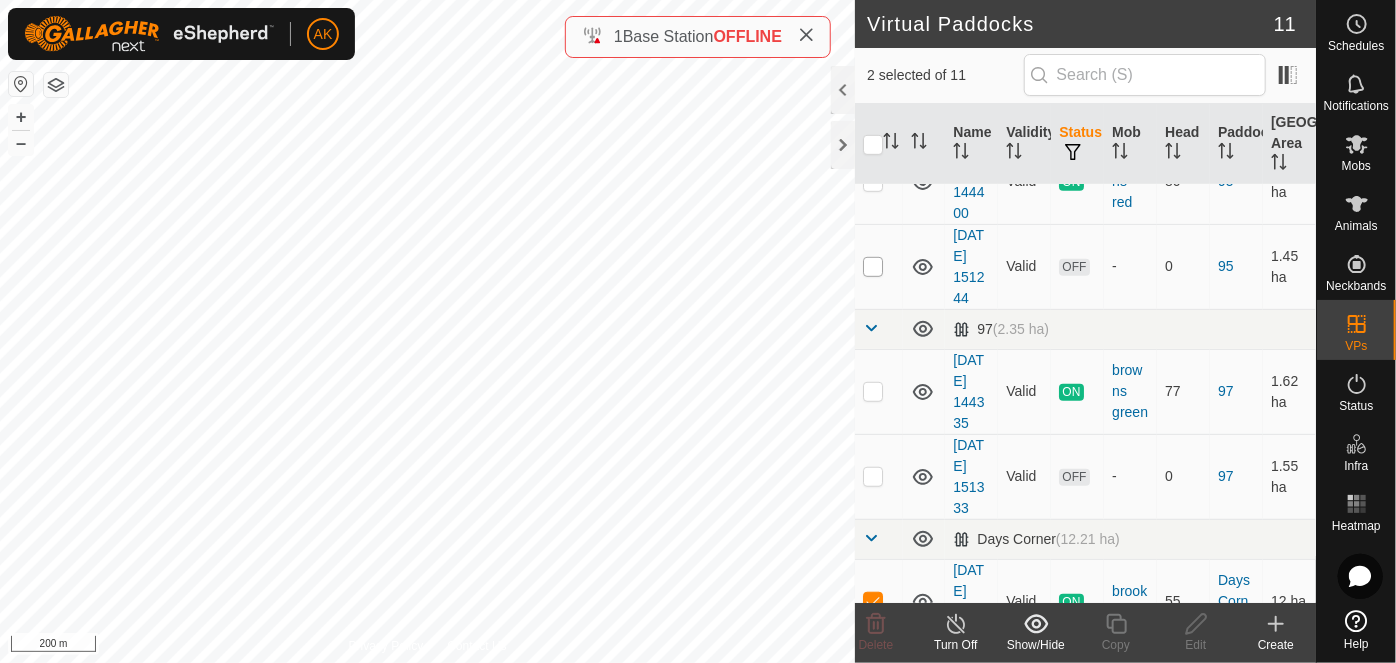 click at bounding box center (873, 267) 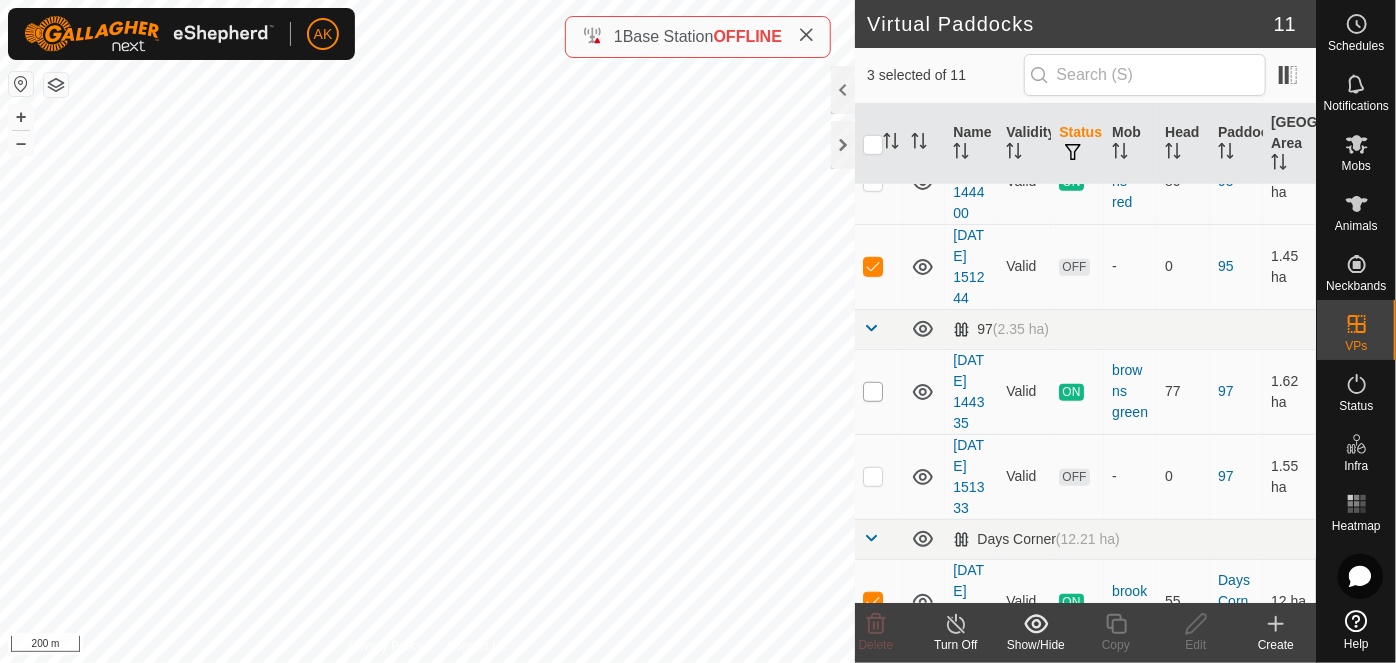 click at bounding box center [873, 392] 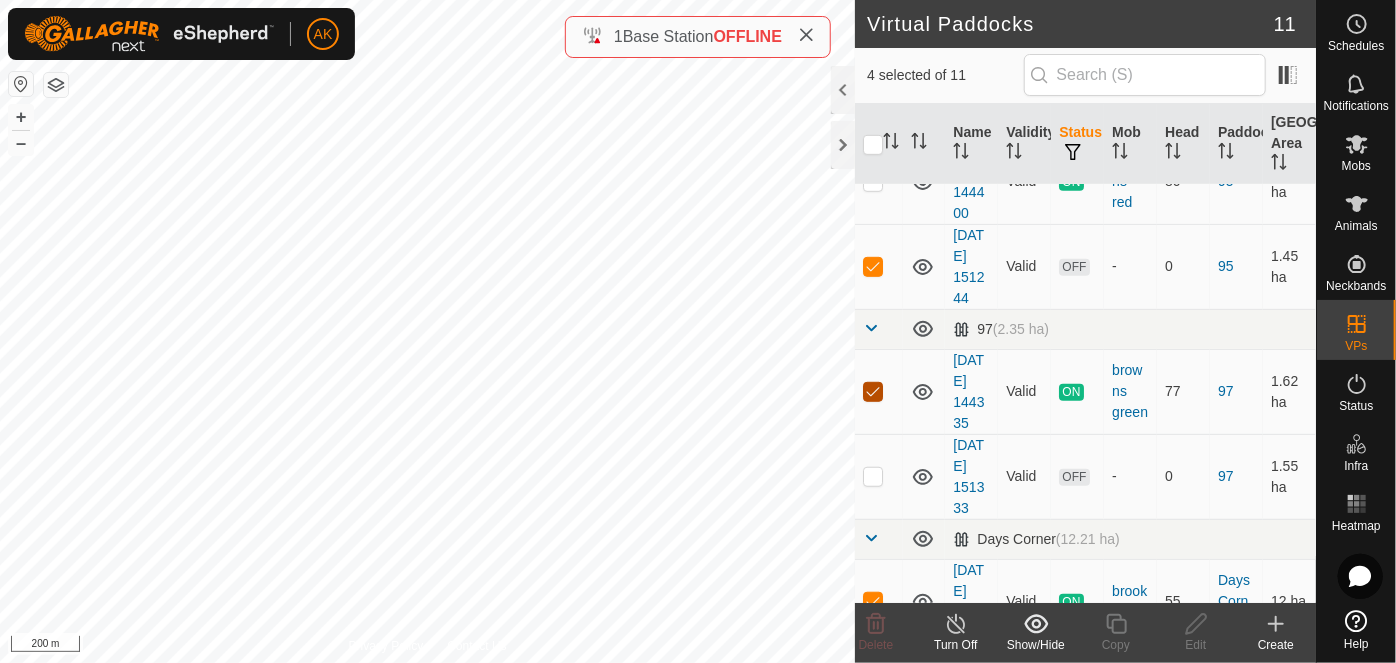 click at bounding box center (873, 392) 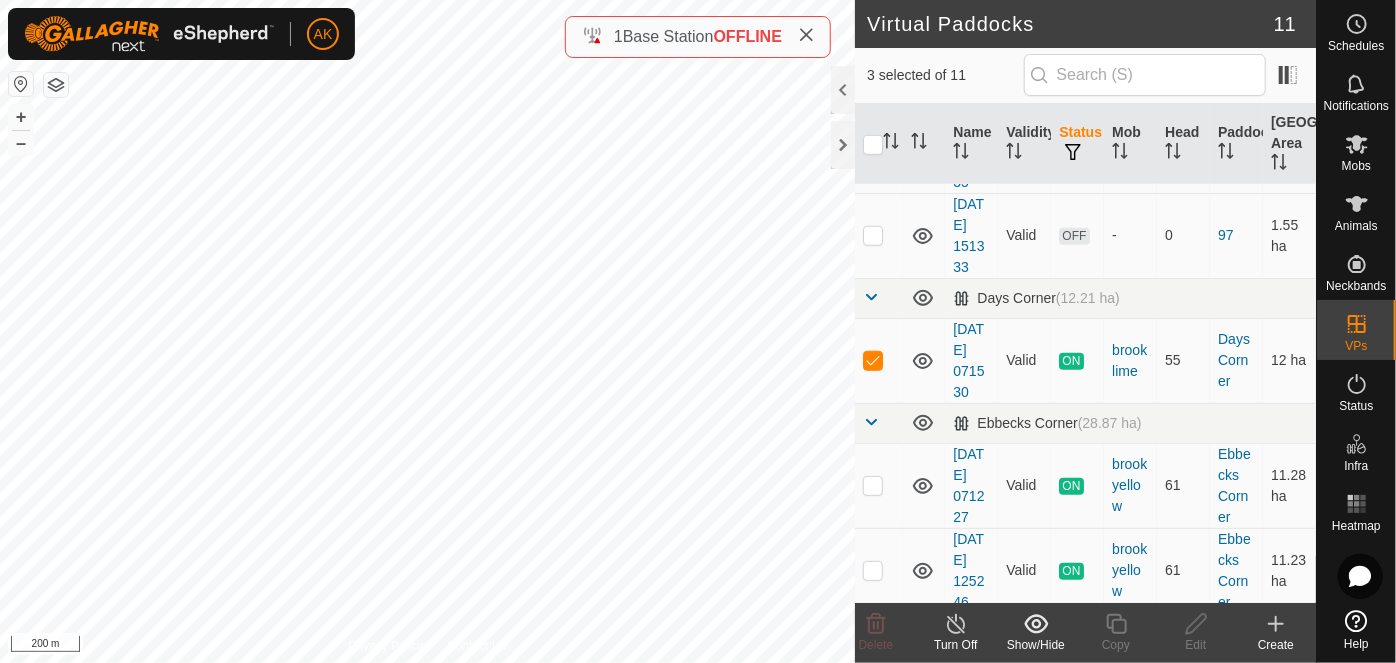 scroll, scrollTop: 818, scrollLeft: 0, axis: vertical 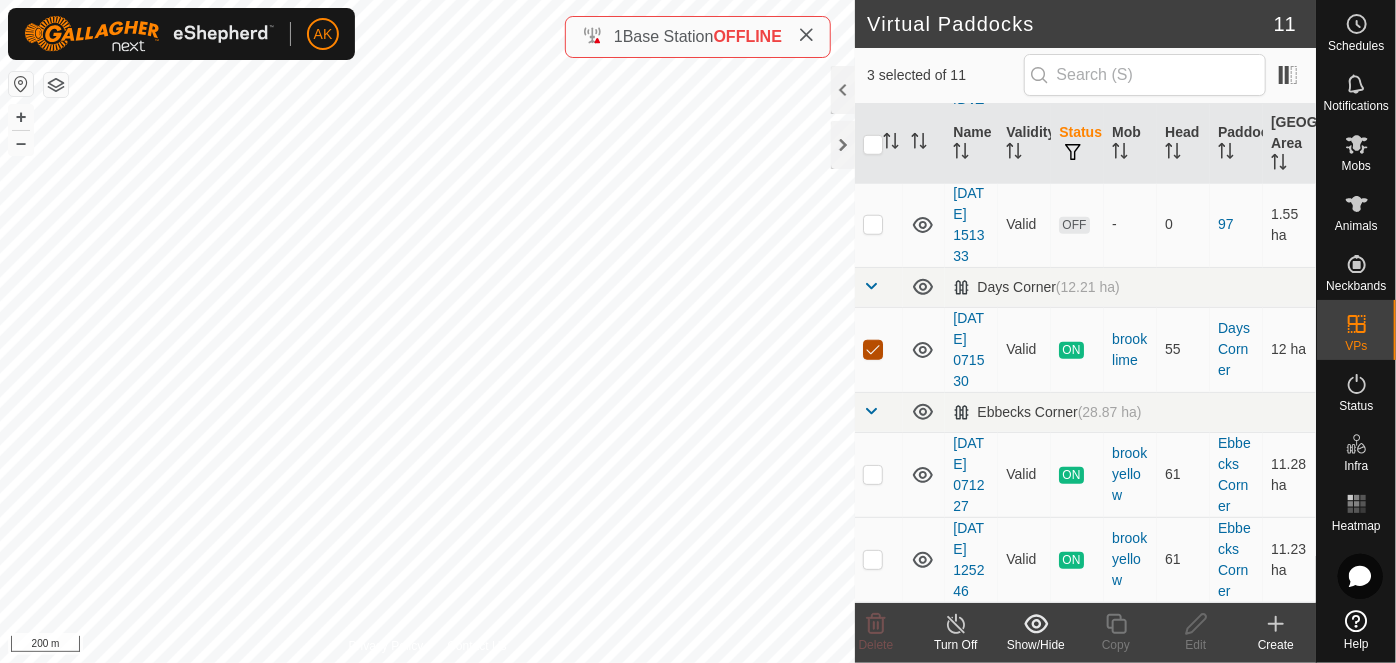 click at bounding box center (873, 350) 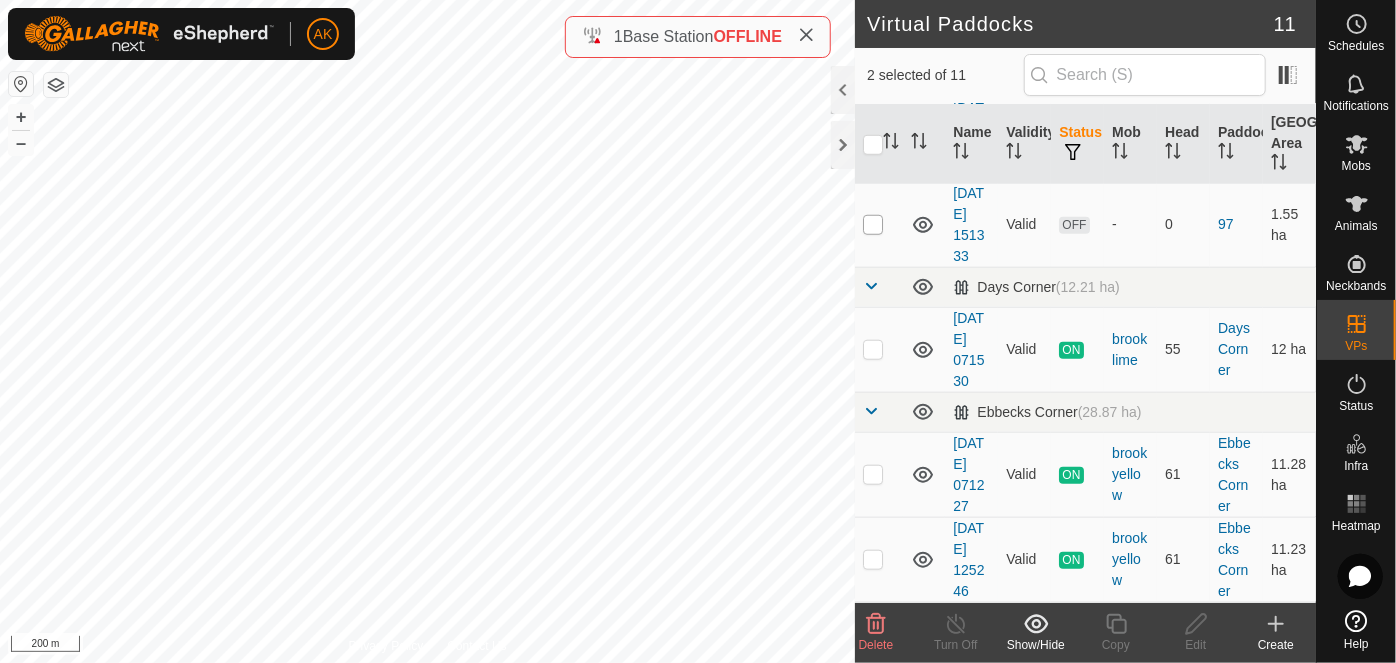 click at bounding box center [873, 225] 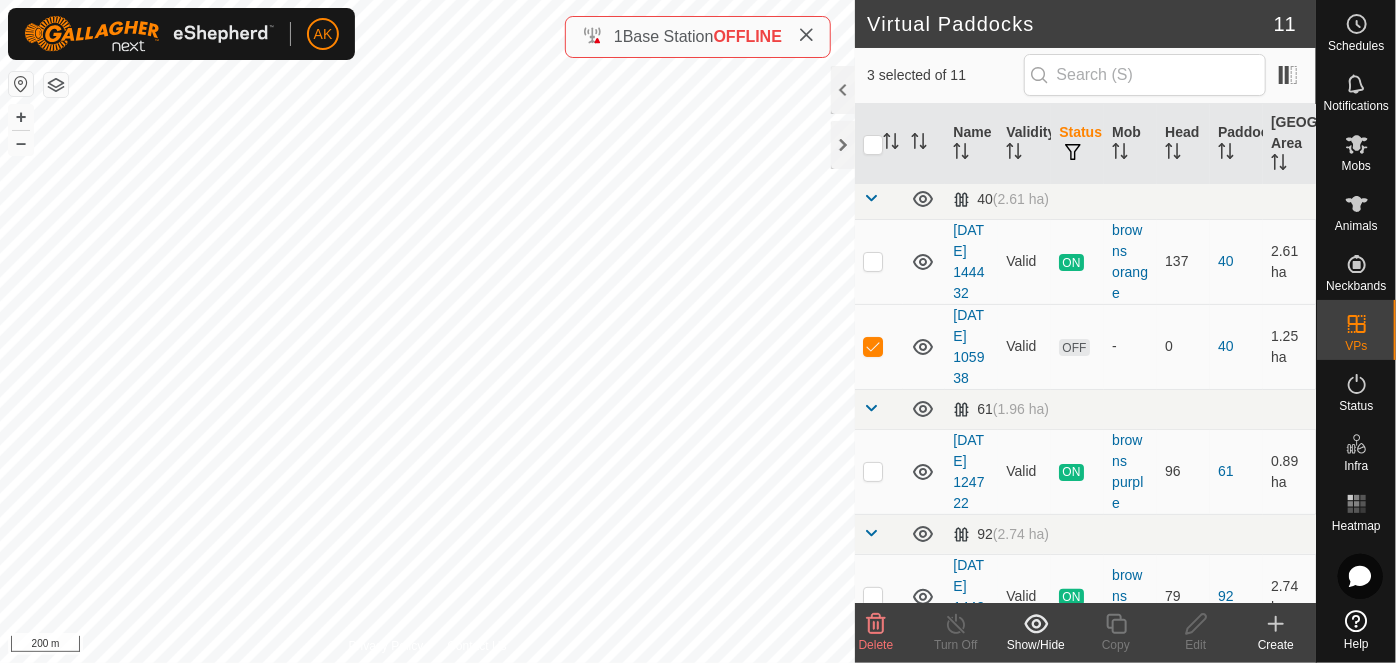 scroll, scrollTop: 0, scrollLeft: 0, axis: both 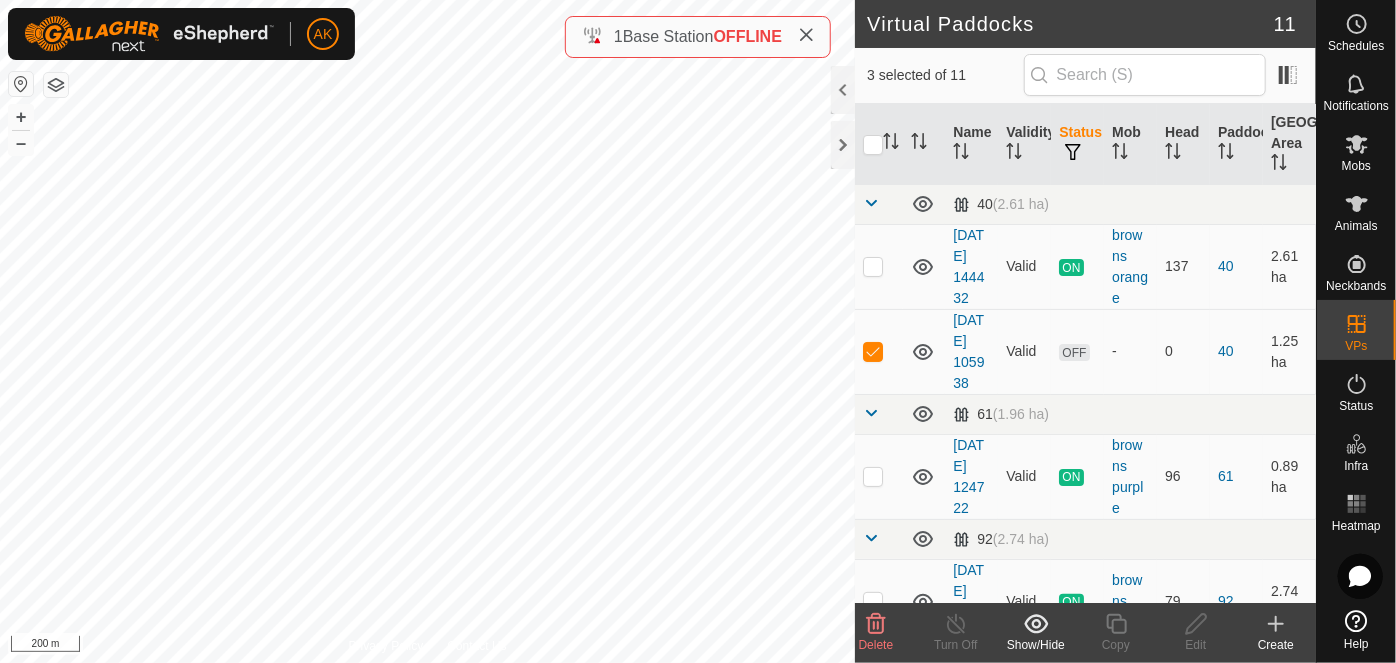 click 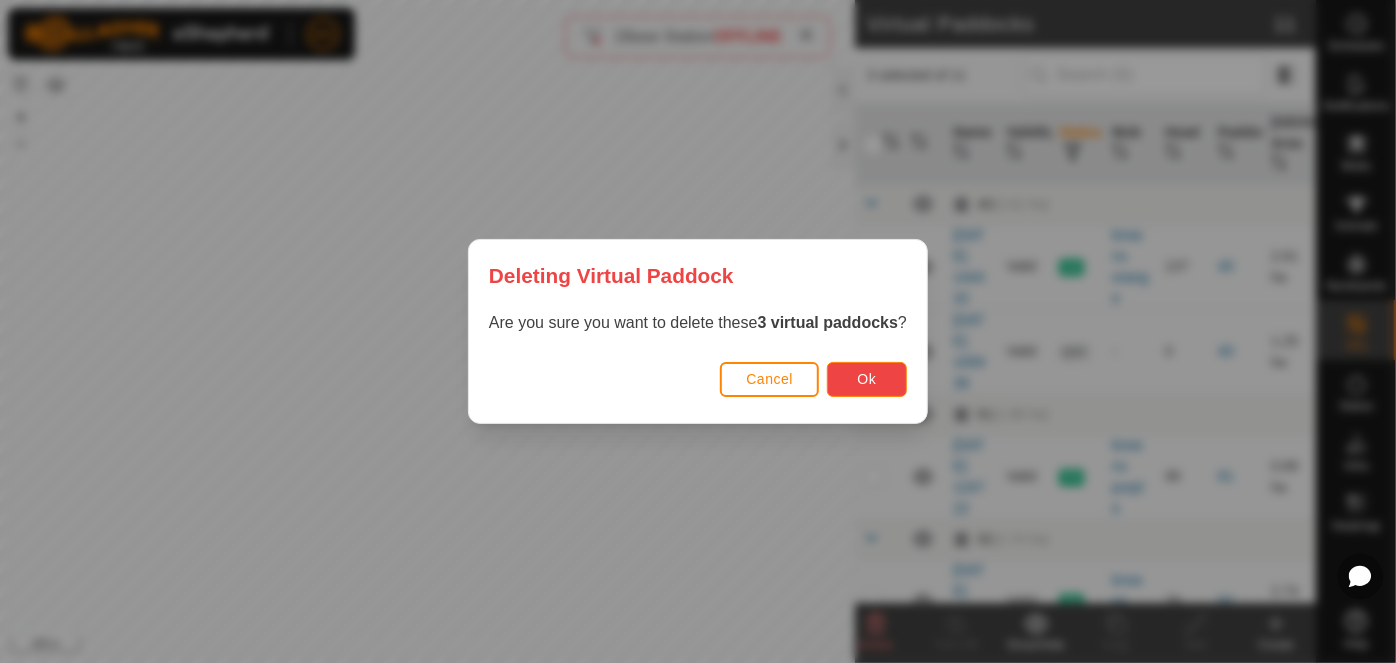 click on "Ok" at bounding box center (867, 379) 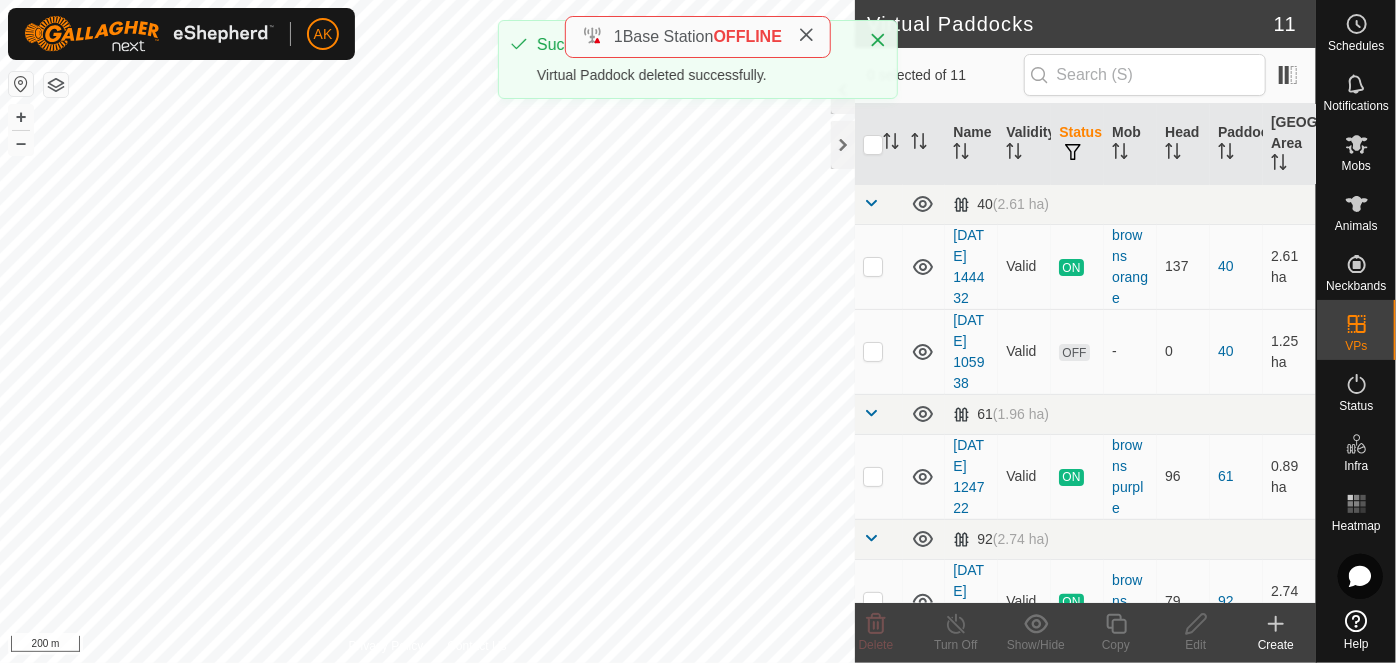 checkbox on "false" 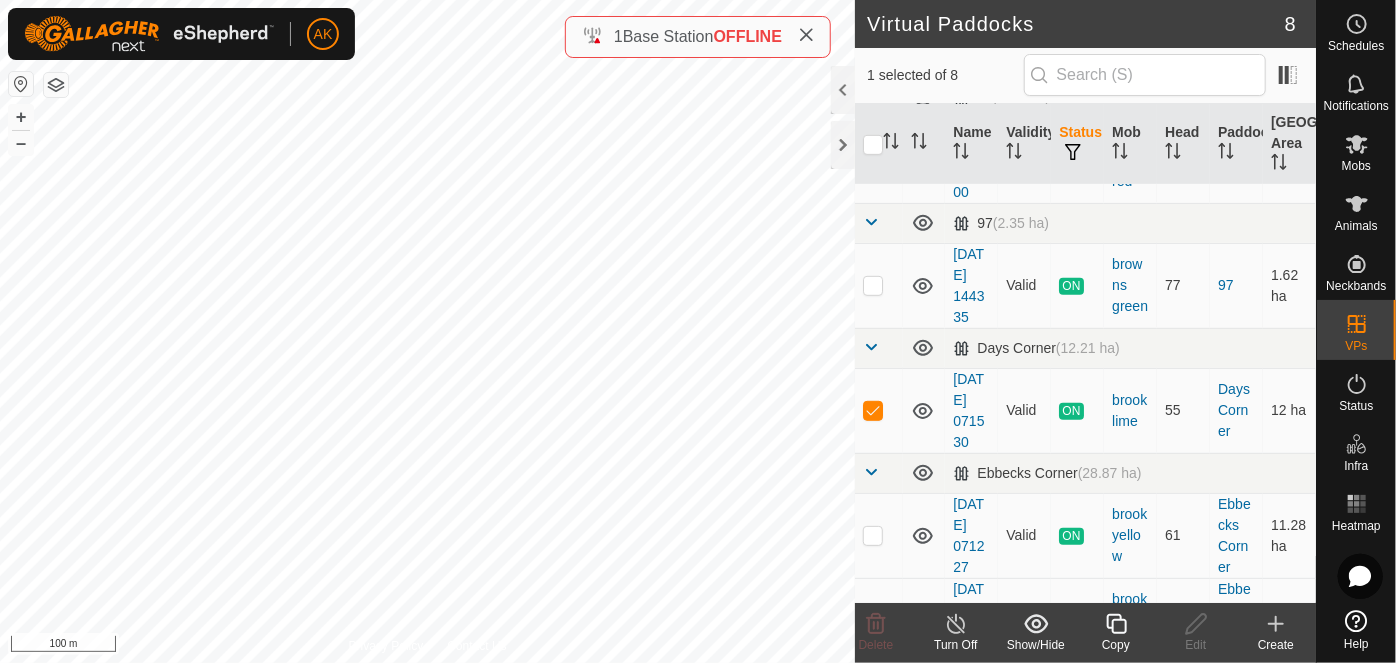 scroll, scrollTop: 706, scrollLeft: 0, axis: vertical 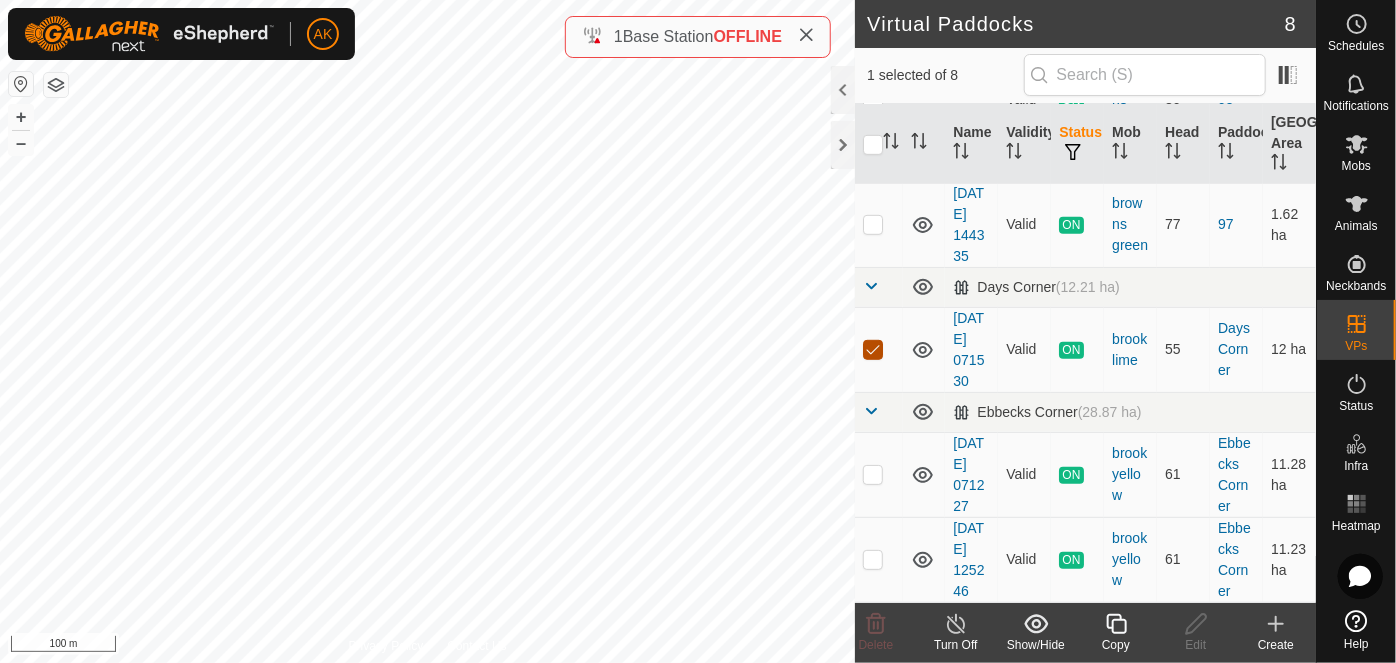 click at bounding box center [873, 350] 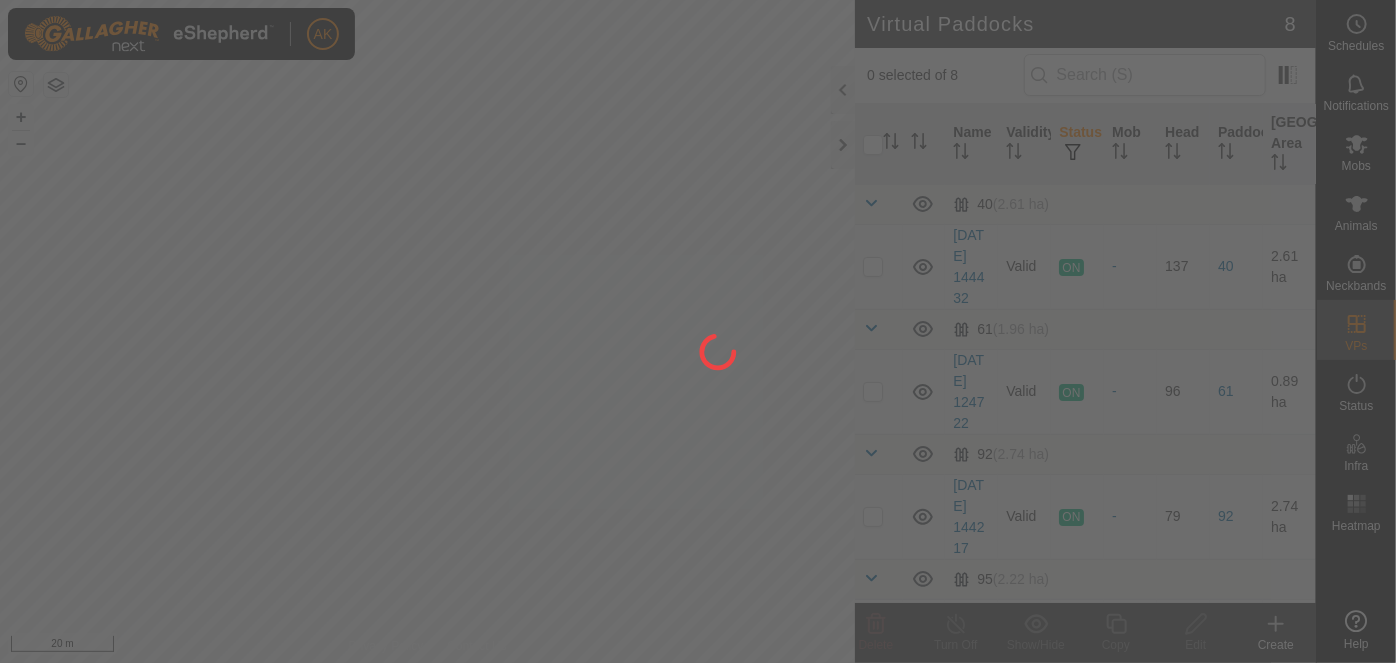 scroll, scrollTop: 0, scrollLeft: 0, axis: both 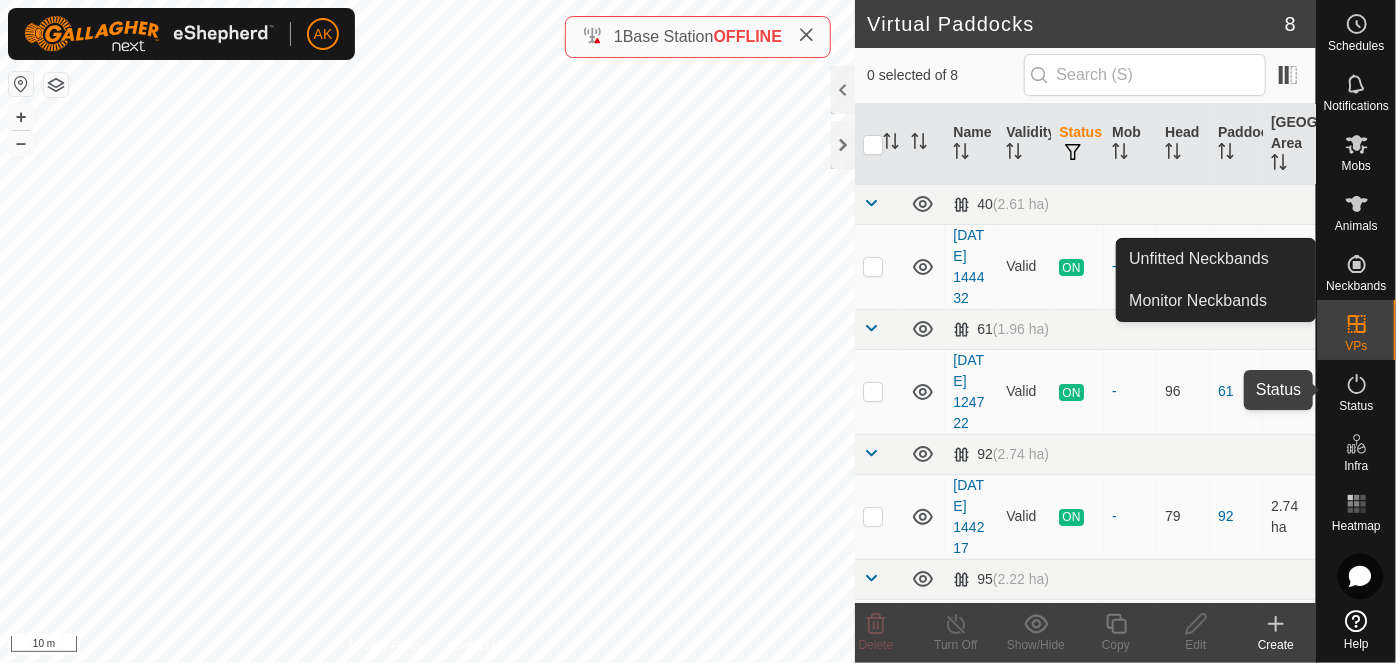 click 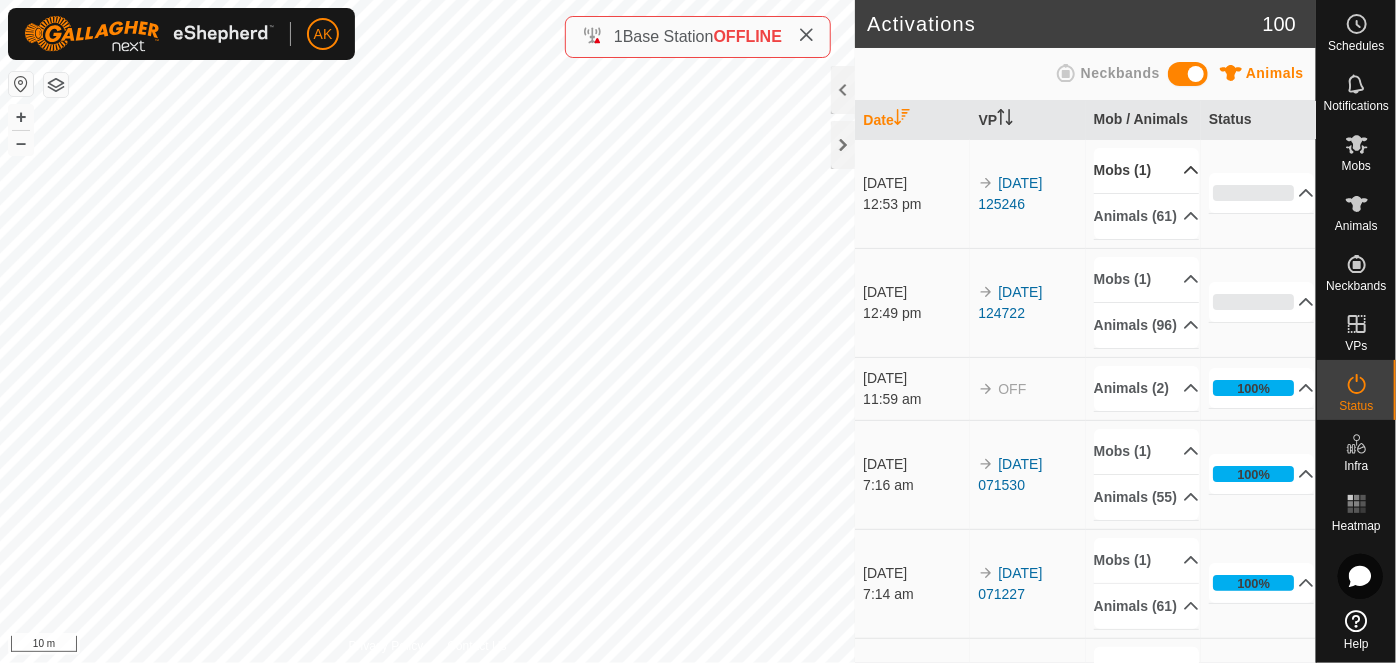 click on "Mobs (1)" at bounding box center (1147, 170) 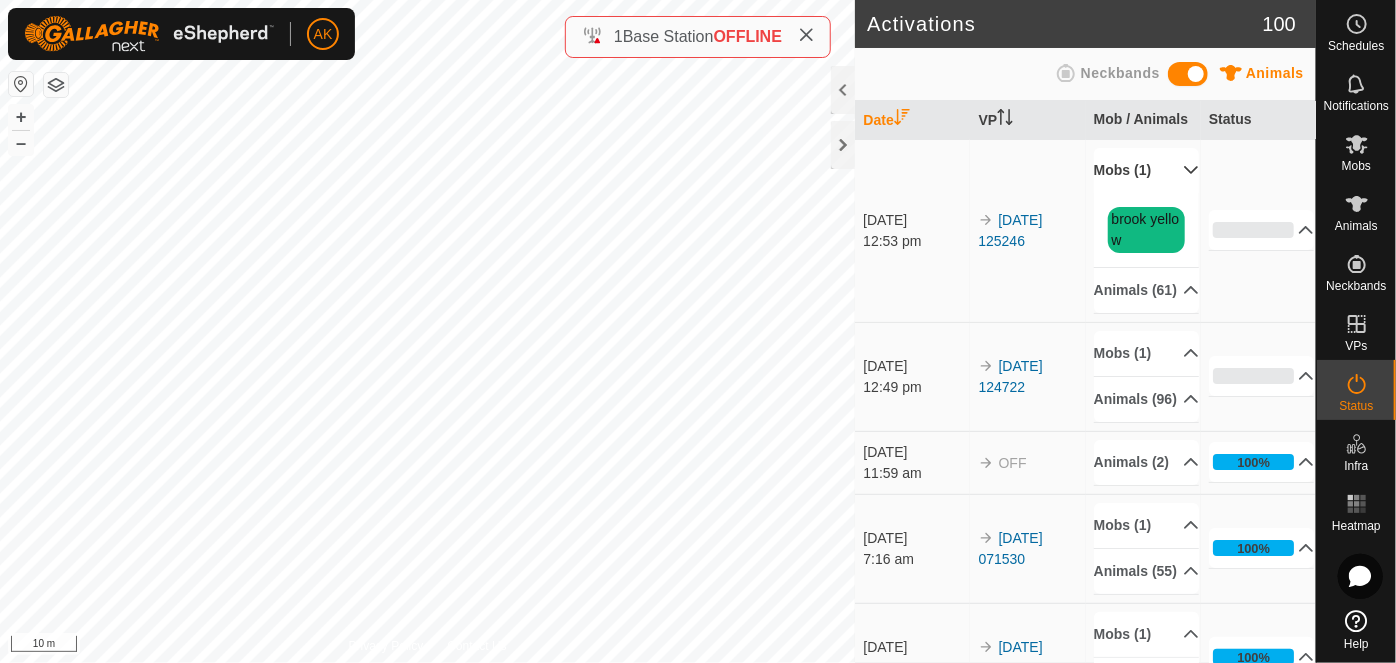 click on "Mobs (1)" at bounding box center [1147, 170] 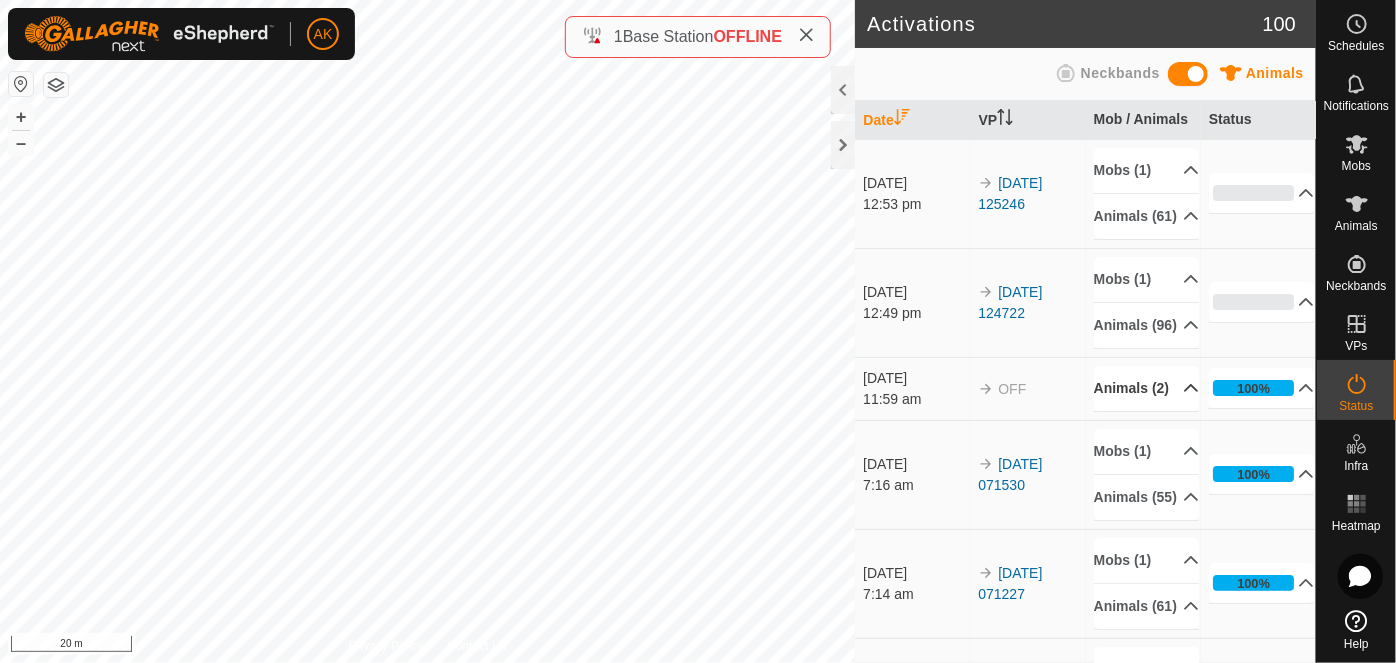 click on "Animals (2)" at bounding box center (1147, 388) 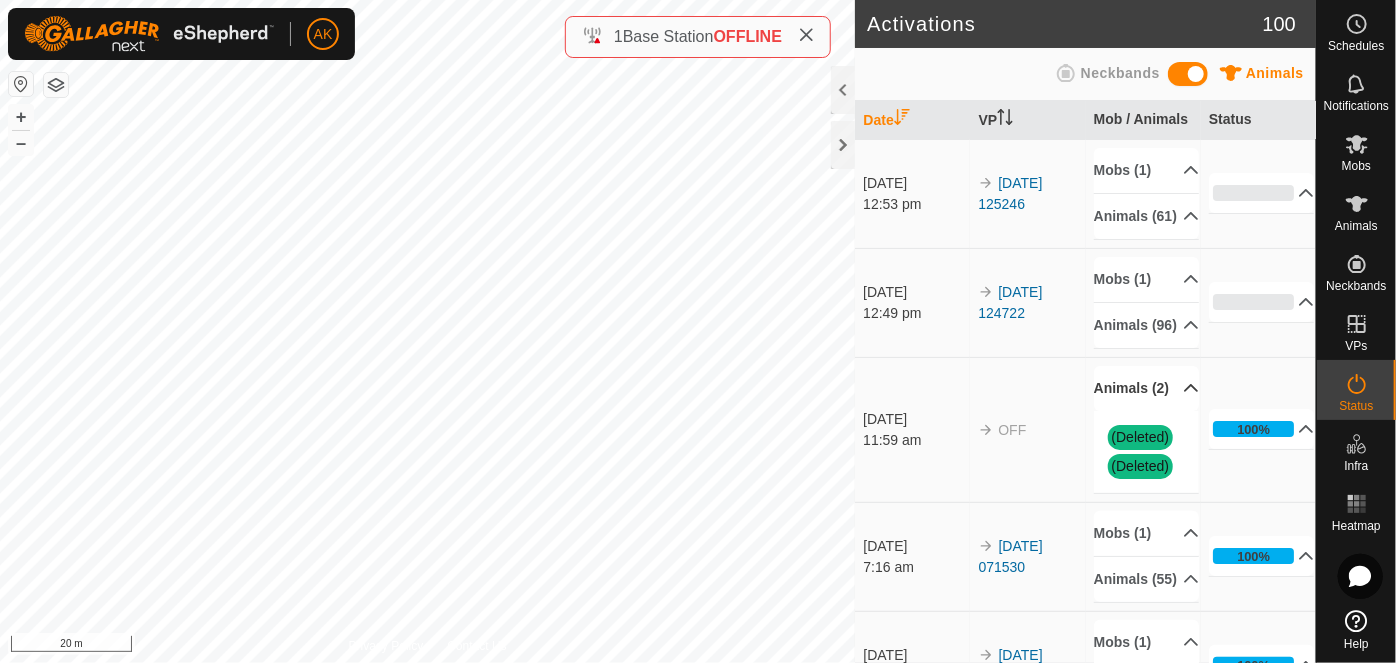 click at bounding box center [1159, 415] 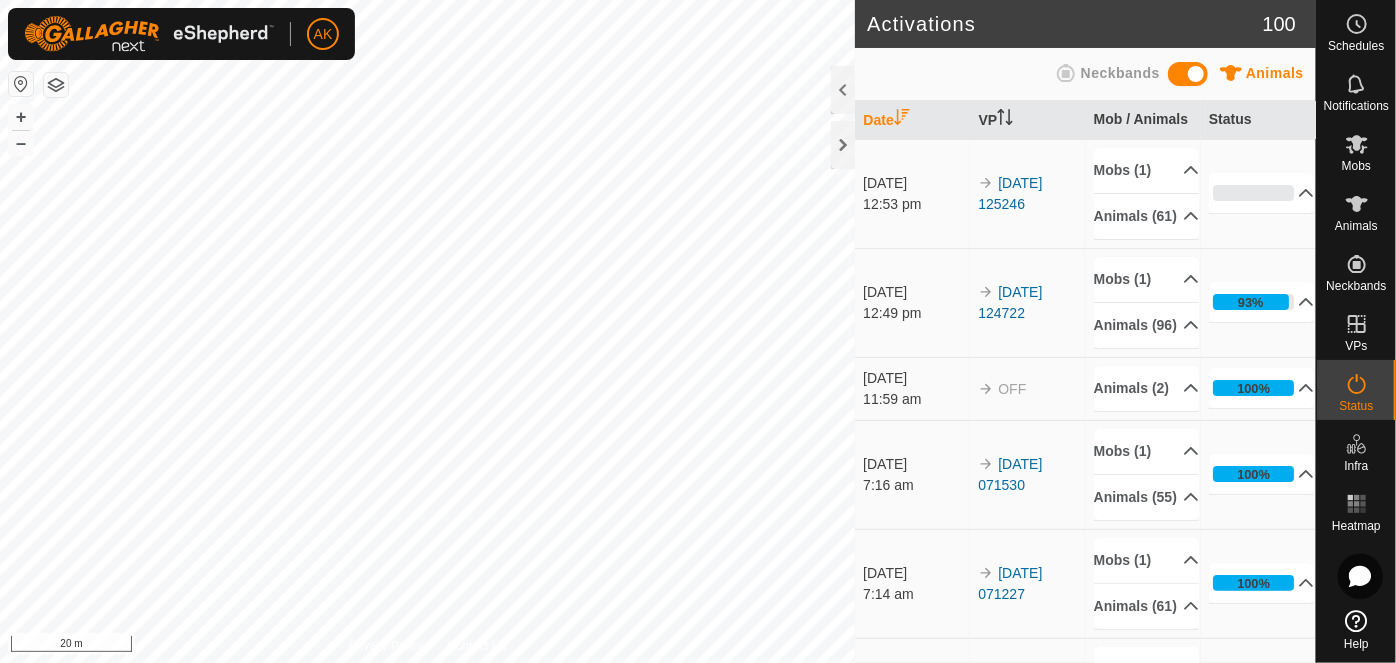 scroll, scrollTop: 0, scrollLeft: 0, axis: both 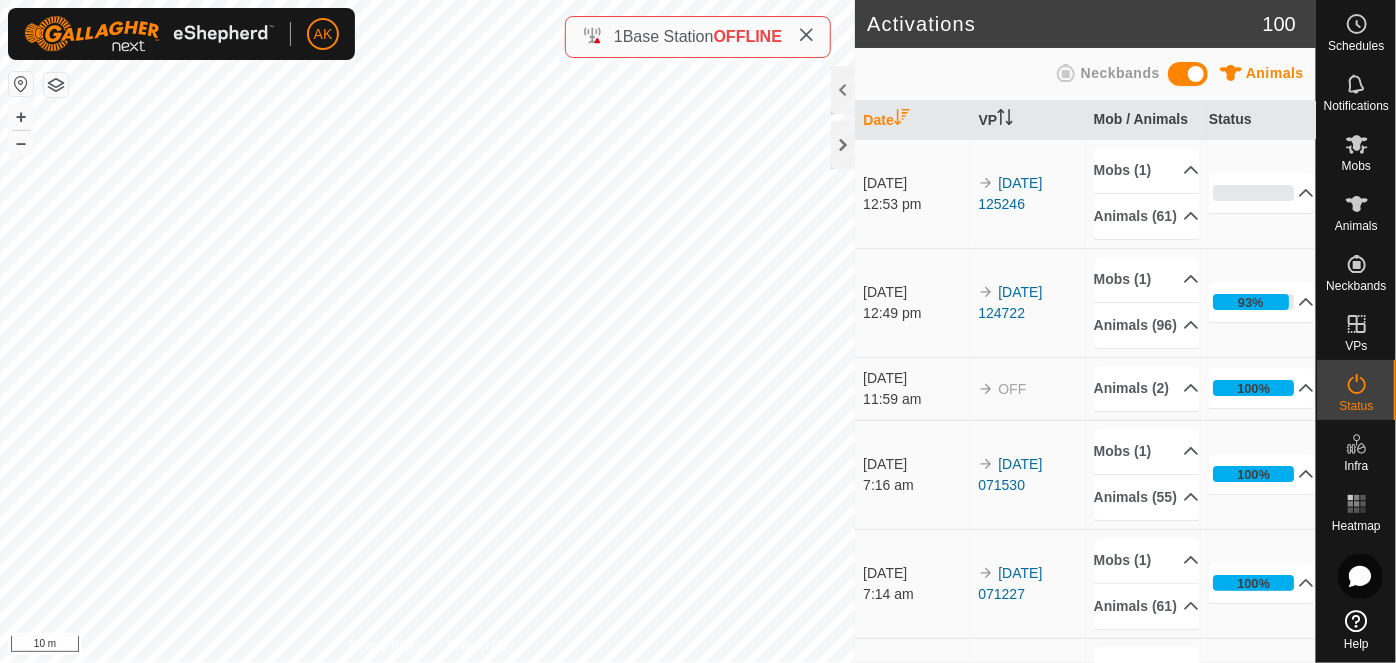 click 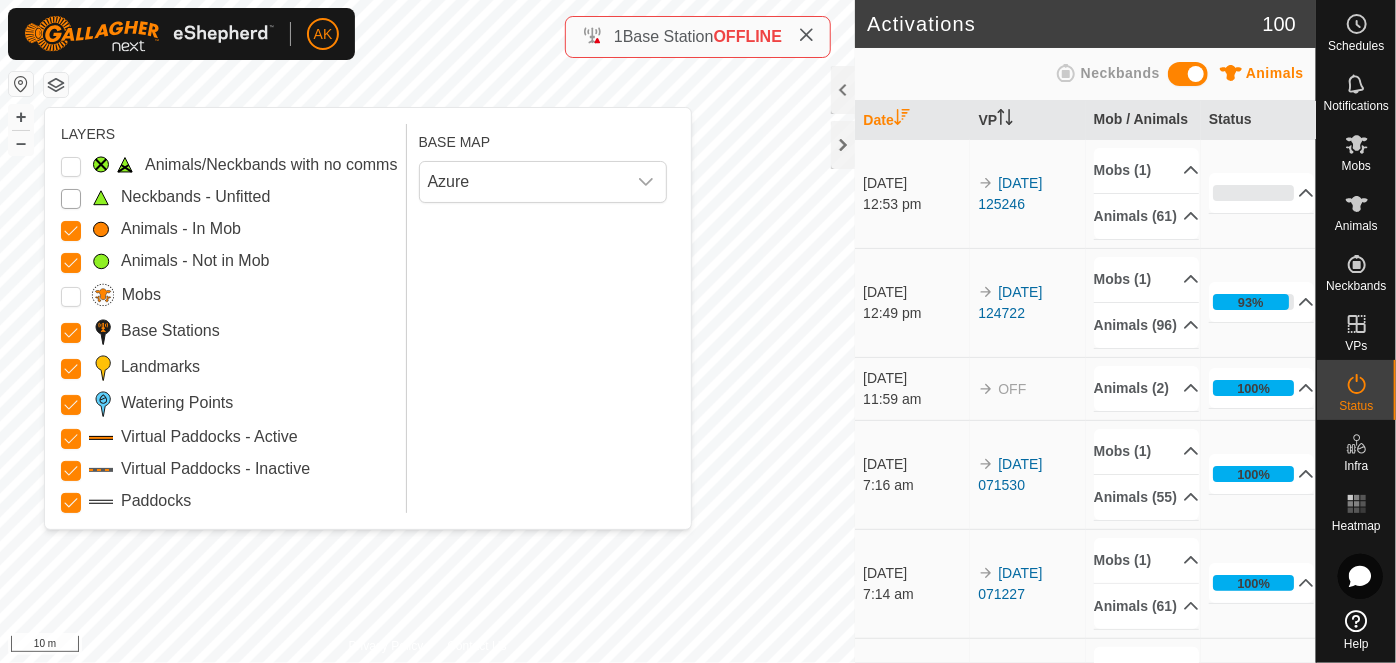 click on "Neckbands - Unfitted" at bounding box center (71, 199) 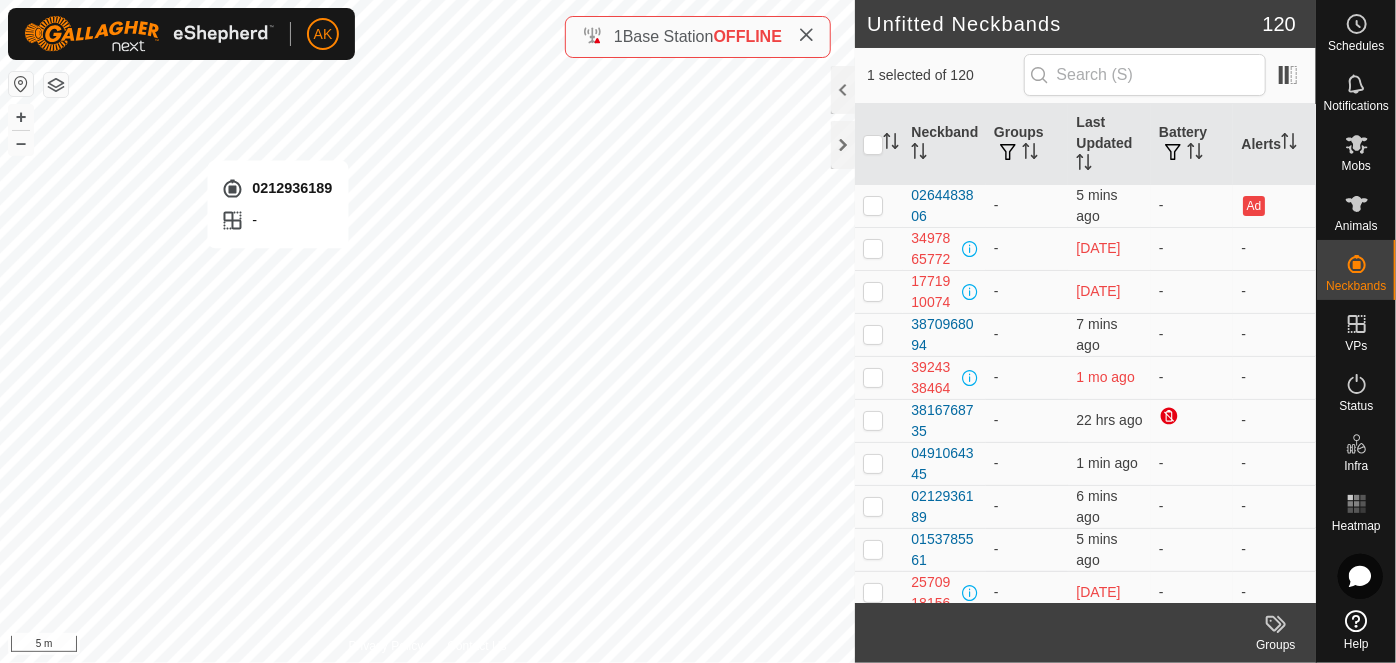 checkbox on "true" 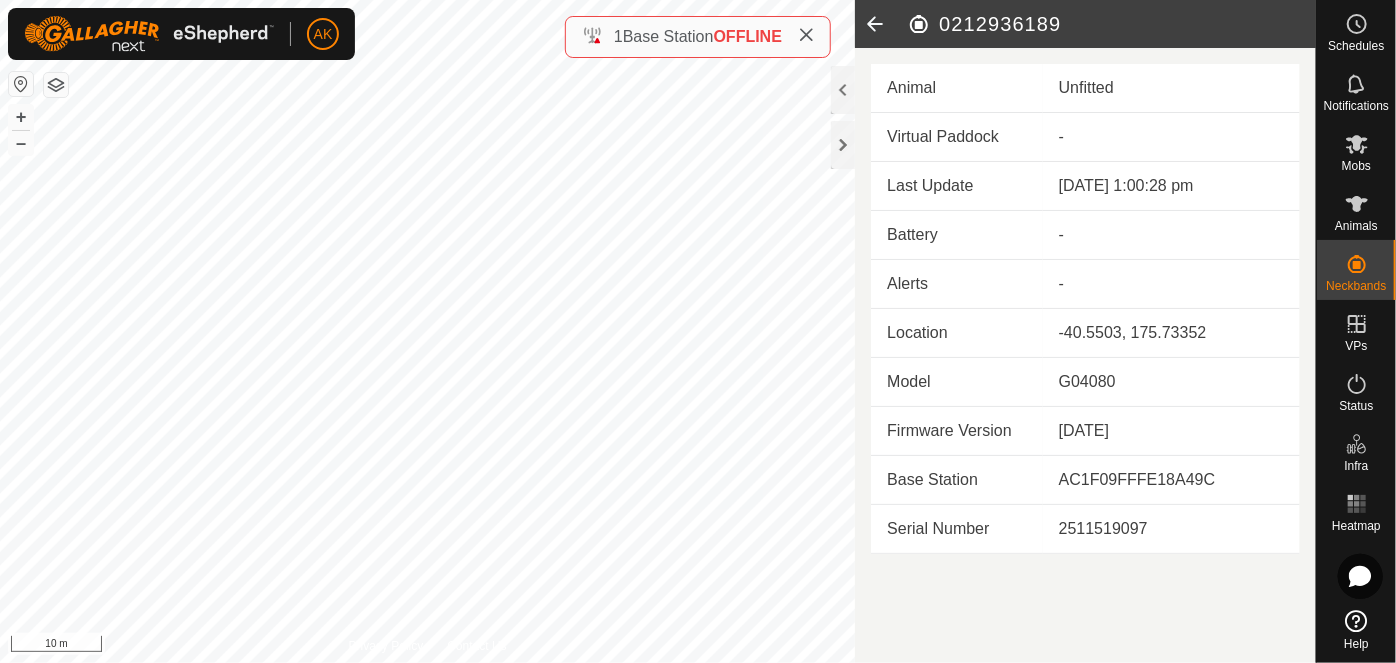click 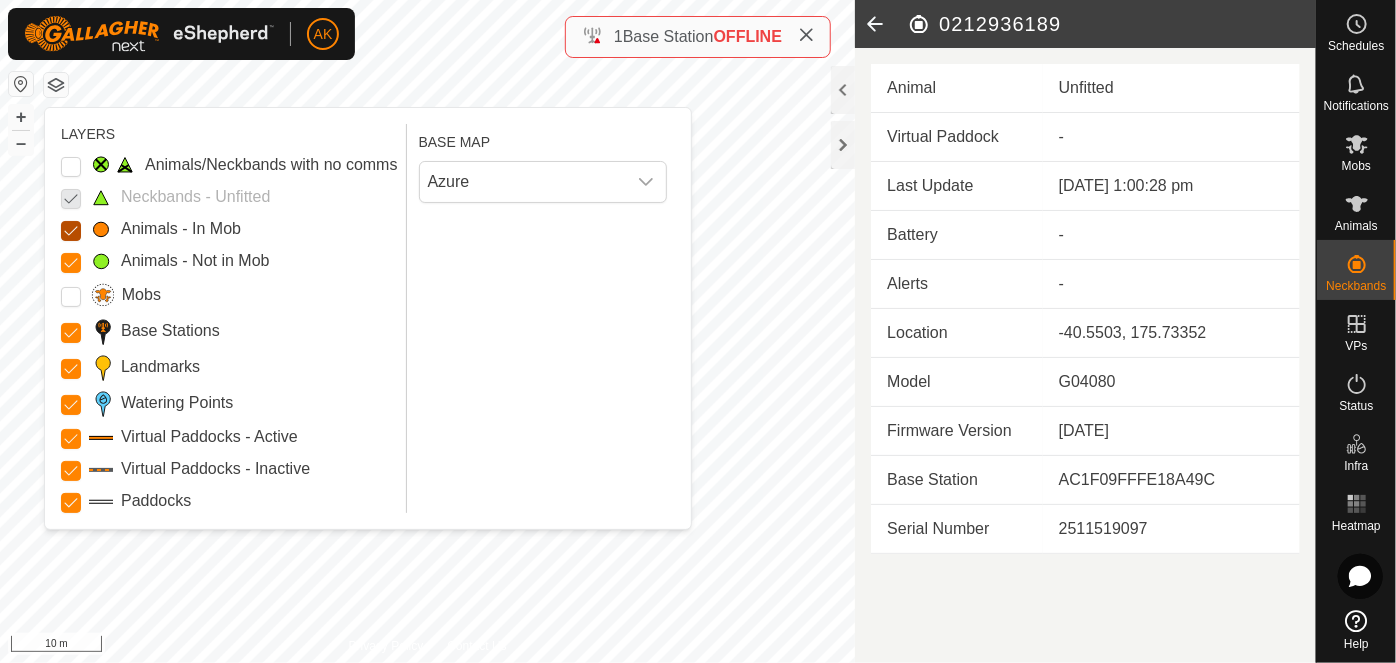 click on "Animals - In Mob" at bounding box center [71, 231] 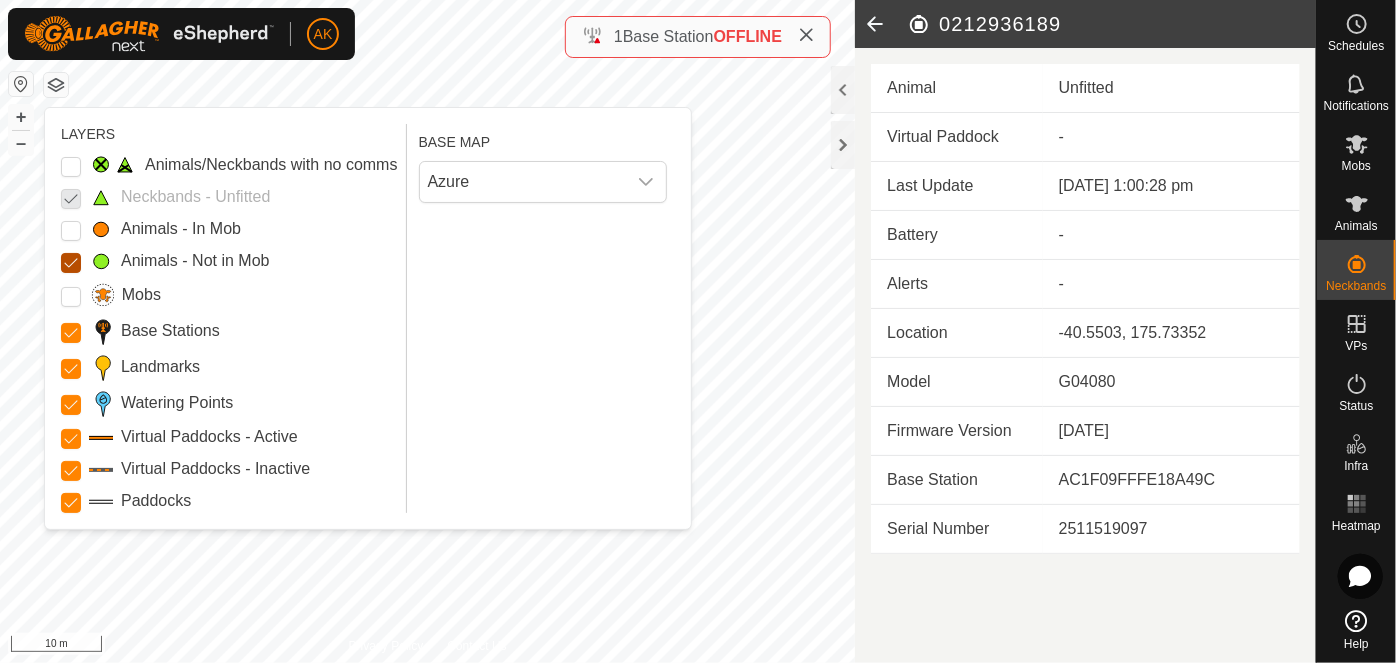 click on "Animals - Not in Mob" at bounding box center [71, 263] 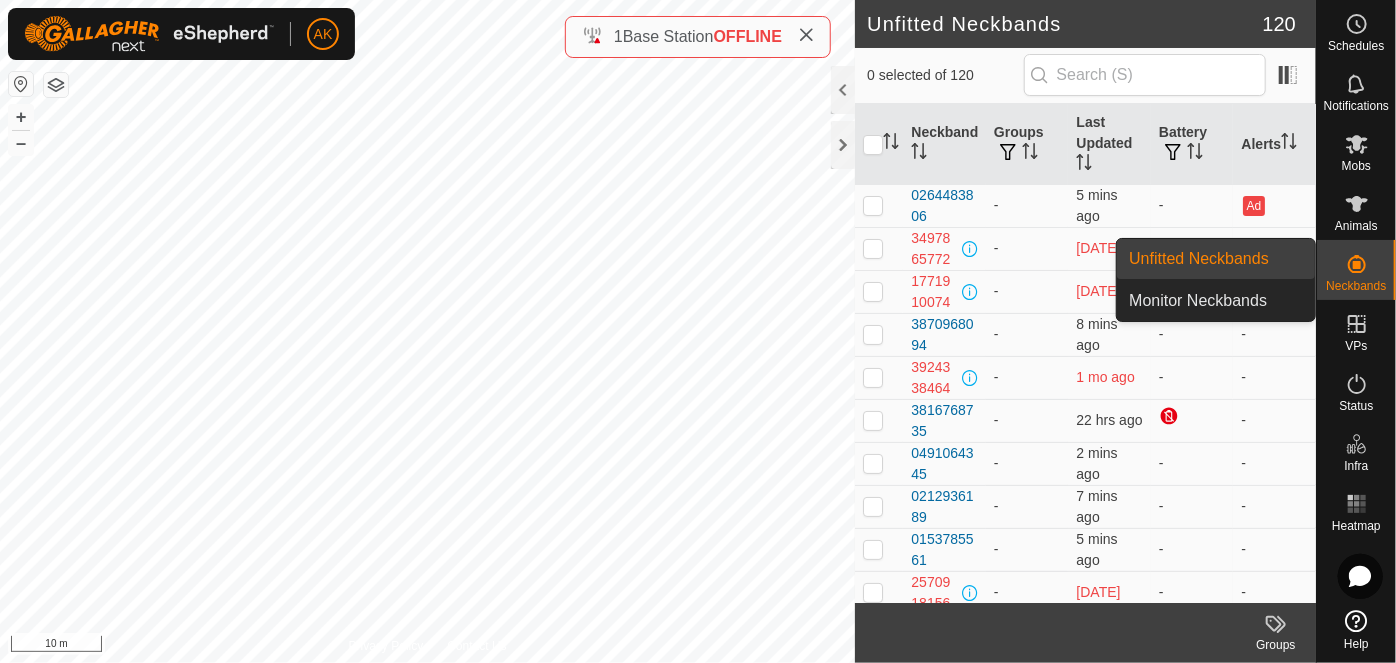 click 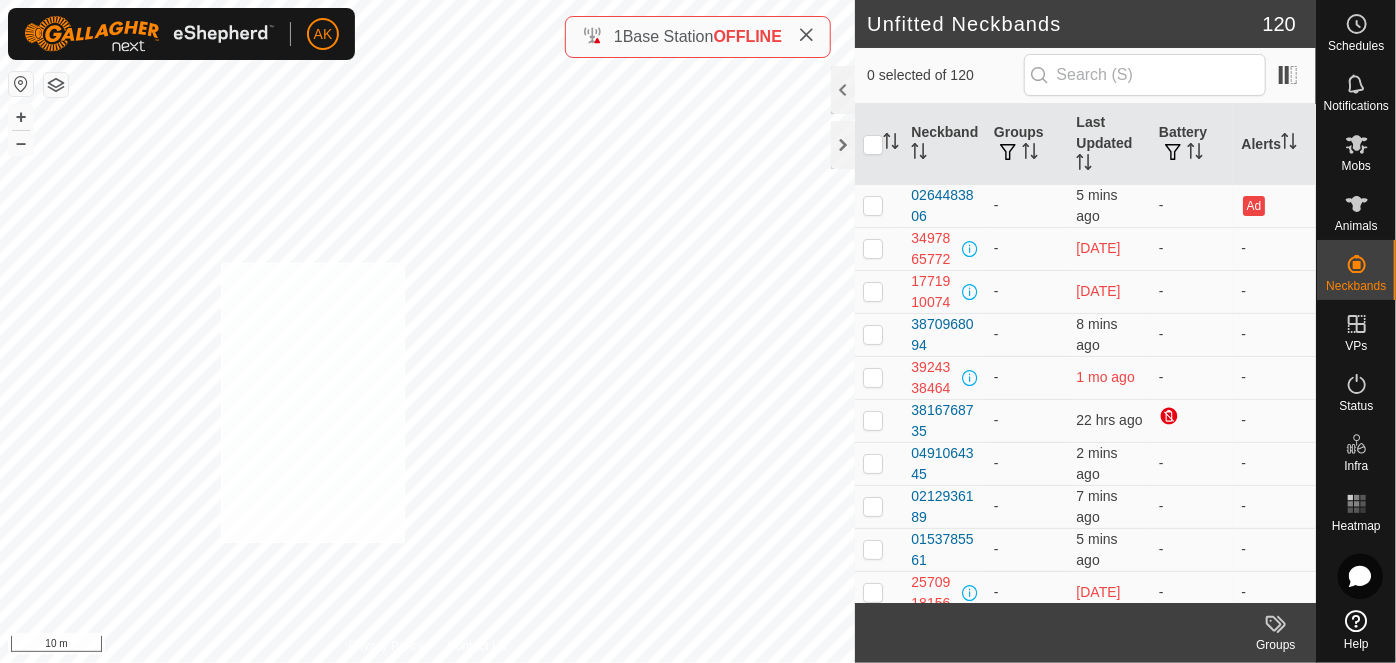 checkbox on "true" 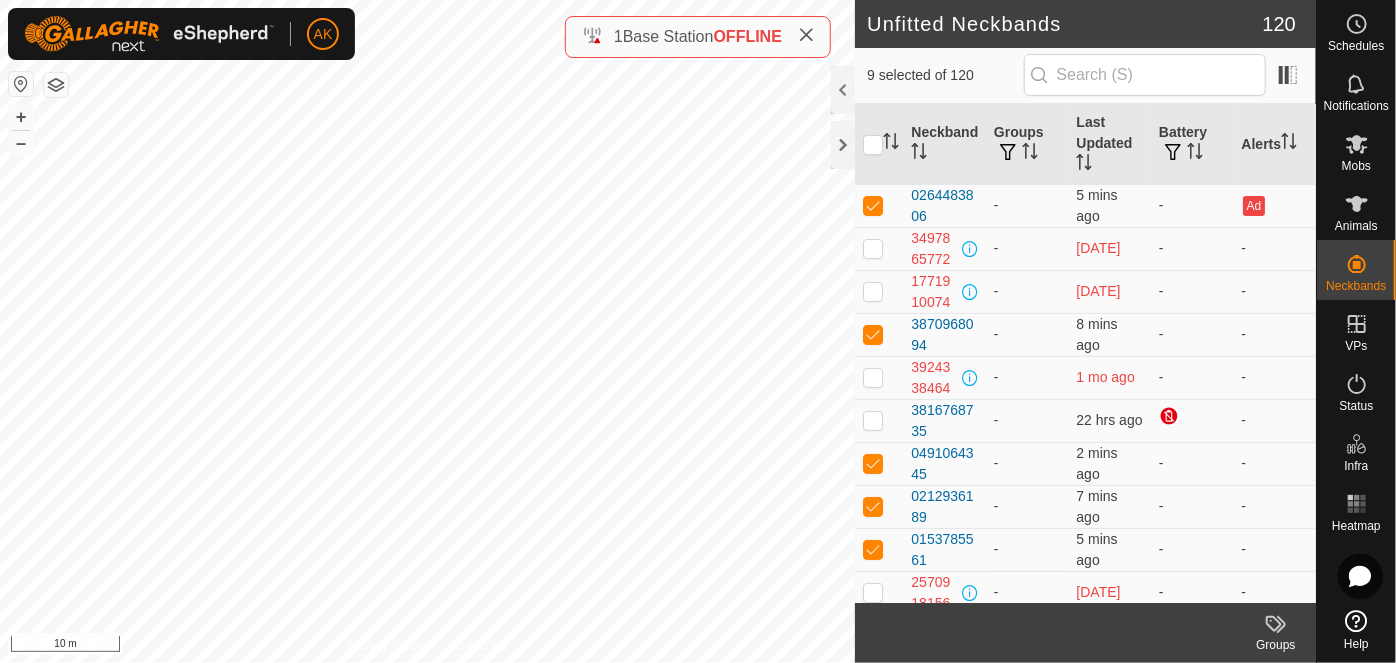 click 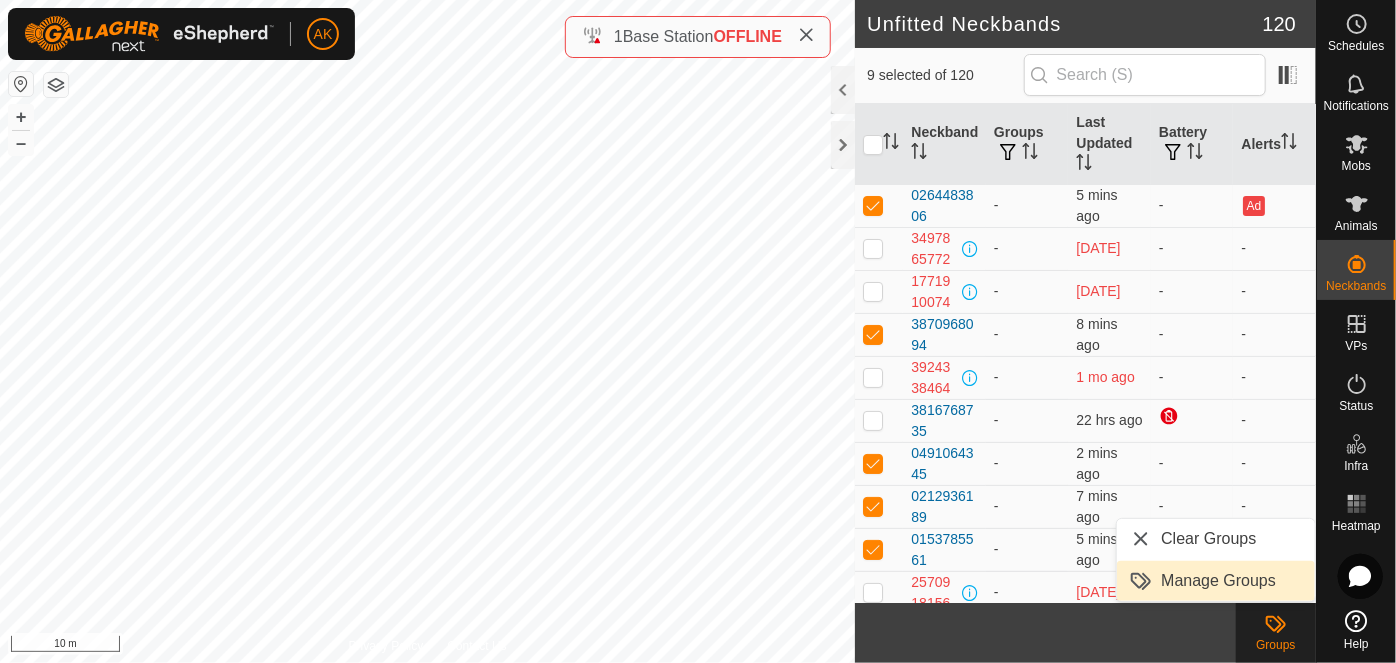 click on "Manage Groups" at bounding box center (1216, 581) 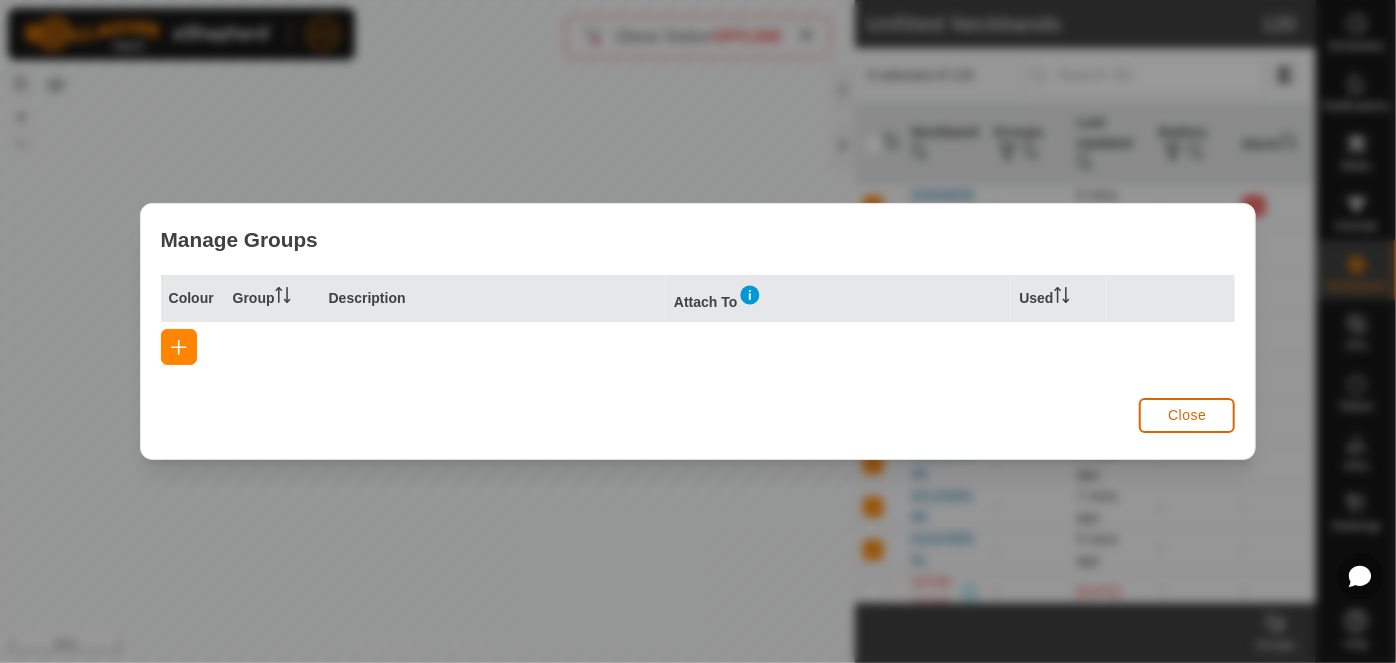 click on "Close" 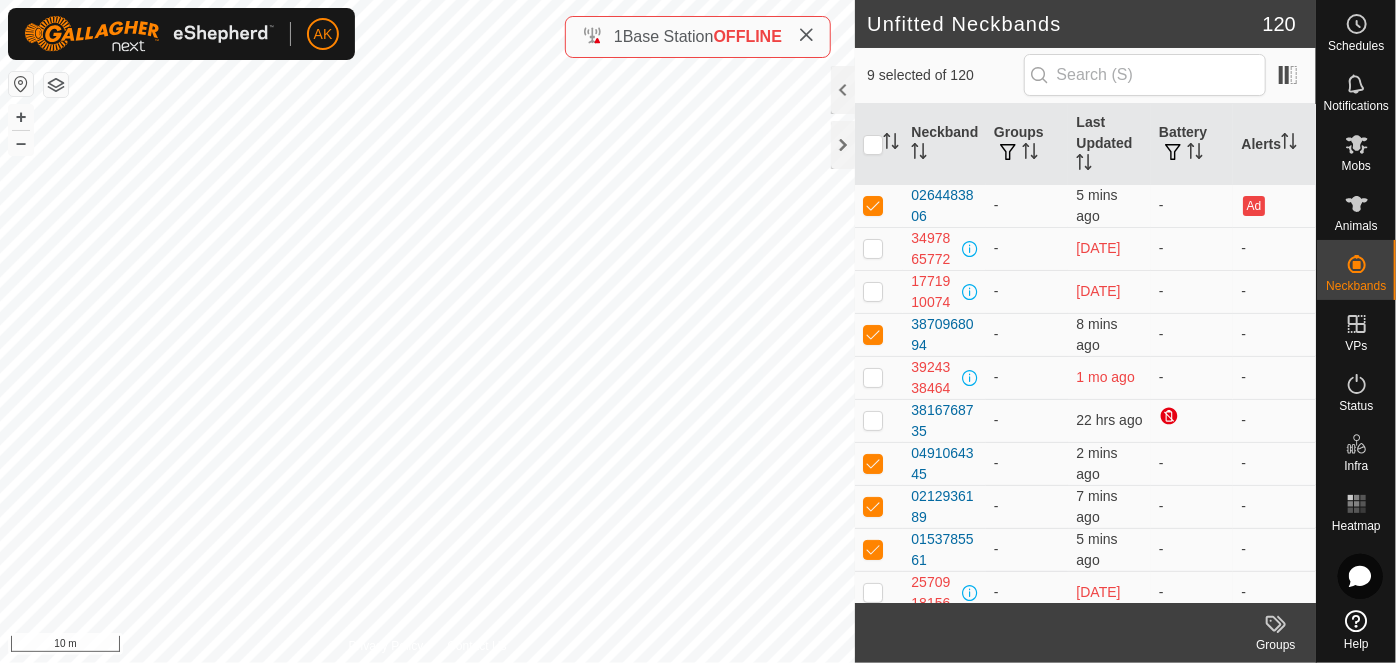 click 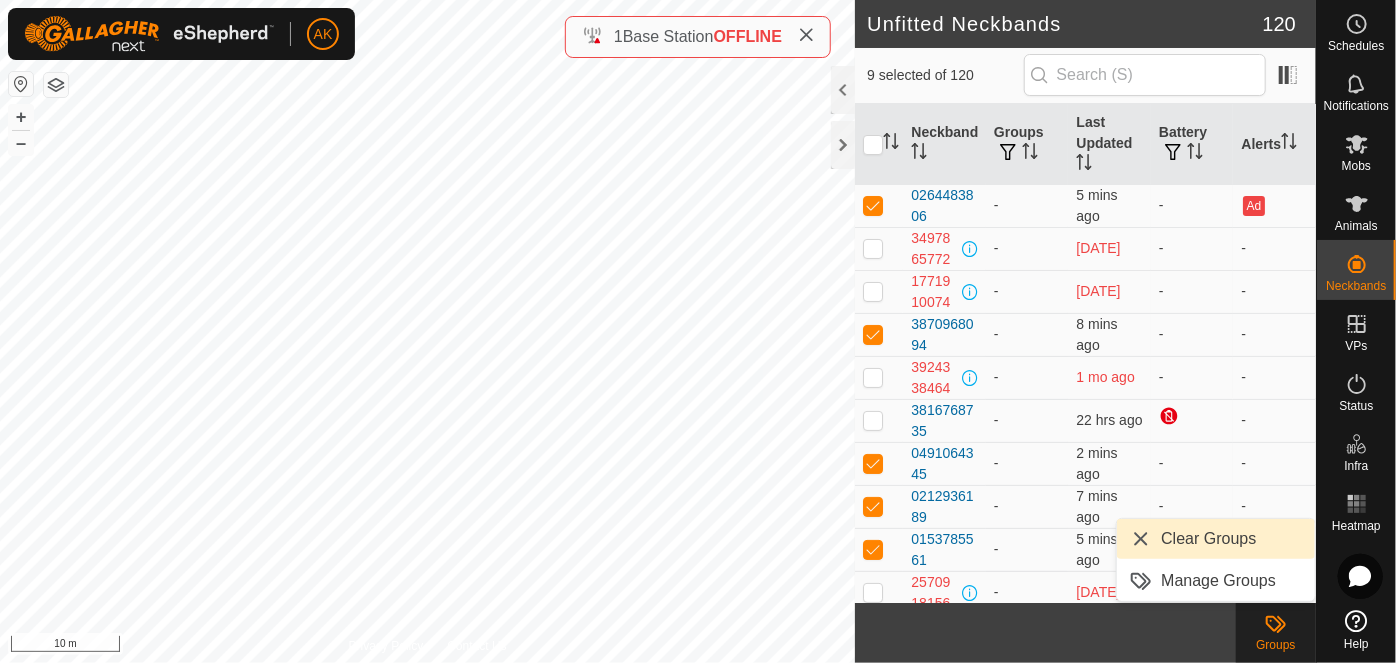 click on "Clear Groups" at bounding box center (1216, 539) 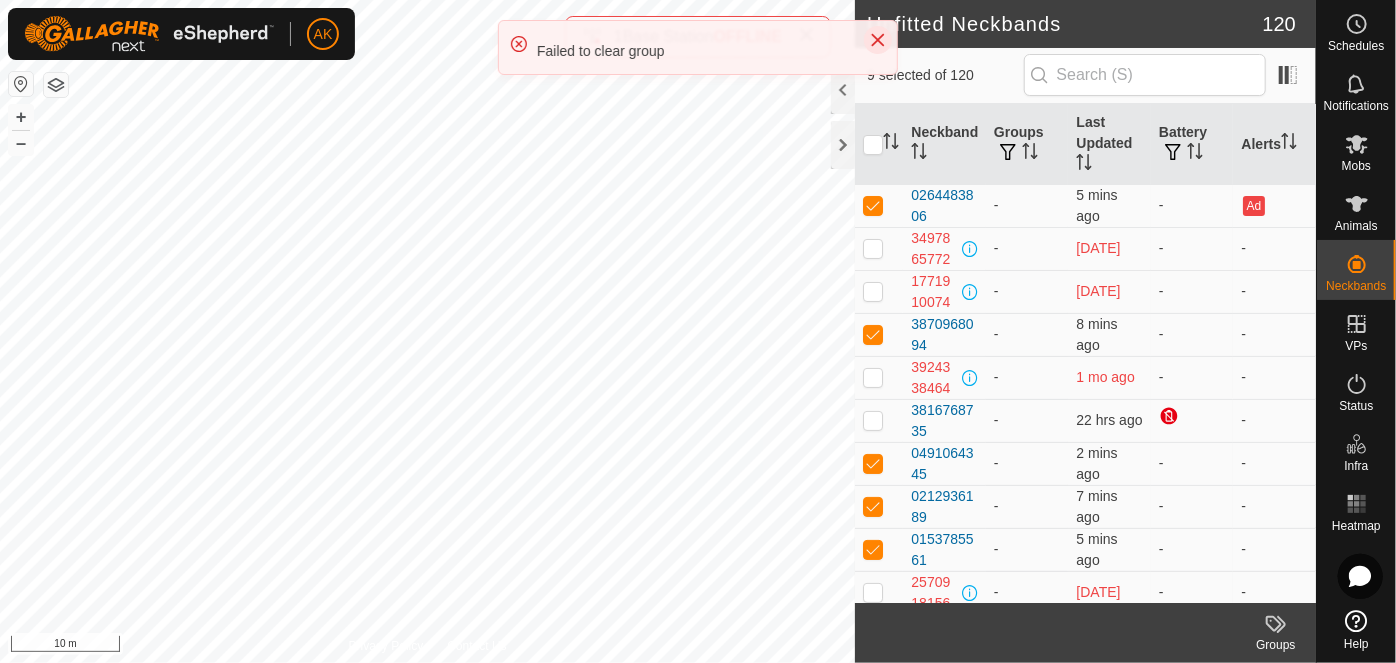 click 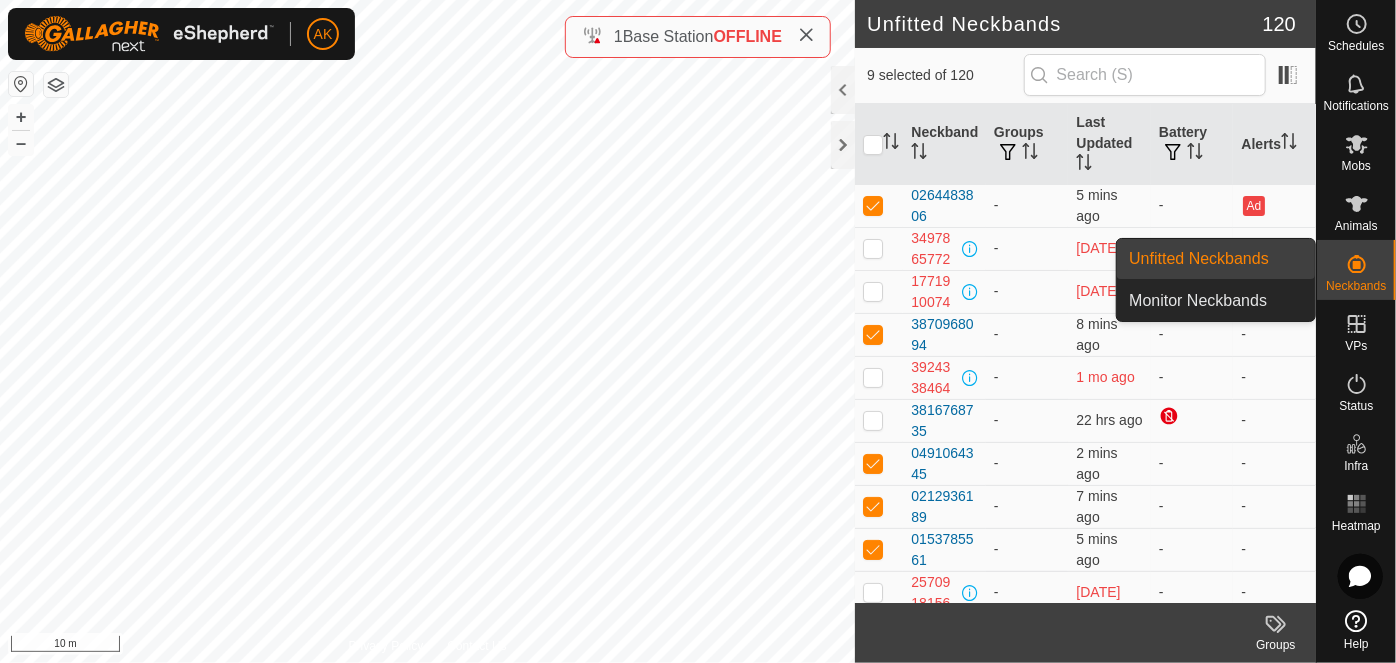 click 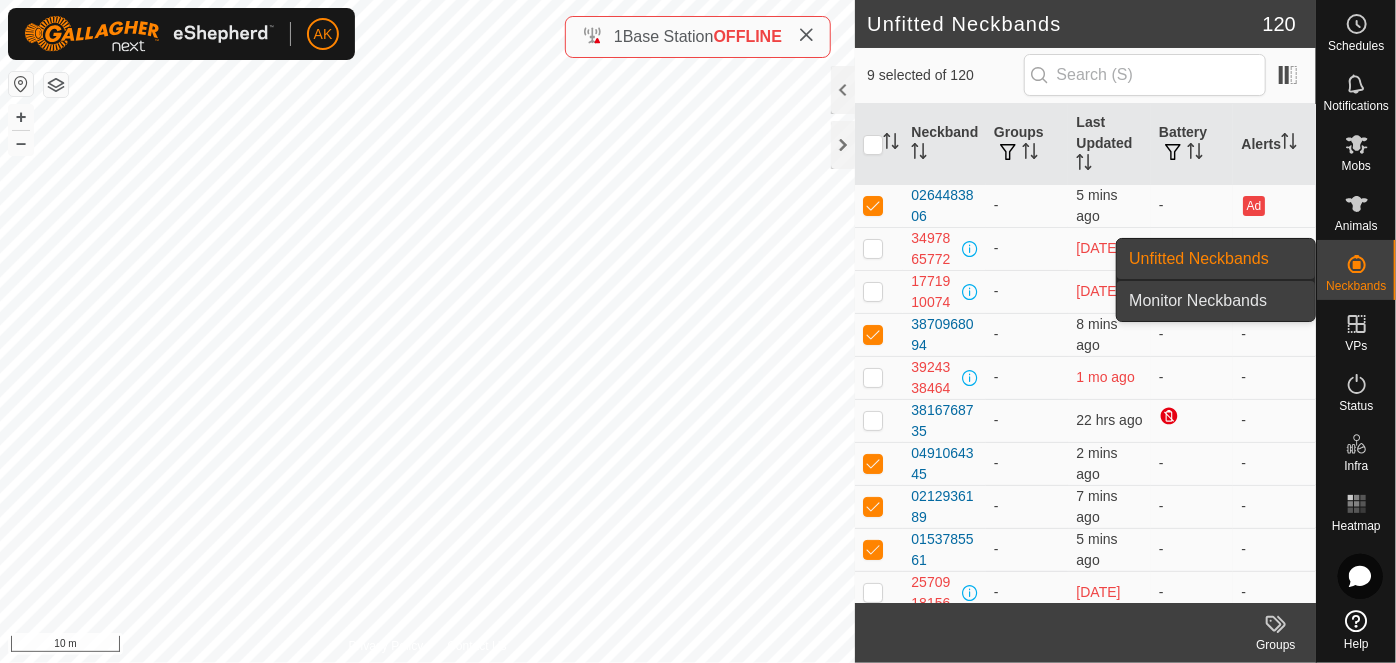 click on "Monitor Neckbands" at bounding box center [1216, 301] 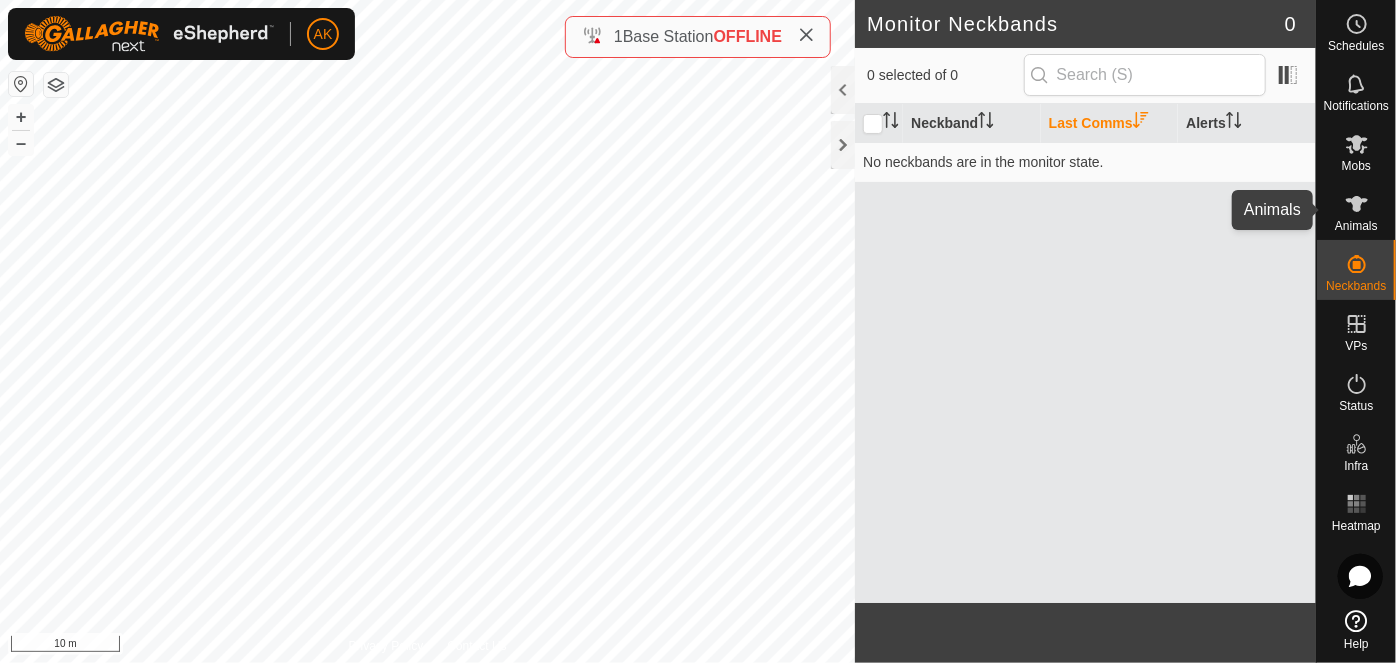 click 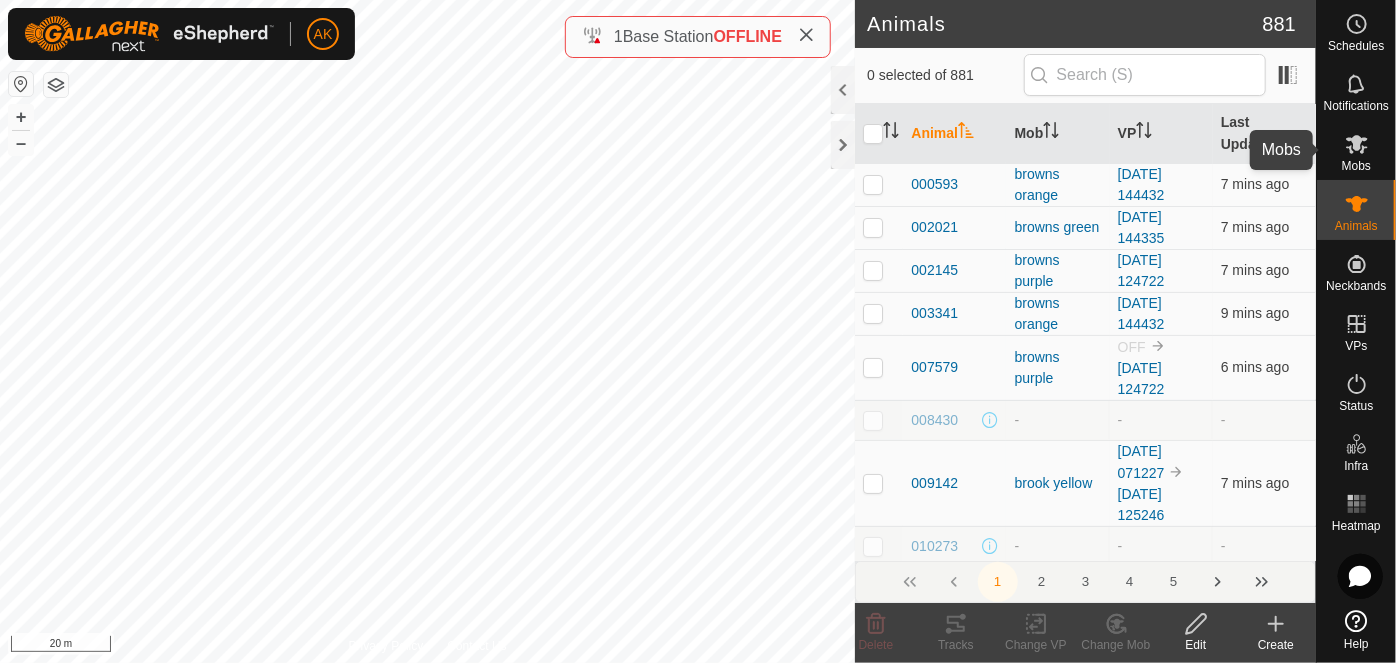 click 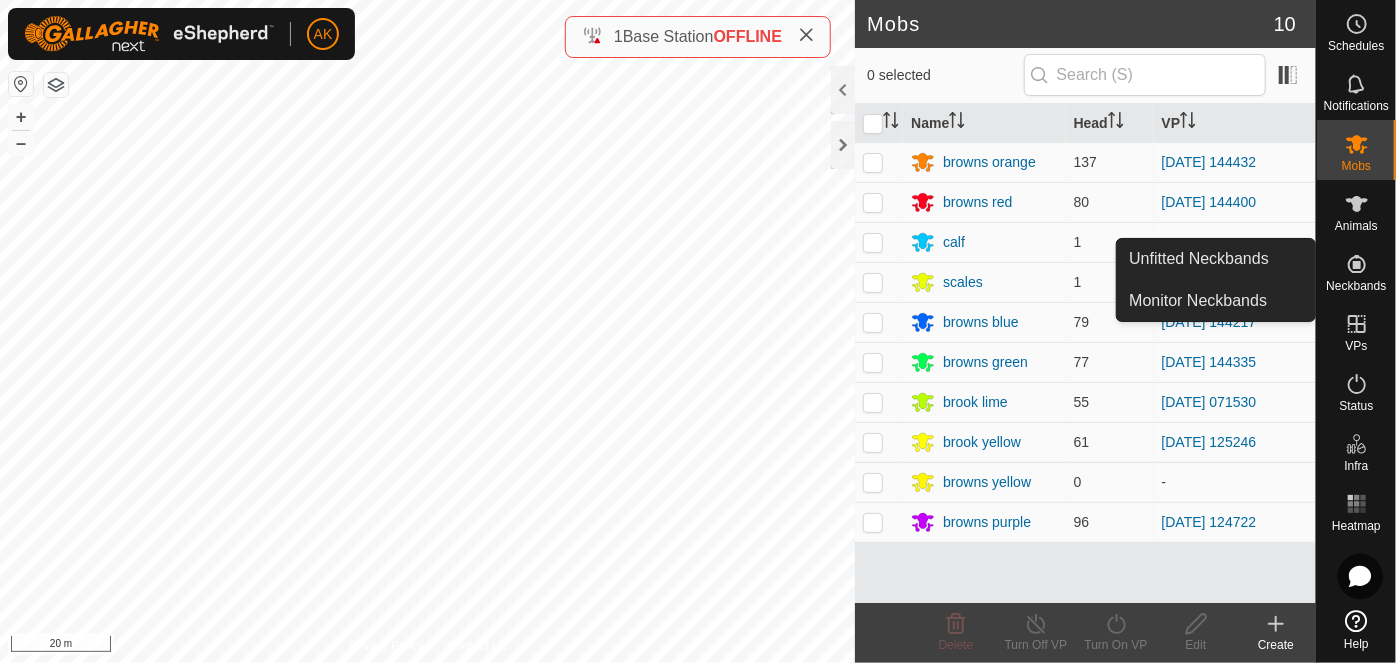 click 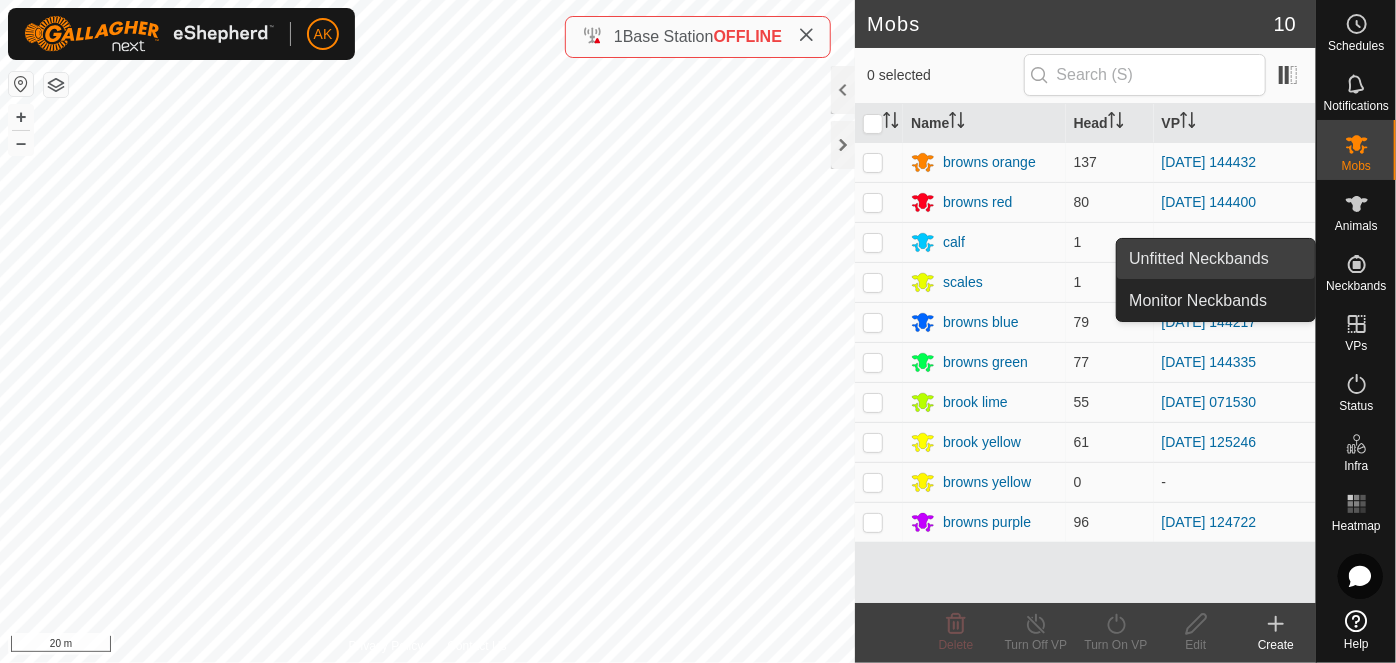 click on "Unfitted Neckbands" at bounding box center (1216, 259) 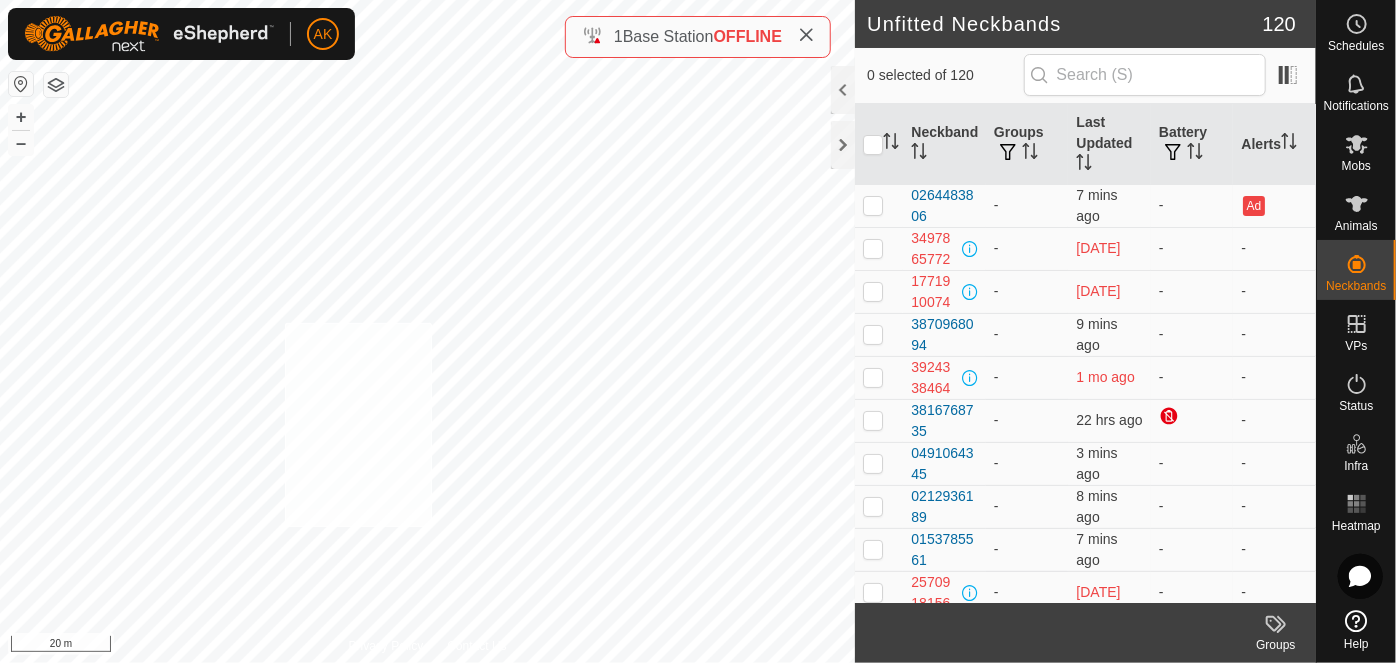 checkbox on "true" 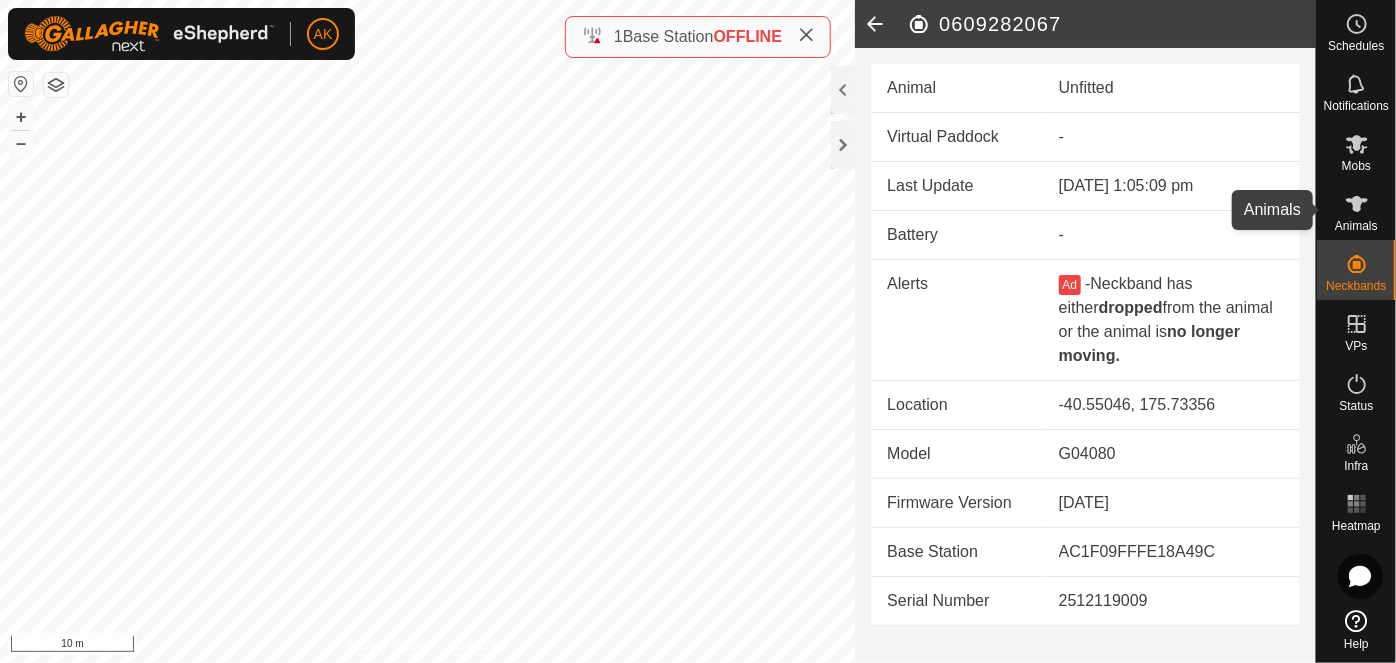 click 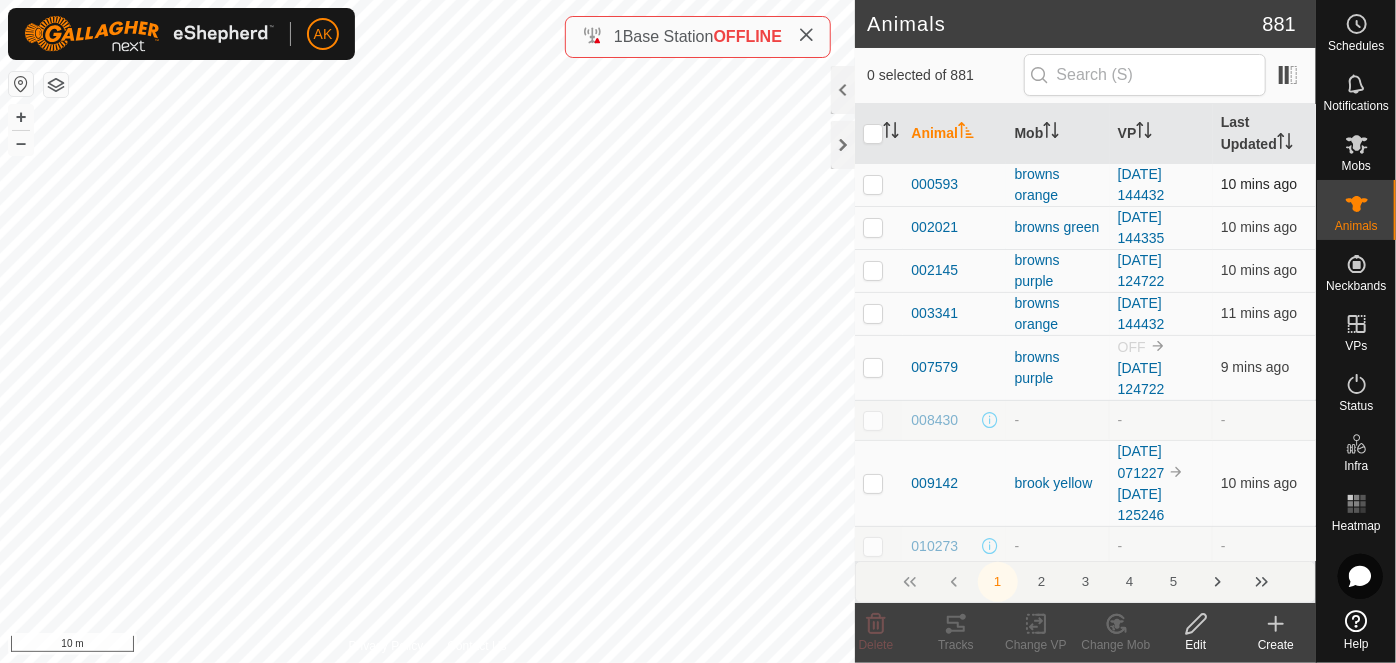 click on "Animal   Mob   VP   Last Updated   000593   browns orange  2025-07-13 144432  10 mins ago  002021   browns green  2025-07-13 144335  10 mins ago  002145   browns purple  2025-07-14 124722  10 mins ago  003341   browns orange  2025-07-13 144432  11 mins ago  007579   browns purple  OFF 2025-07-14 124722  9 mins ago  008430   -  -  -  009142   brook yellow  2025-07-14 071227 2025-07-14 125246  10 mins ago  010273   -  -  -  010649   browns orange  2025-07-13 144432  42 mins ago  011064   -  -  -  011472   -  -  -  011978   -  -  -  013031   browns blue  2025-07-13 144217  12 mins ago  013115   browns purple  2025-07-14 124722  11 mins ago  013898   brook yellow  2025-07-14 071227 2025-07-14 125246  6 mins ago  014007   -  -  -  014852   brook lime  2025-07-14 071530  6 mins ago  014922   brook lime  2025-07-14 071530  7 mins ago  015012   browns orange  2025-07-13 144432  8 mins ago  016192   brook lime  2025-07-14 071530  7 mins ago  016232   browns red  2025-07-13 144400  13 mins ago  020196   browns blue  -" at bounding box center [1085, 4514] 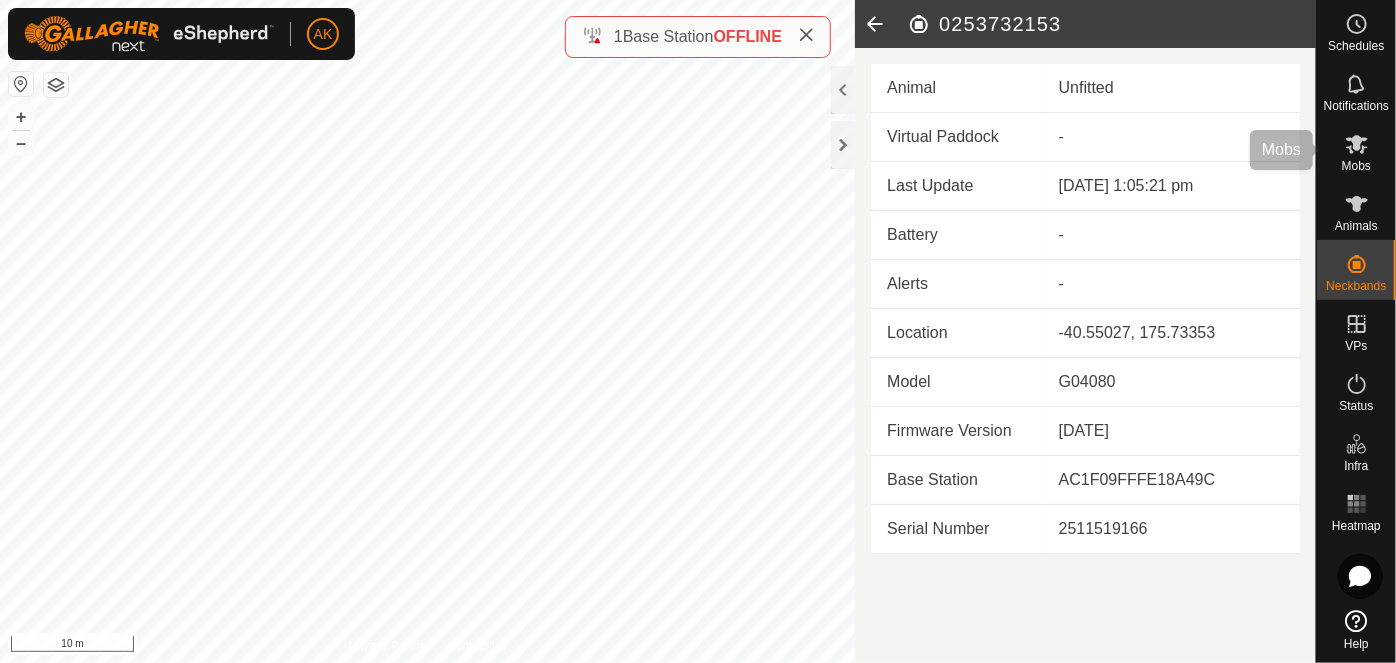 drag, startPoint x: 1327, startPoint y: 170, endPoint x: 1332, endPoint y: 179, distance: 10.29563 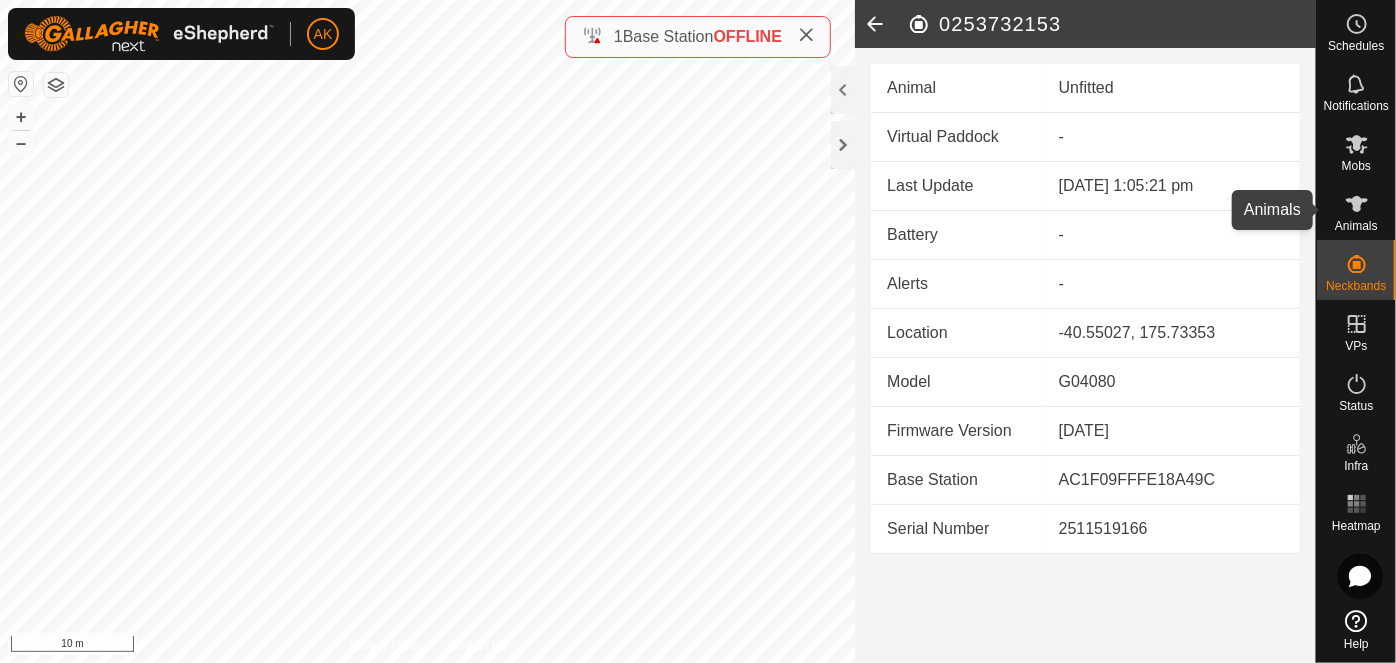 drag, startPoint x: 1332, startPoint y: 179, endPoint x: 1357, endPoint y: 210, distance: 39.824615 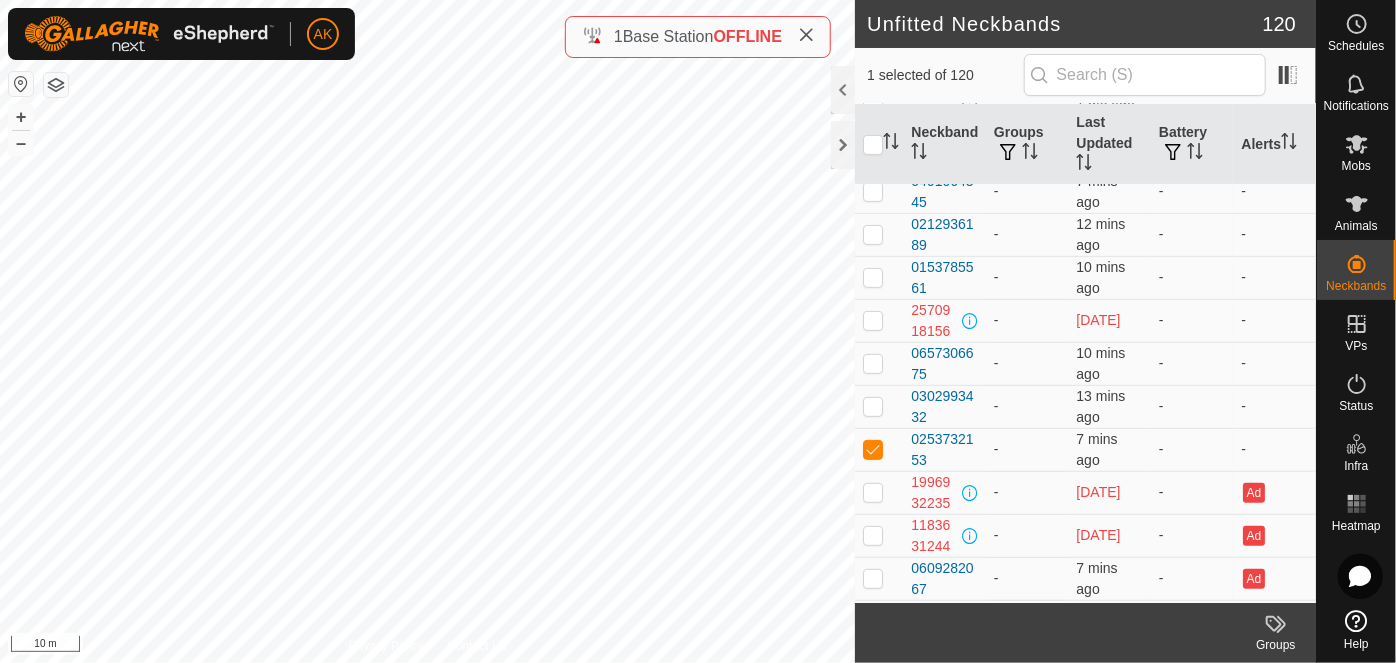 scroll, scrollTop: 363, scrollLeft: 0, axis: vertical 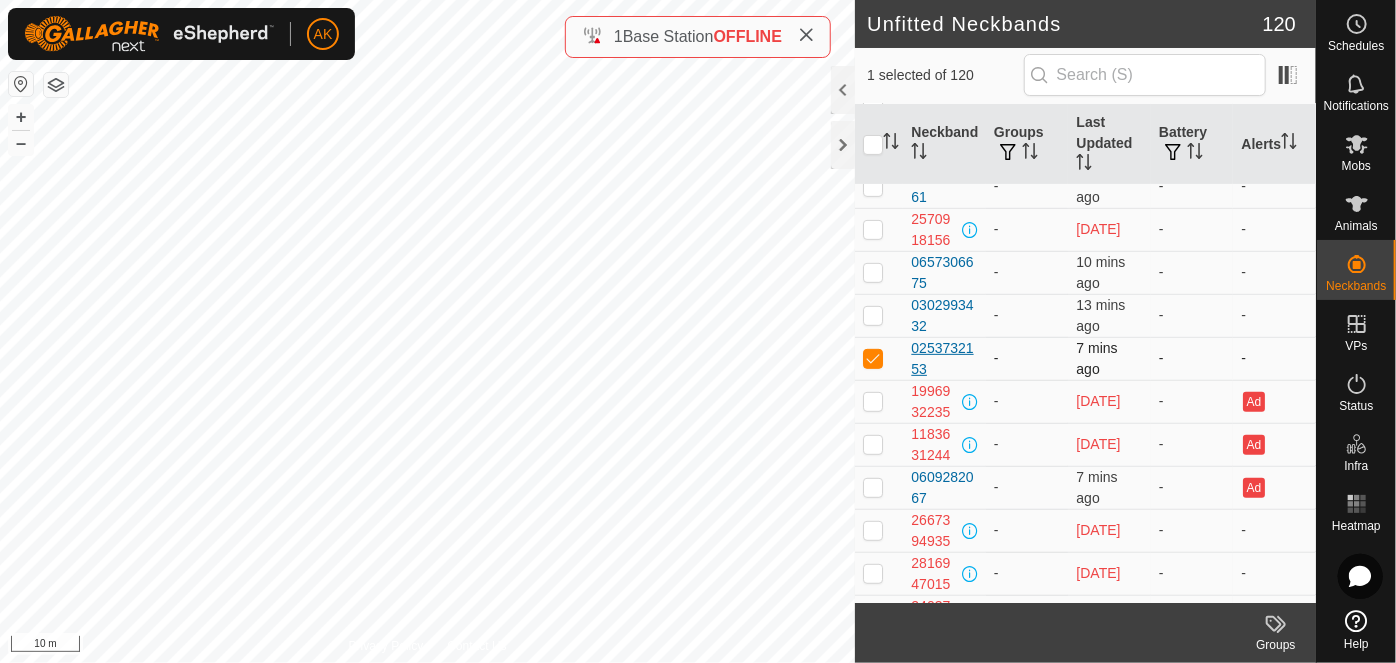 click on "0253732153" at bounding box center (944, 359) 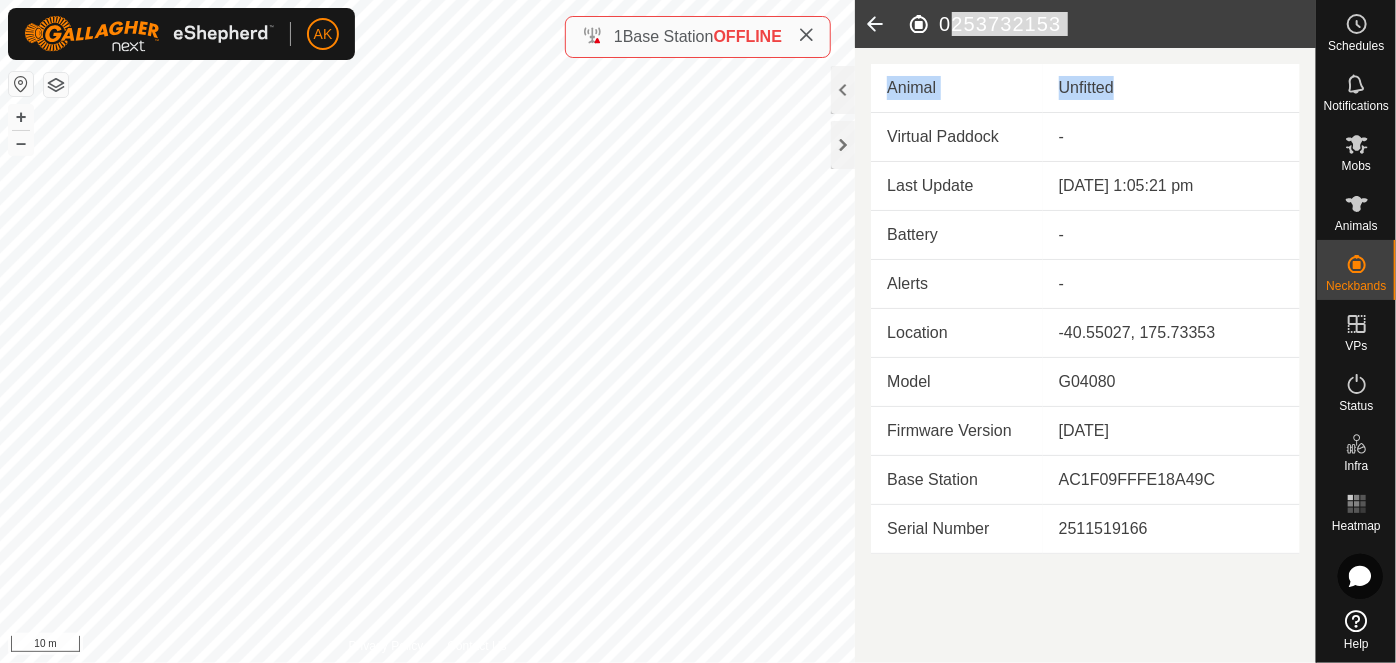 click on "0253732153  Animal  Unfitted  Virtual Paddock - Last Update 14 July 2025, 1:05:21 pm Battery - Alerts  -  Location -40.55027, 175.73353 Model G04080 Firmware Version 3.5.11 Base Station AC1F09FFFE18A49C Serial Number 2511519166" 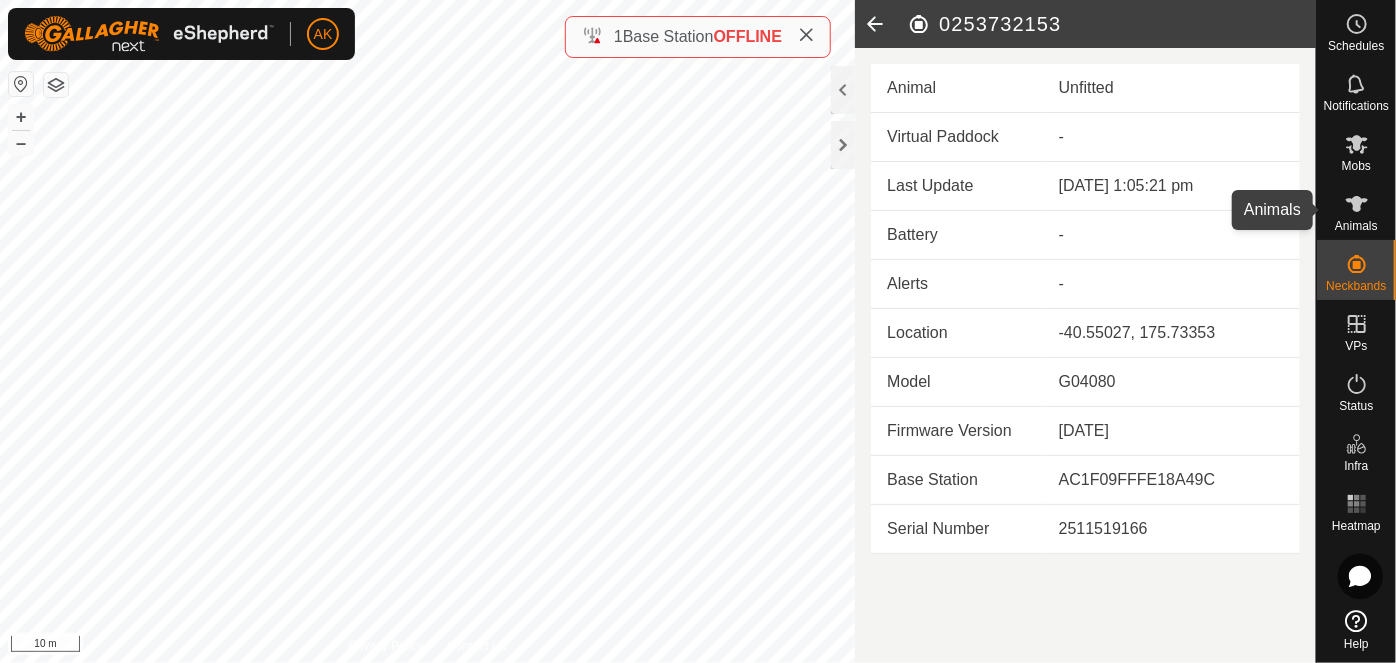 click 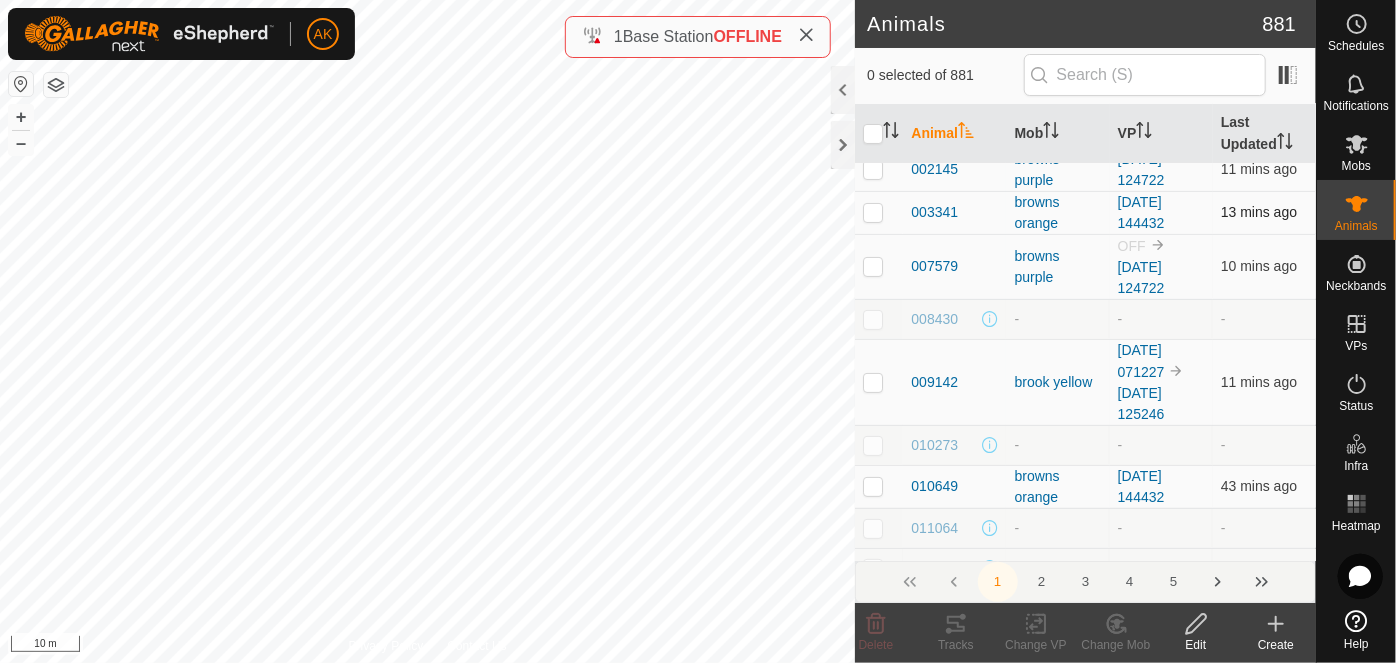 scroll, scrollTop: 272, scrollLeft: 0, axis: vertical 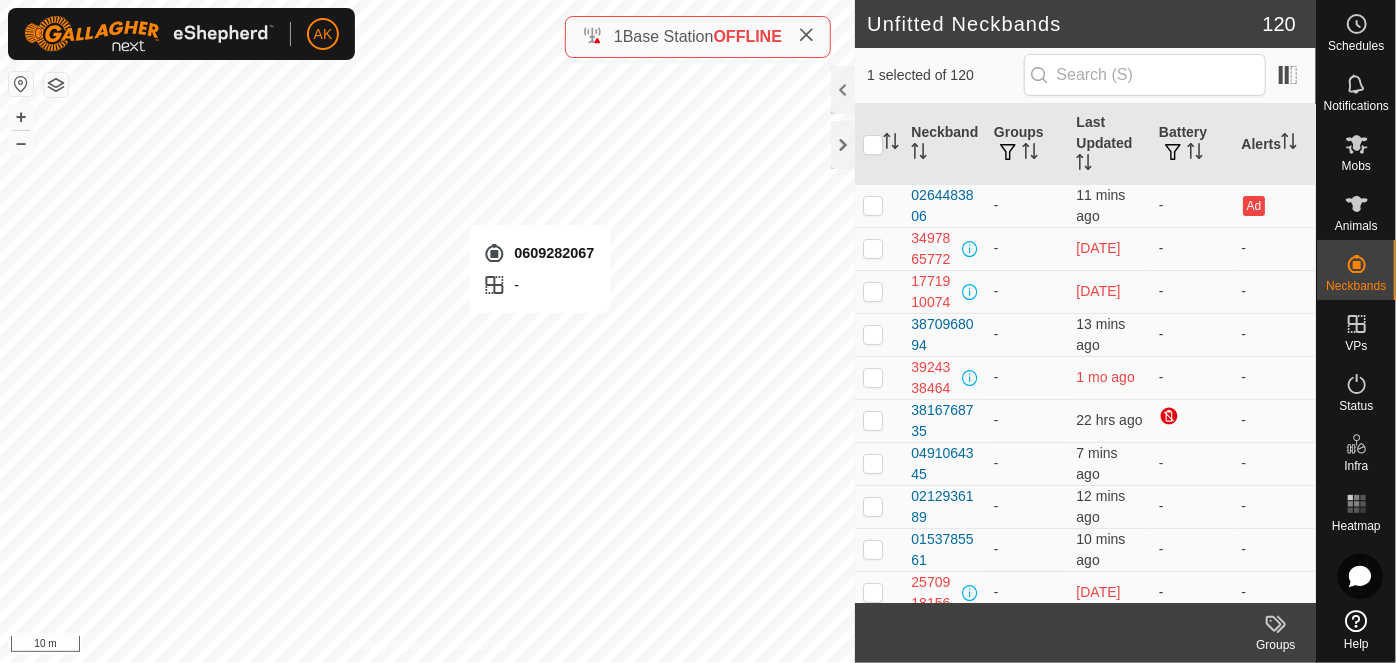checkbox on "false" 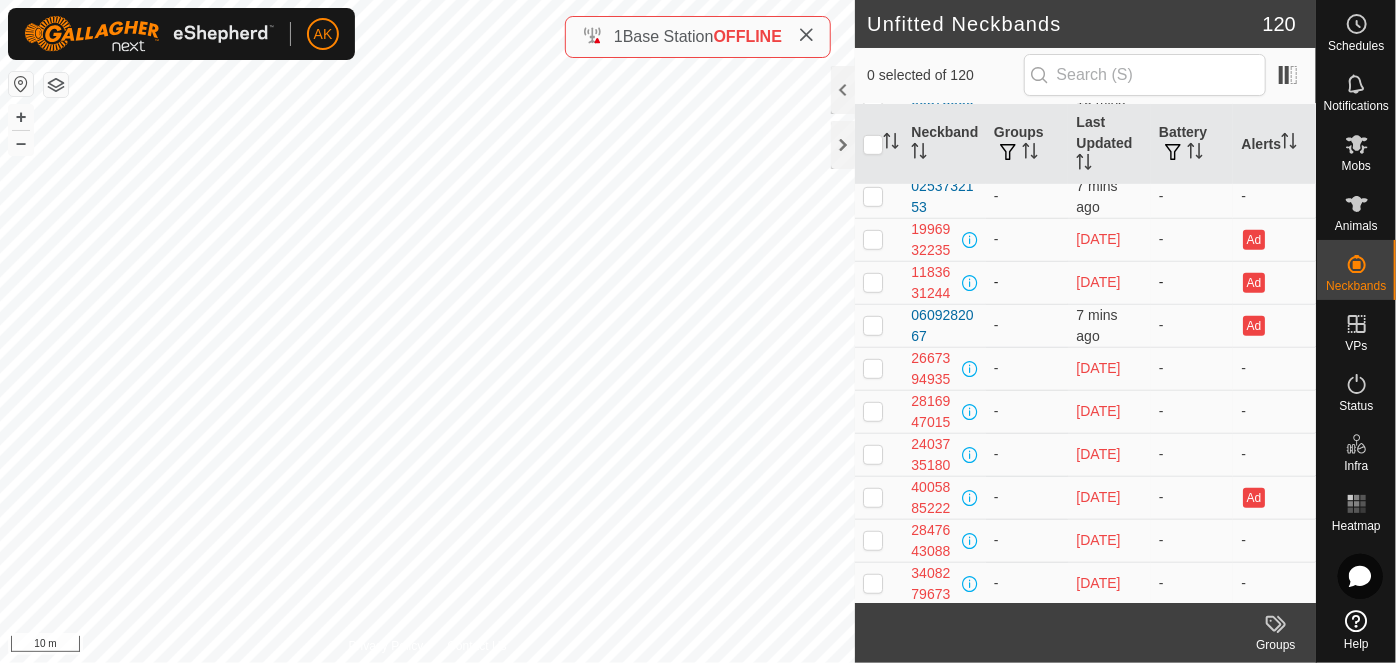 scroll, scrollTop: 0, scrollLeft: 0, axis: both 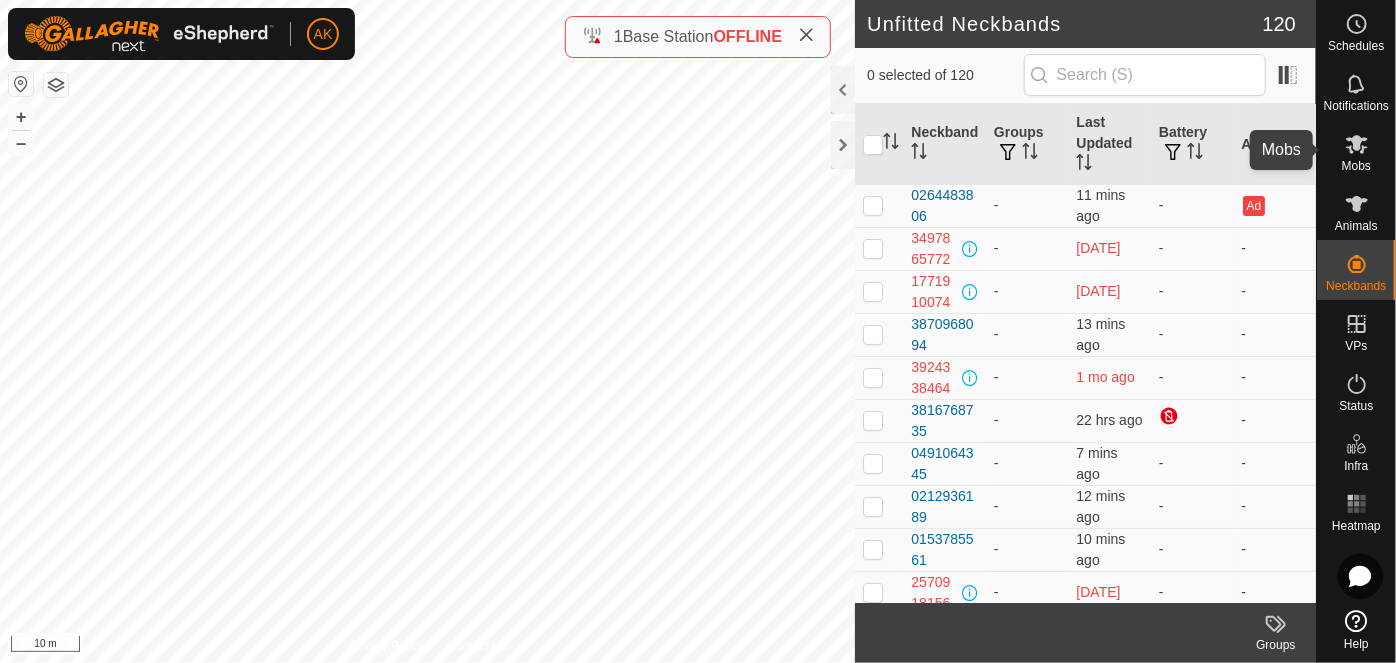 click 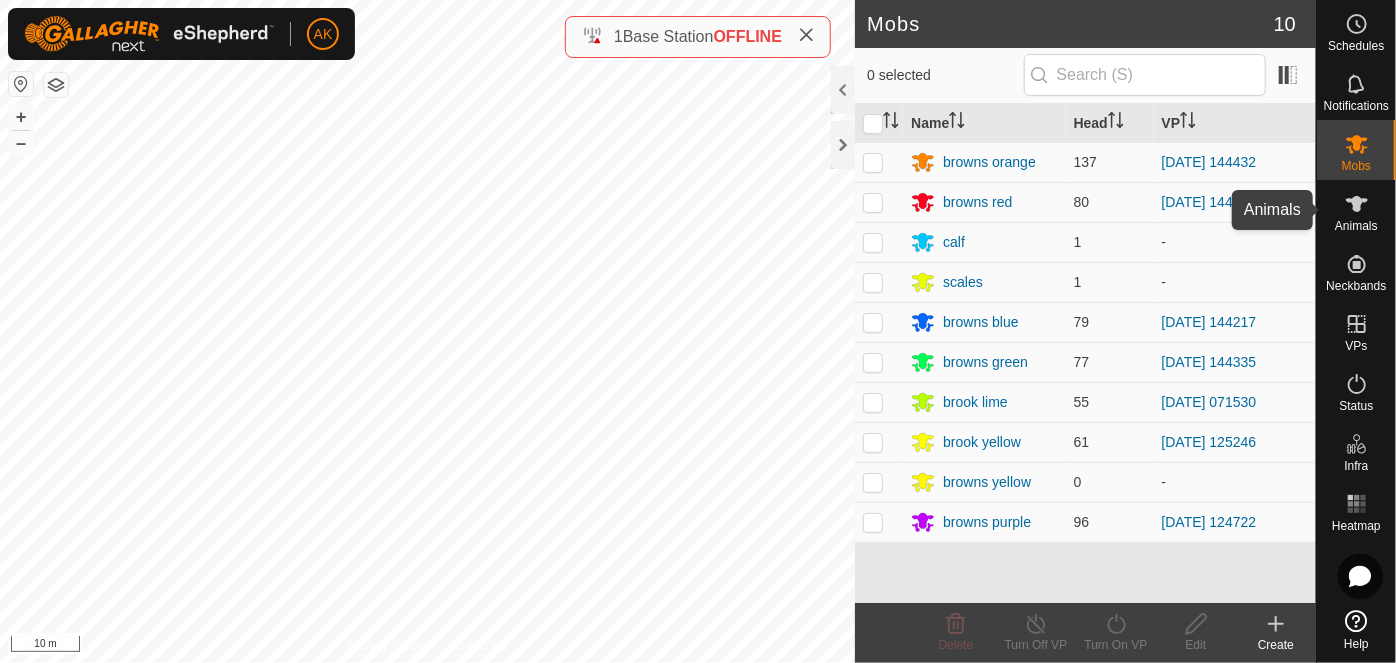 click 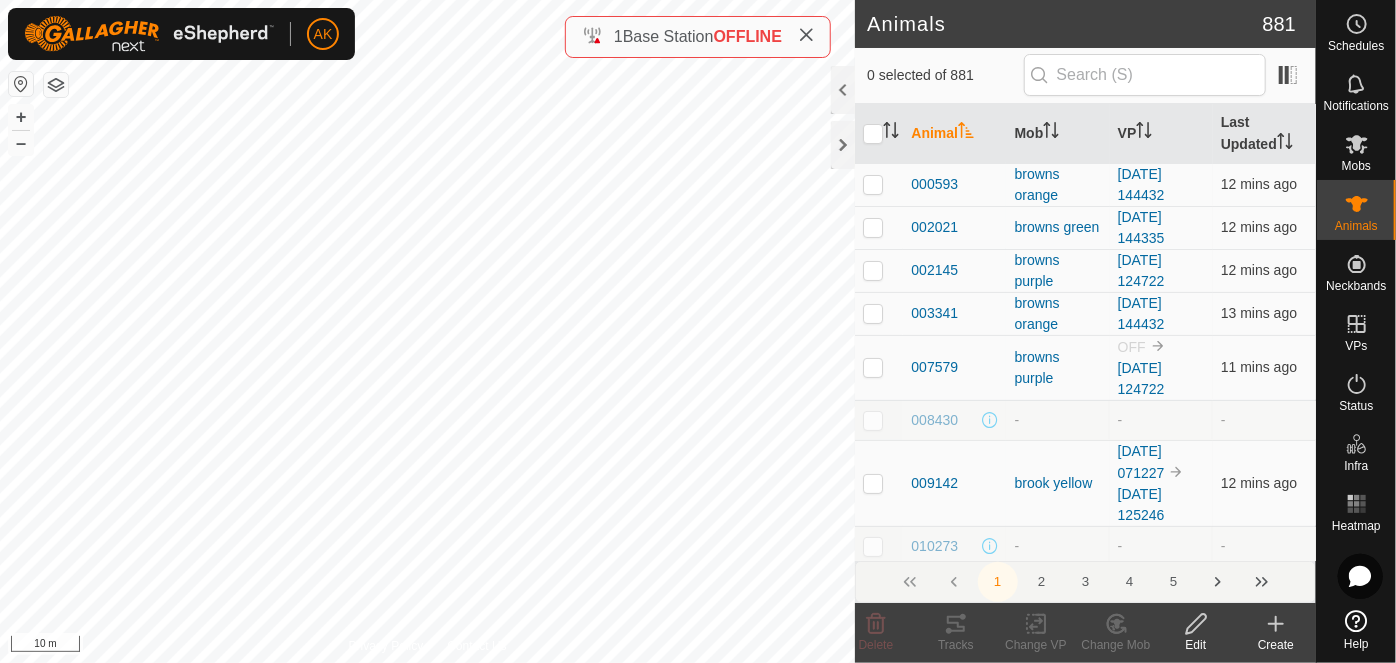 click 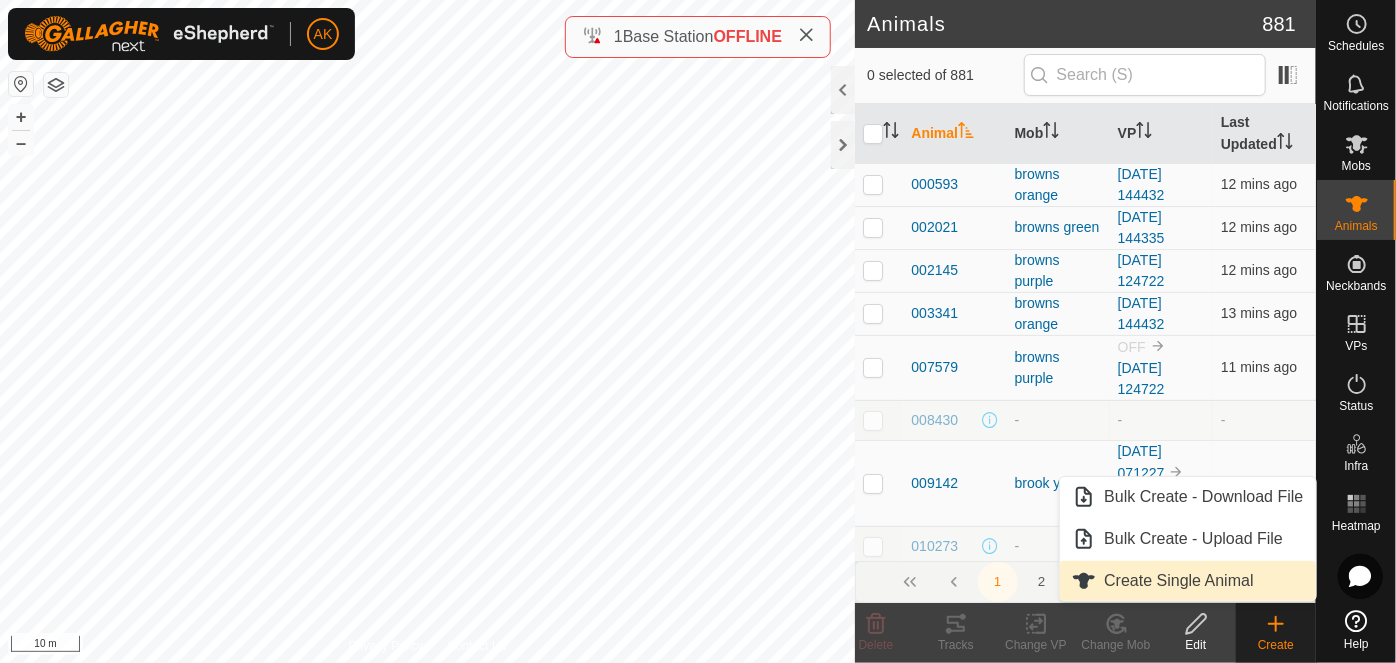click on "Create Single Animal" at bounding box center [1187, 581] 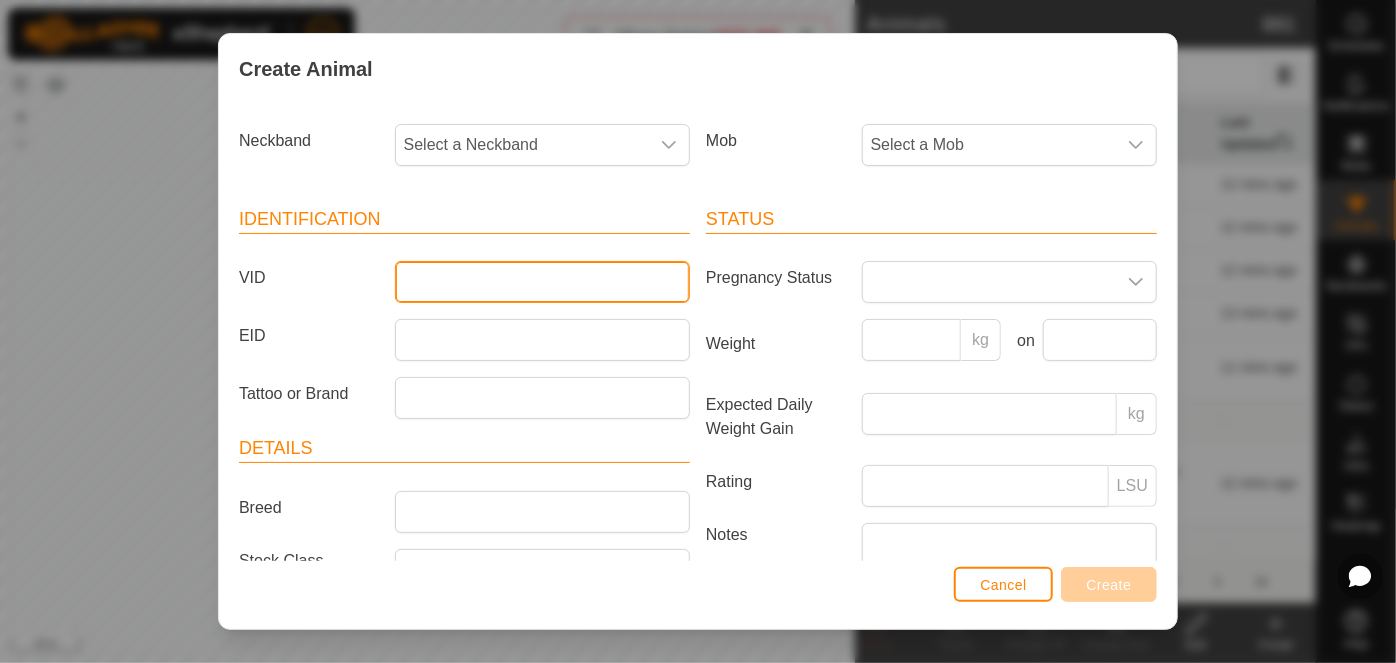 click on "VID" at bounding box center (542, 282) 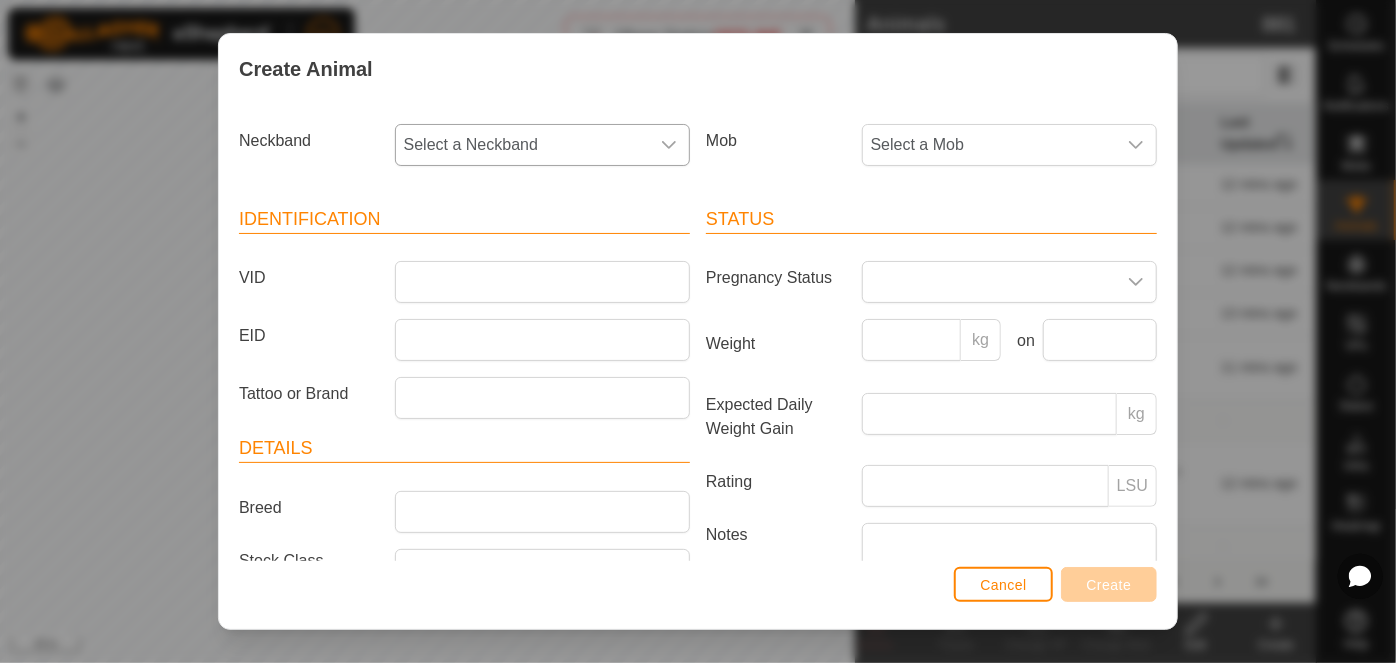 click at bounding box center [669, 145] 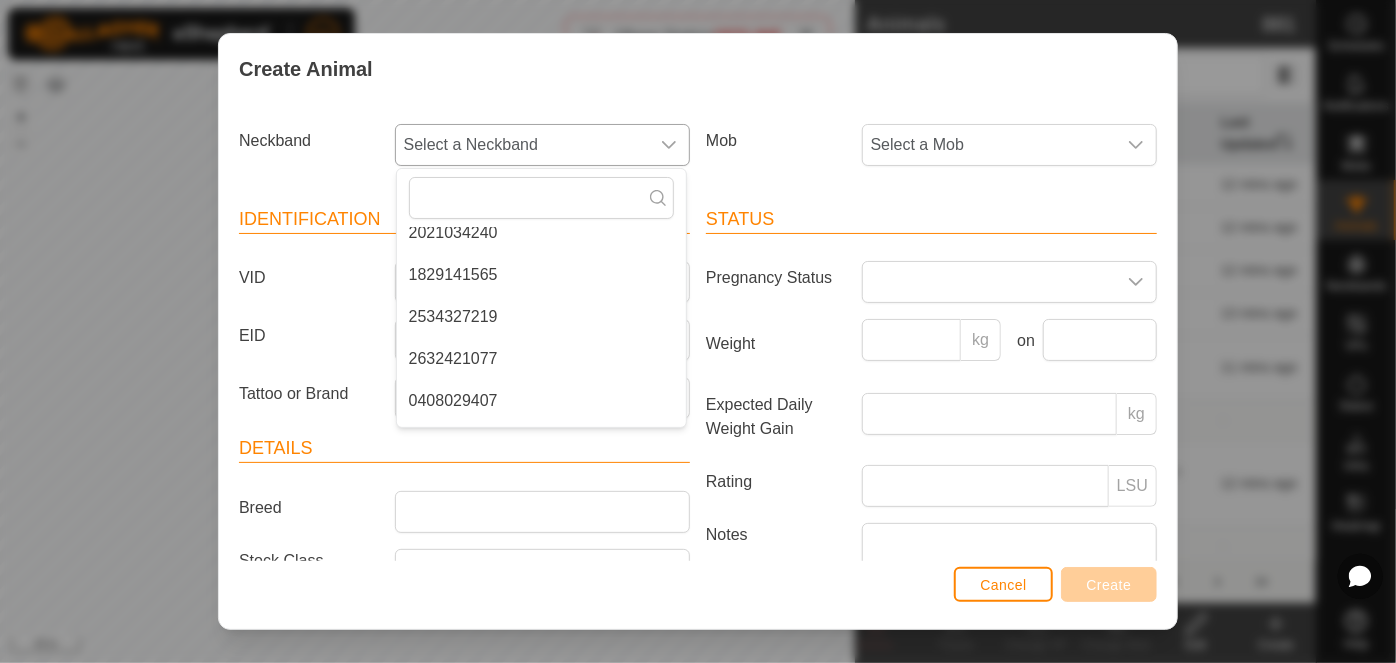 scroll, scrollTop: 4880, scrollLeft: 0, axis: vertical 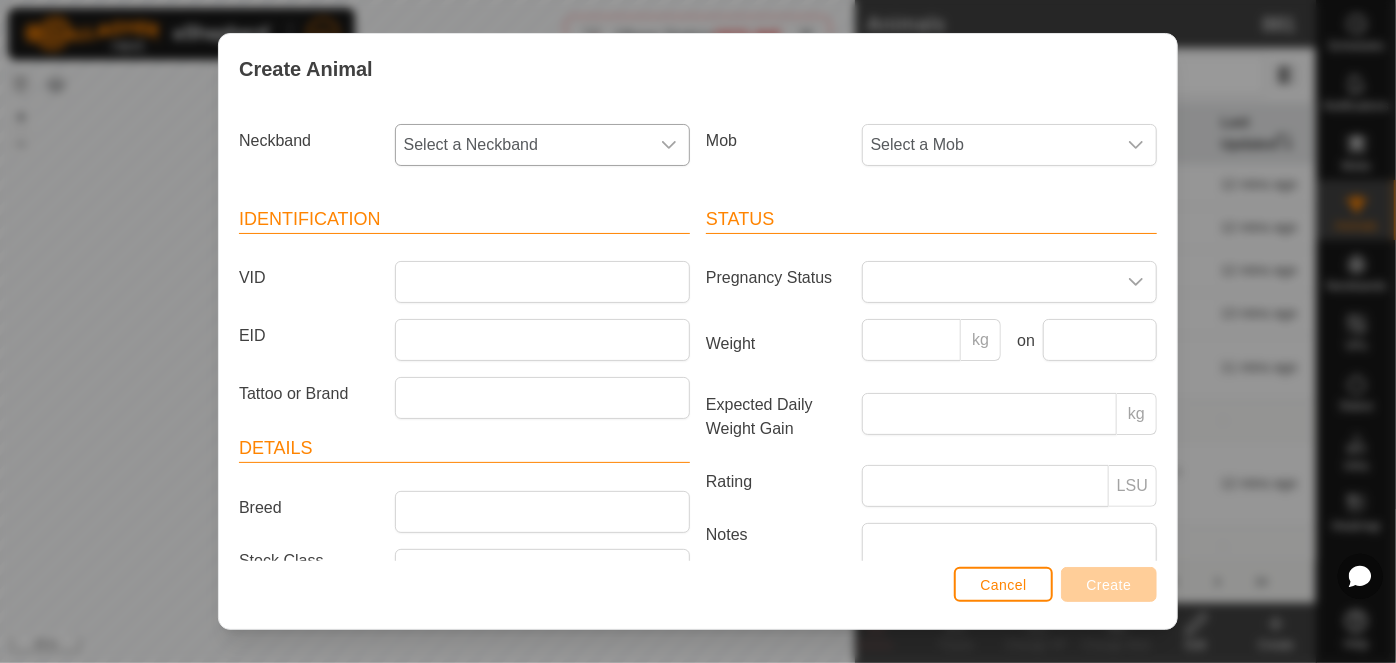 click 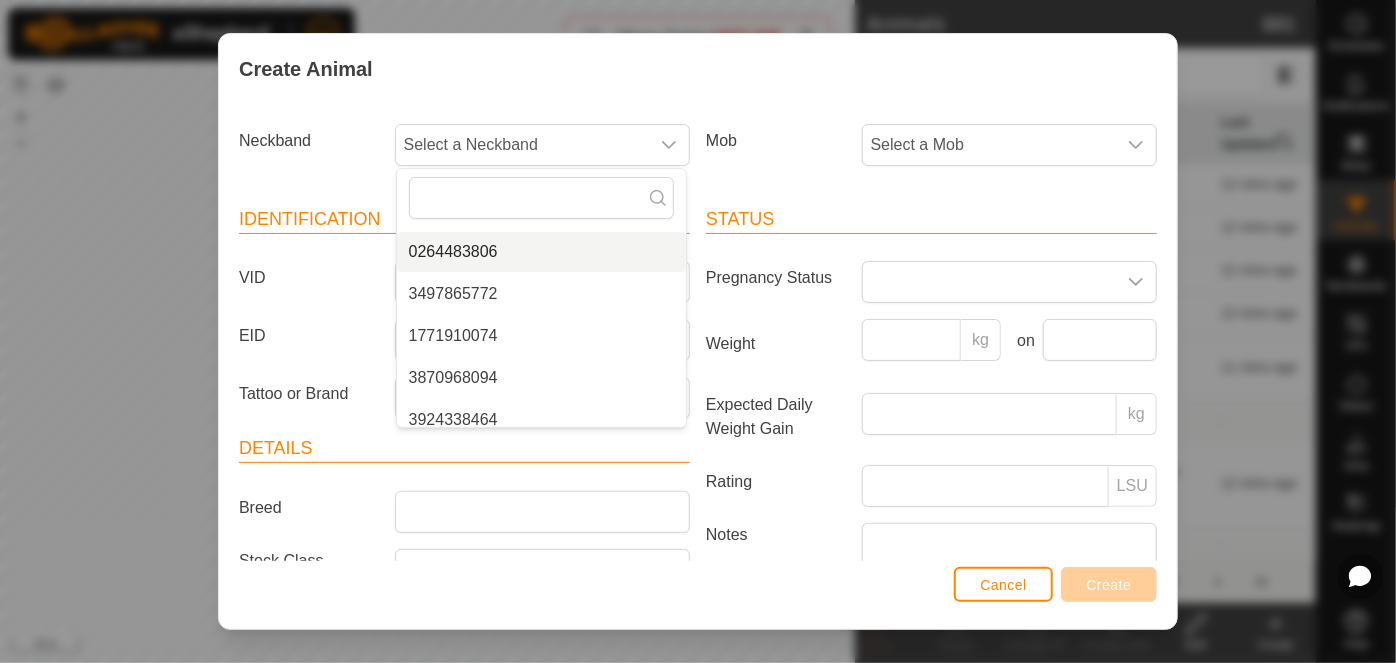 scroll, scrollTop: 0, scrollLeft: 0, axis: both 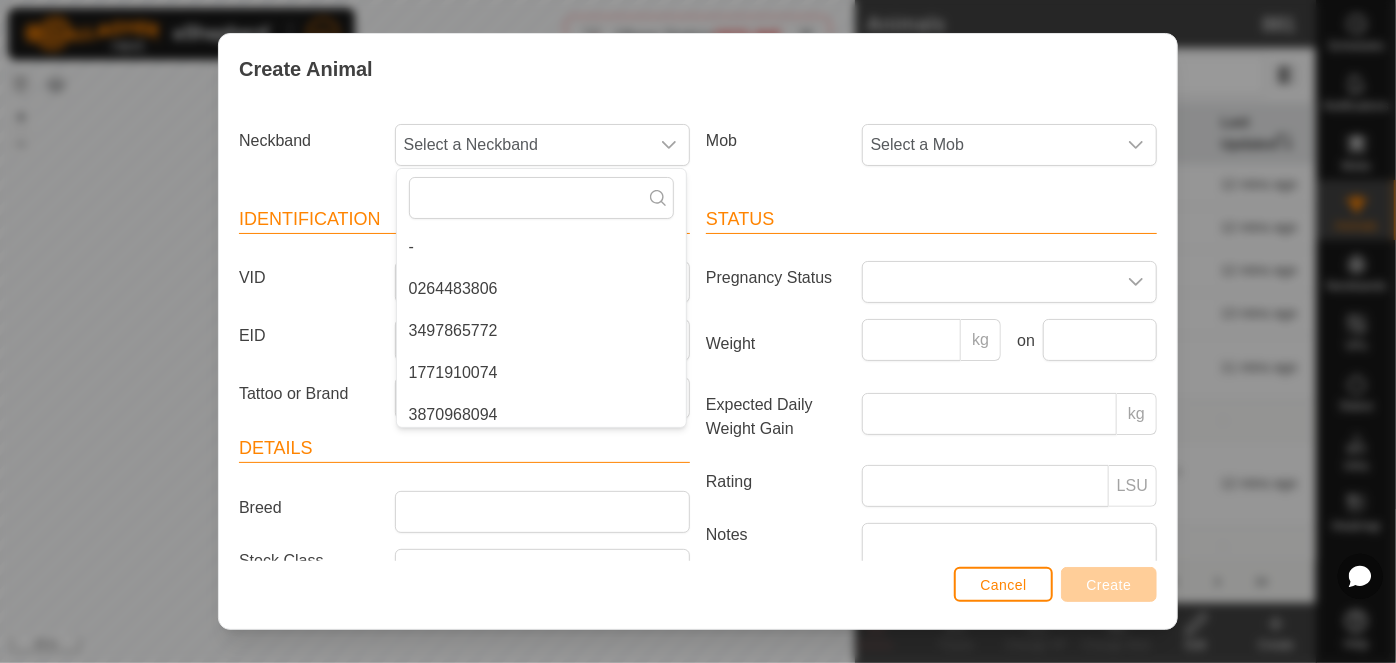 click on "Create Animal Neckband Select a Neckband - 0264483806 3497865772 1771910074 3870968094 3924338464 3816768735 0491064345 0212936189 0153785561 2570918156 0657306675 0302993432 0253732153 1996932235 1183631244 0609282067 2667394935 2816947015 2403735180 4005885222 2847643088 3408279673 4131311094 2674645880 3895965656 0789250340 0850644356 3257283745 0058926453 2283053535 3193073272 0347689489 1920598119 1087839191 2729971364 3229927377 1390415059 2821827108 3569368935 0259502713 0311615446 2532048706 3204186205 0454470808 2313127433 3986204821 4215123932 1050685299 2537456402 2139146140 2596149869 2220004620 3933850913 2704292945 3714251007 1957327268 3997754693 0363480929 4087227326 0651657716 0448600640 1579007748 4163500874 0026727995 0130351856 1104172393 2724020722 0420647265 4183298761 0923675354 3708572917 2561275293 3124162441 2024235233 3407890127 3126036603 3906108625 1814527264 0703974173 3522129937 2938797513 2685227452 3677342395 2439283106 4279945828 4237023537 4095617035 2653646027 4197426254 -" at bounding box center [698, 331] 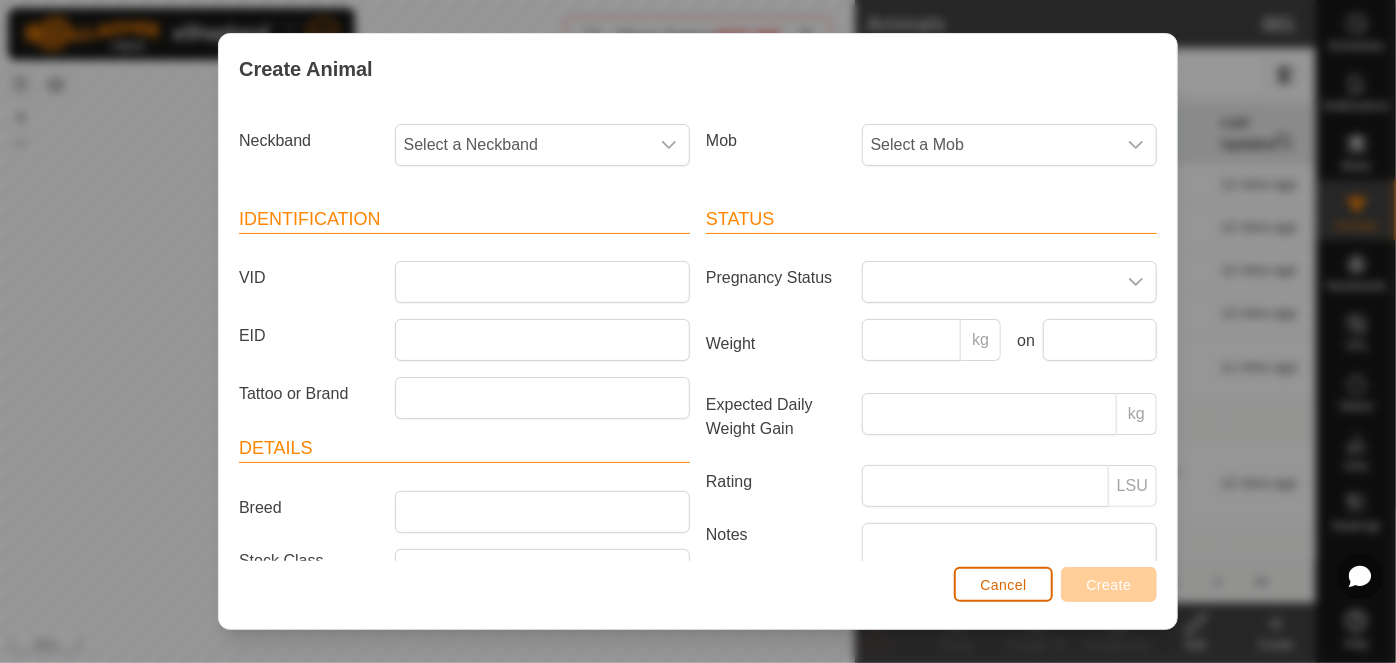 click on "Cancel" at bounding box center [1003, 585] 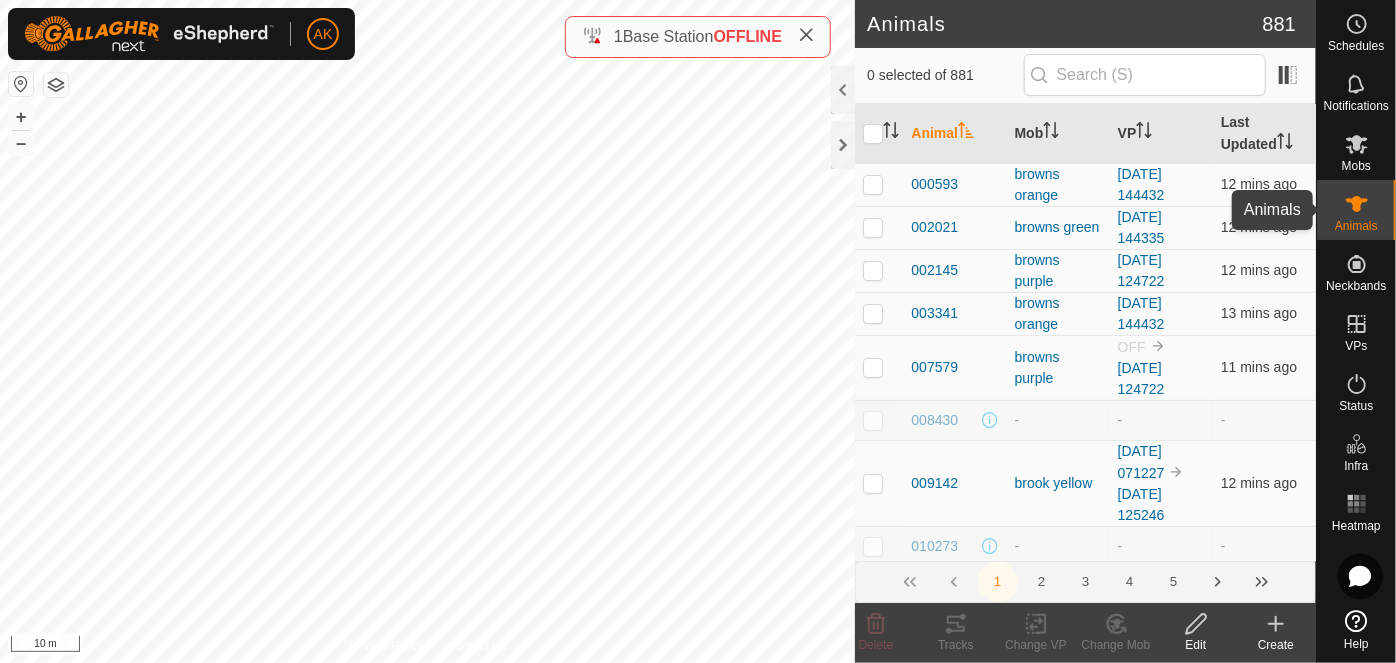 click 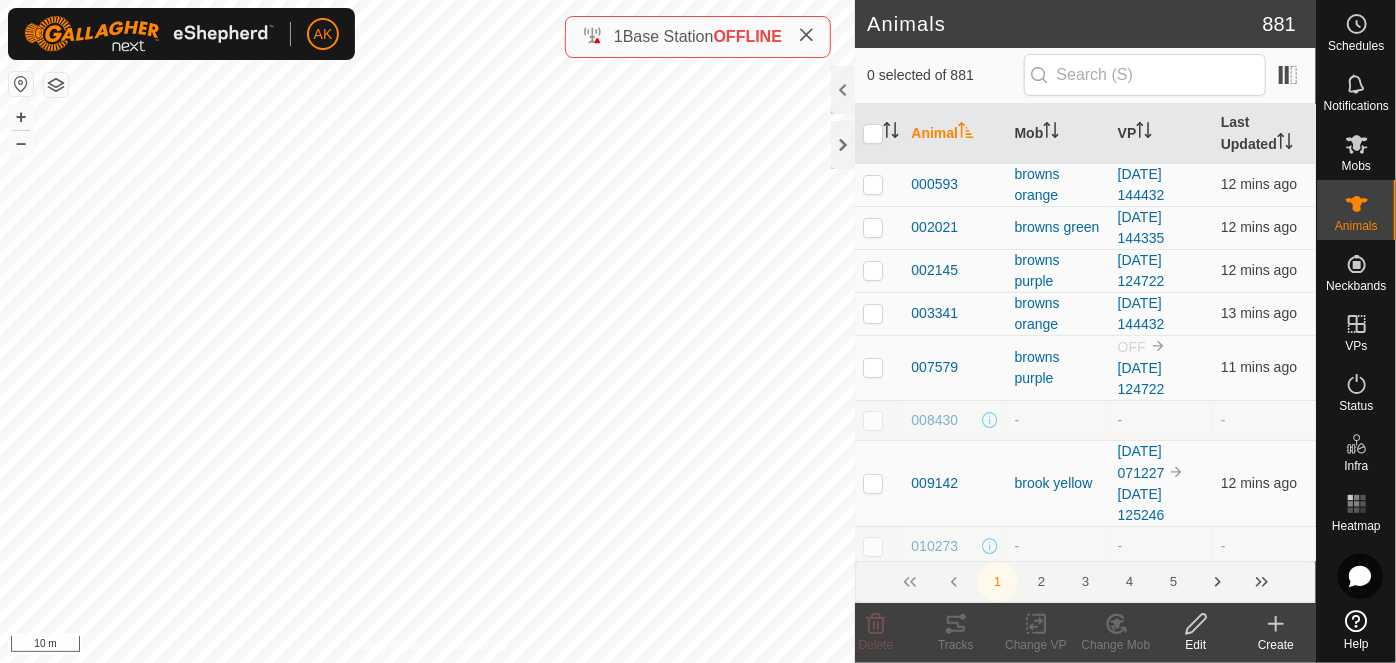 click 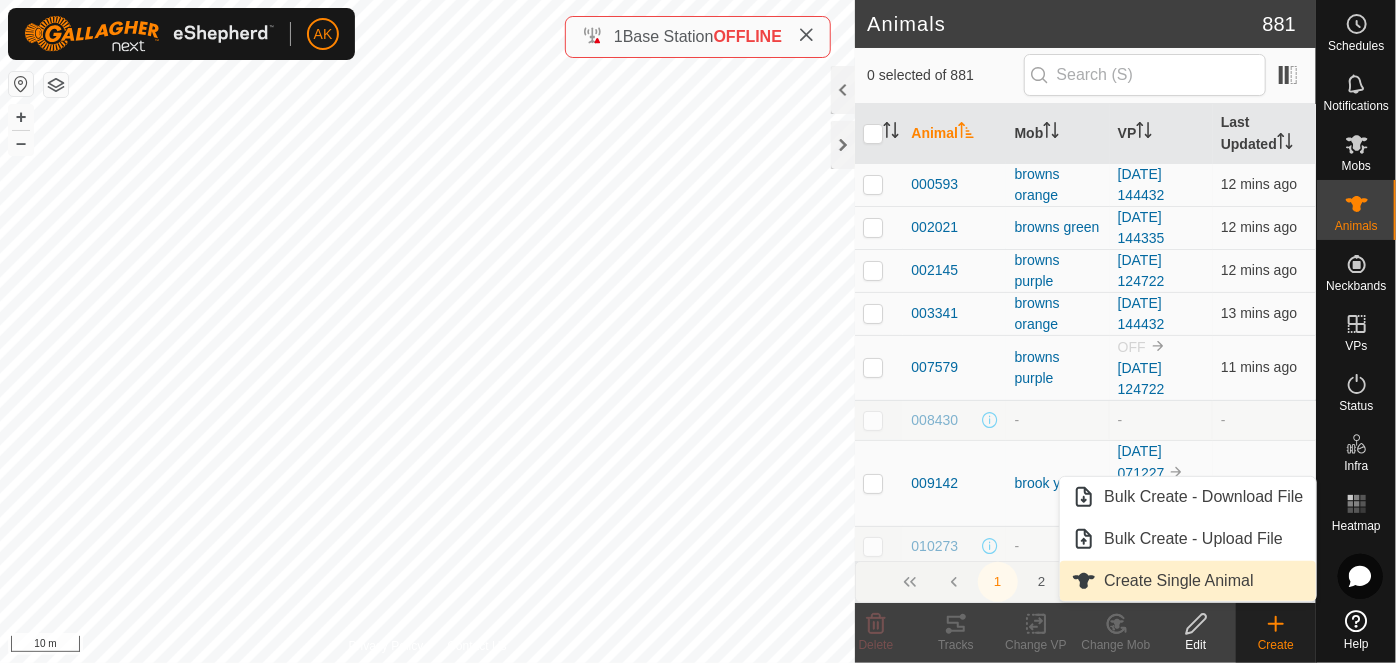 click on "Create Single Animal" at bounding box center [1187, 581] 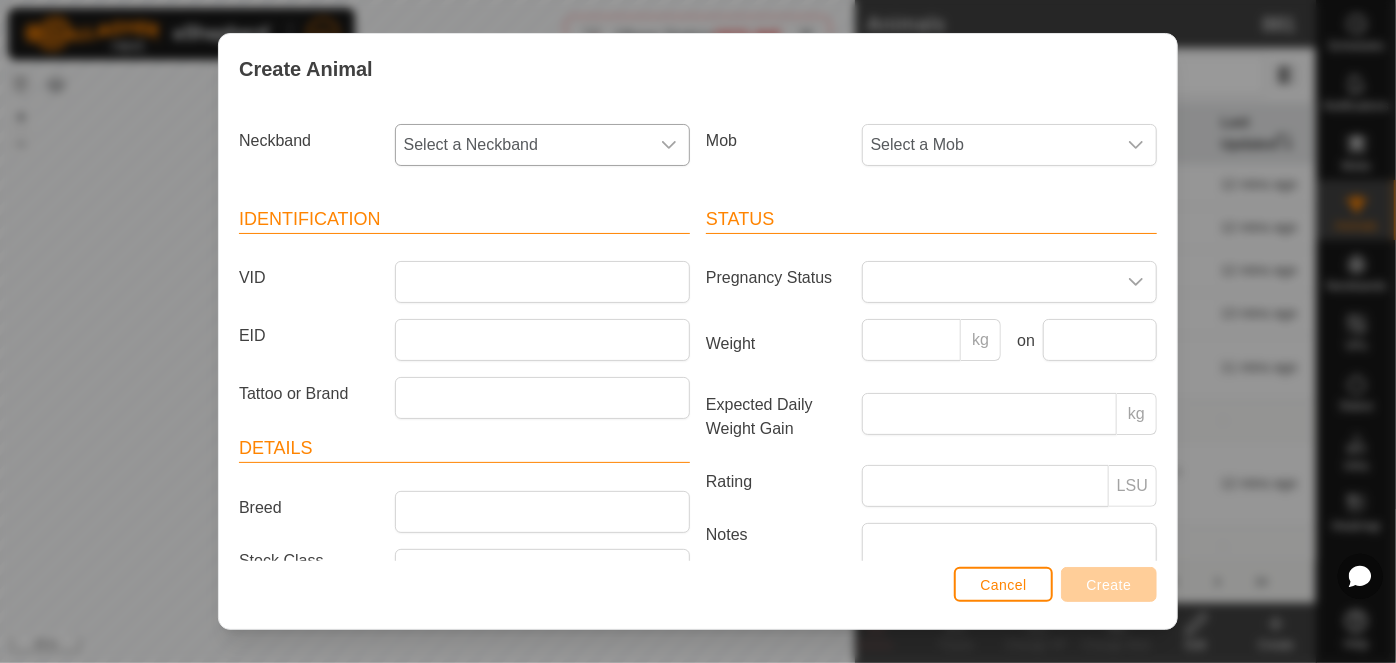 click 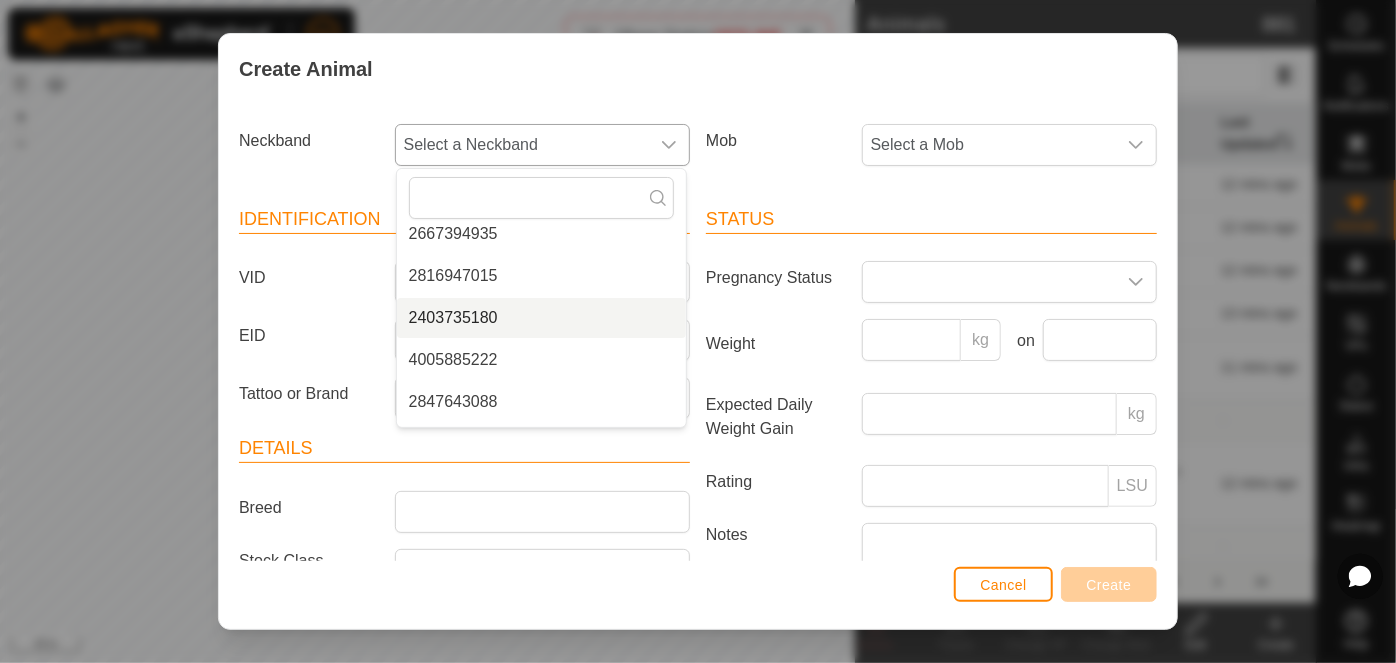 scroll, scrollTop: 636, scrollLeft: 0, axis: vertical 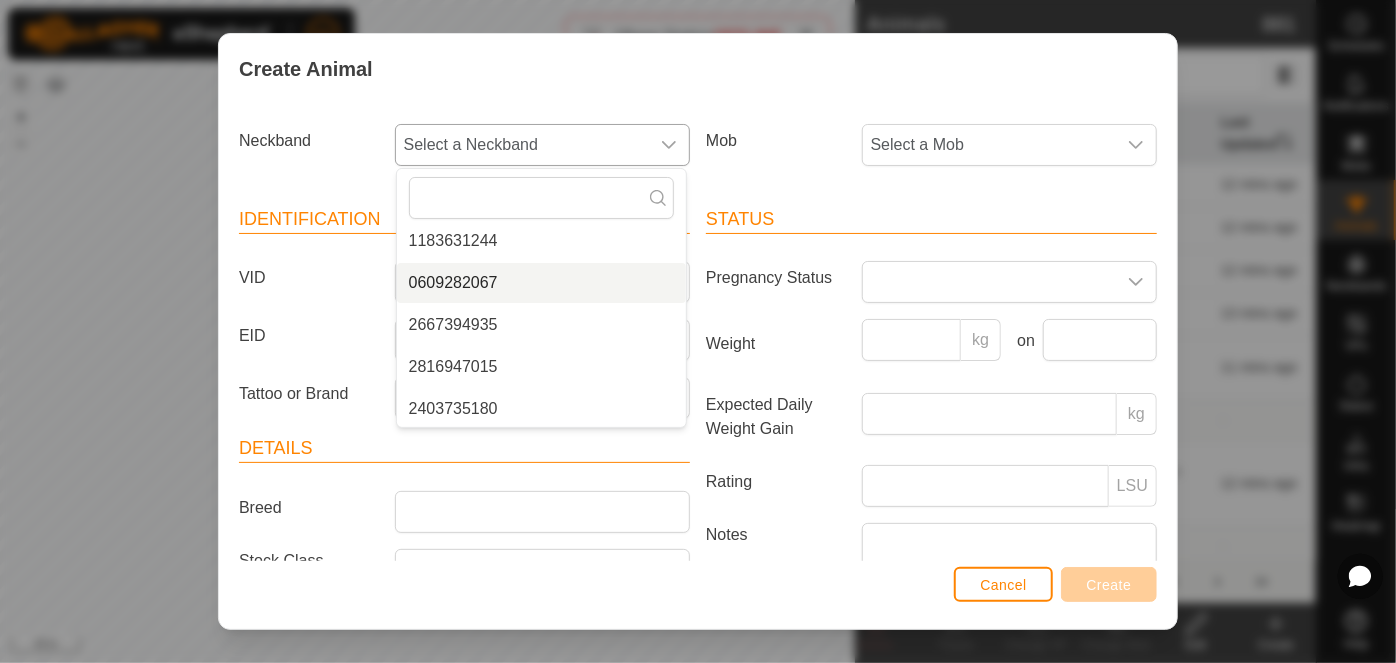 click on "0609282067" at bounding box center [541, 283] 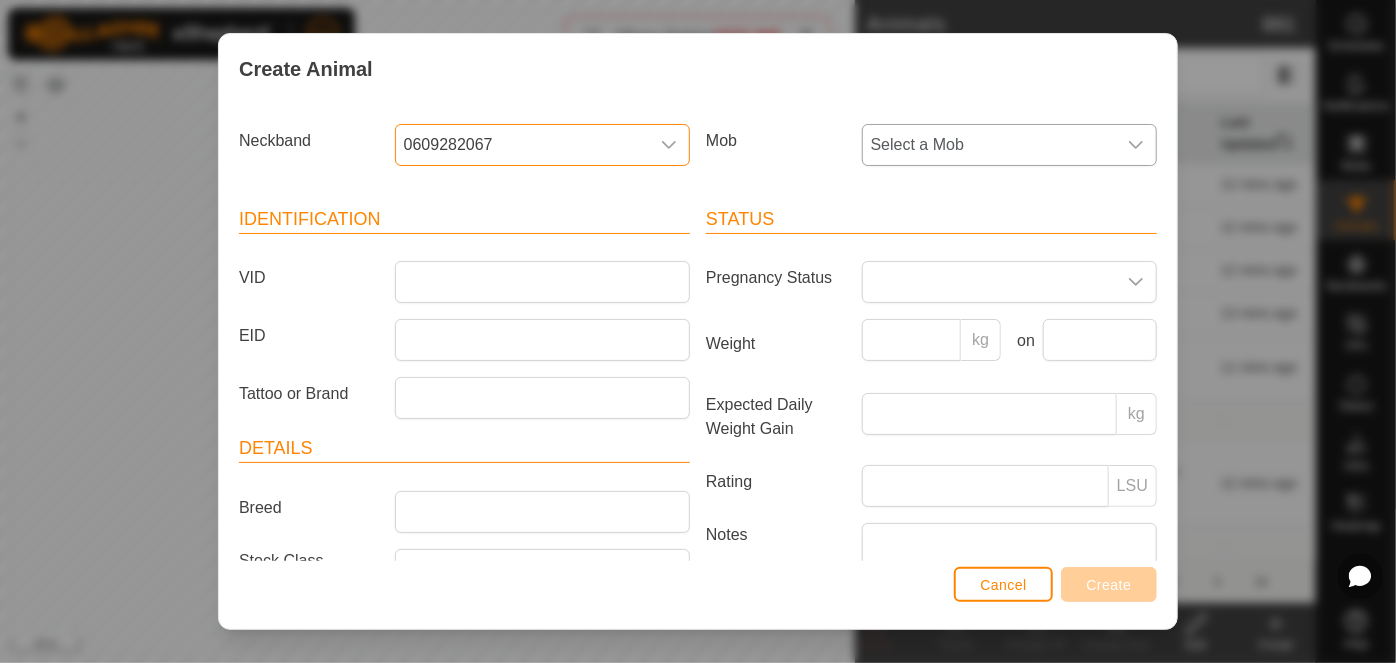 click on "Select a Mob" at bounding box center [989, 145] 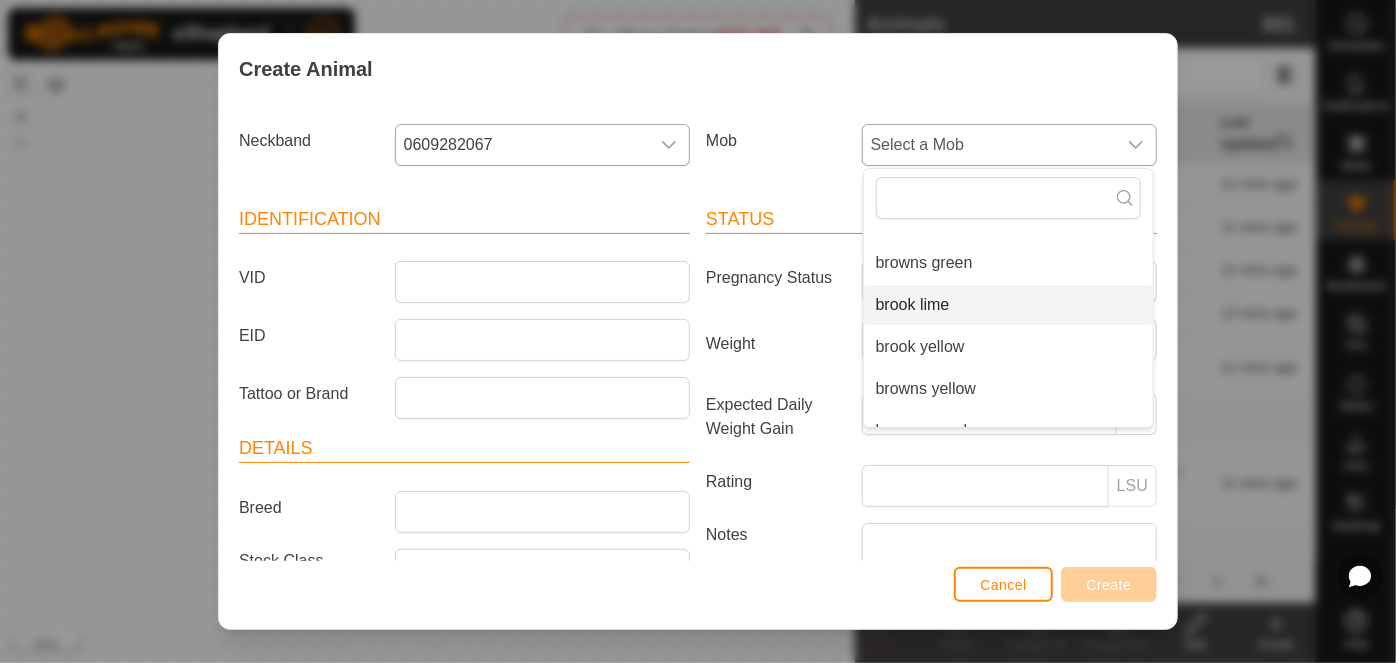 scroll, scrollTop: 260, scrollLeft: 0, axis: vertical 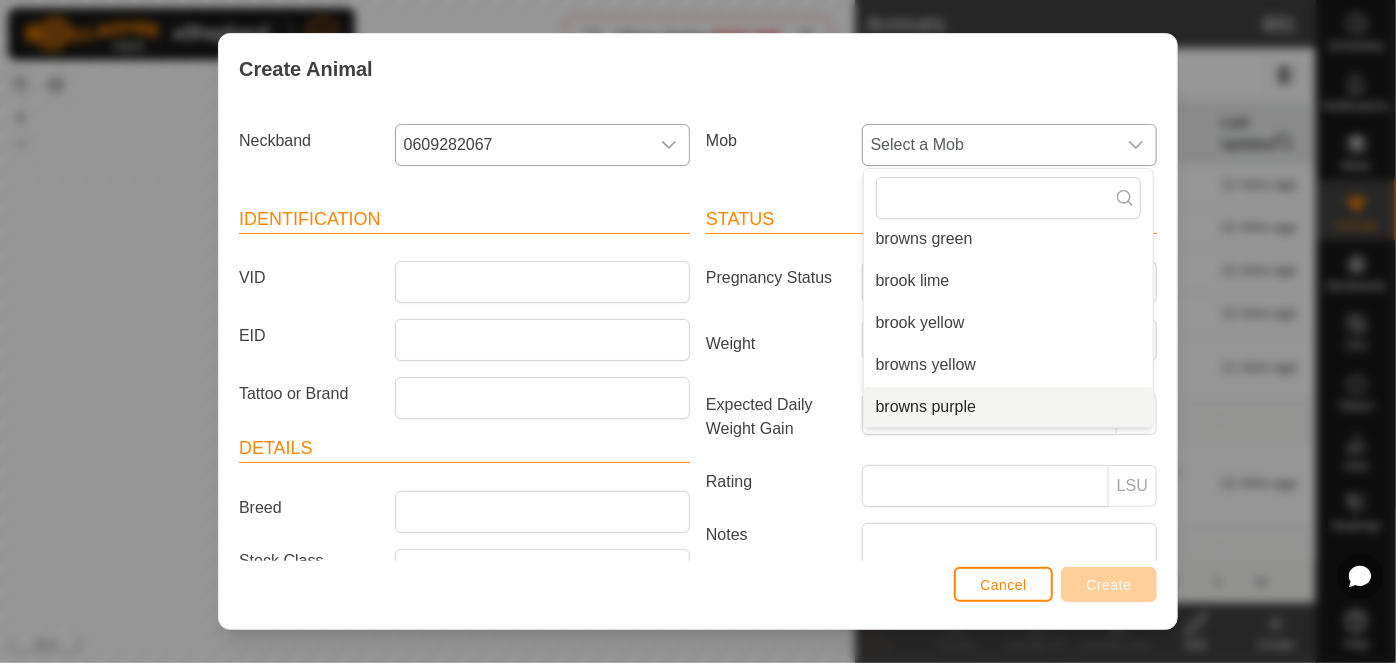 click on "browns purple" at bounding box center [1008, 407] 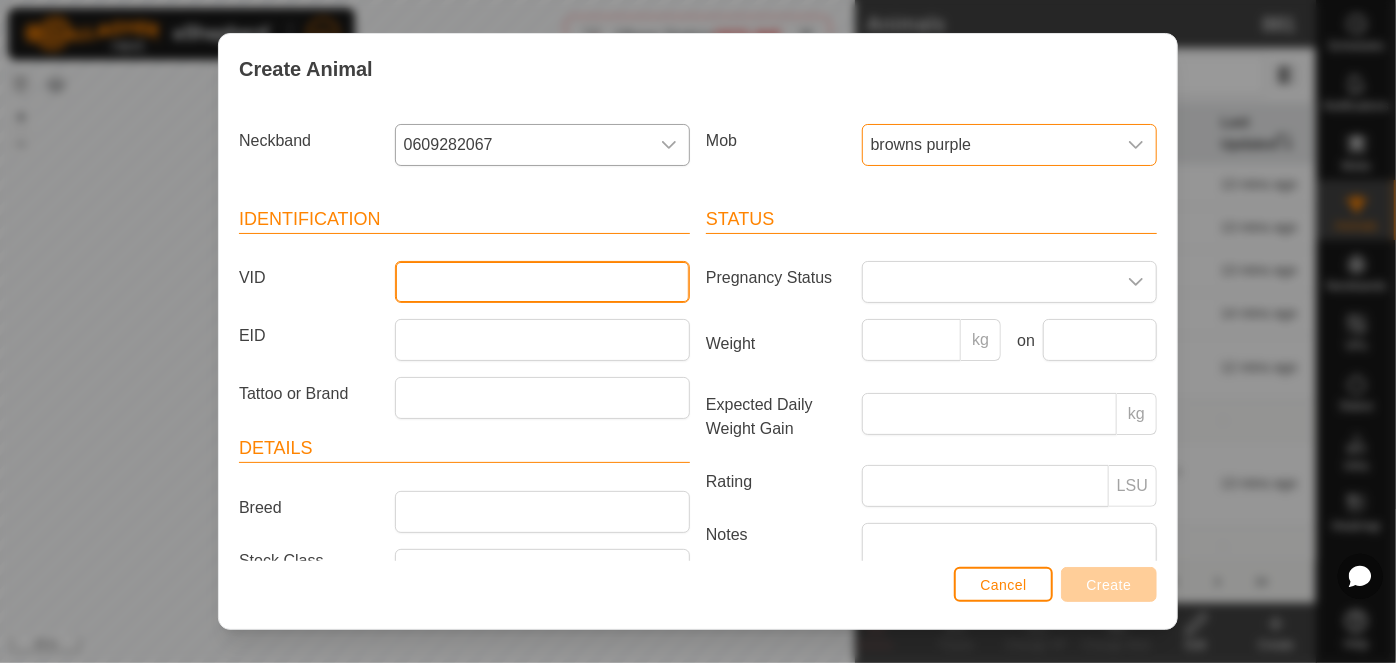 click on "VID" at bounding box center [542, 282] 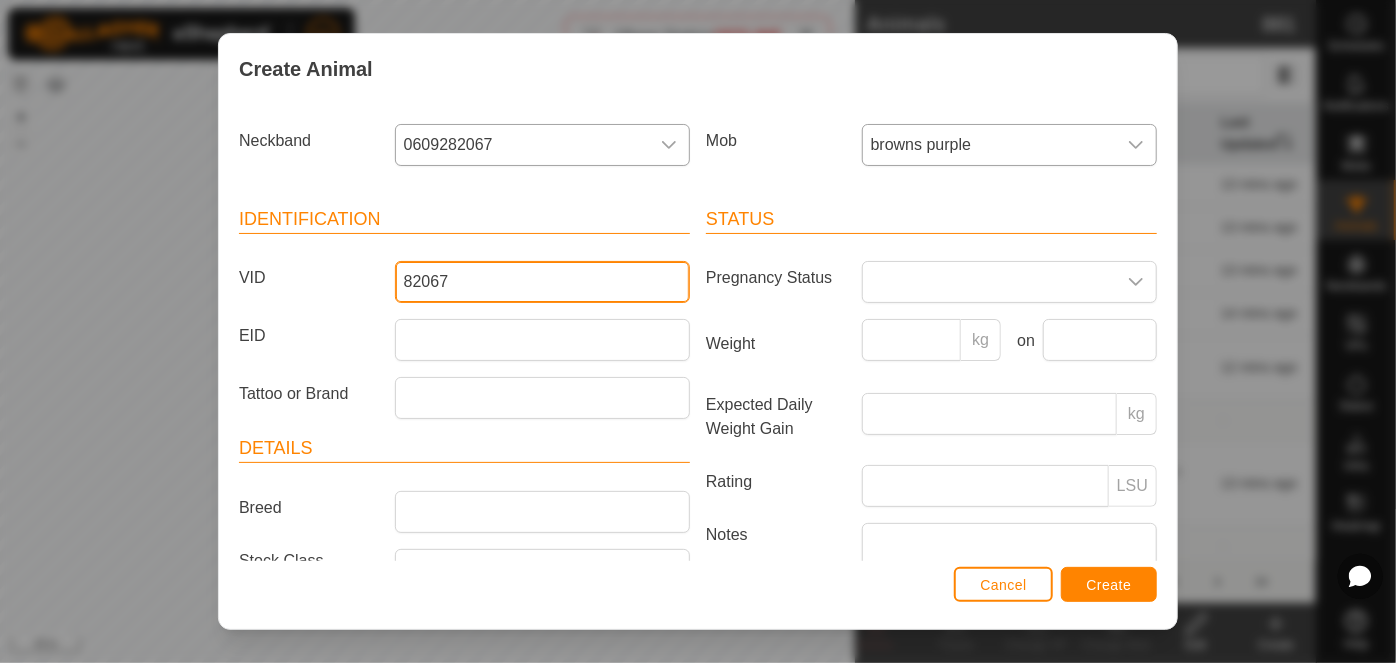 type on "82067" 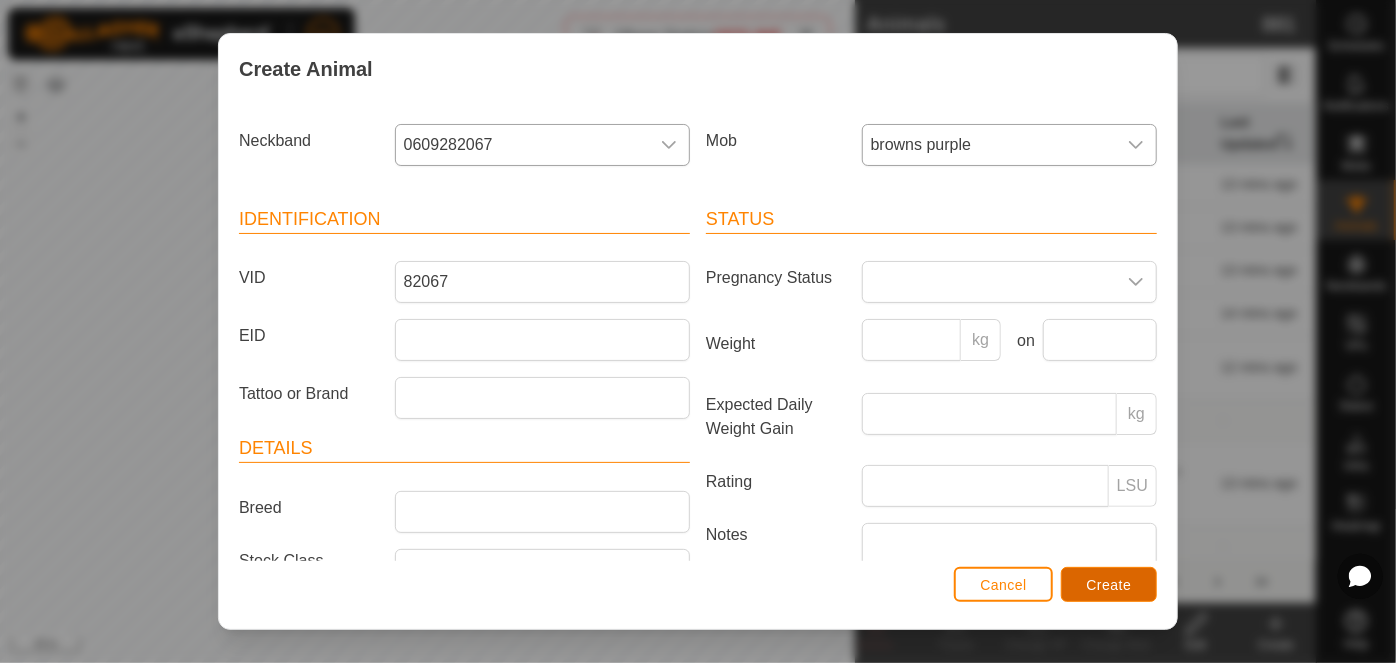 click on "Create" at bounding box center (1109, 585) 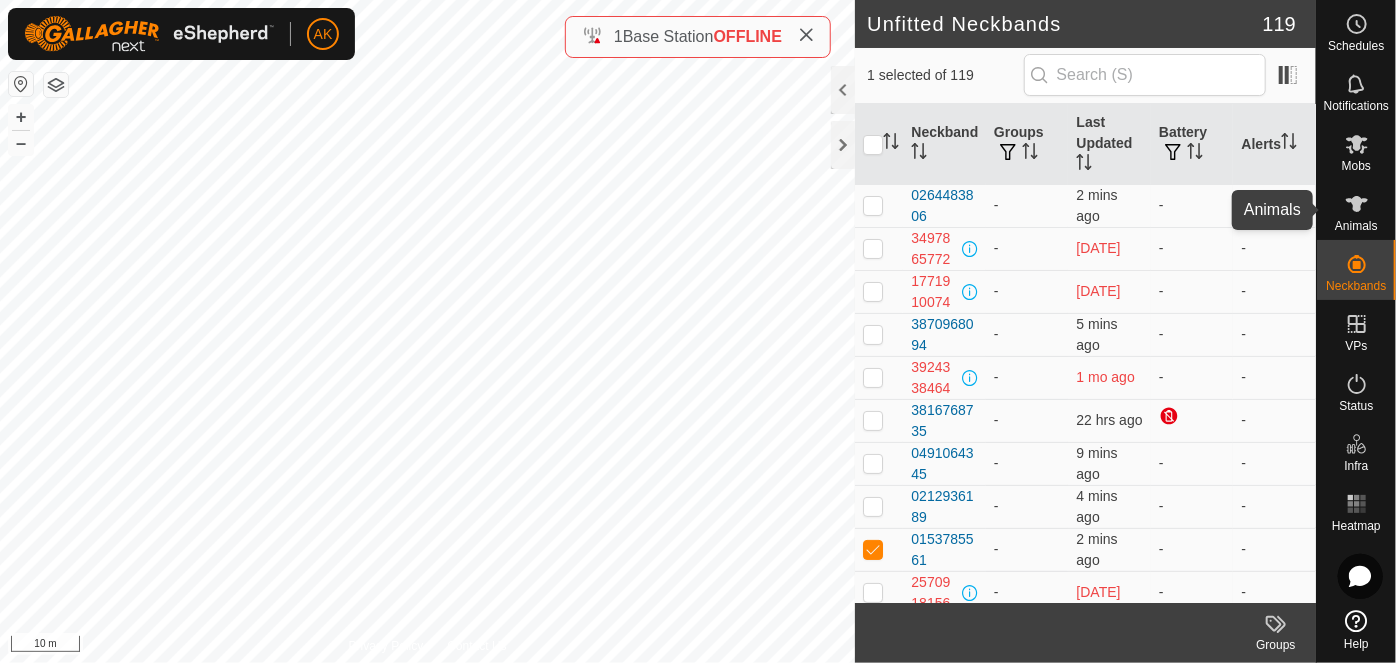 click on "Animals" at bounding box center (1356, 226) 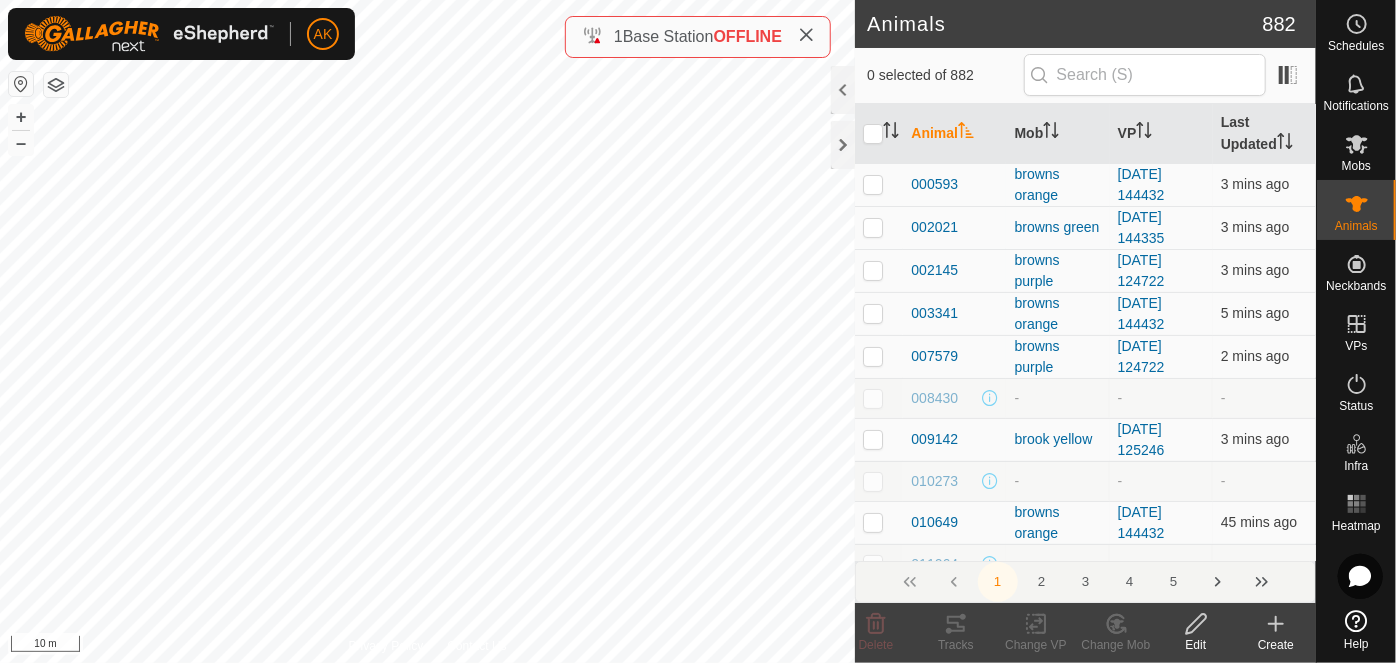 click 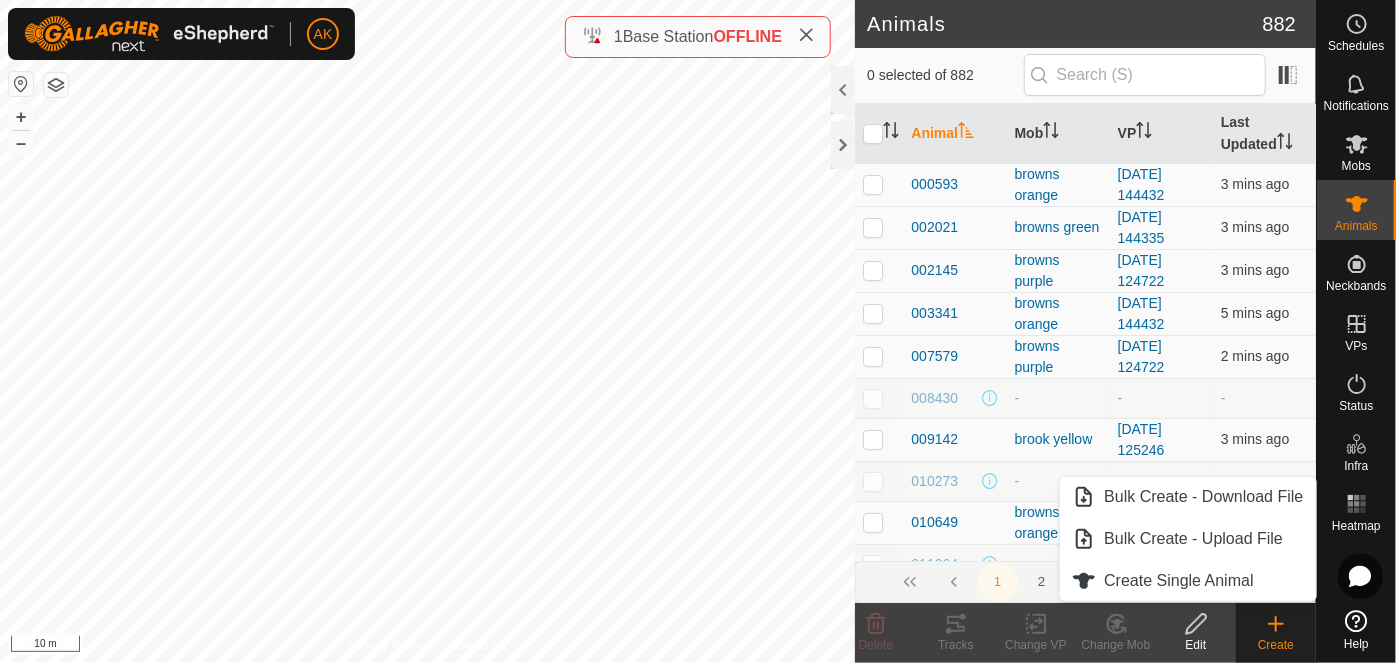 click 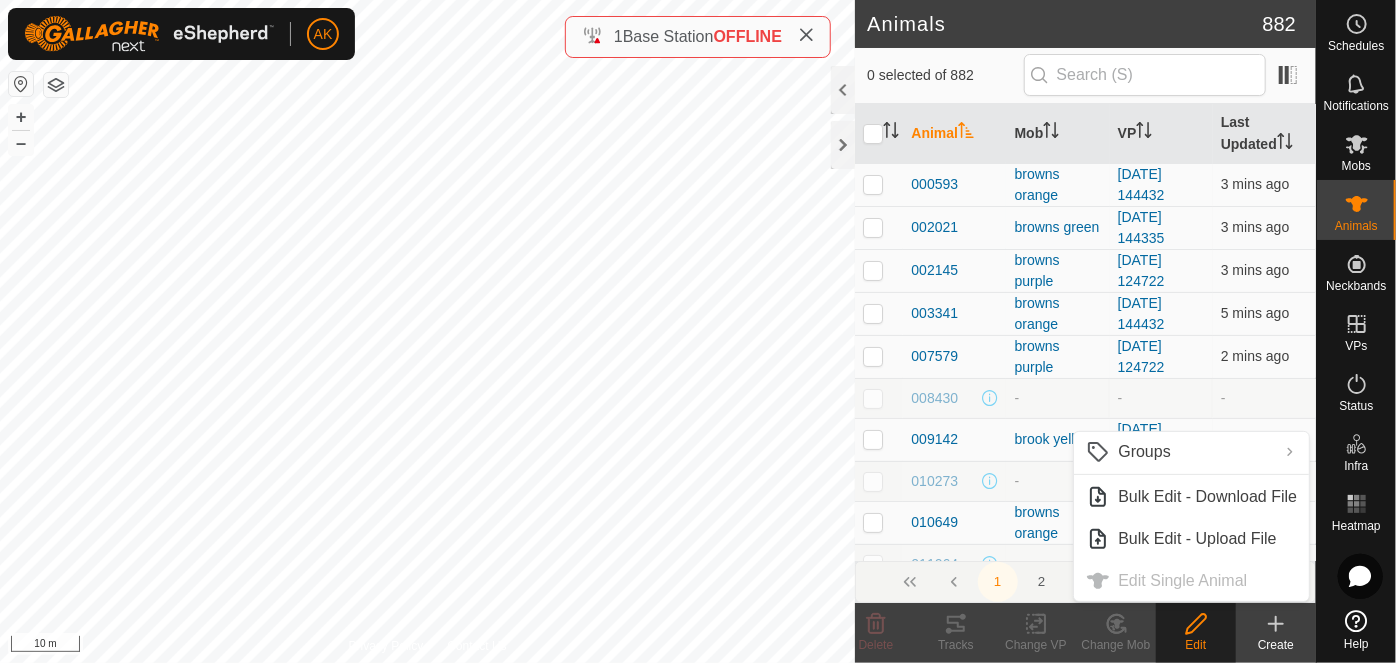 click 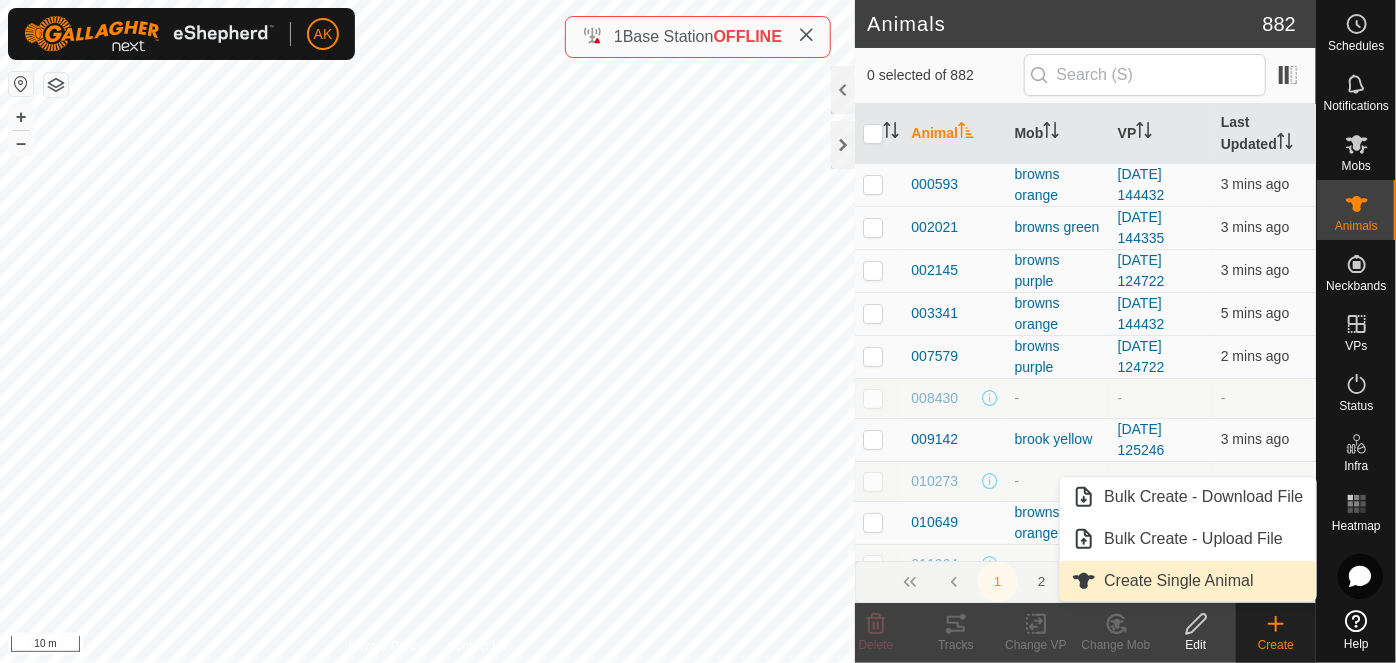 click on "Create Single Animal" at bounding box center (1187, 581) 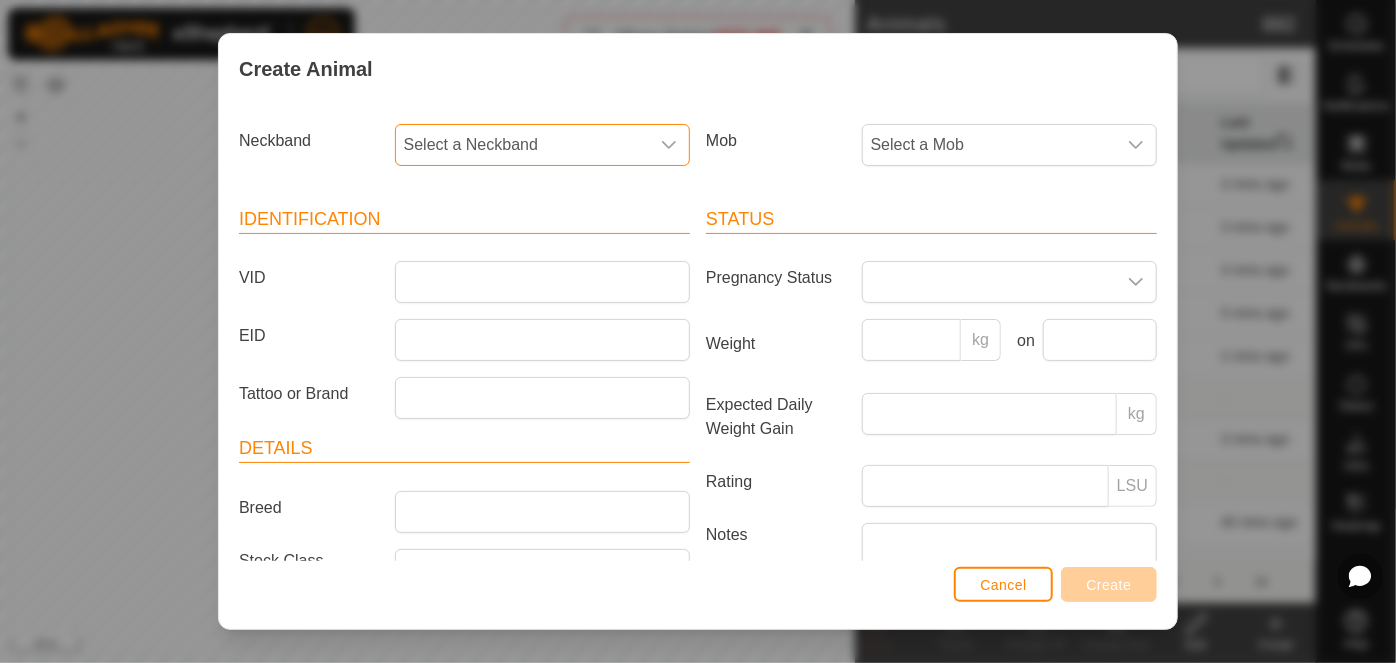 click on "Select a Neckband" at bounding box center (522, 145) 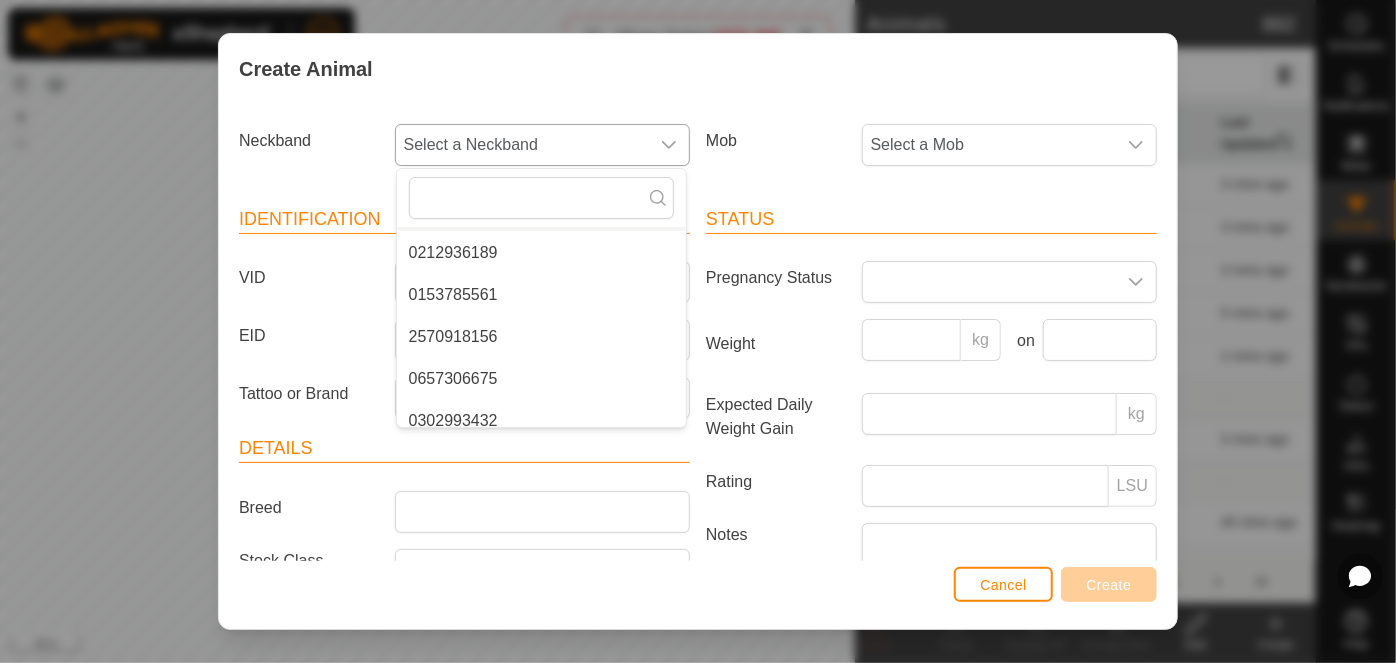 scroll, scrollTop: 362, scrollLeft: 0, axis: vertical 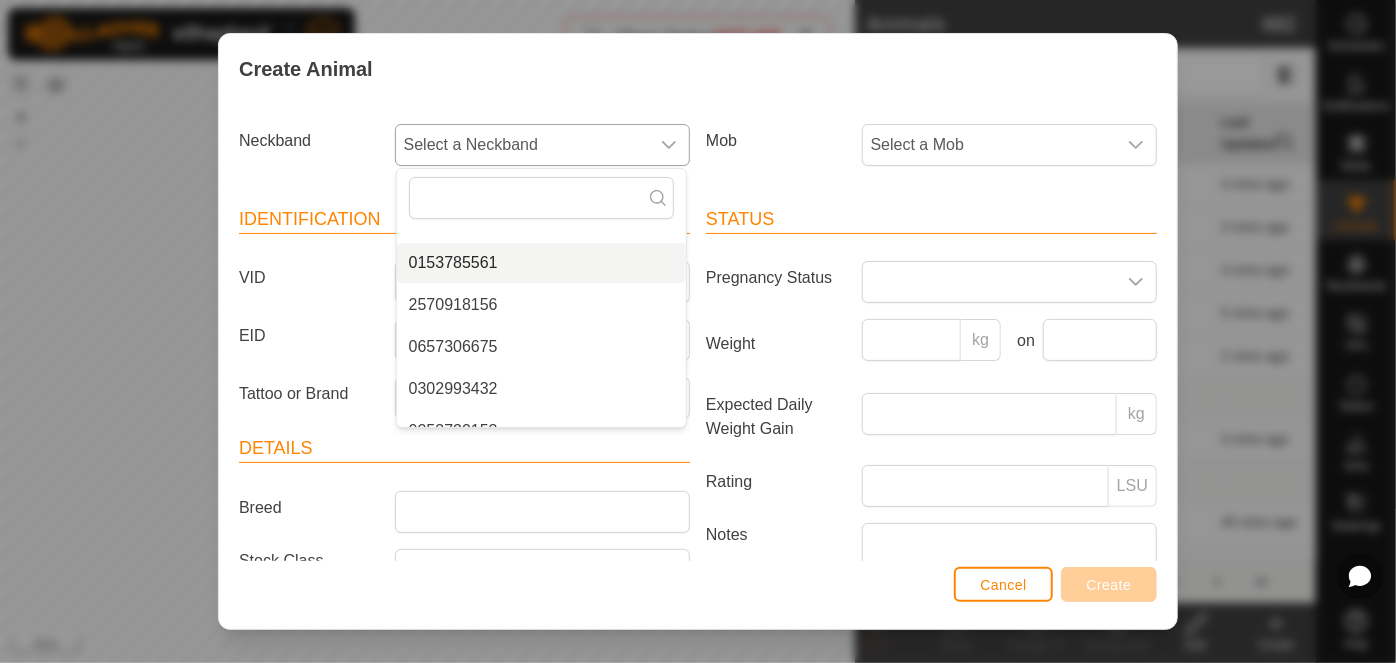 click on "0153785561" at bounding box center [541, 263] 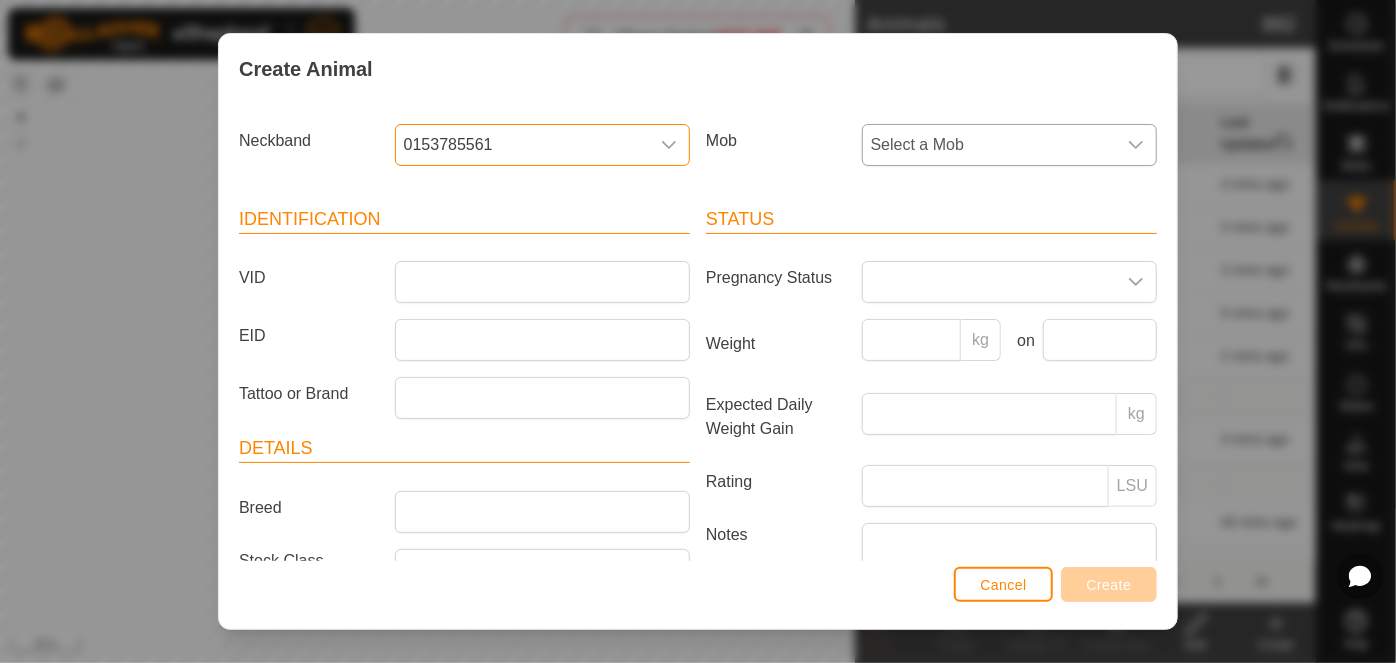 click on "Select a Mob" at bounding box center (989, 145) 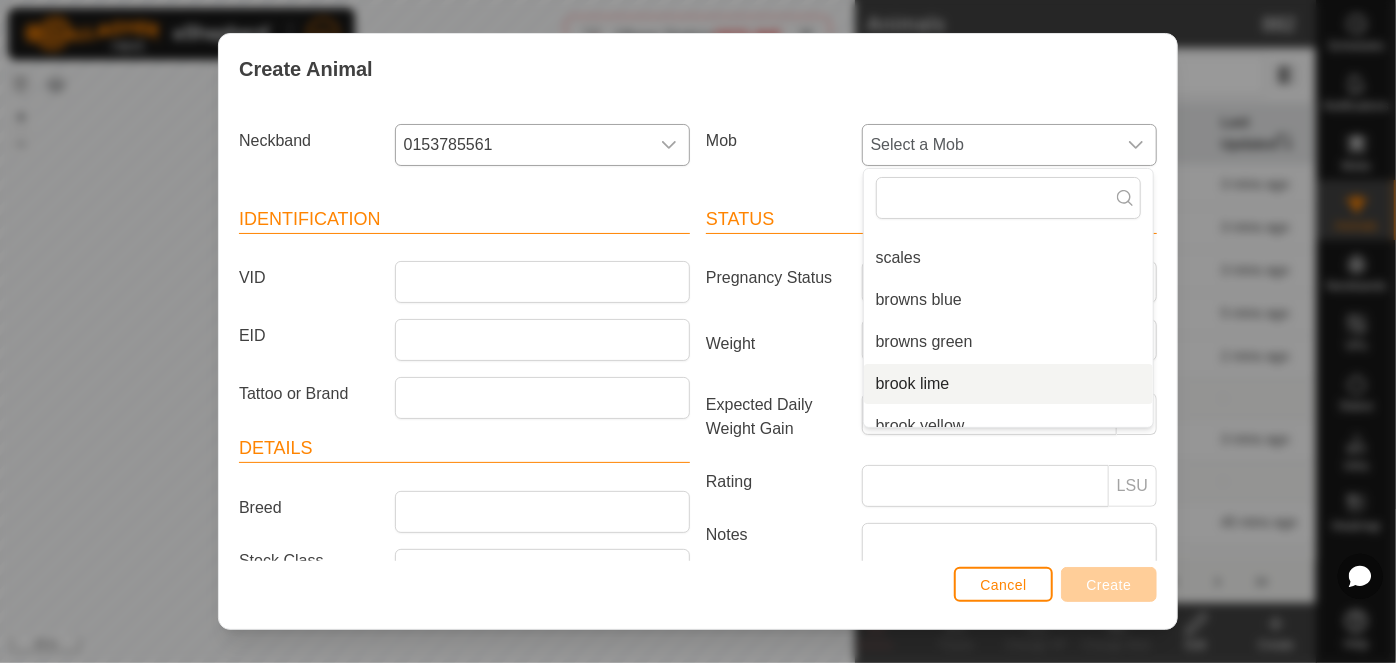 scroll, scrollTop: 260, scrollLeft: 0, axis: vertical 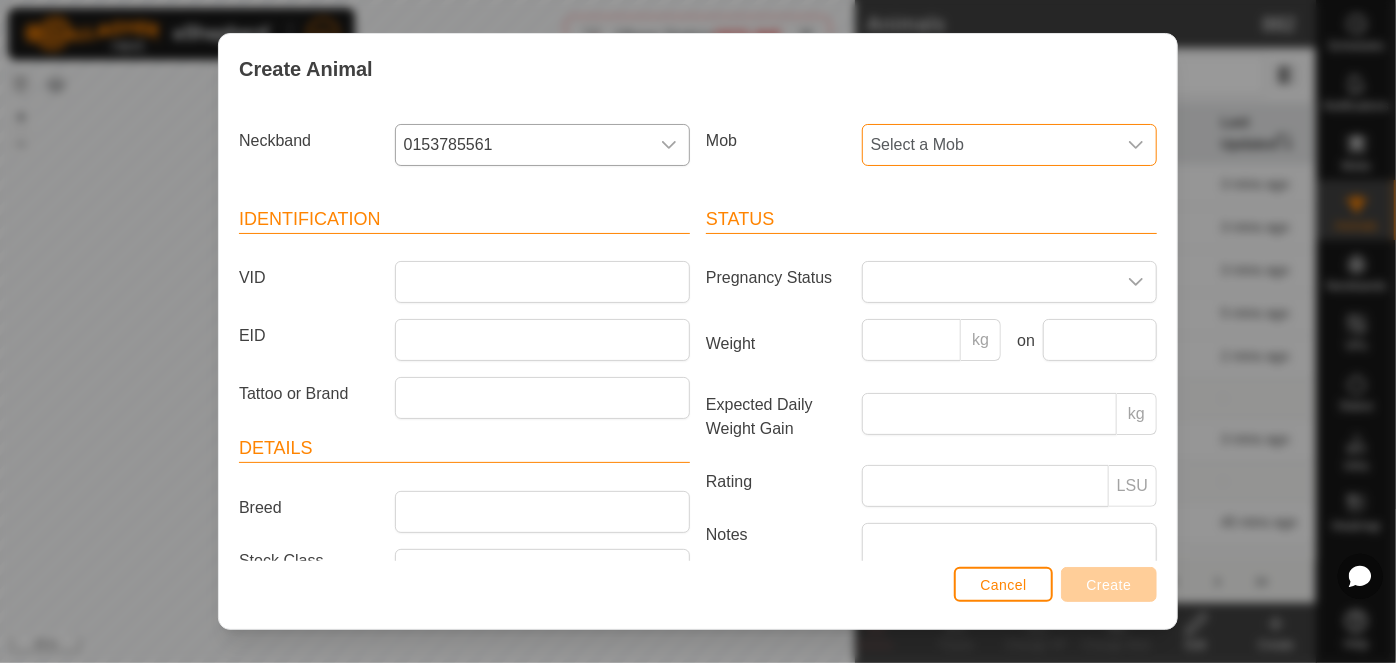 click on "Select a Mob" at bounding box center [989, 145] 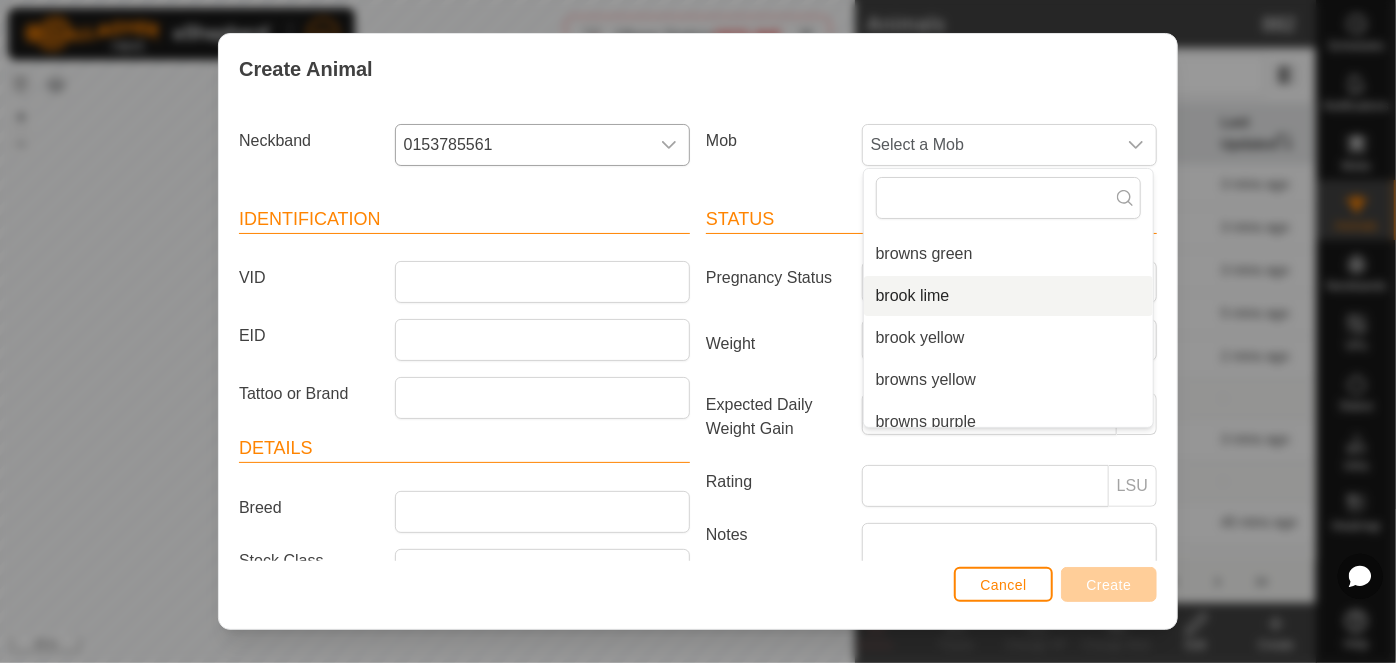 scroll, scrollTop: 260, scrollLeft: 0, axis: vertical 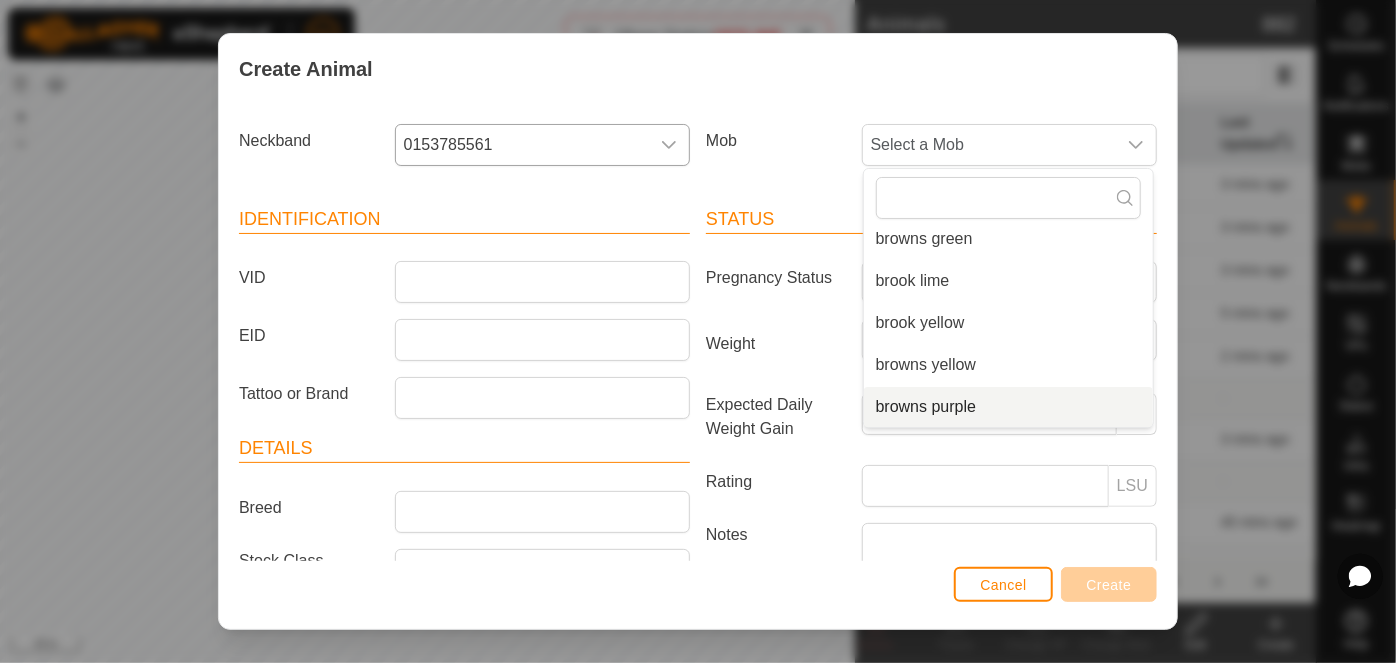 click on "browns purple" at bounding box center (1008, 407) 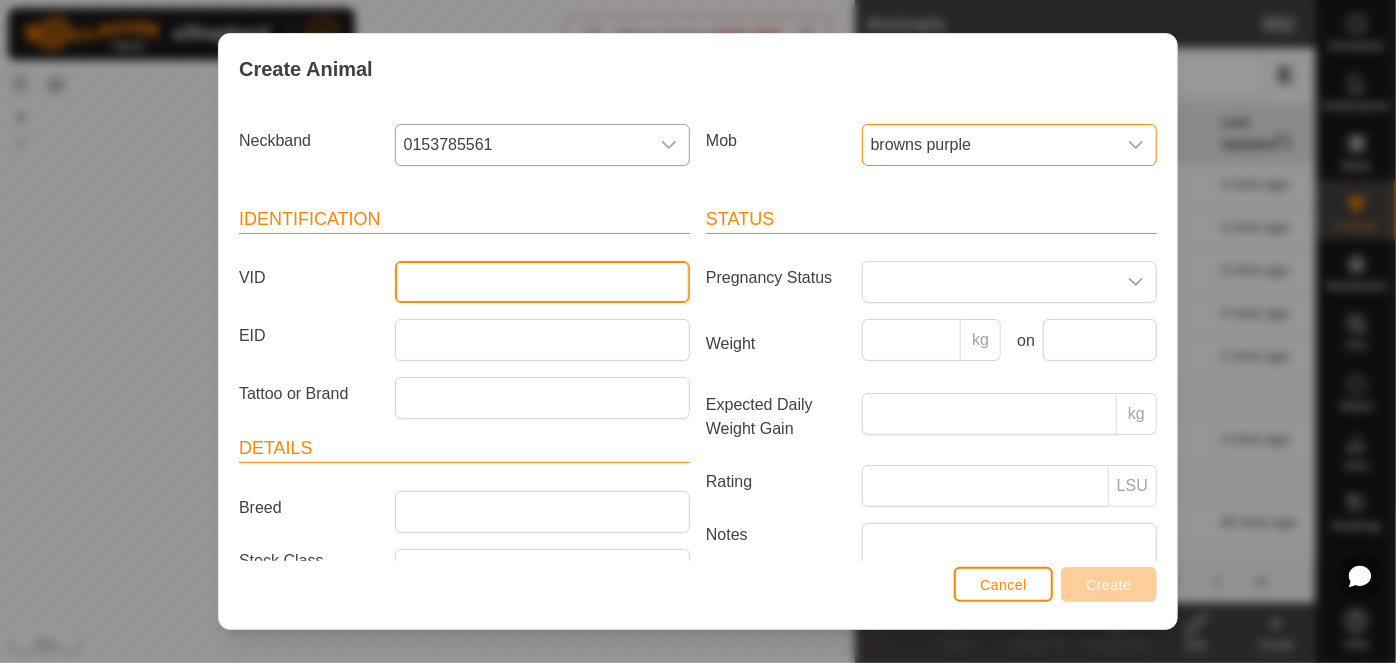 click on "VID" at bounding box center [542, 282] 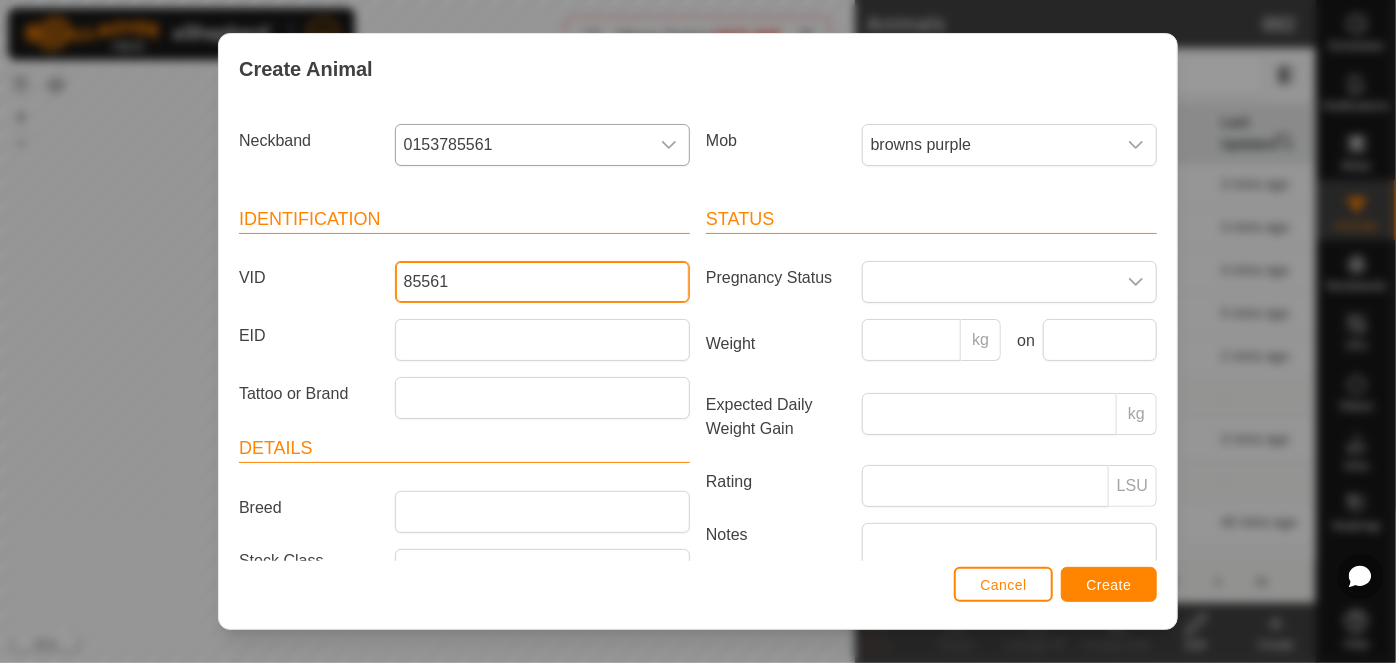 type on "85561" 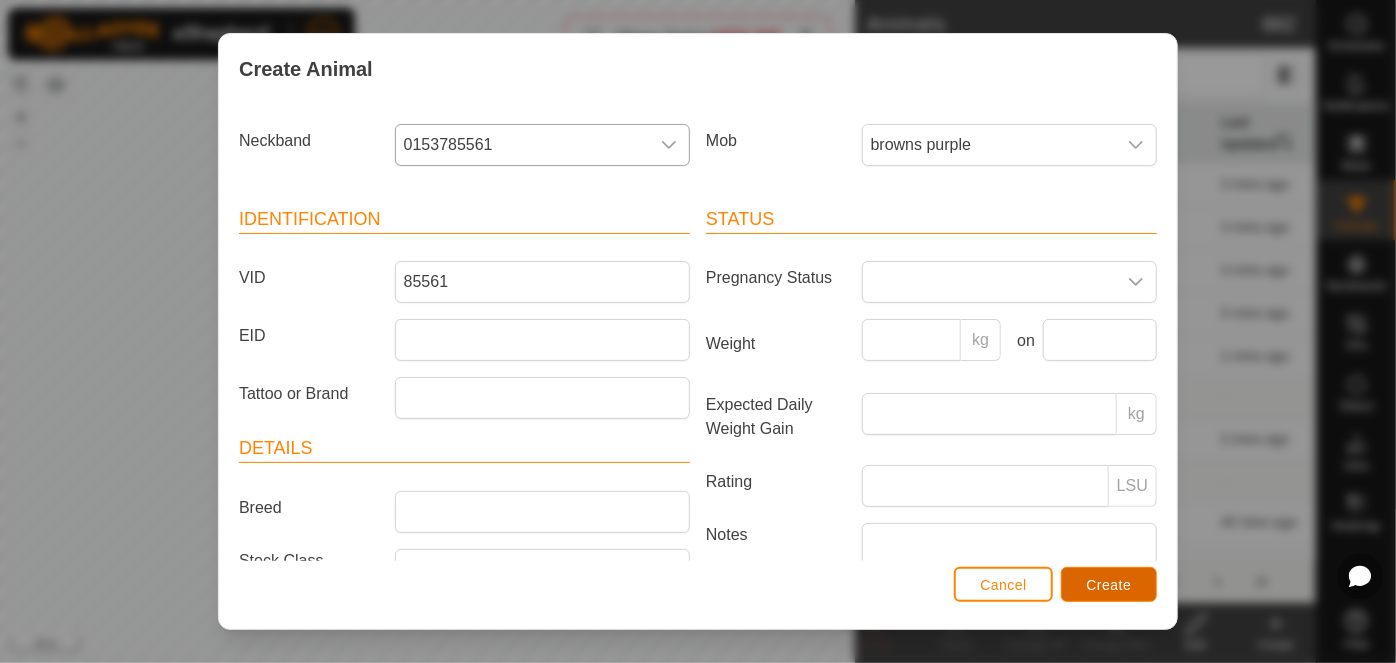 click on "Create" at bounding box center (1109, 585) 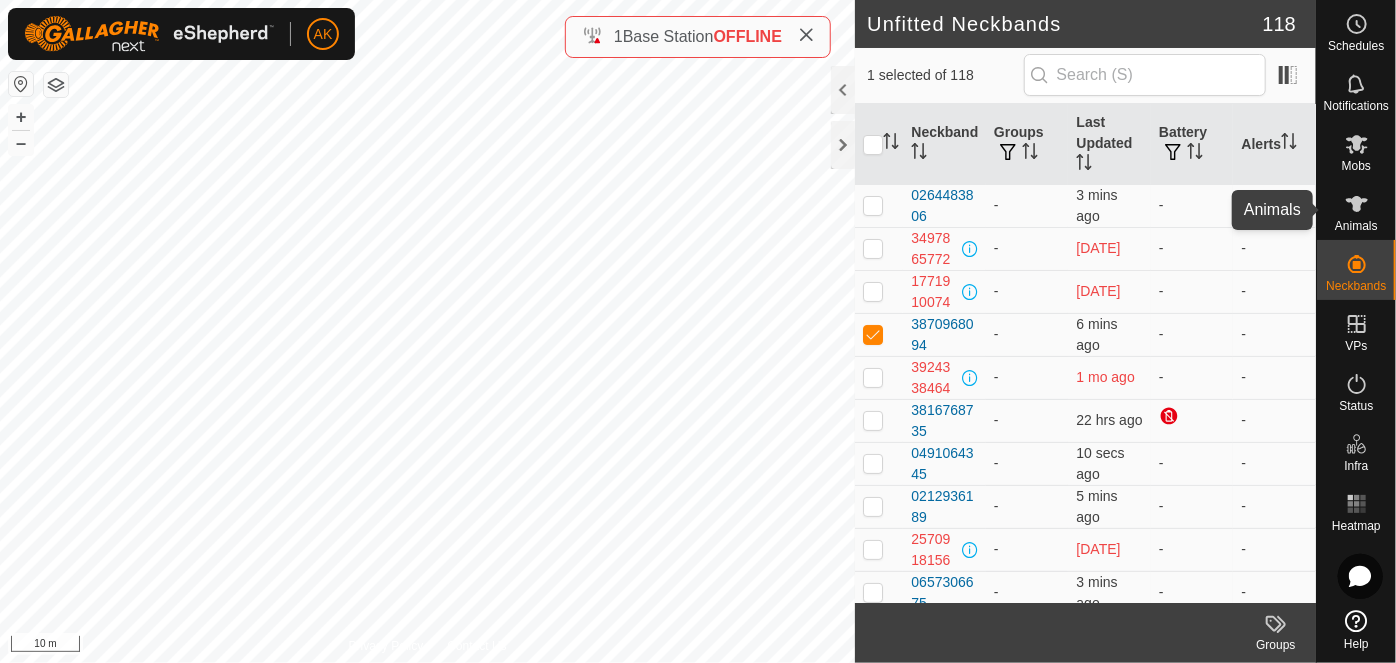 click 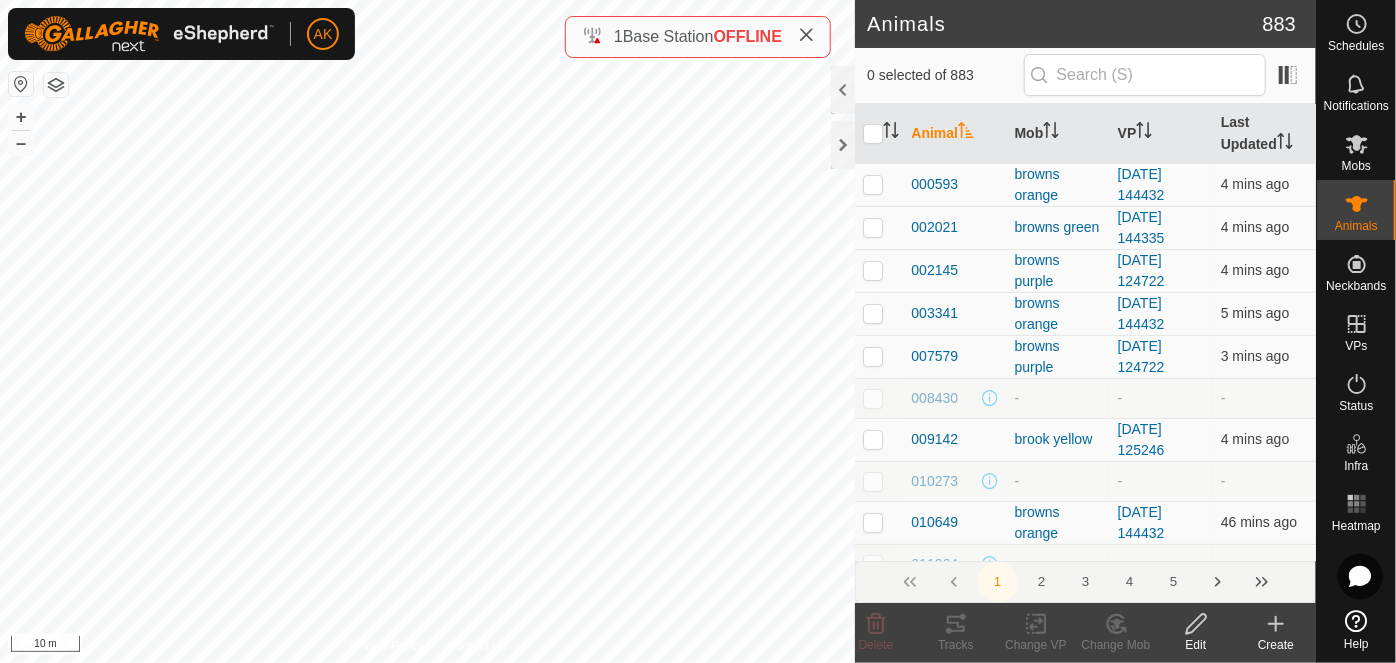 click 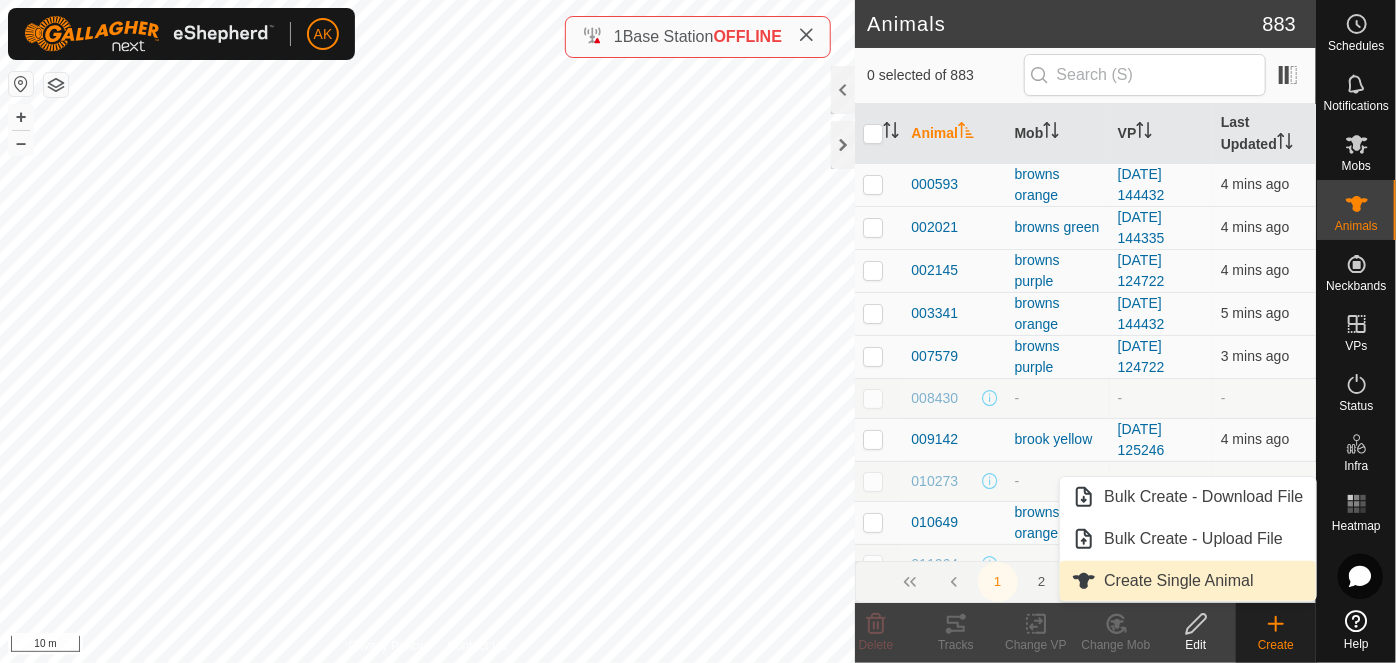 click on "Create Single Animal" at bounding box center [1187, 581] 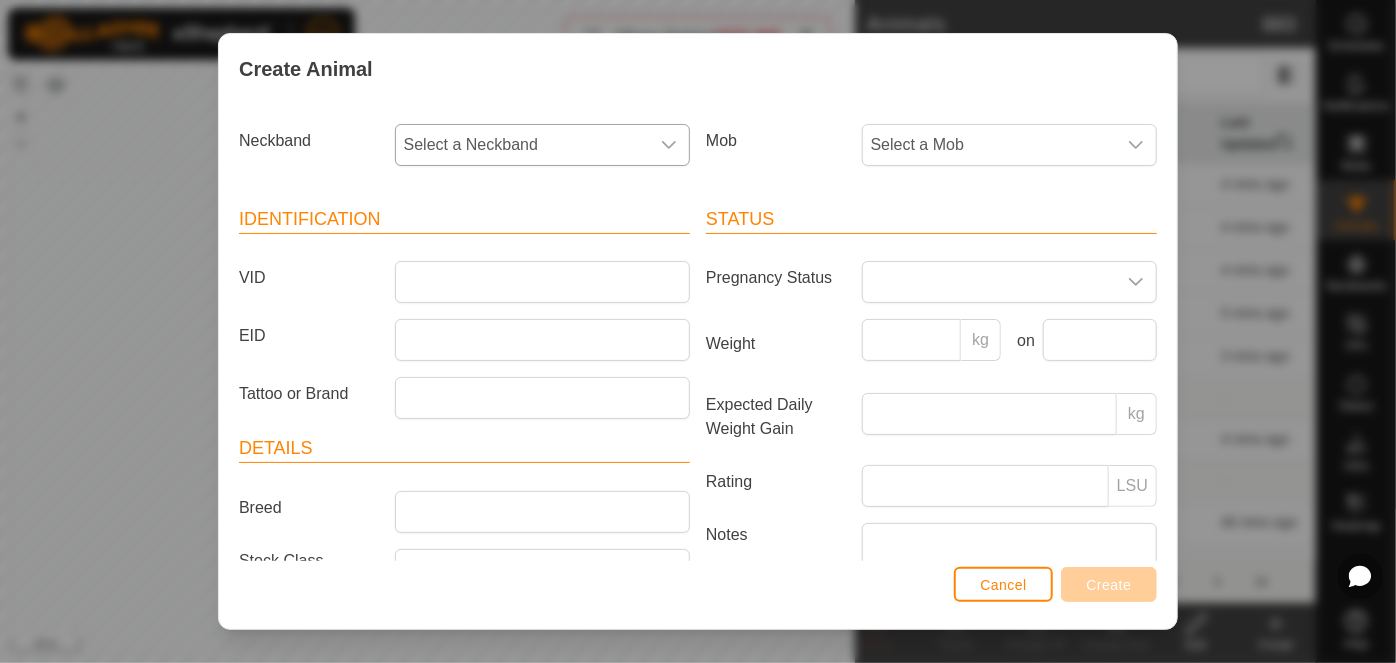 click 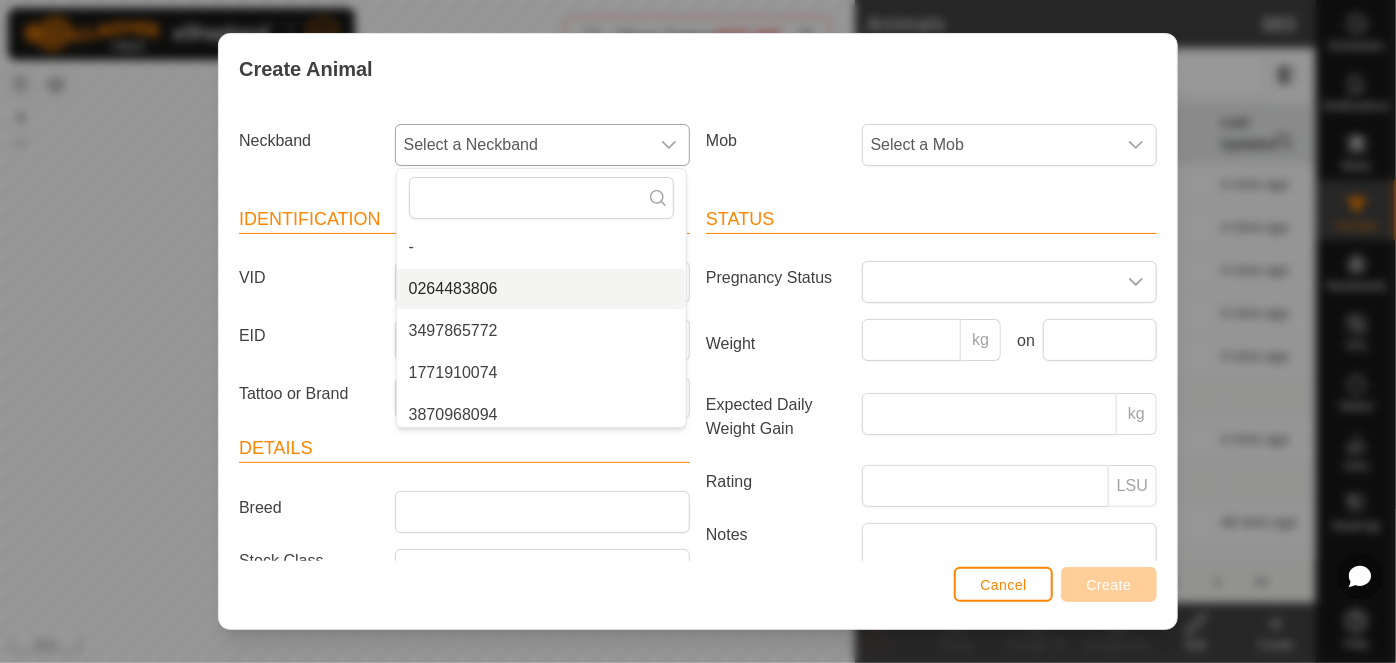 click on "0264483806" at bounding box center [541, 289] 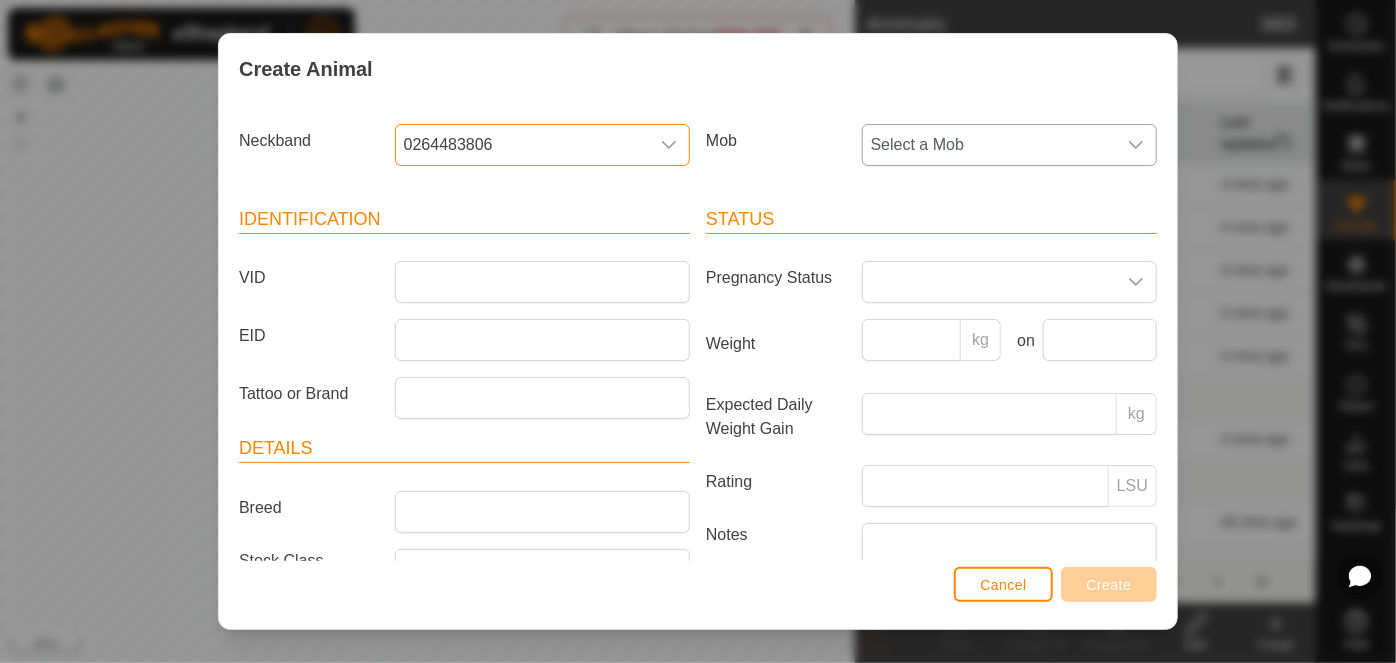 click on "Select a Mob" at bounding box center [989, 145] 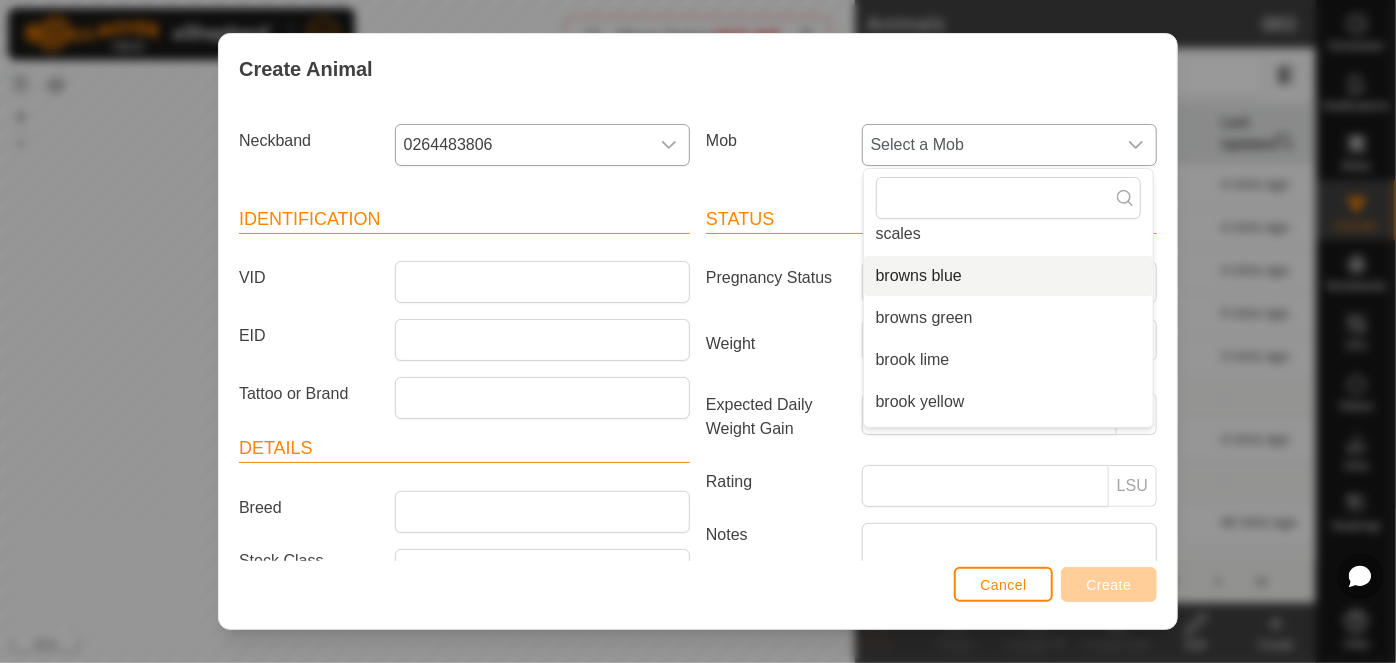 scroll, scrollTop: 260, scrollLeft: 0, axis: vertical 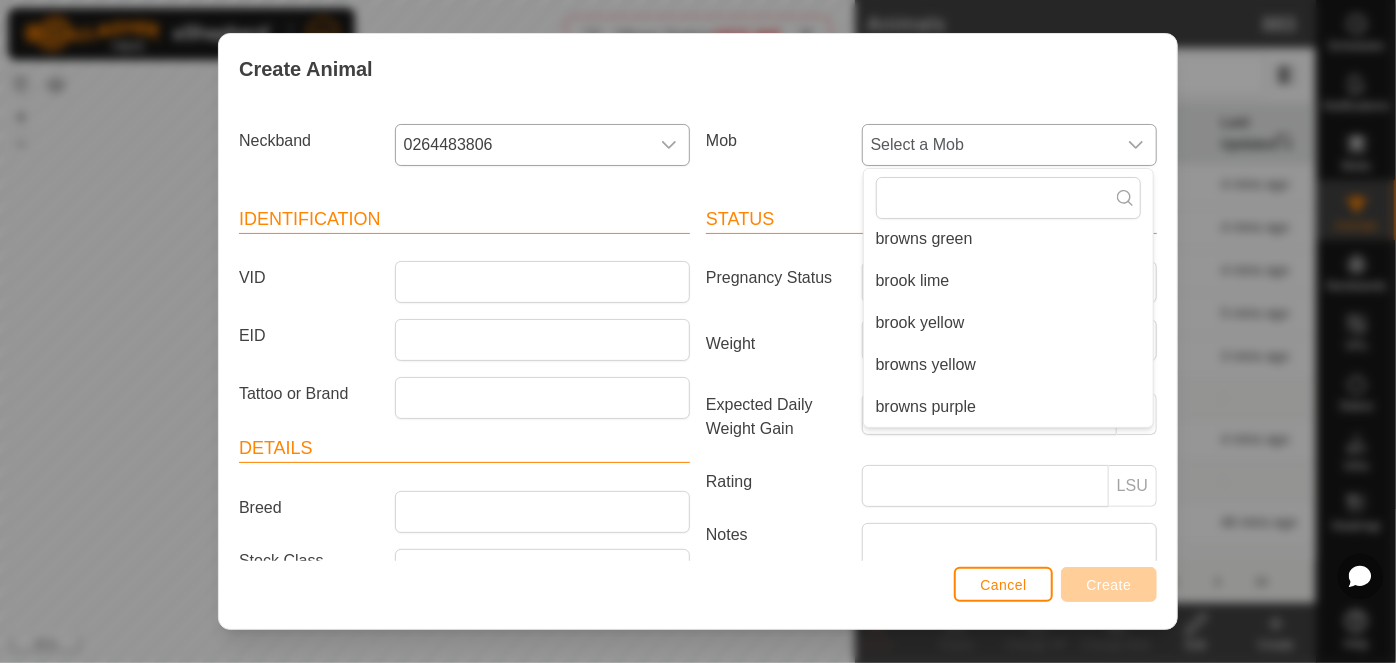 click on "browns purple" at bounding box center [1008, 407] 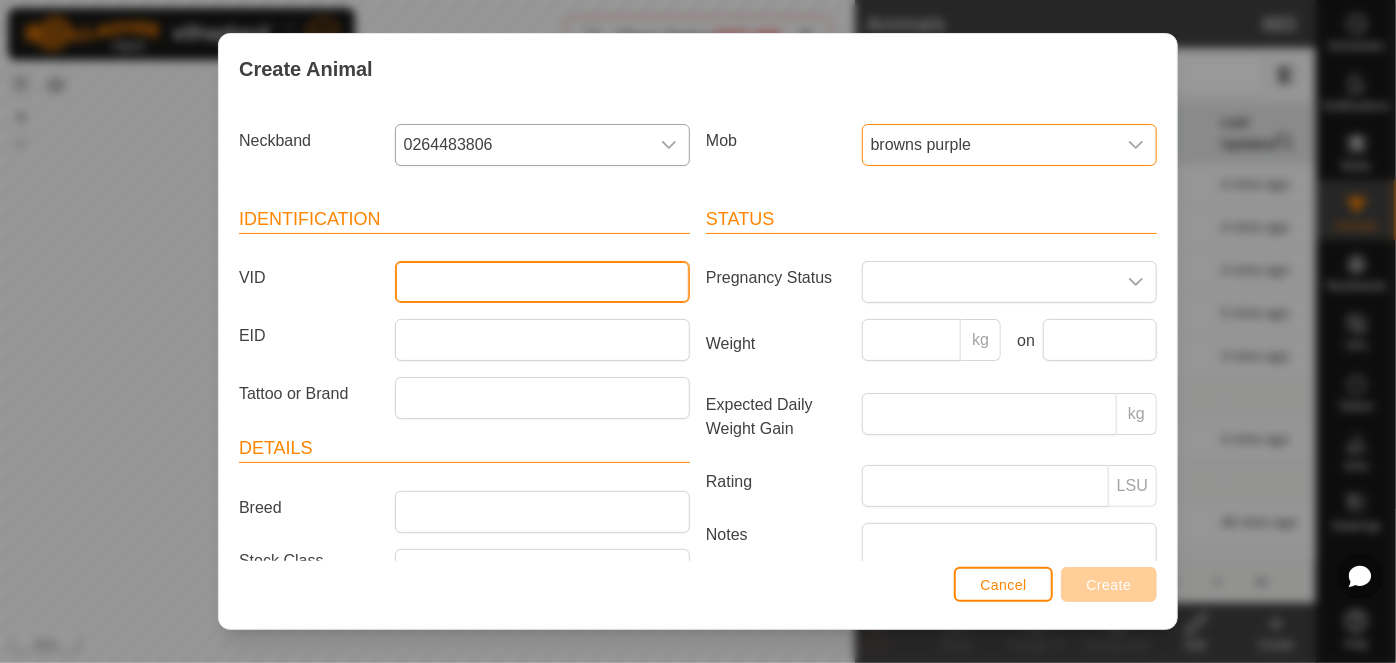 click on "VID" at bounding box center [542, 282] 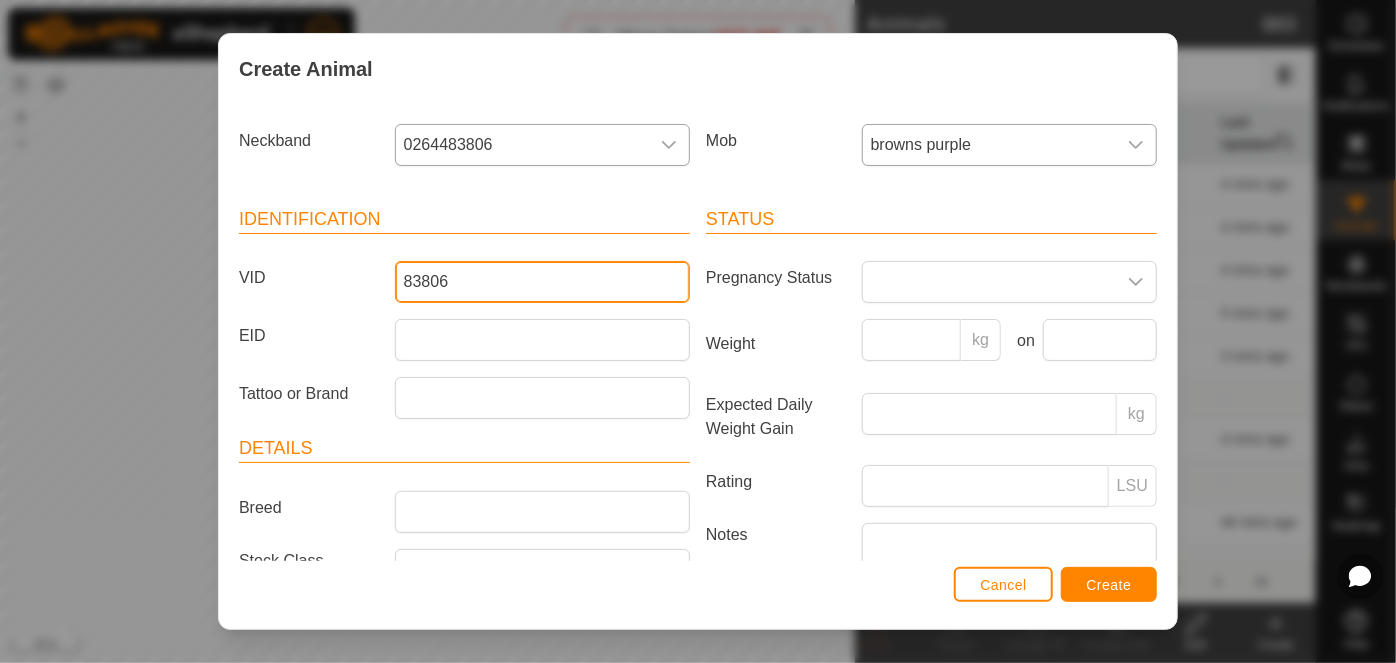 type on "83806" 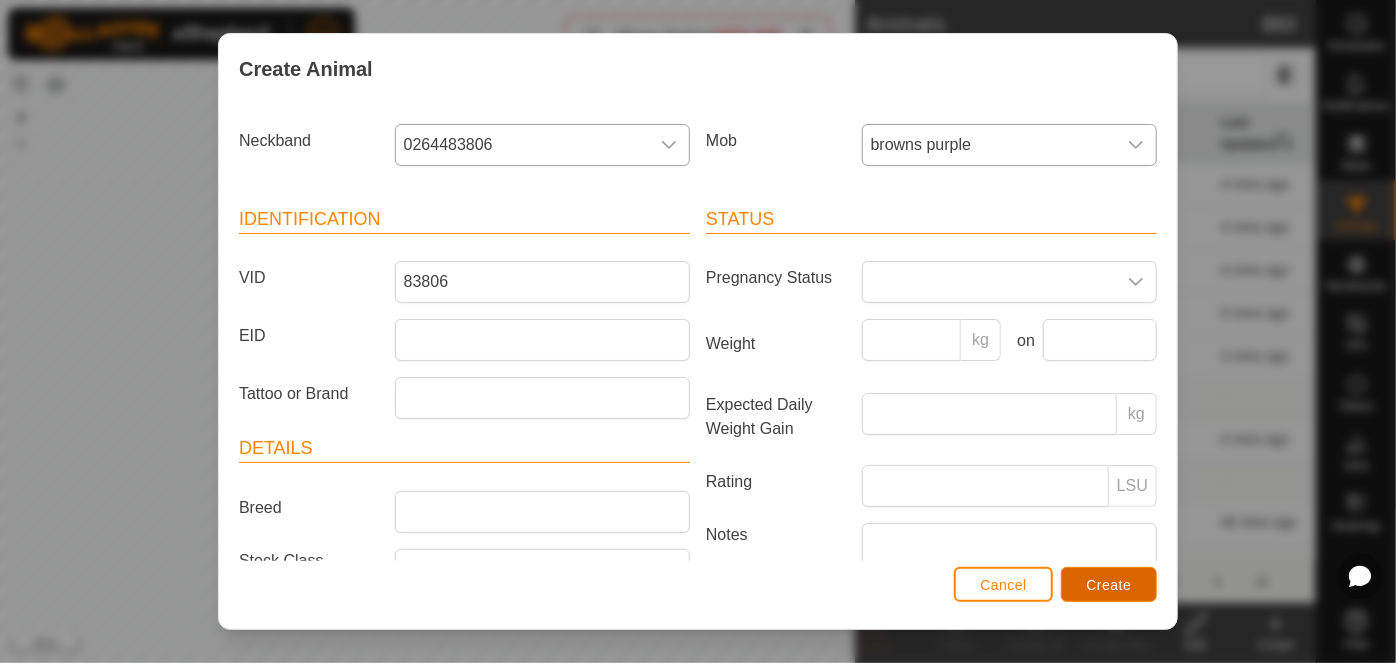 click on "Create" at bounding box center [1109, 584] 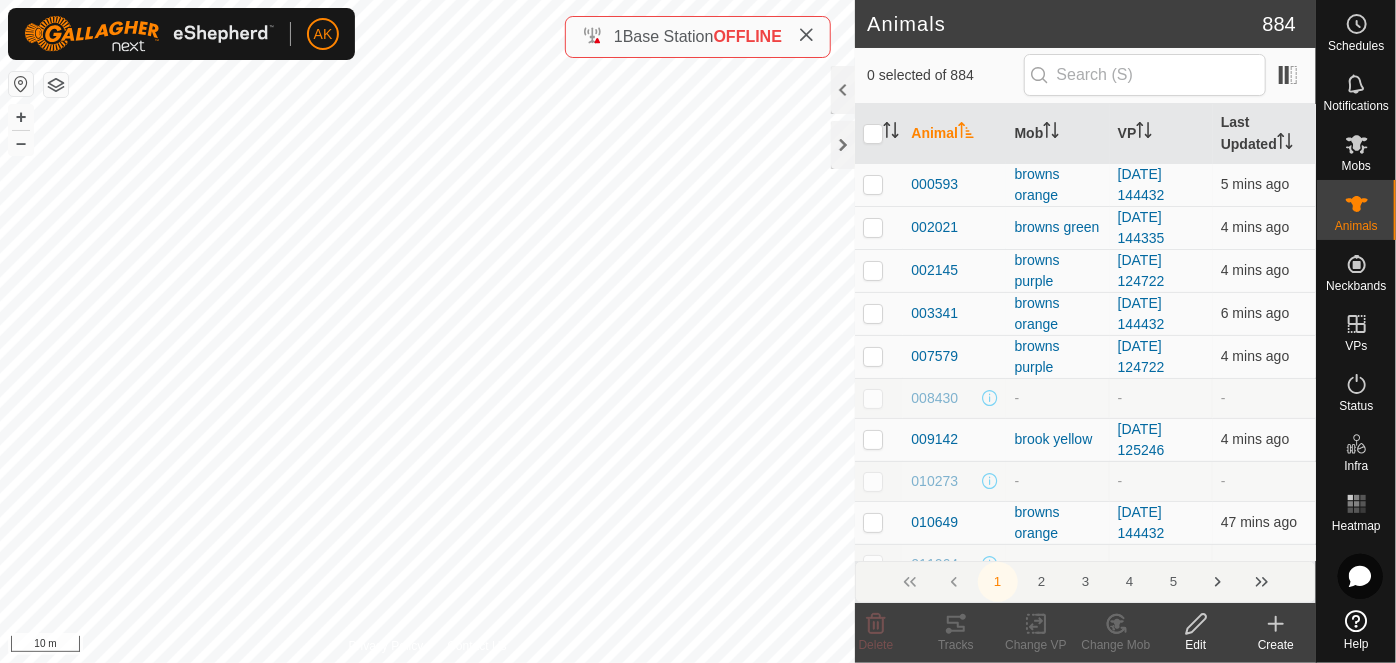 click 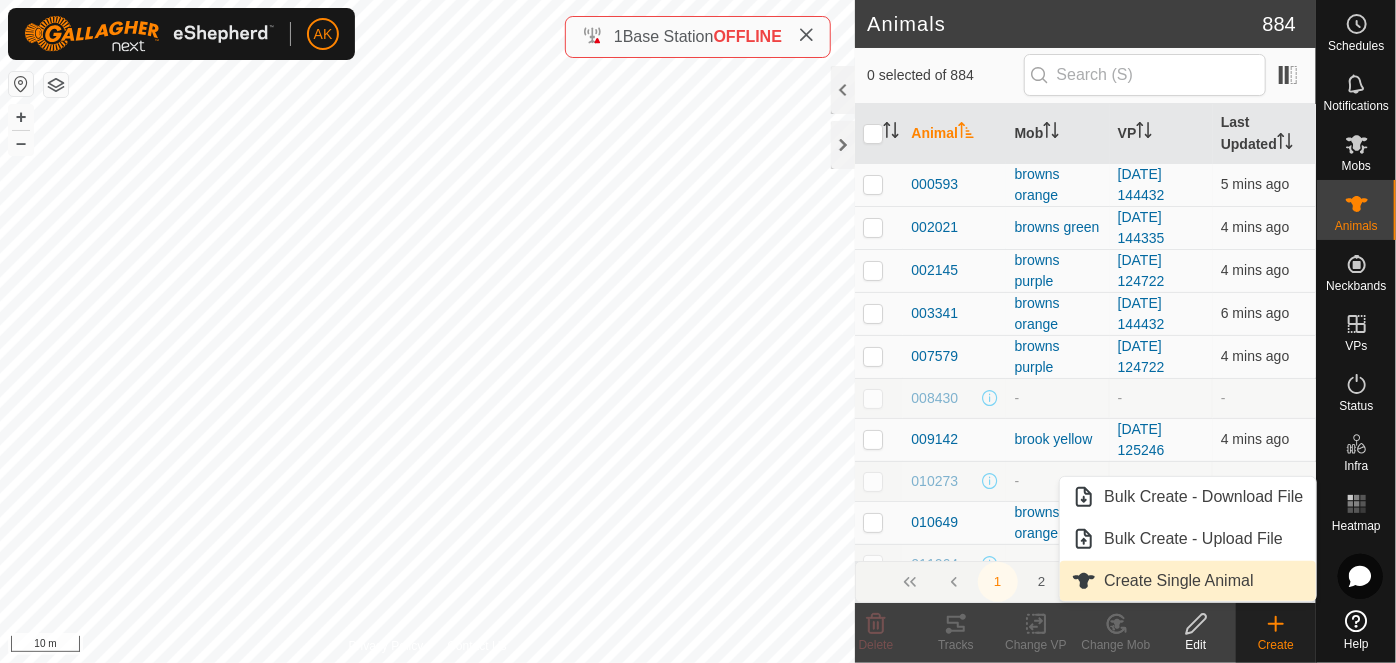 click on "Create Single Animal" at bounding box center (1187, 581) 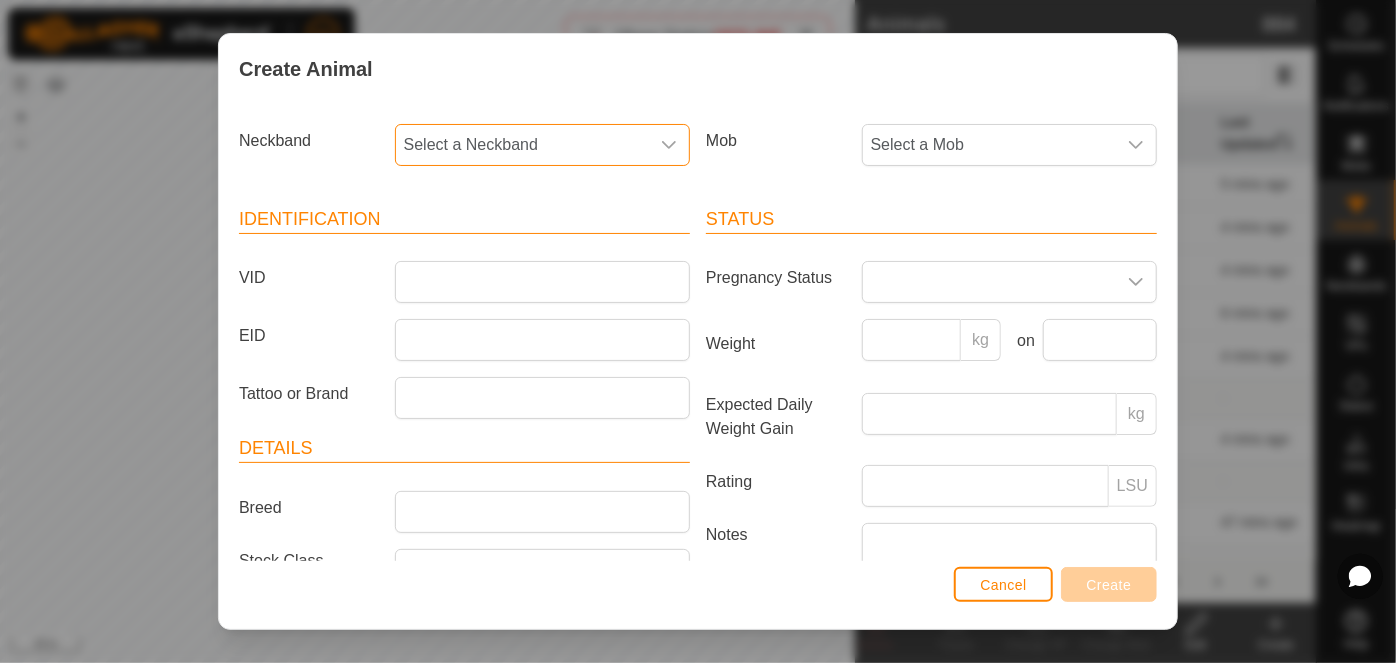click on "Select a Neckband" at bounding box center (522, 145) 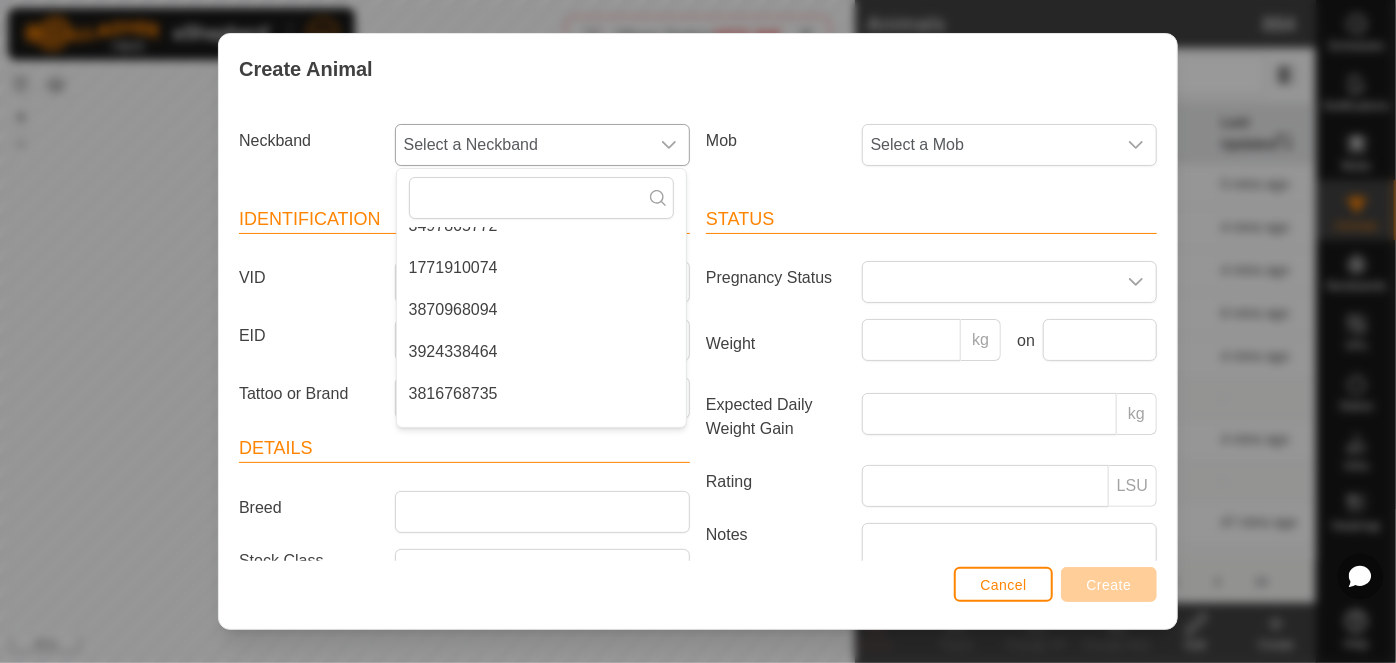 scroll, scrollTop: 90, scrollLeft: 0, axis: vertical 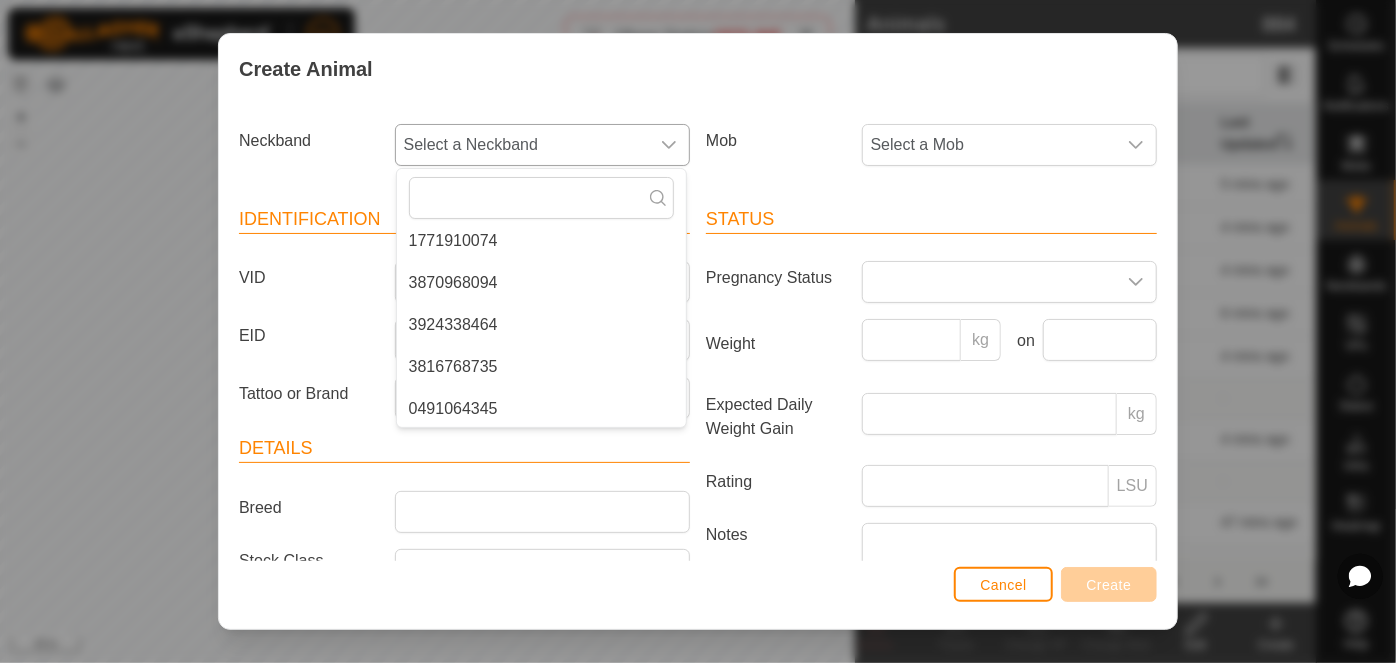 click on "3870968094" at bounding box center [541, 283] 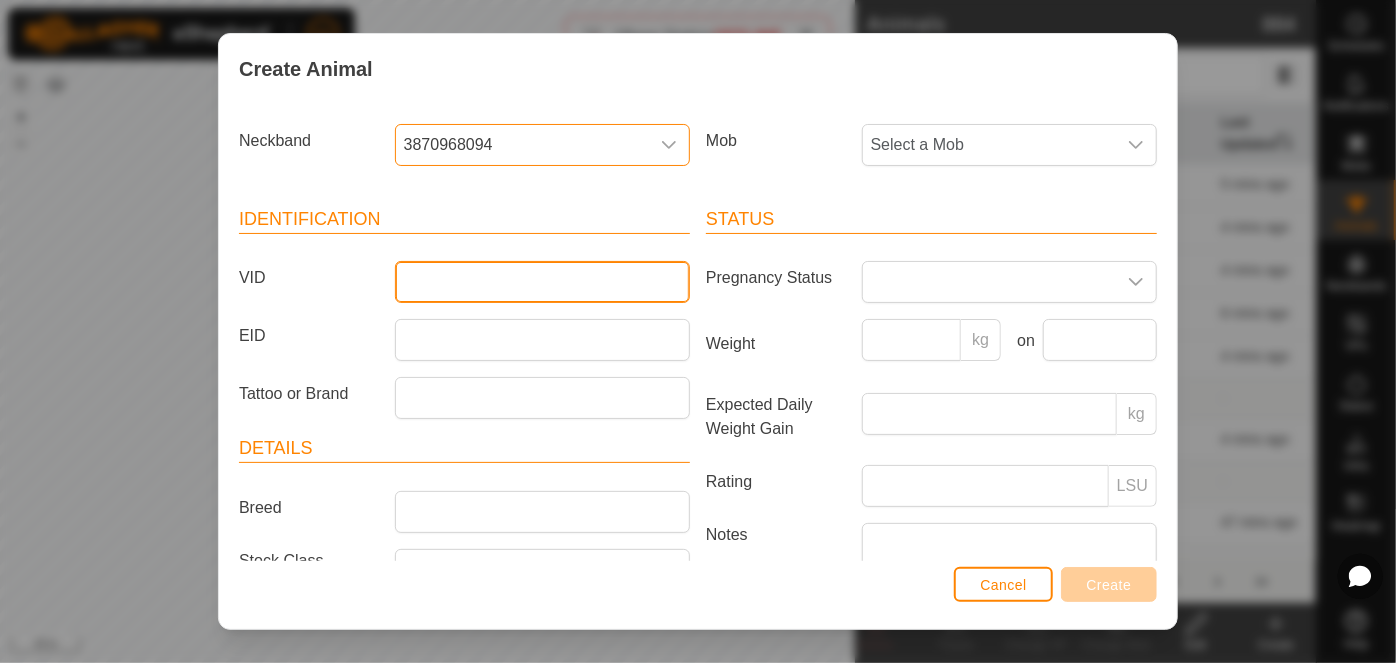 click on "VID" at bounding box center (542, 282) 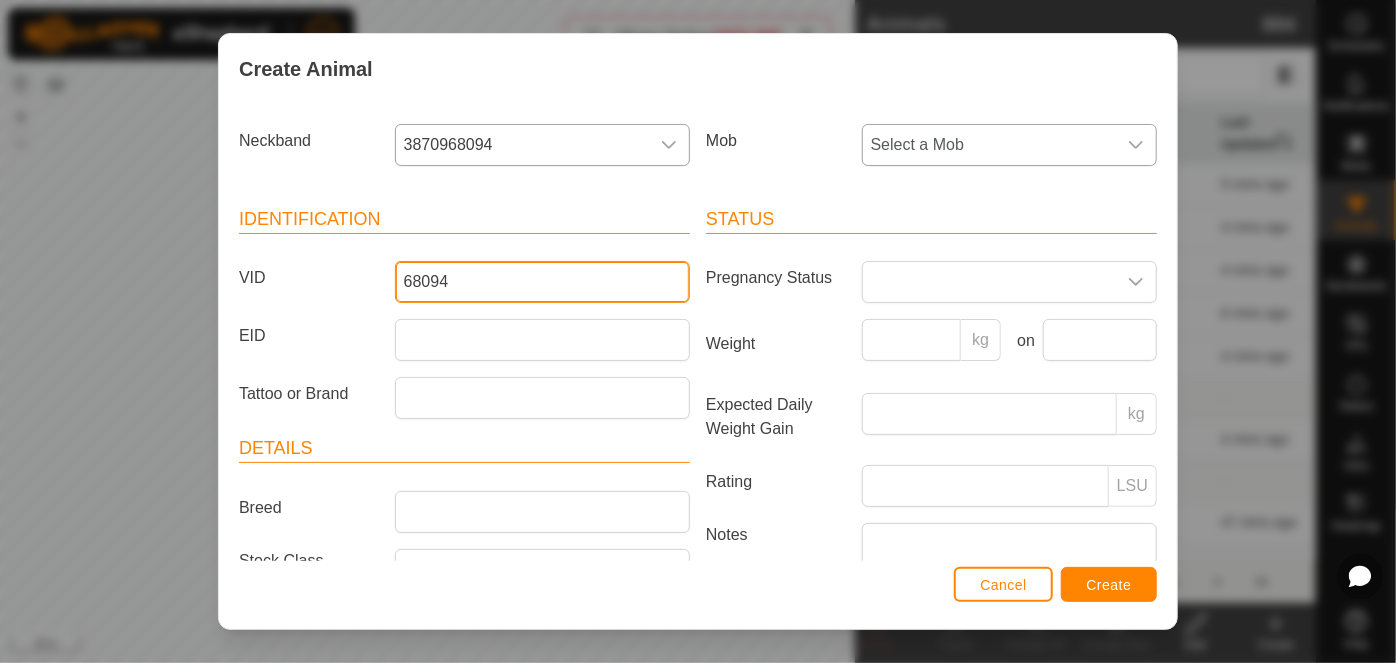 type on "68094" 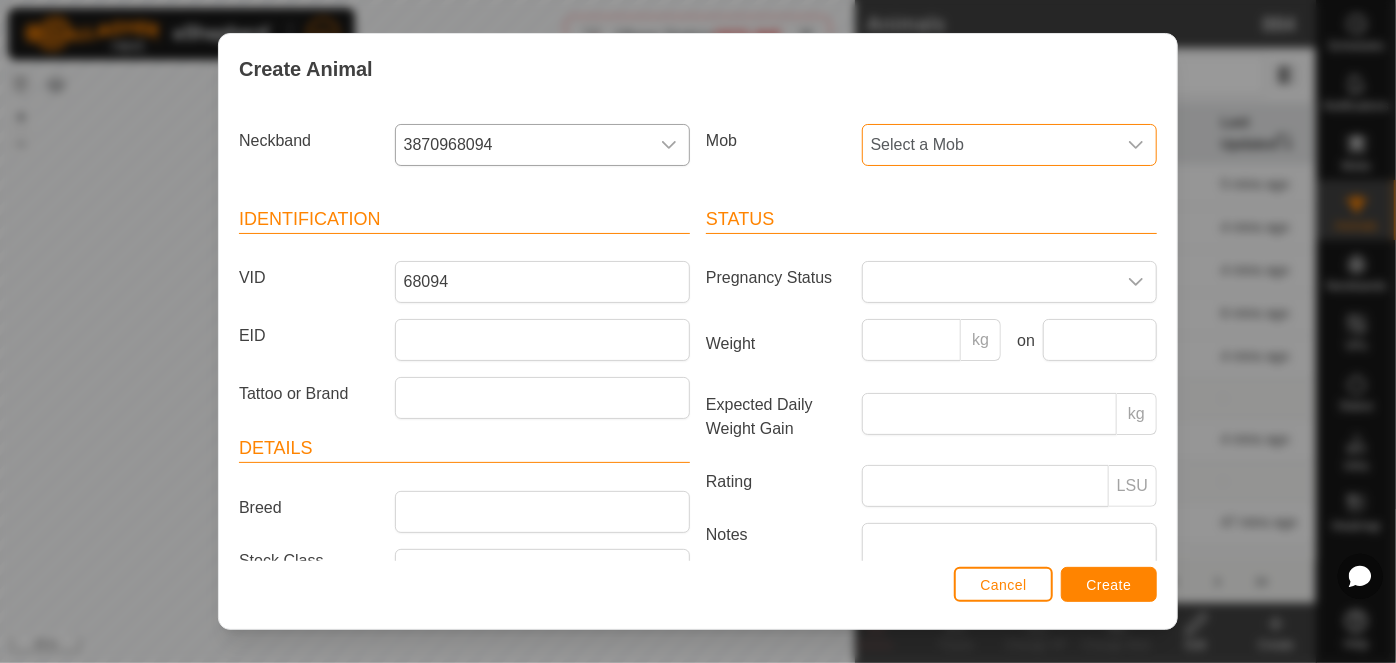 click on "Select a Mob" at bounding box center [989, 145] 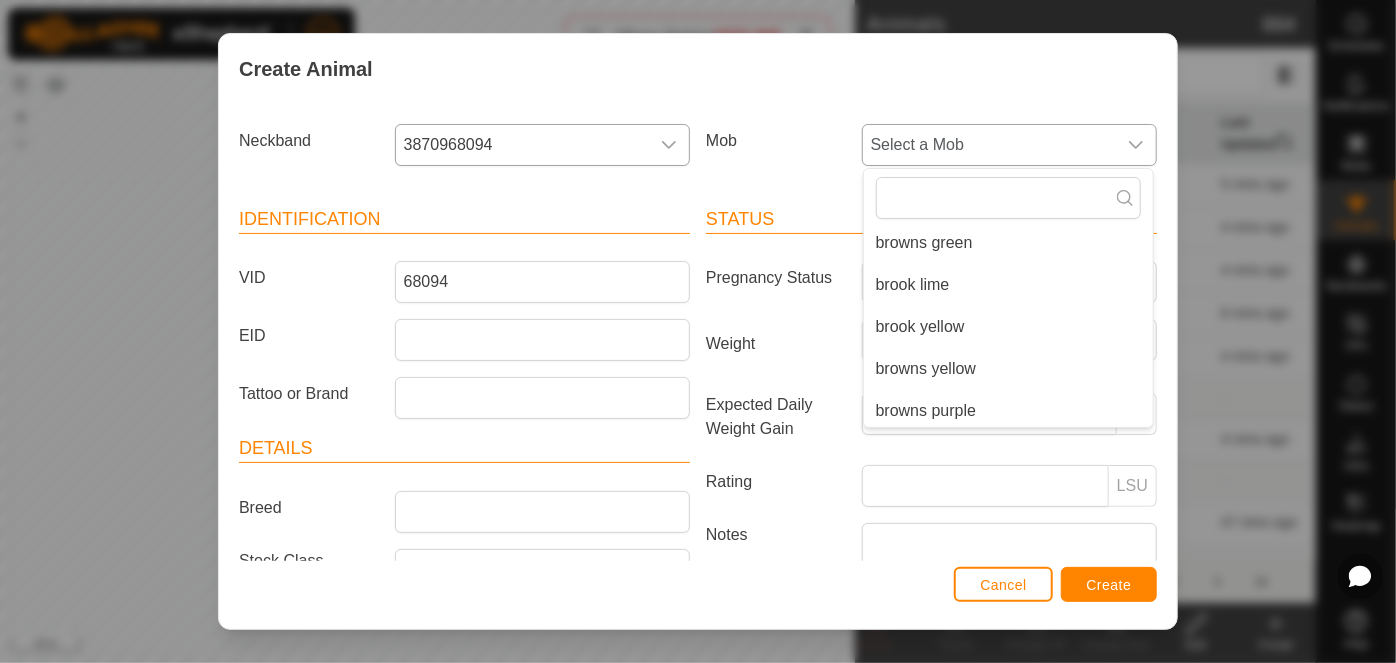 scroll, scrollTop: 260, scrollLeft: 0, axis: vertical 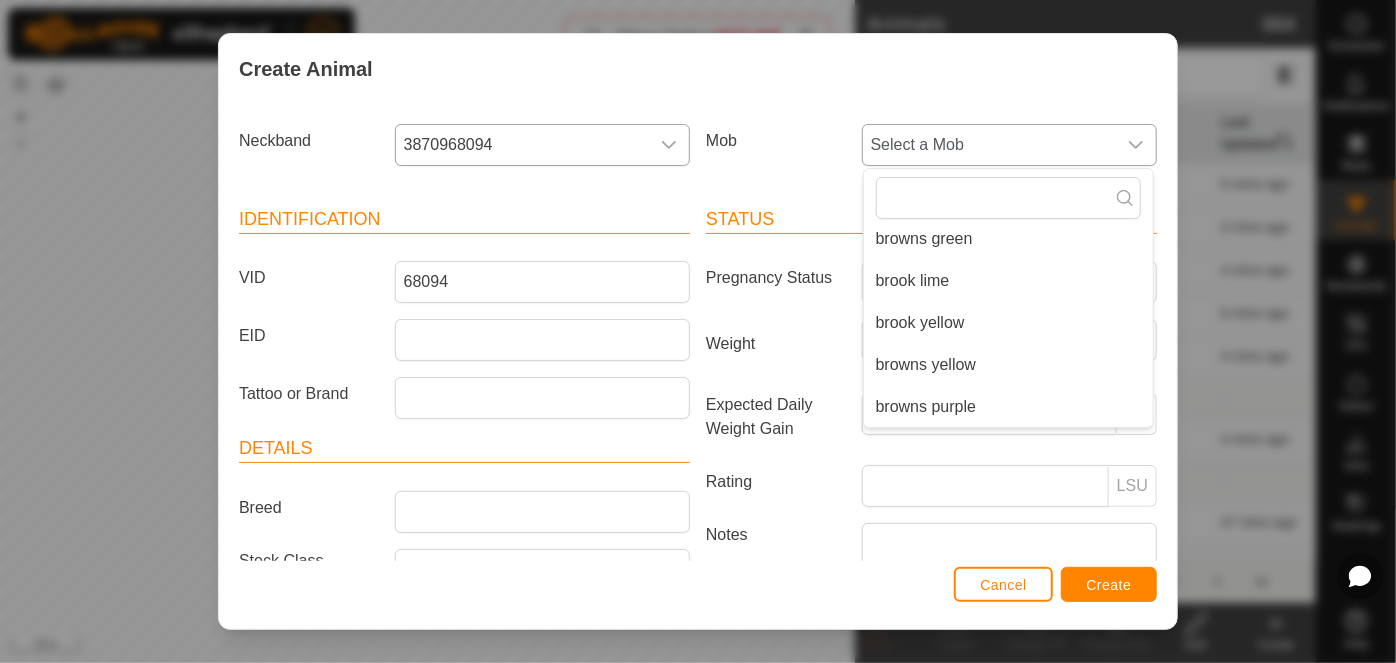 click on "browns purple" at bounding box center [1008, 407] 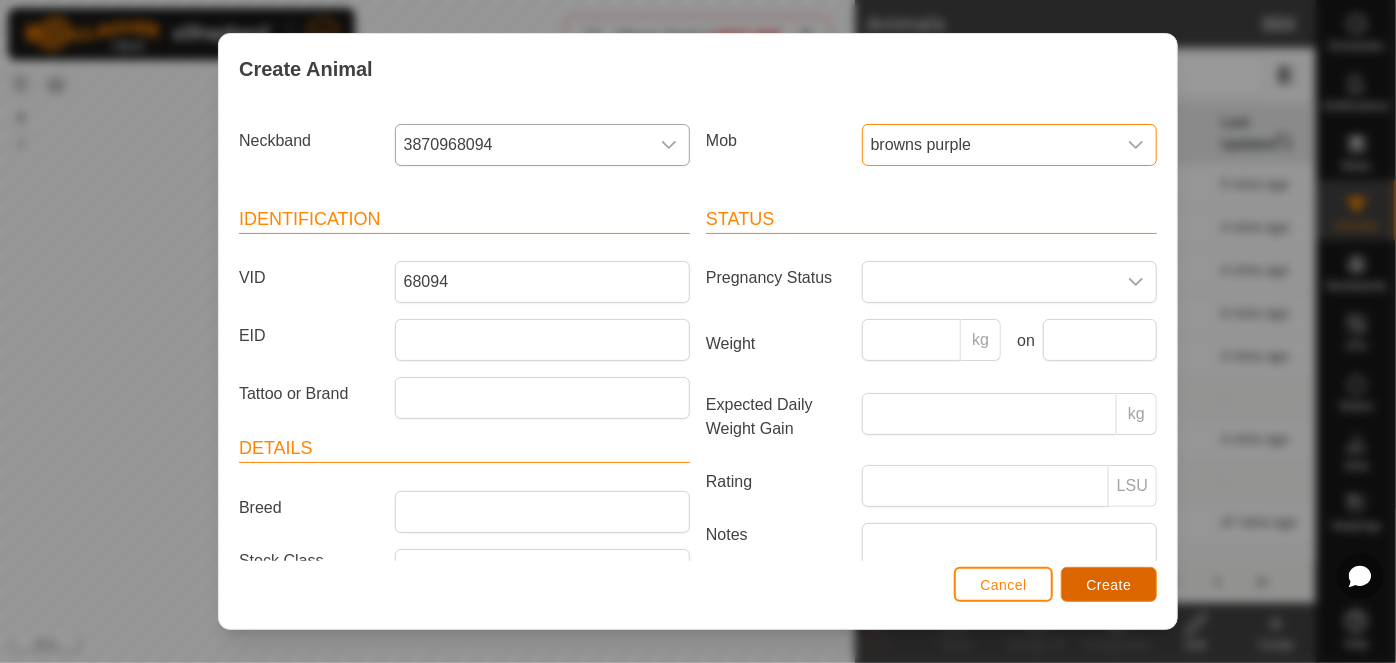 click on "Create" at bounding box center (1109, 584) 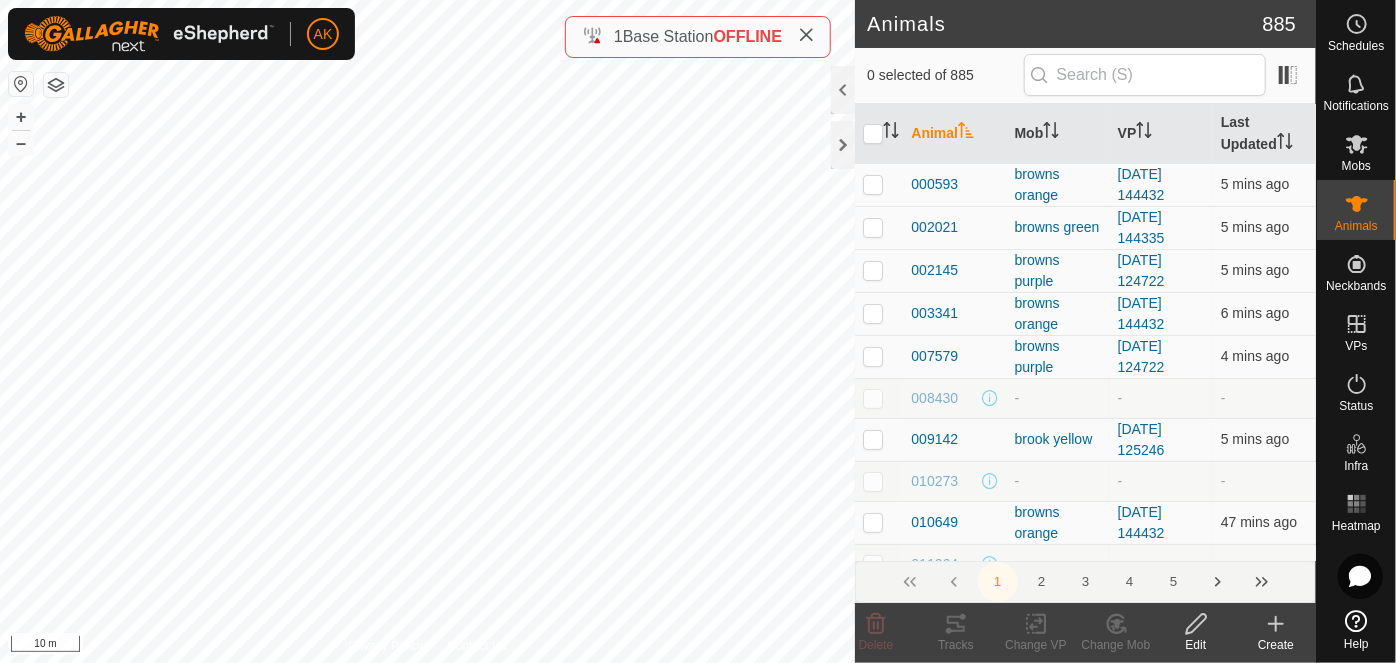 click 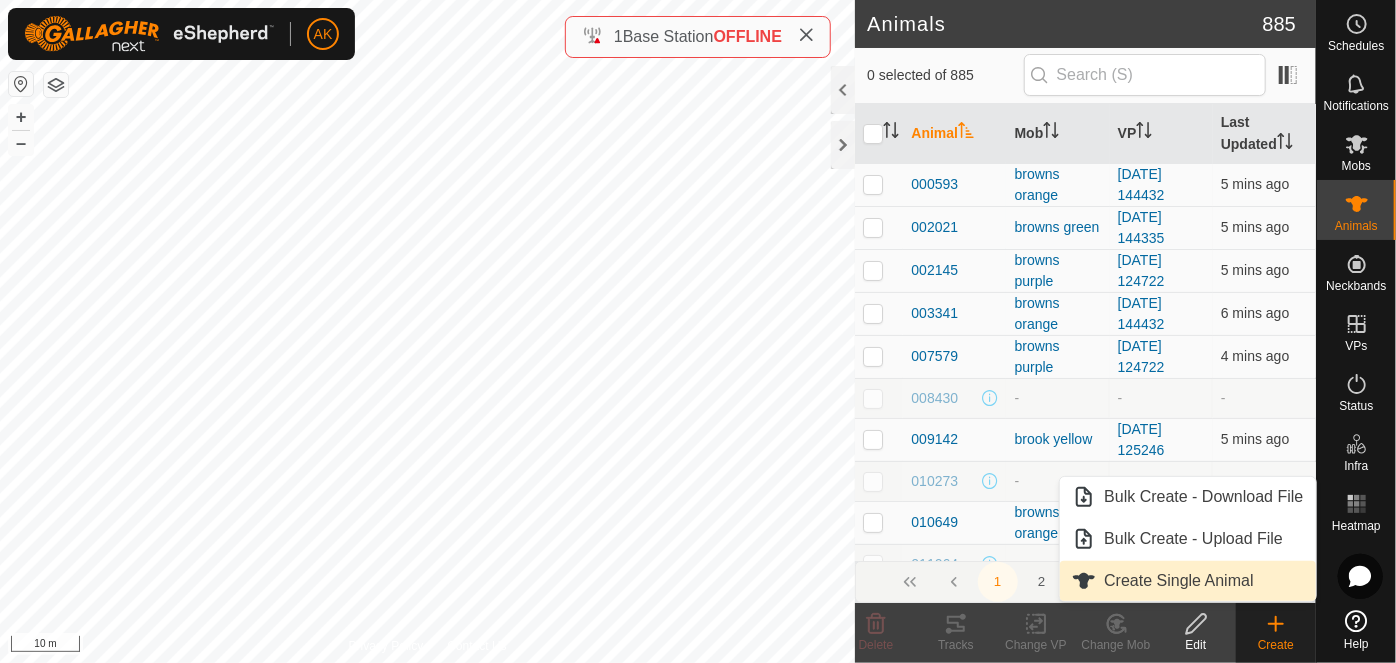 click on "Create Single Animal" at bounding box center [1187, 581] 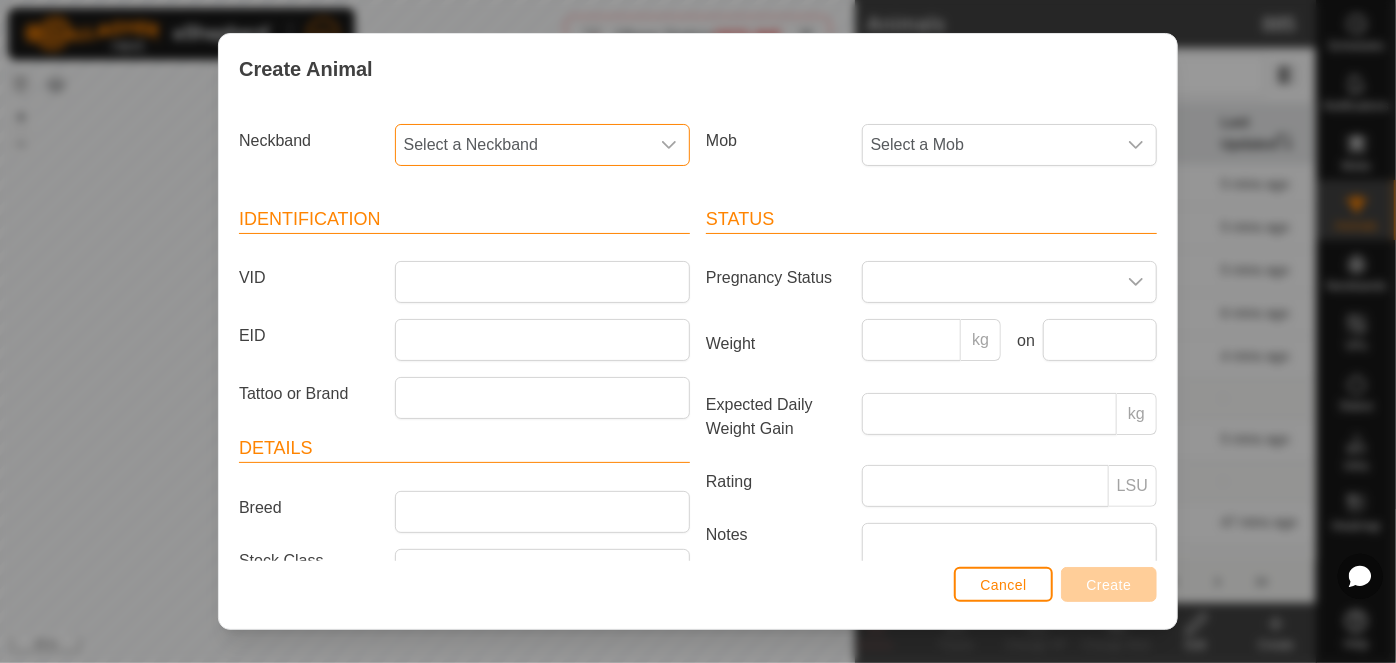 click on "Select a Neckband" at bounding box center (522, 145) 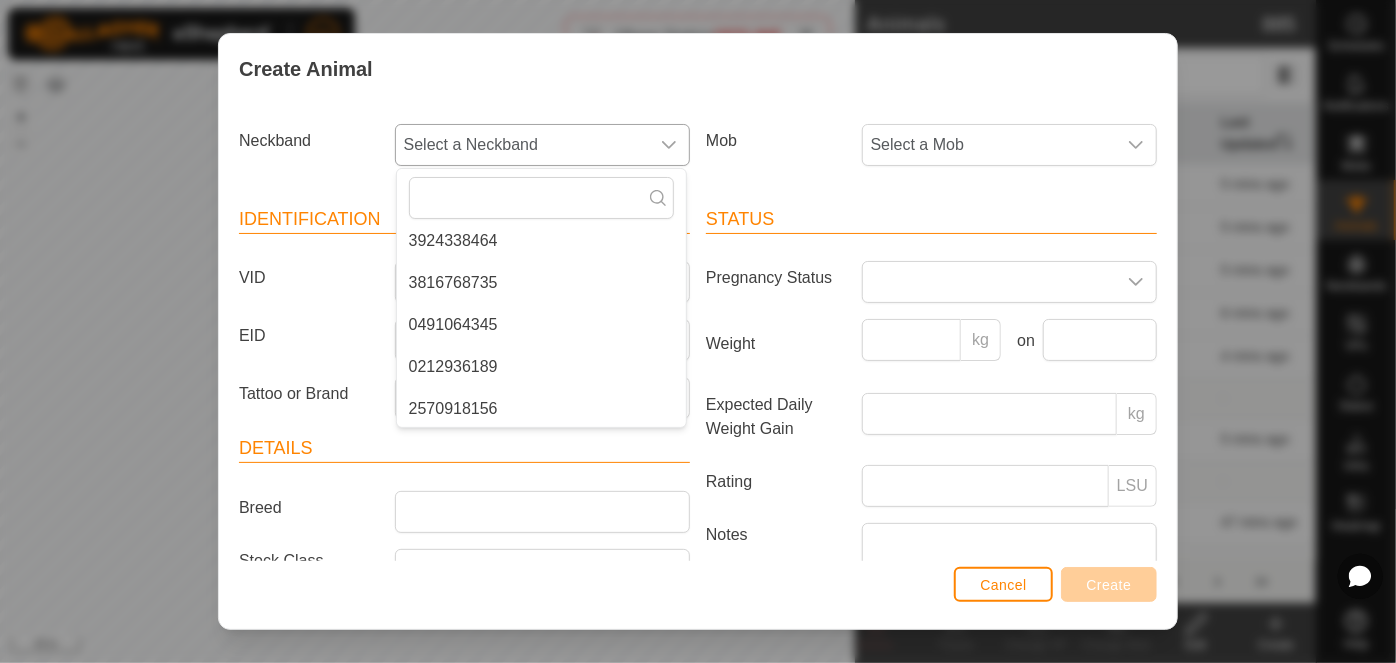 scroll, scrollTop: 0, scrollLeft: 0, axis: both 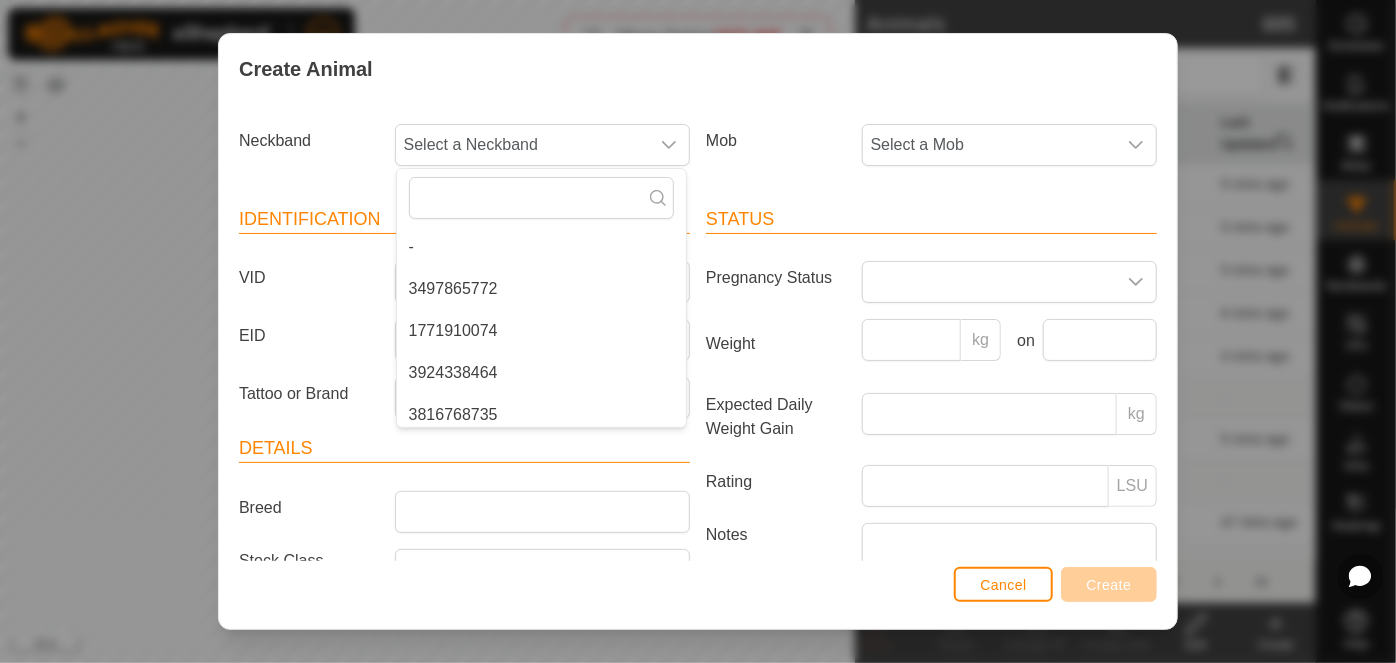 click on "Create Animal Neckband Select a Neckband - 3497865772 1771910074 3924338464 3816768735 0491064345 0212936189 2570918156 0657306675 0302993432 0253732153 1996932235 1183631244 2667394935 2816947015 2403735180 4005885222 2847643088 3408279673 4131311094 2674645880 3895965656 0789250340 0850644356 3257283745 0058926453 2283053535 3193073272 0347689489 1920598119 1087839191 2729971364 3229927377 1390415059 2821827108 3569368935 0259502713 0311615446 2532048706 3204186205 0454470808 2313127433 3986204821 4215123932 1050685299 2537456402 2139146140 2596149869 2220004620 3933850913 2704292945 3714251007 1957327268 3997754693 0363480929 4087227326 0651657716 0448600640 1579007748 4163500874 0026727995 0130351856 1104172393 2724020722 0420647265 4183298761 0923675354 3708572917 2561275293 3124162441 2024235233 3407890127 3126036603 3906108625 1814527264 0703974173 3522129937 2938797513 2685227452 3677342395 2439283106 4279945828 4237023537 4095617035 2653646027 4197426254 3509668169 2747866376 1376224801 4043219168 -" at bounding box center (698, 331) 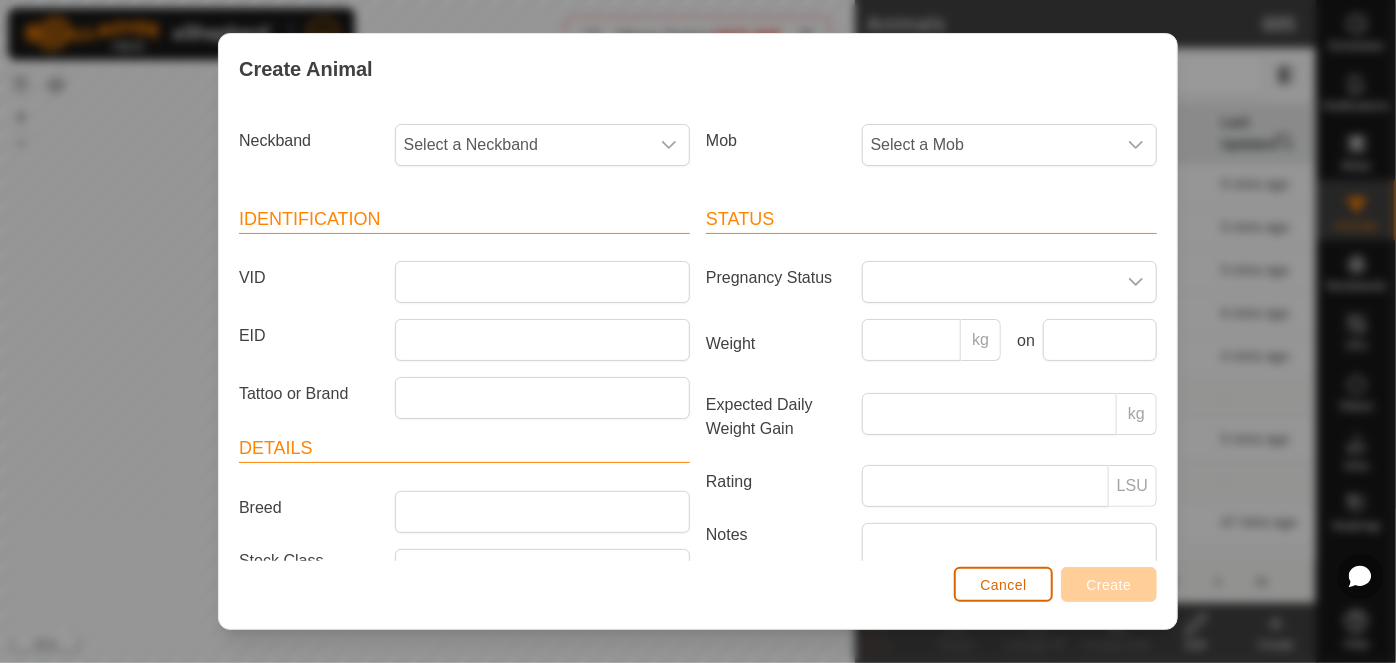 click on "Cancel" at bounding box center [1003, 584] 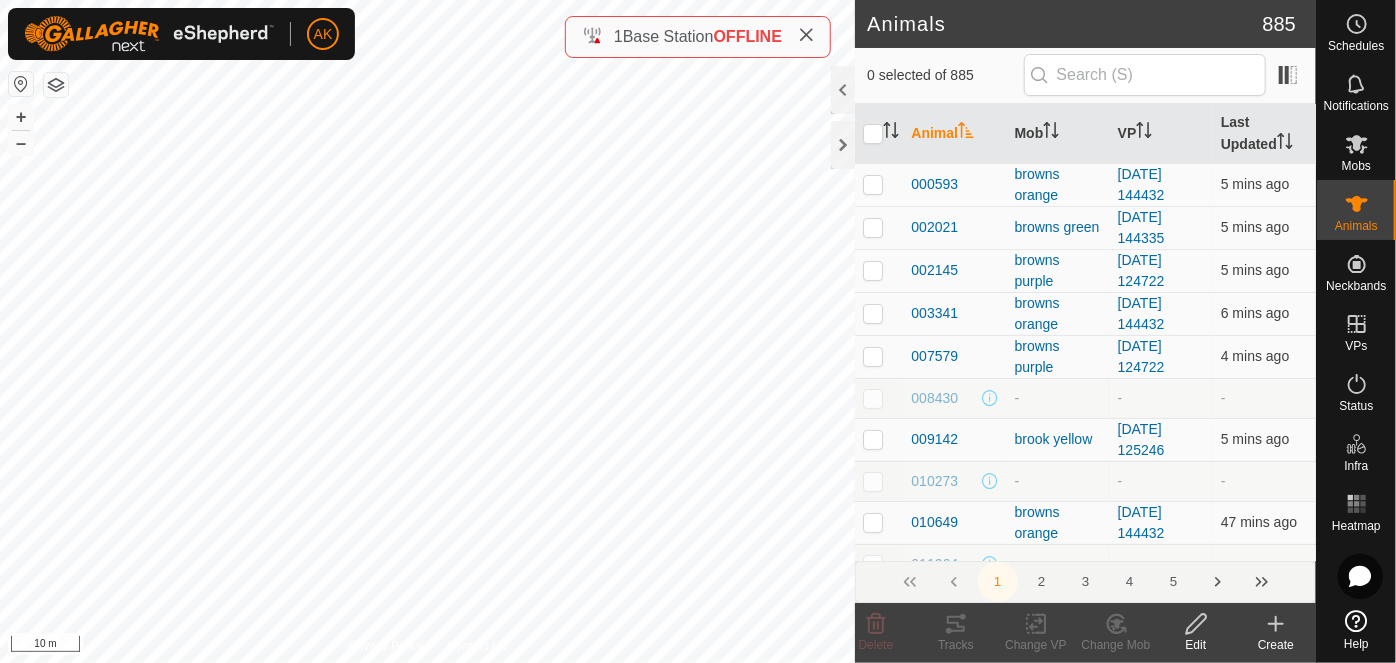 click 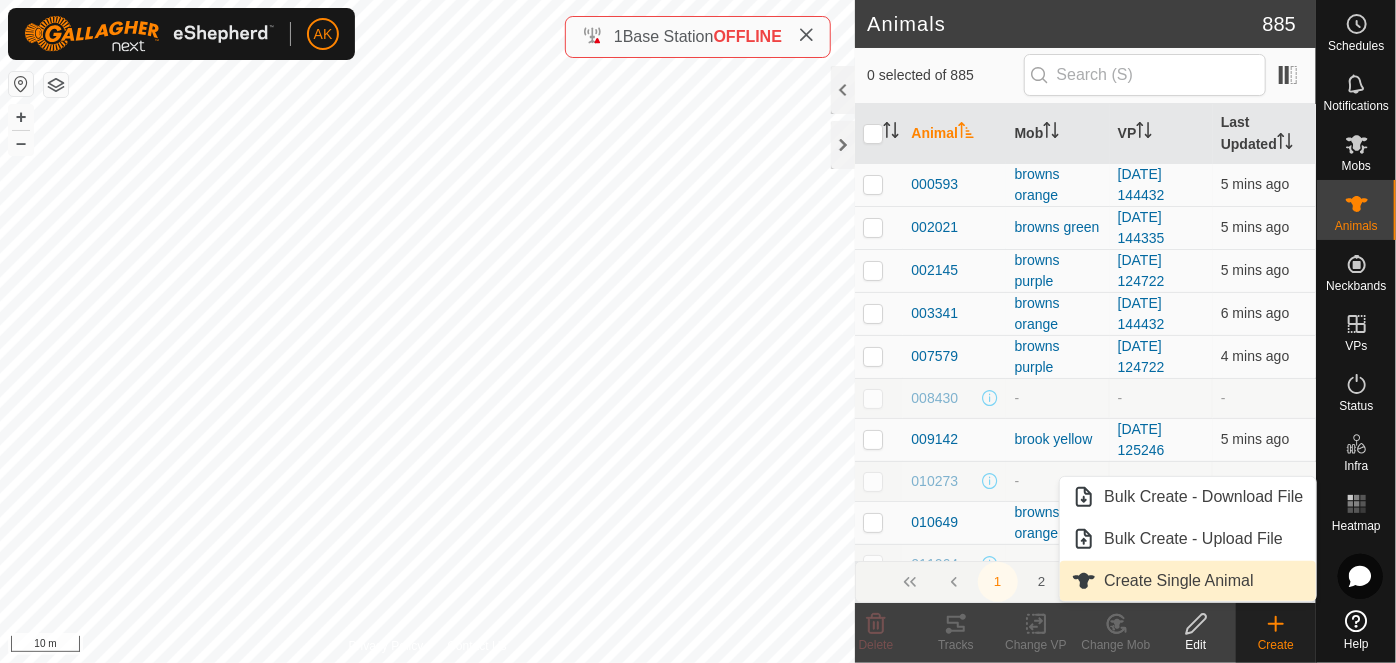 click on "Create Single Animal" at bounding box center (1187, 581) 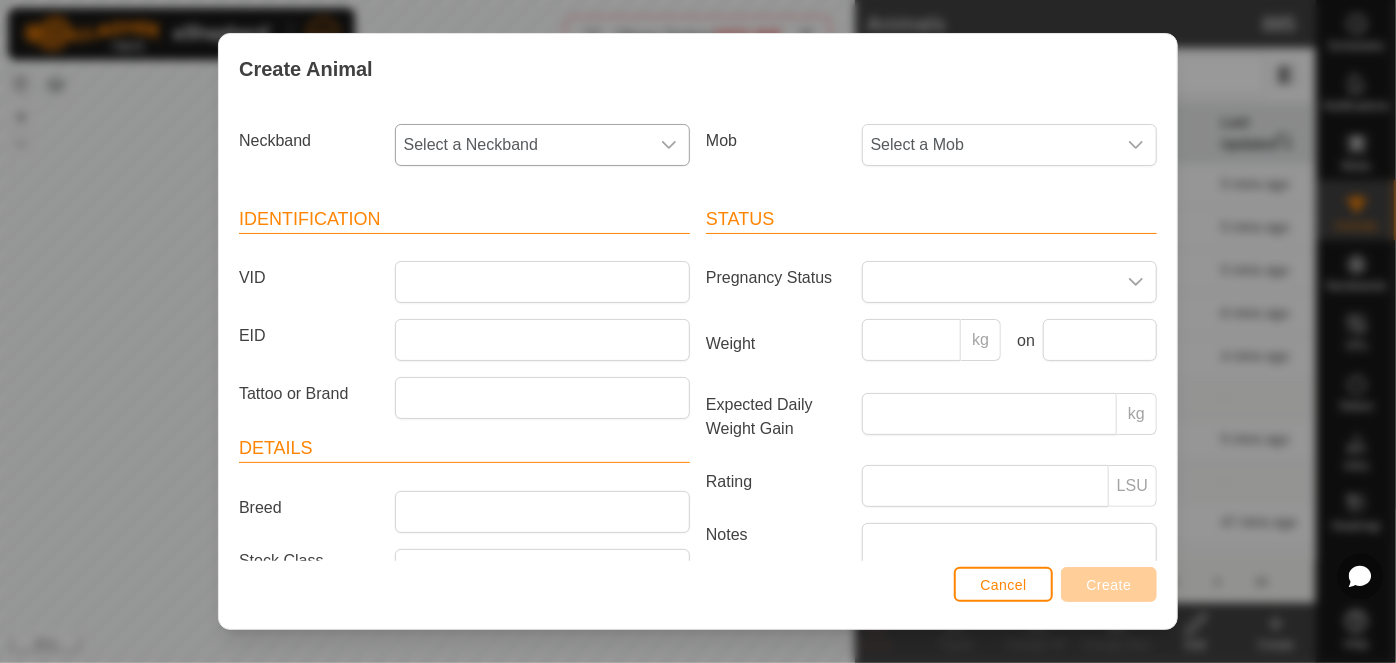 click on "Select a Neckband" at bounding box center (522, 145) 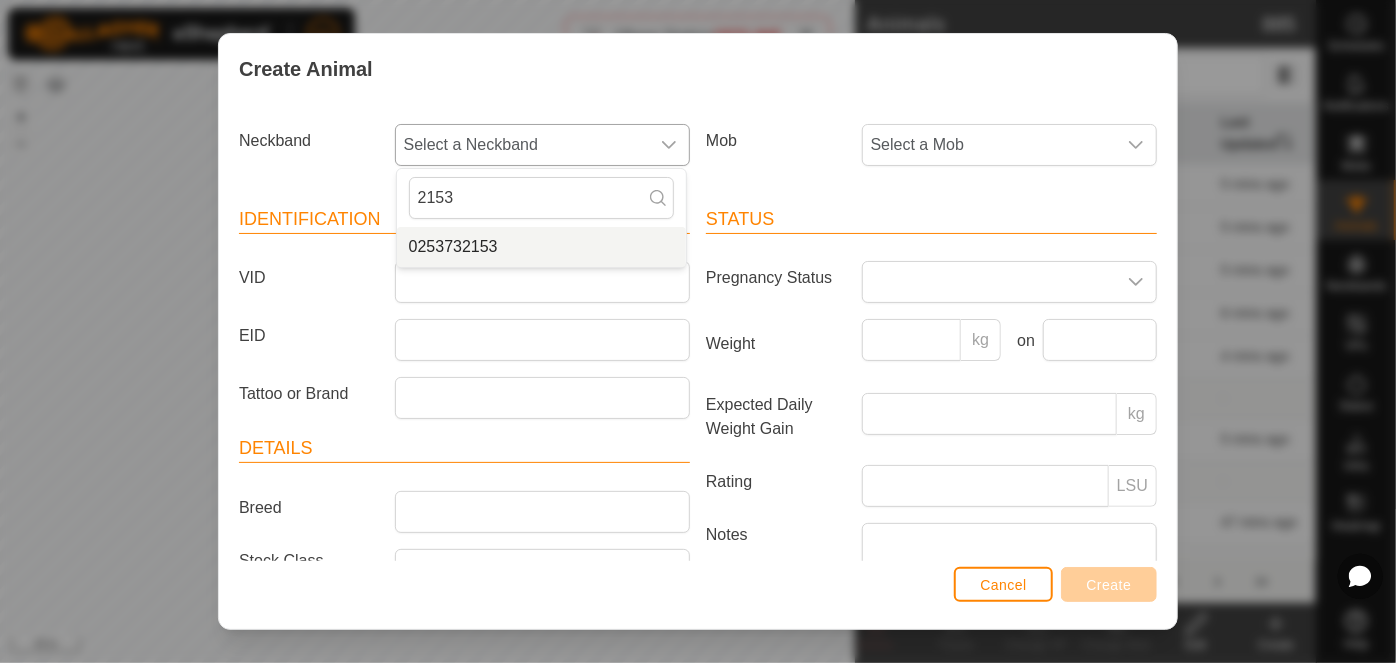 type on "2153" 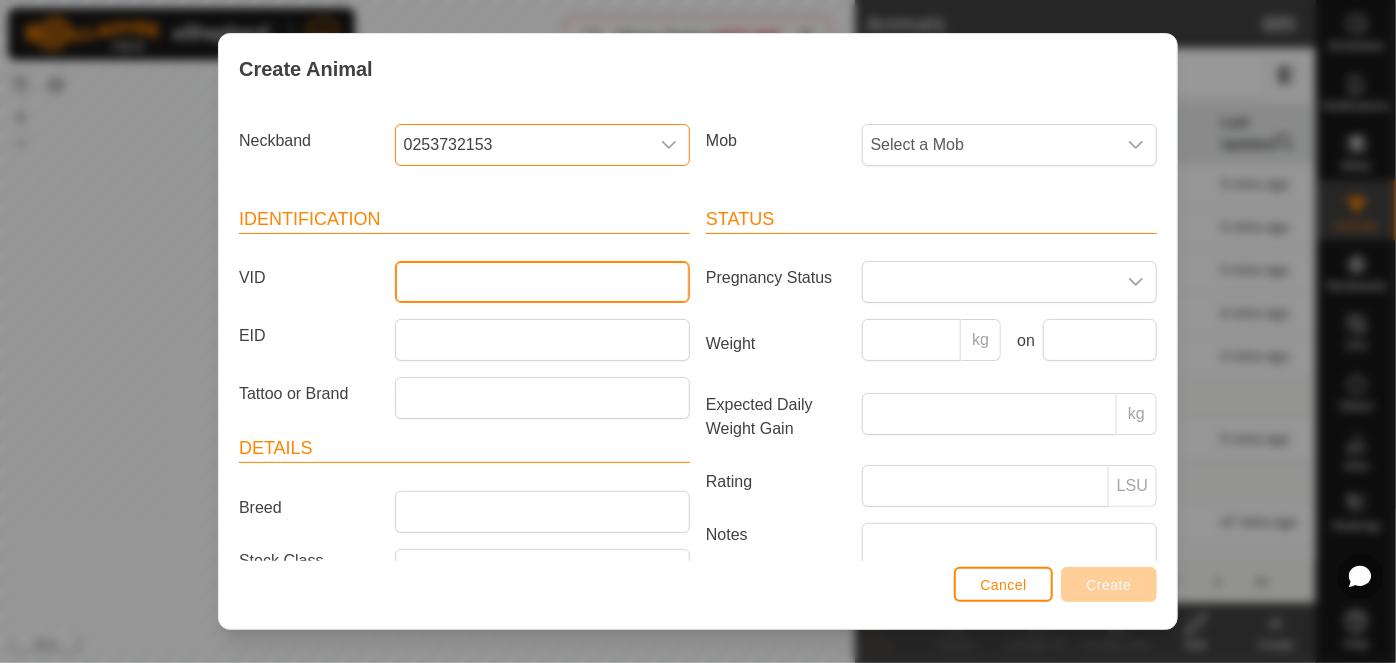 click on "VID" at bounding box center (542, 282) 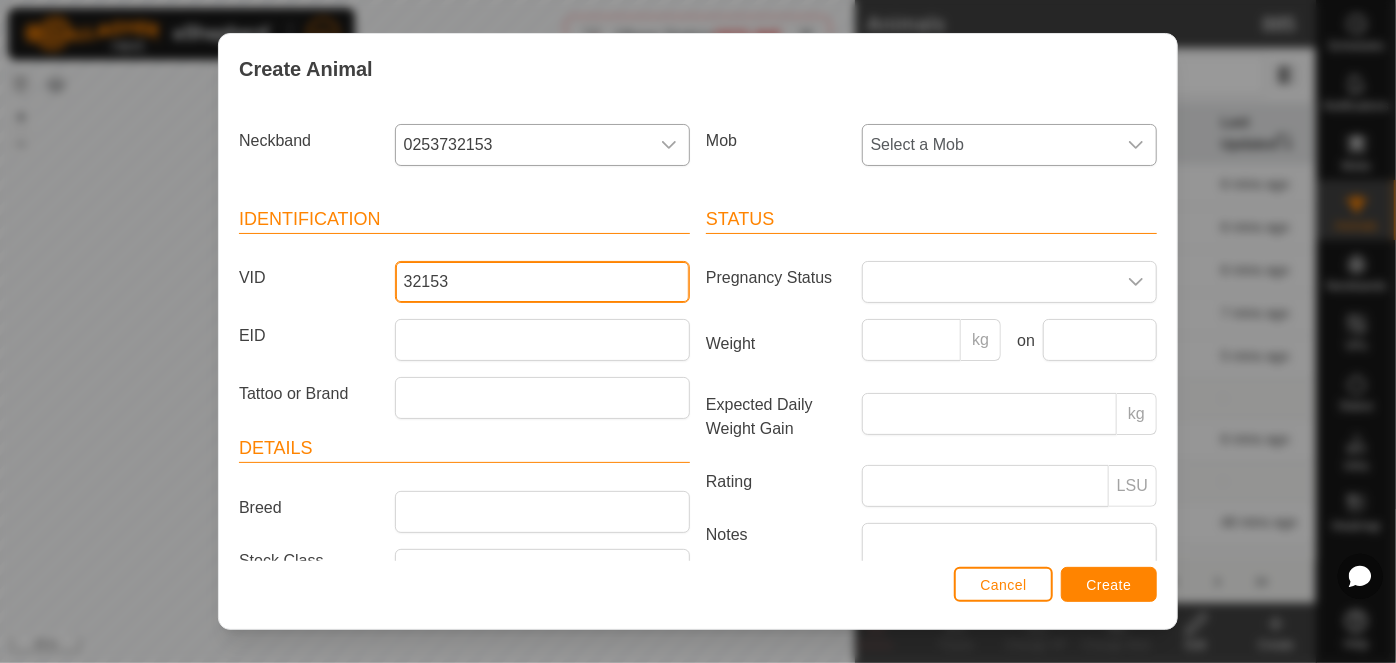 type on "32153" 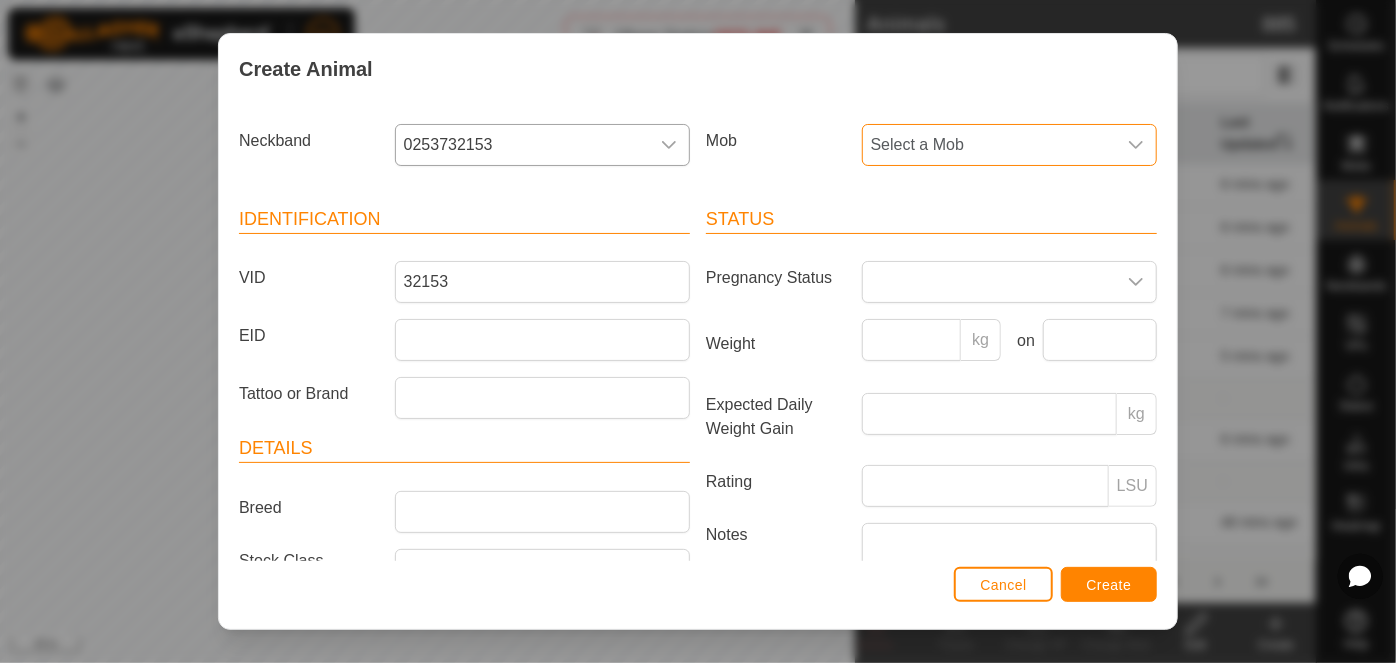 click on "Select a Mob" at bounding box center [989, 145] 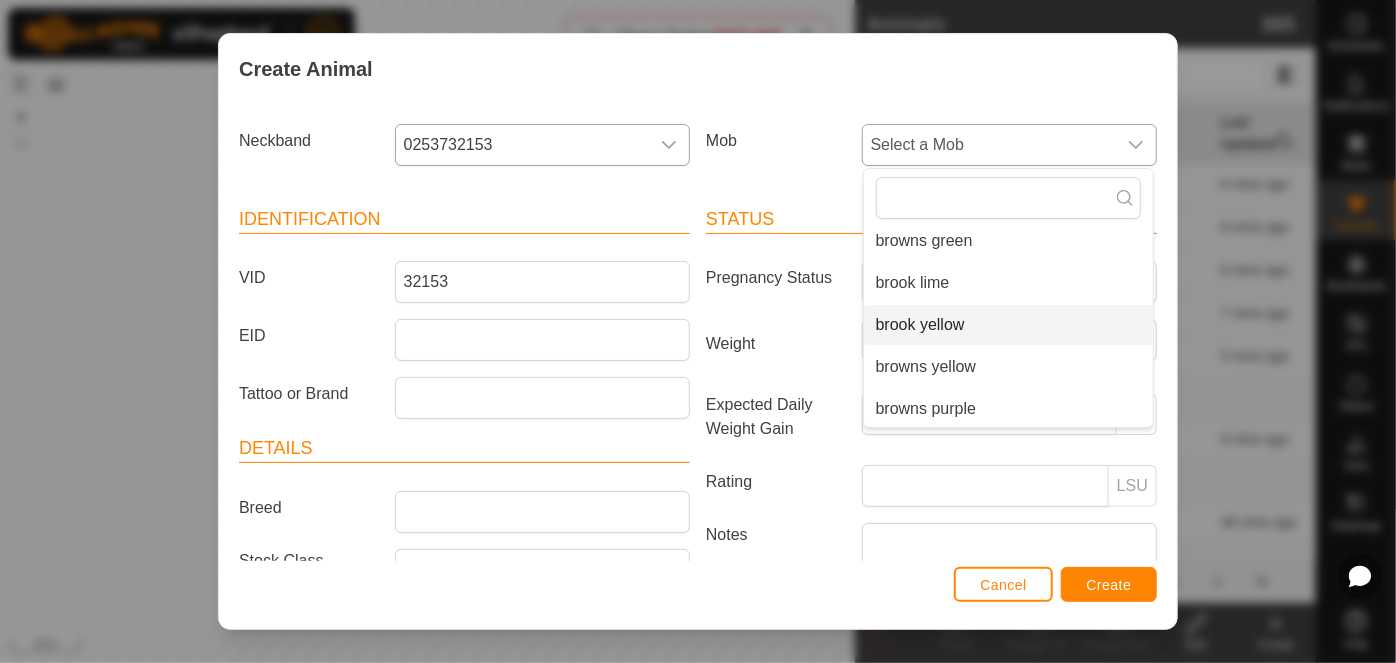 scroll, scrollTop: 260, scrollLeft: 0, axis: vertical 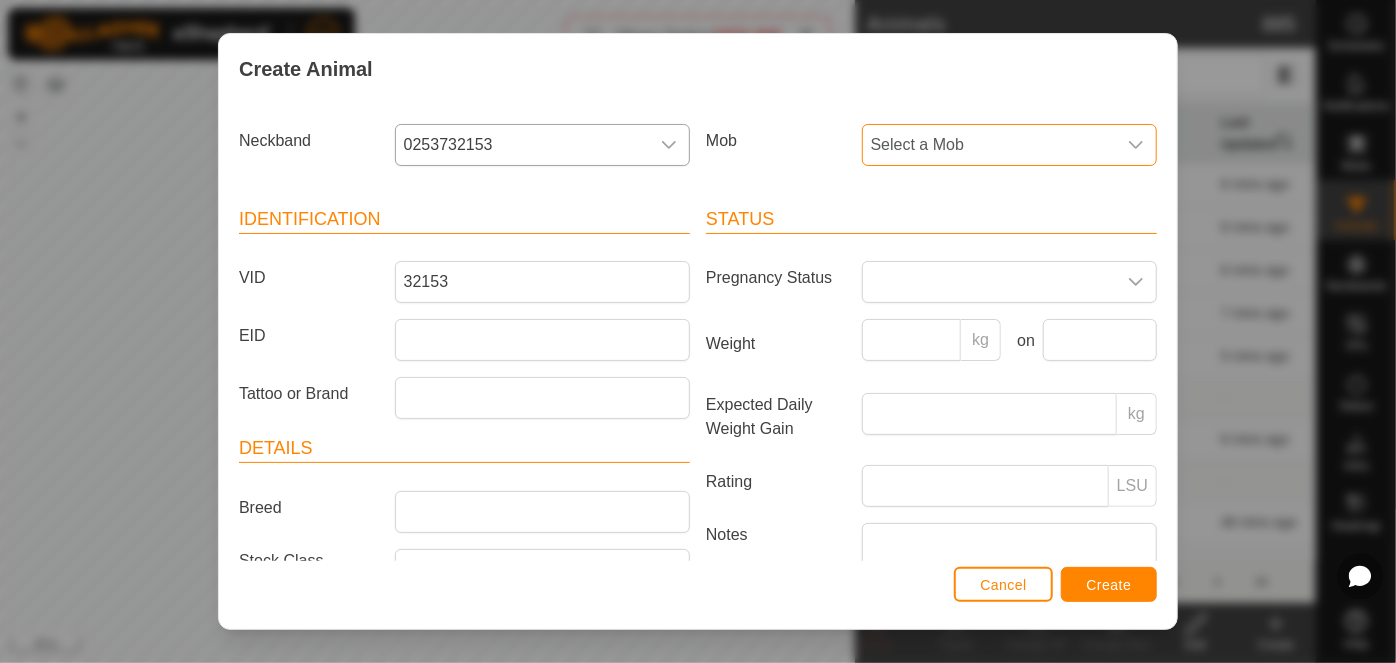 click on "Select a Mob" at bounding box center (989, 145) 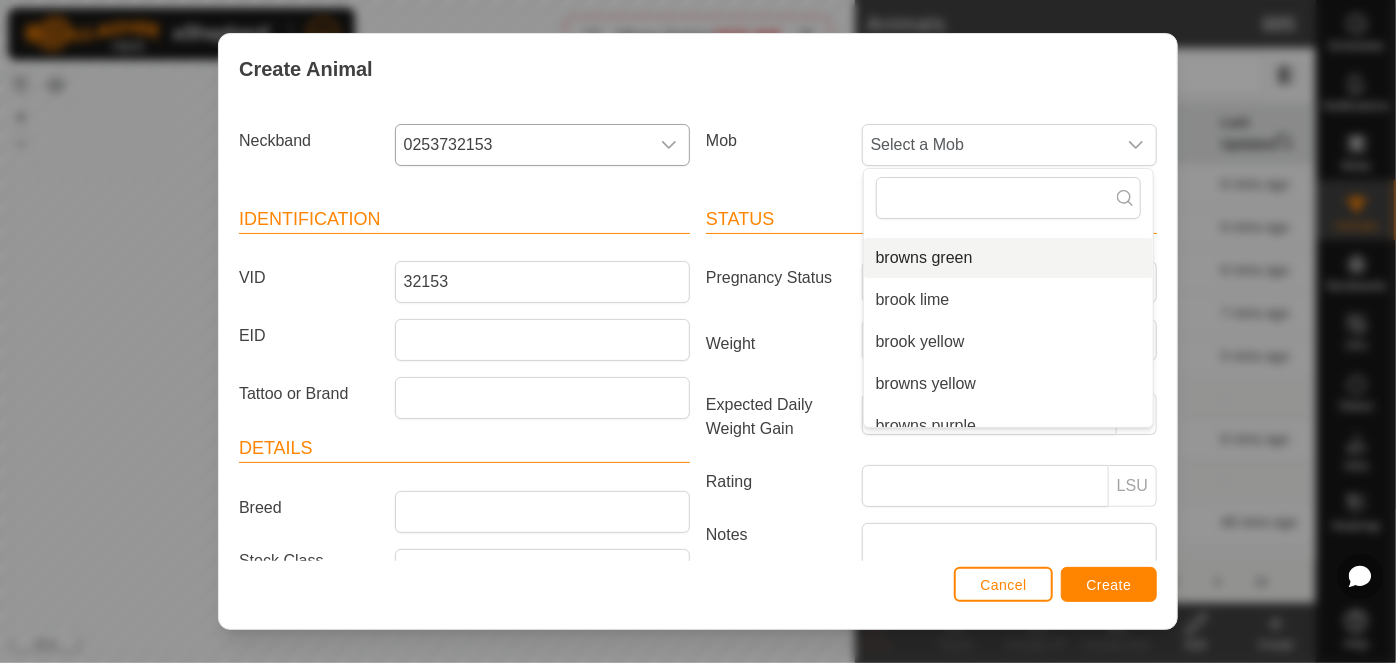 scroll, scrollTop: 260, scrollLeft: 0, axis: vertical 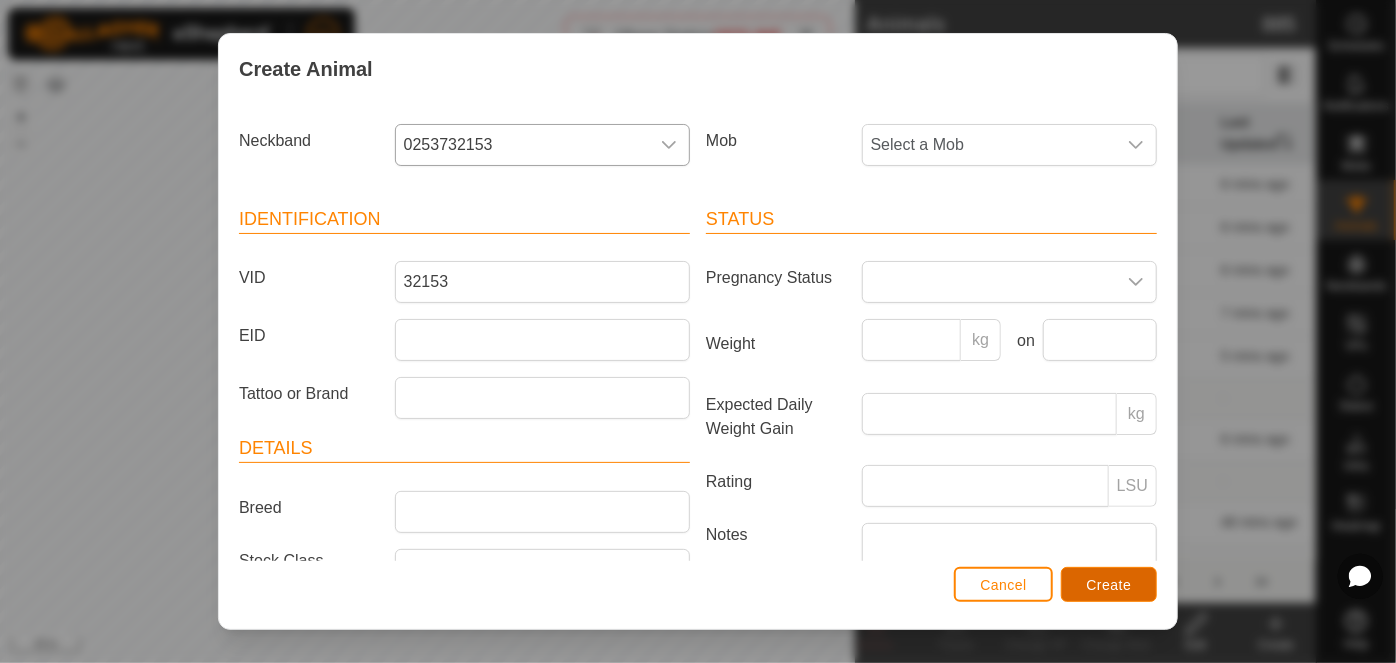 click on "Create" at bounding box center (1109, 585) 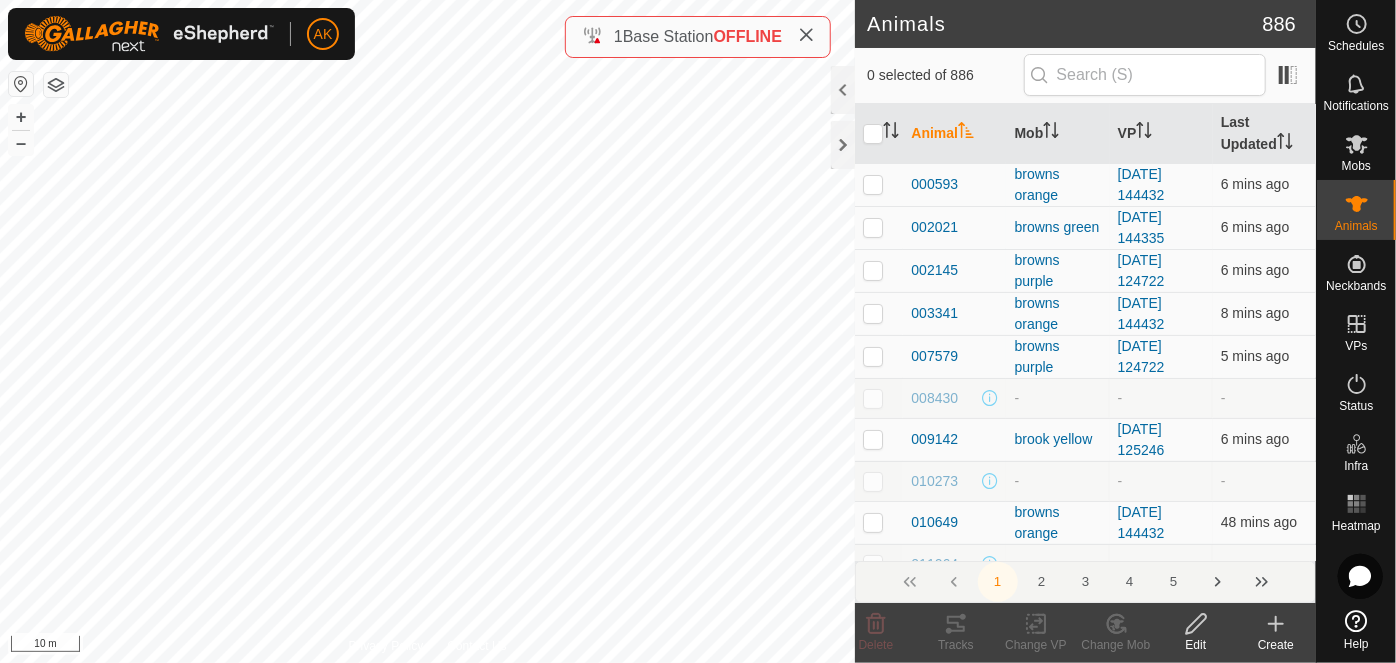 click 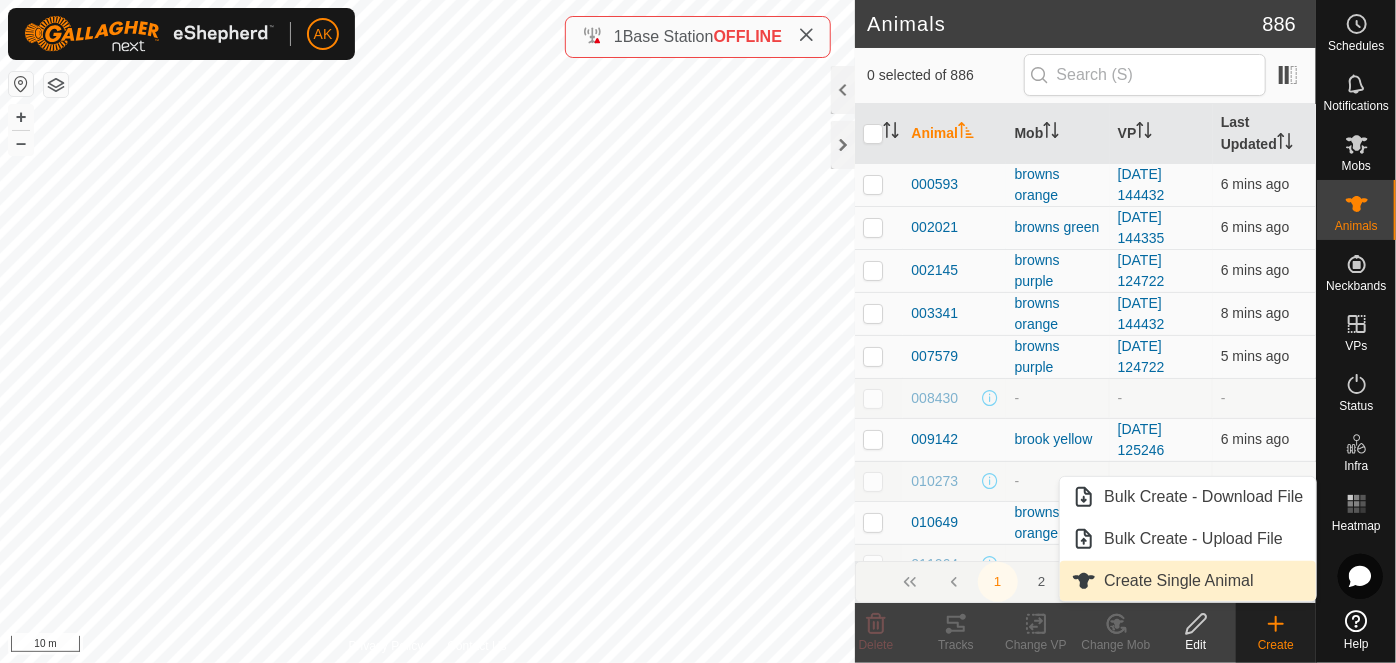 click on "Create Single Animal" at bounding box center (1187, 581) 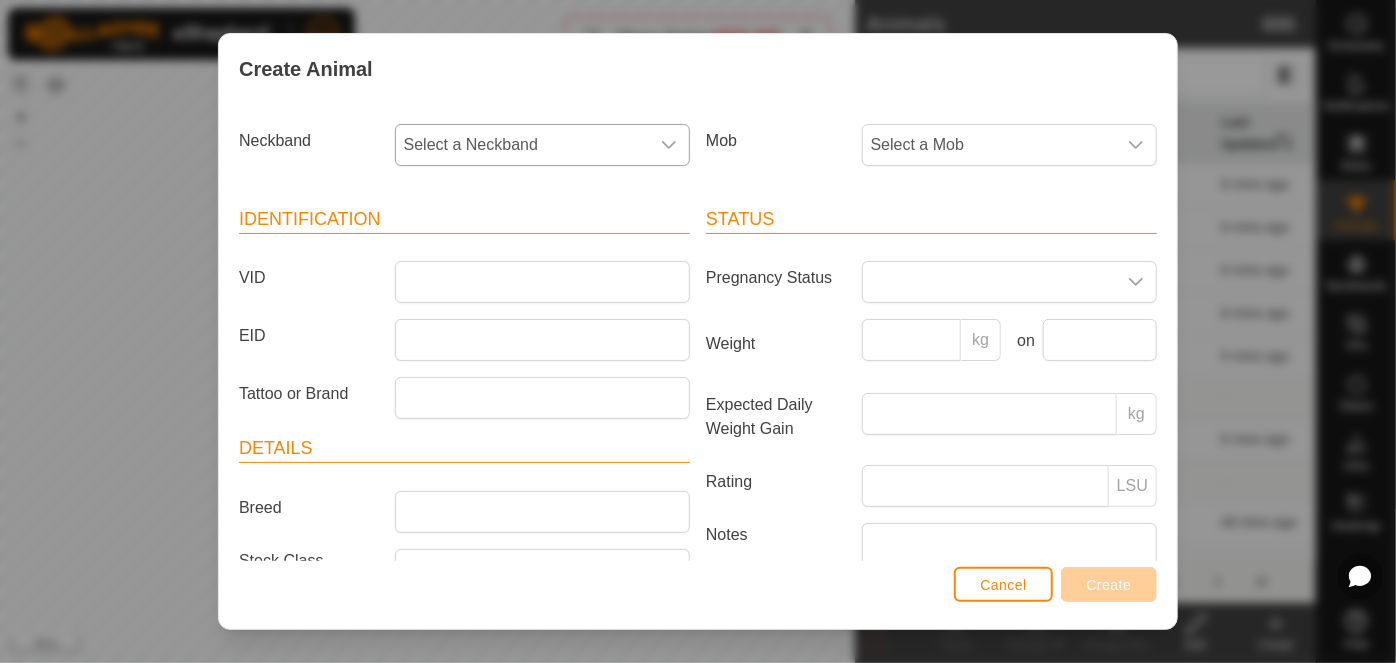 click on "Select a Neckband" at bounding box center (522, 145) 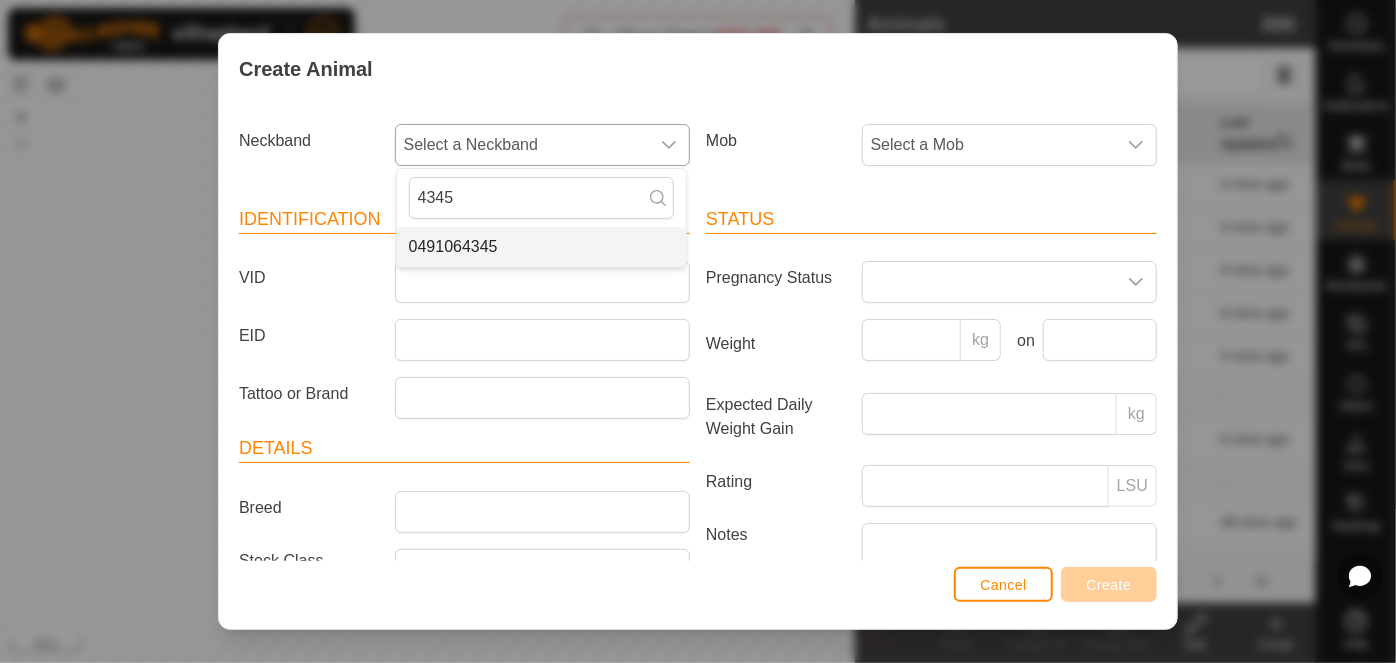 type on "4345" 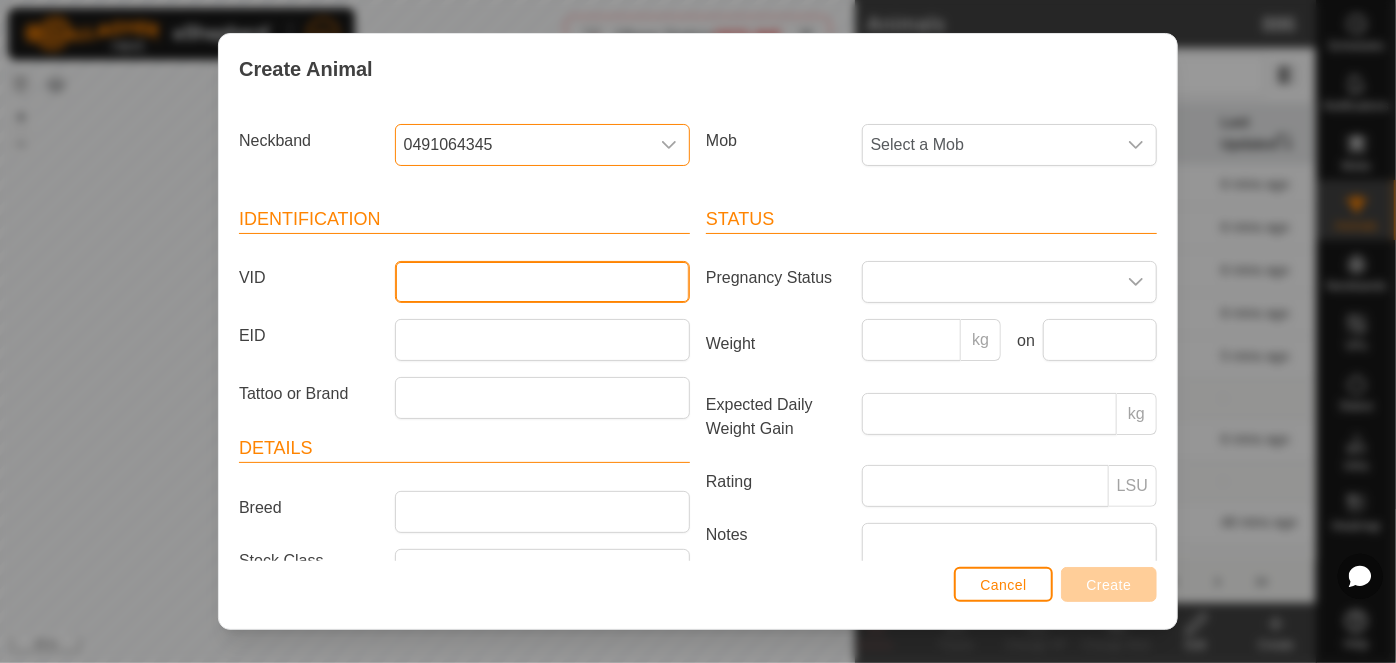 click on "VID" at bounding box center (542, 282) 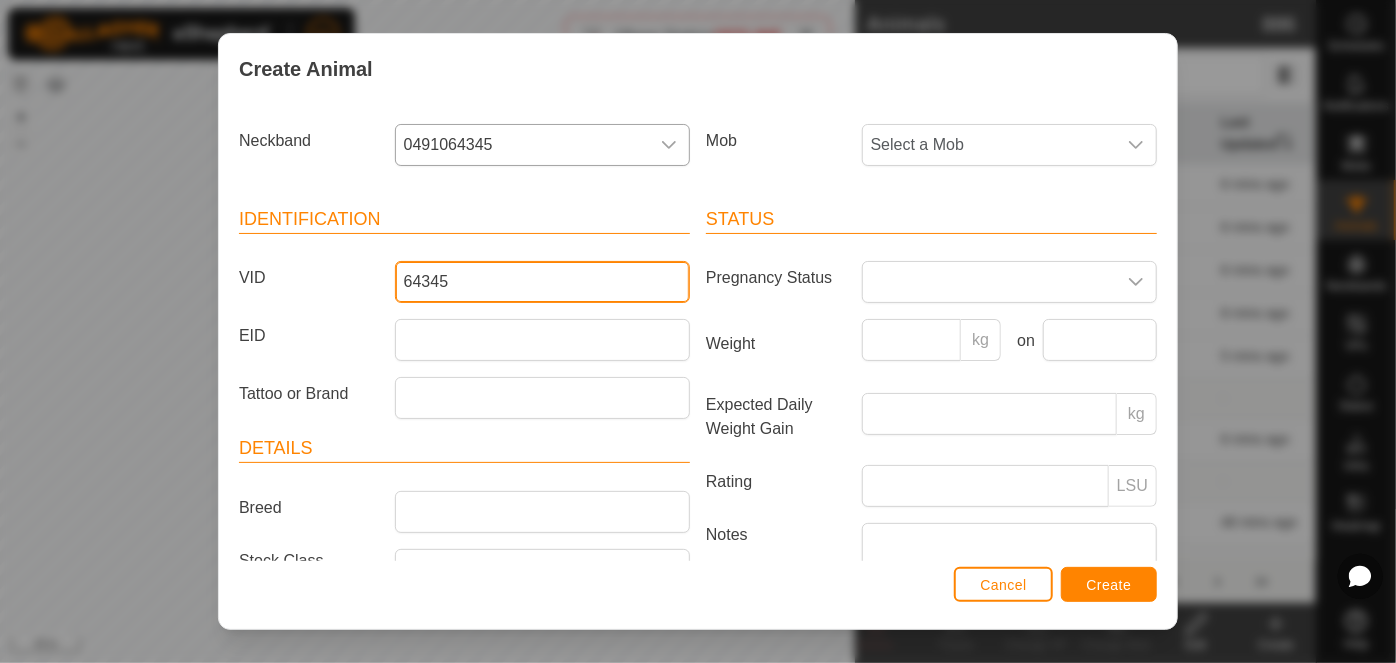 type on "64345" 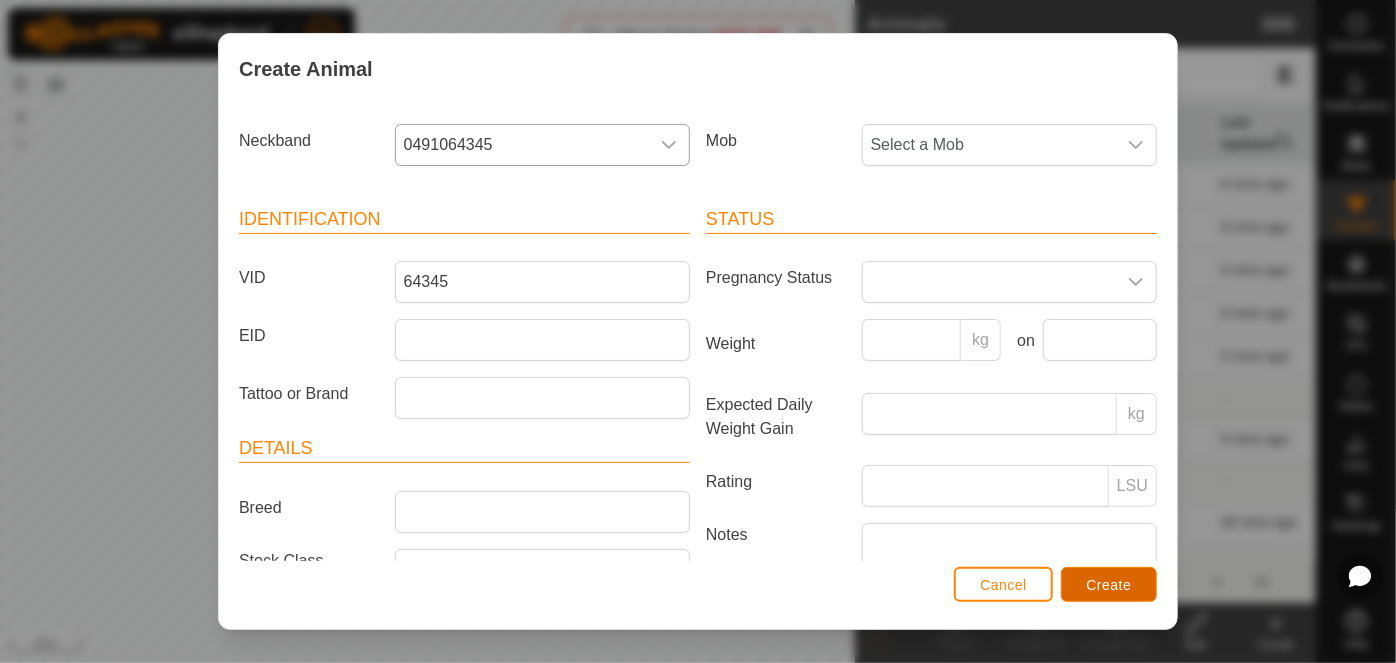 click on "Create" at bounding box center [1109, 585] 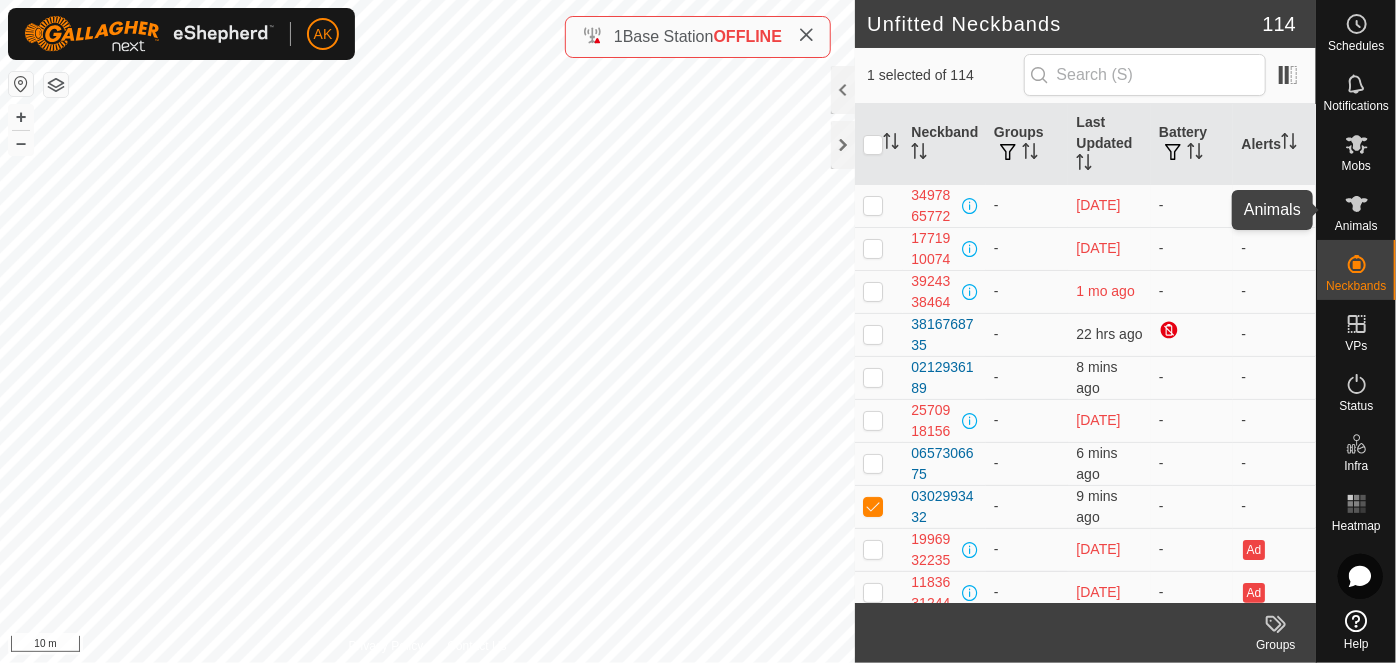click on "Animals" at bounding box center (1356, 226) 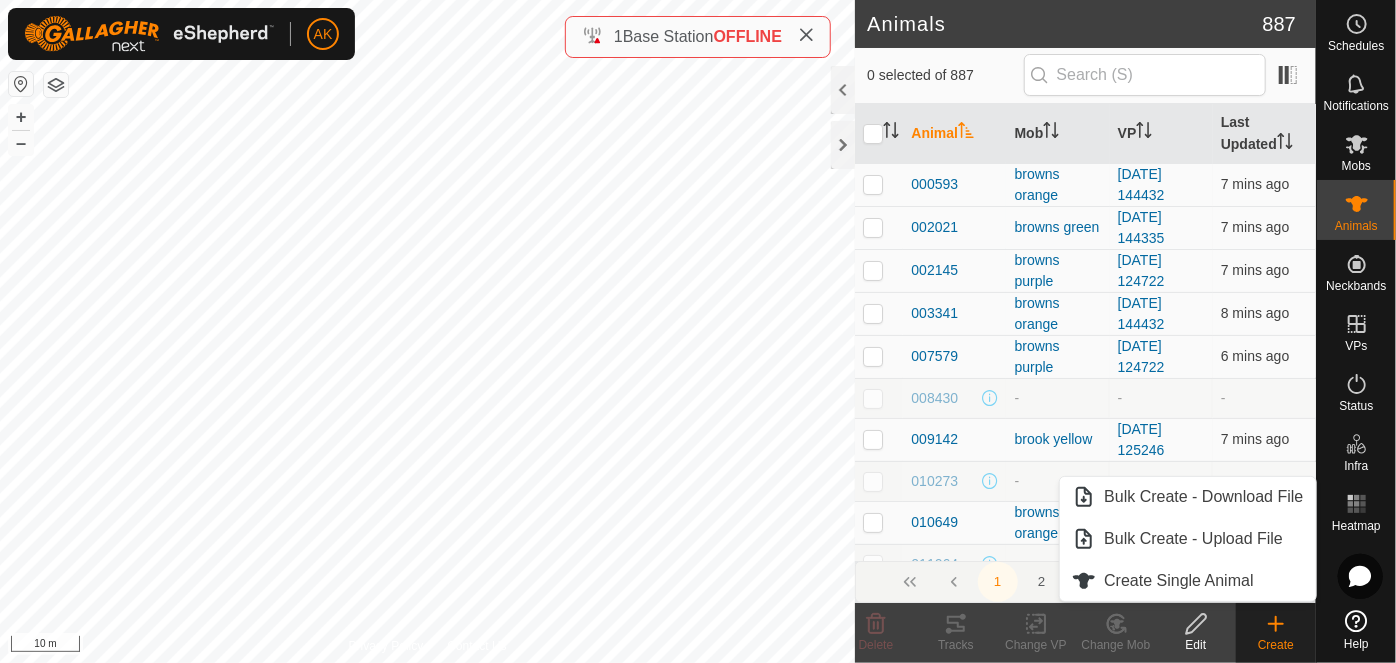 click 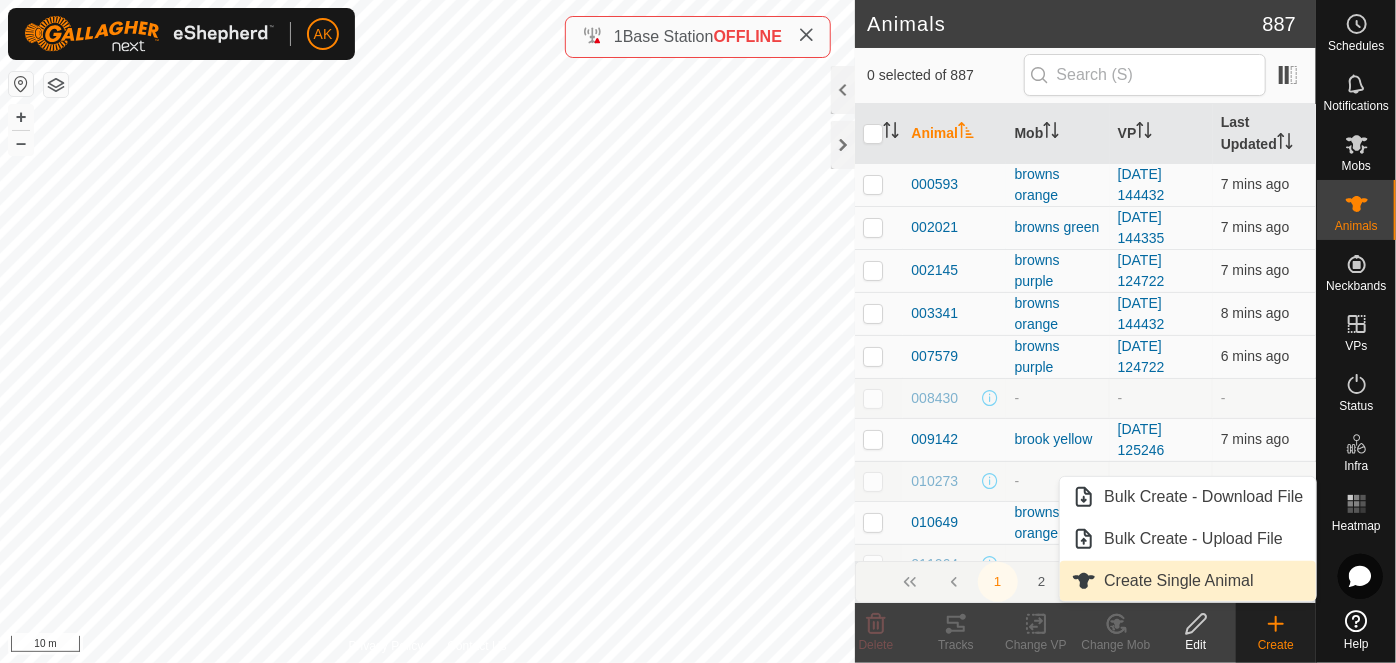 click on "Create Single Animal" at bounding box center (1187, 581) 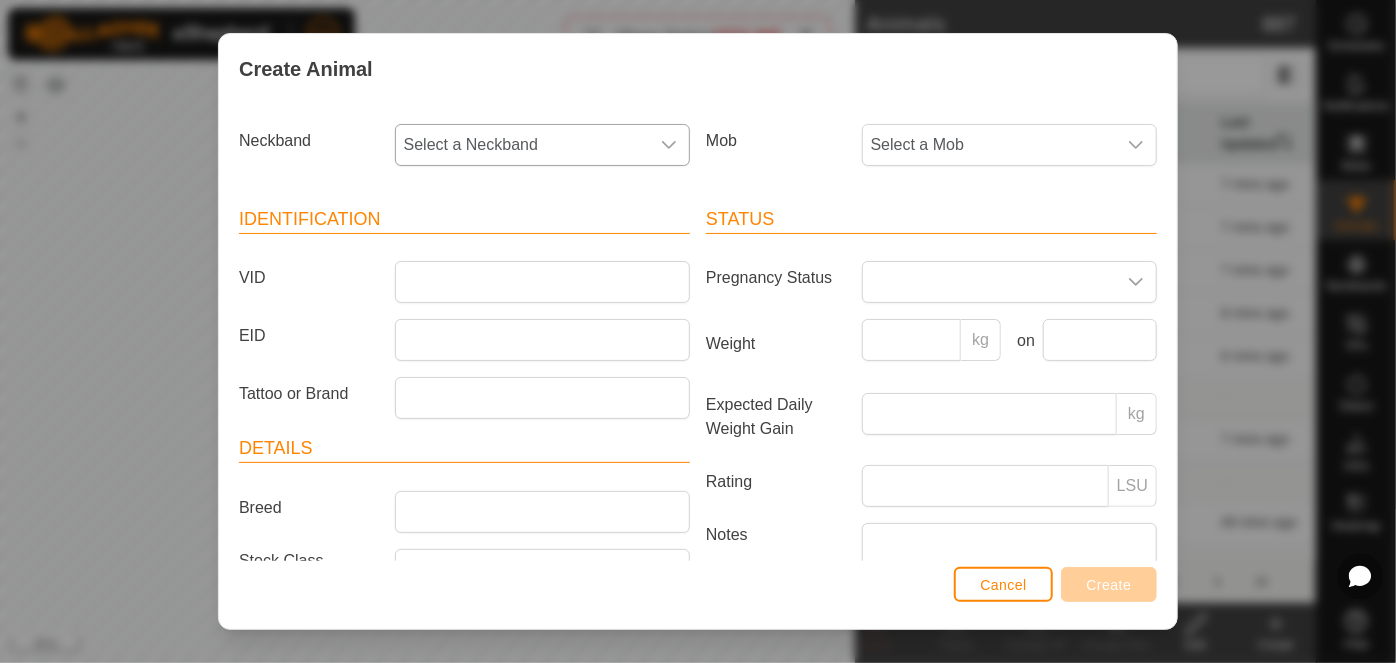 click on "Select a Neckband" at bounding box center [522, 145] 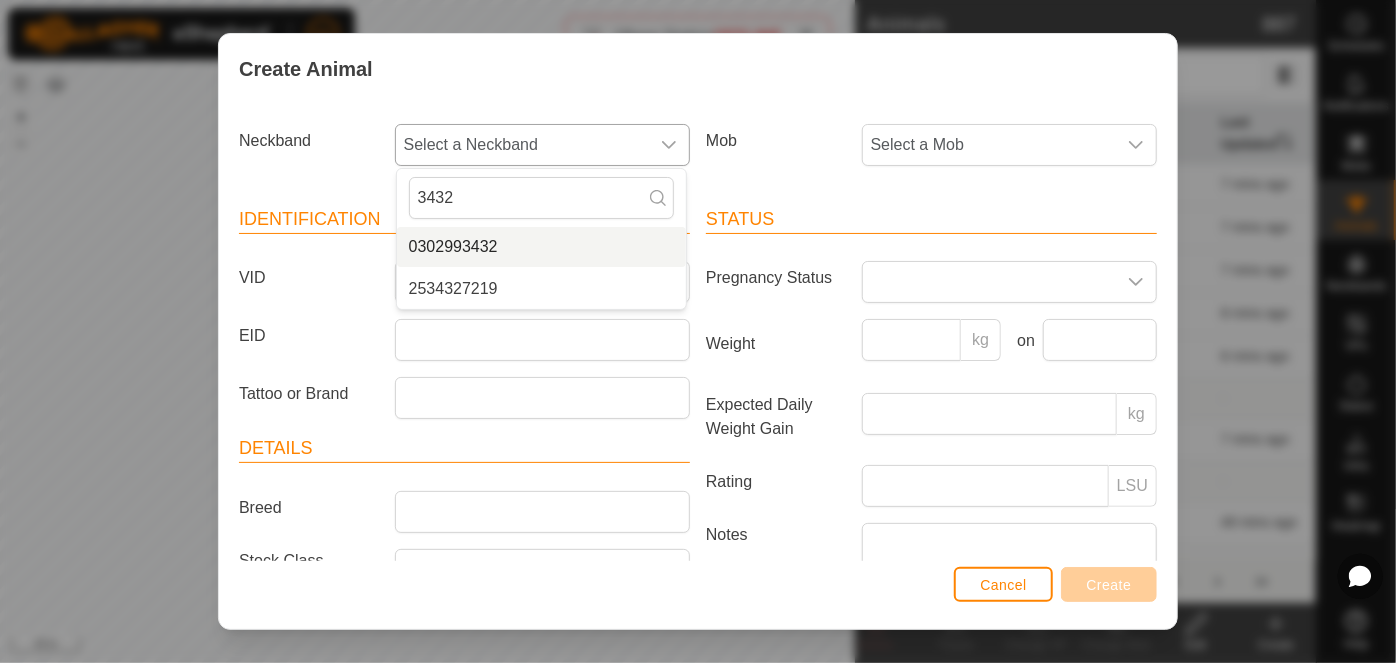 type on "3432" 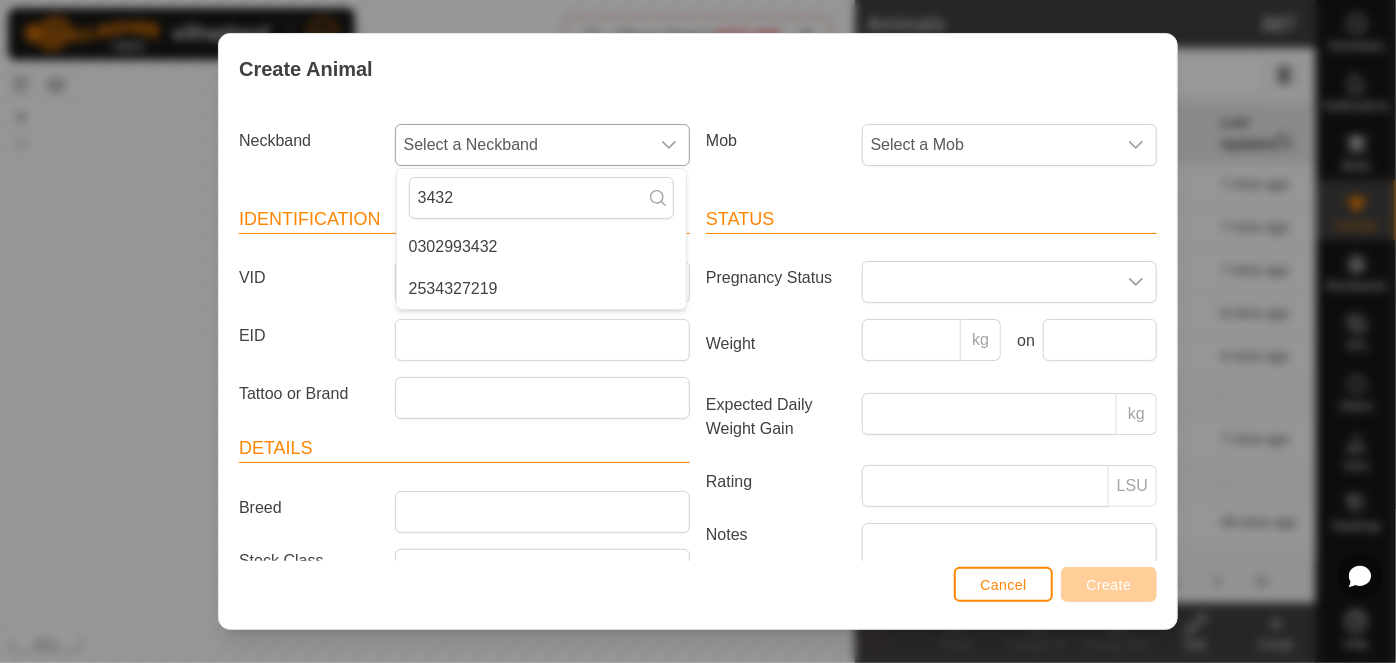 click on "0302993432" at bounding box center [541, 247] 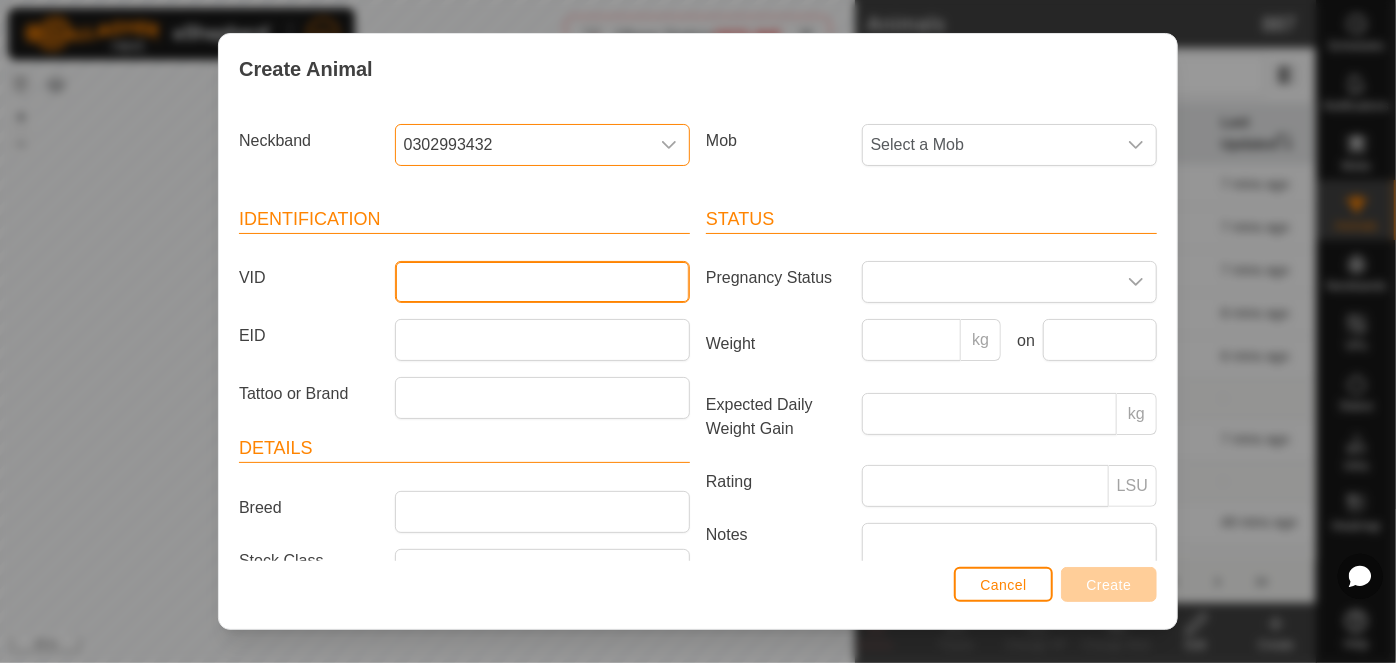click on "VID" at bounding box center [542, 282] 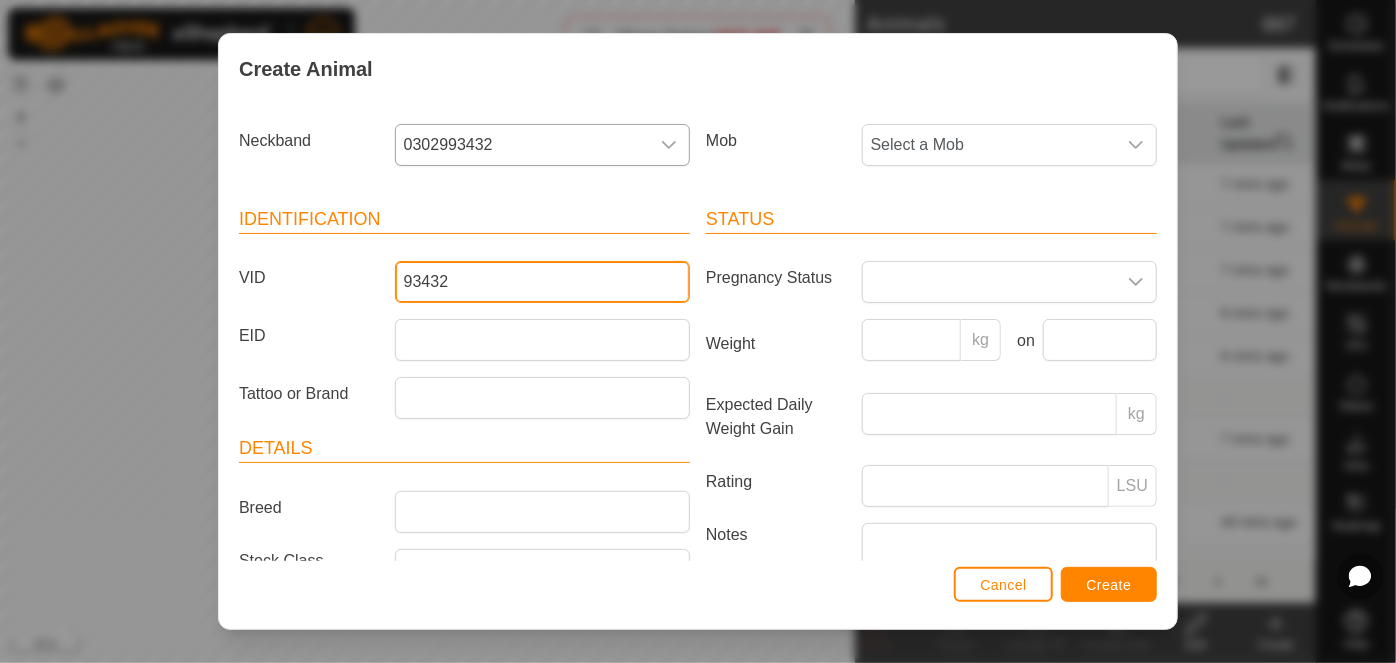 type on "93432" 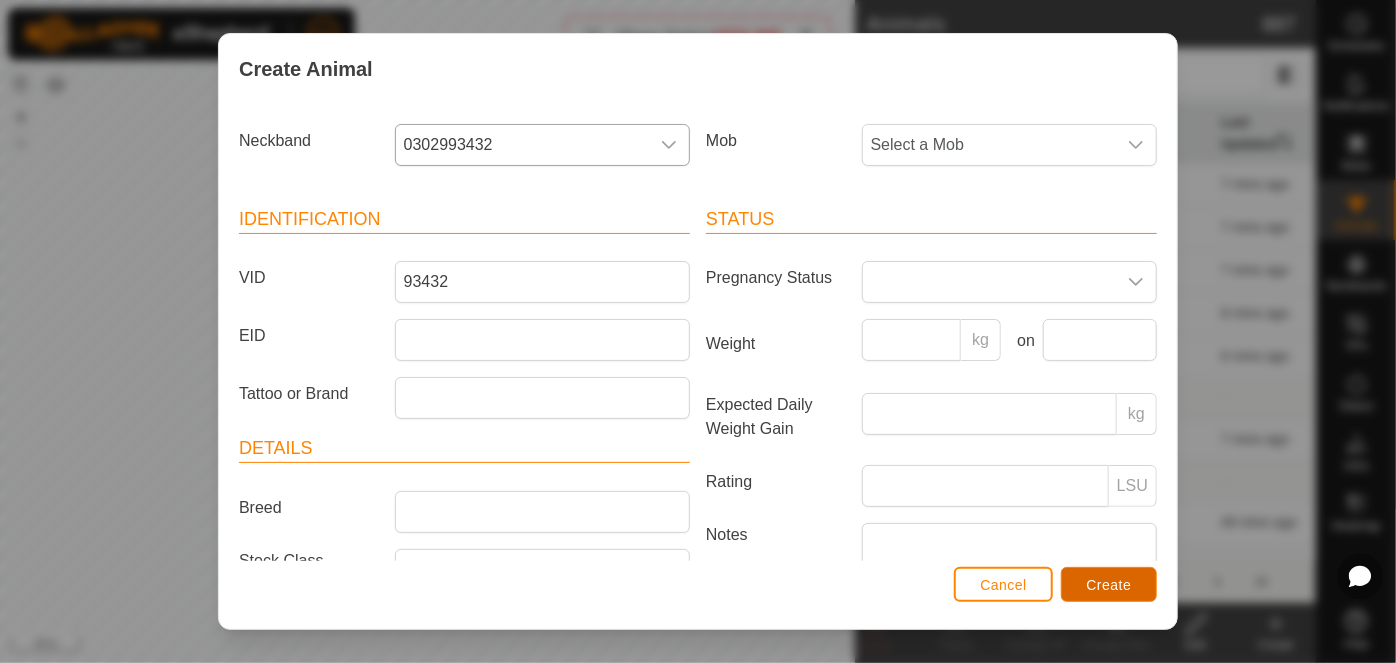 click on "Create" at bounding box center (1109, 585) 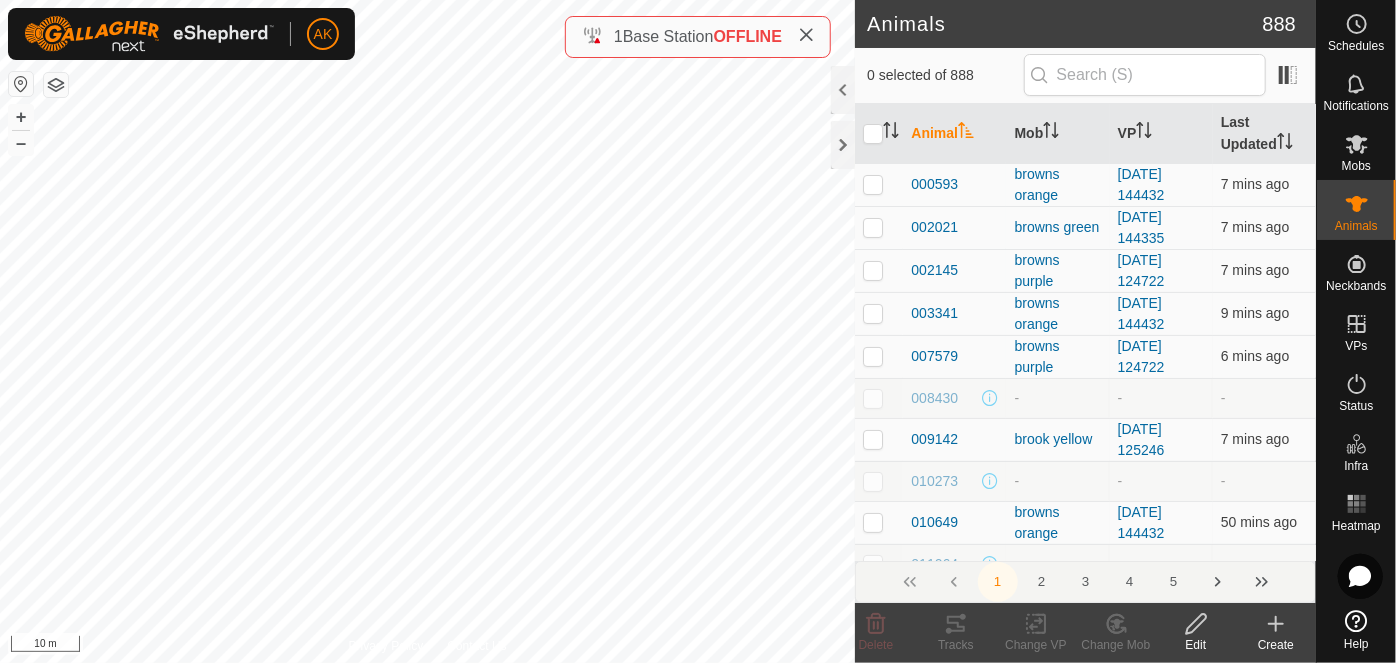 click 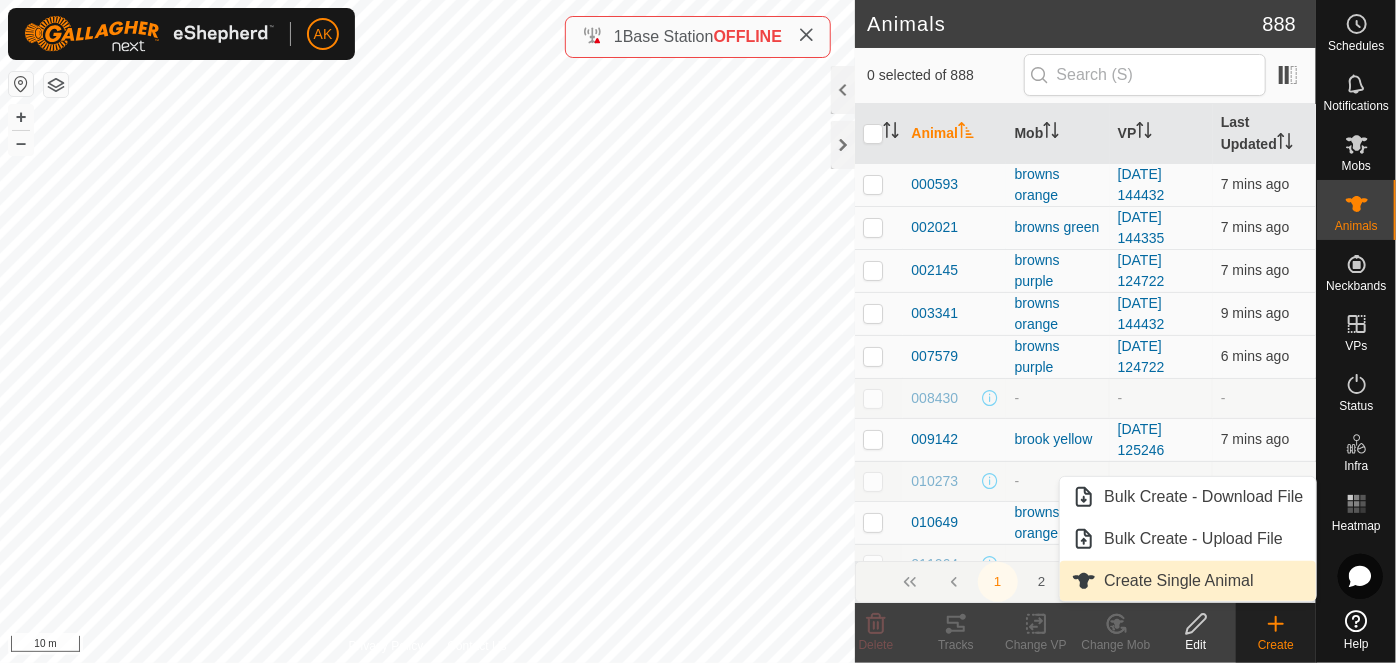 click on "Create Single Animal" at bounding box center (1187, 581) 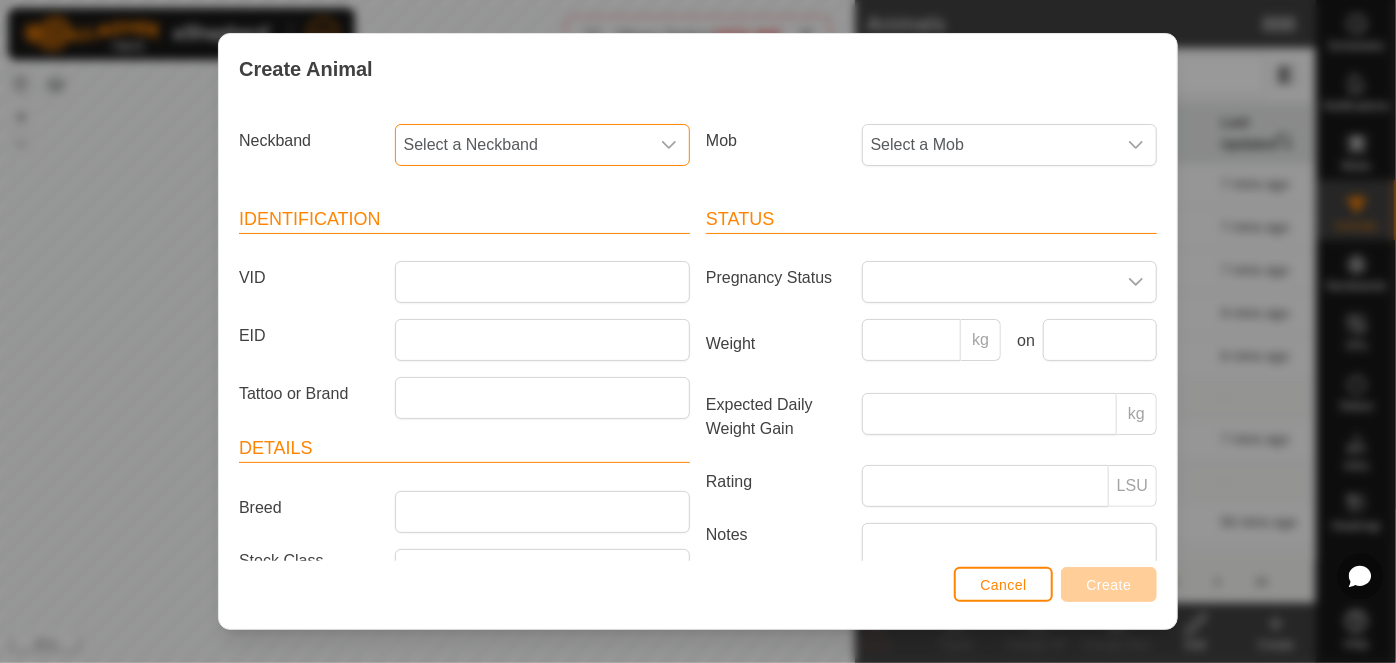 click on "Select a Neckband" at bounding box center (522, 145) 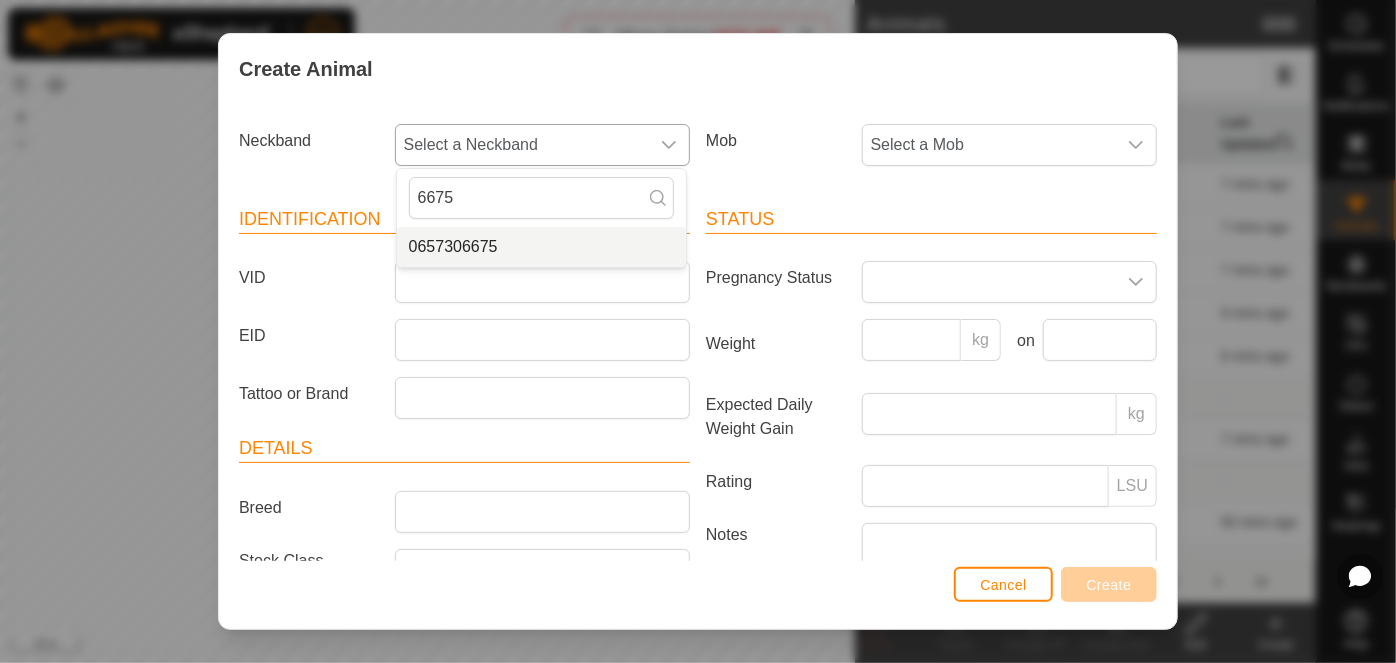 type on "6675" 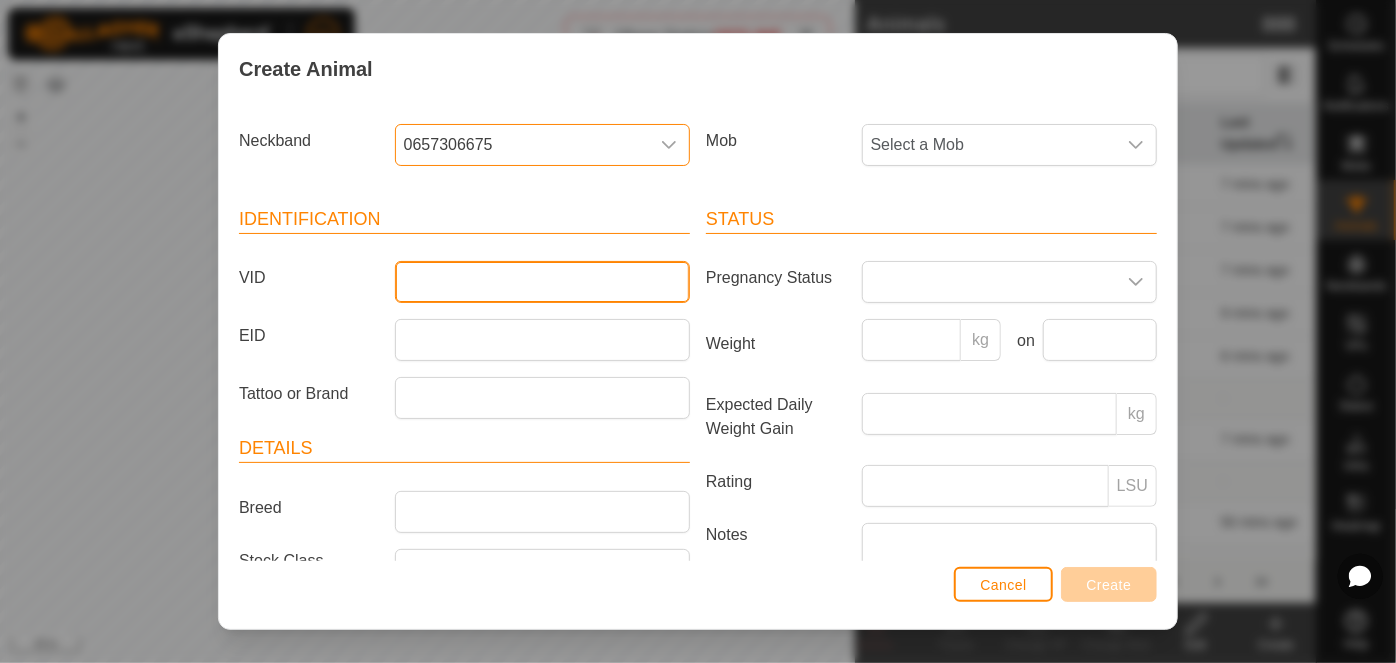 click on "VID" at bounding box center [542, 282] 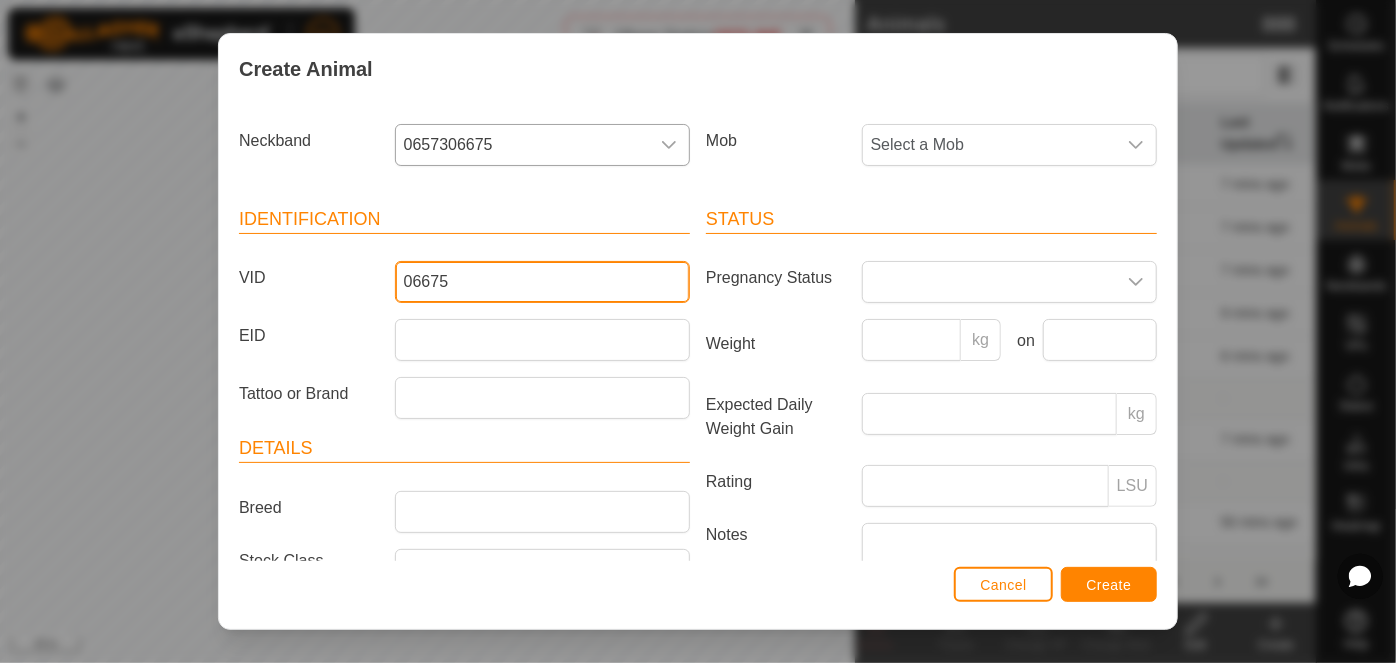 type on "06675" 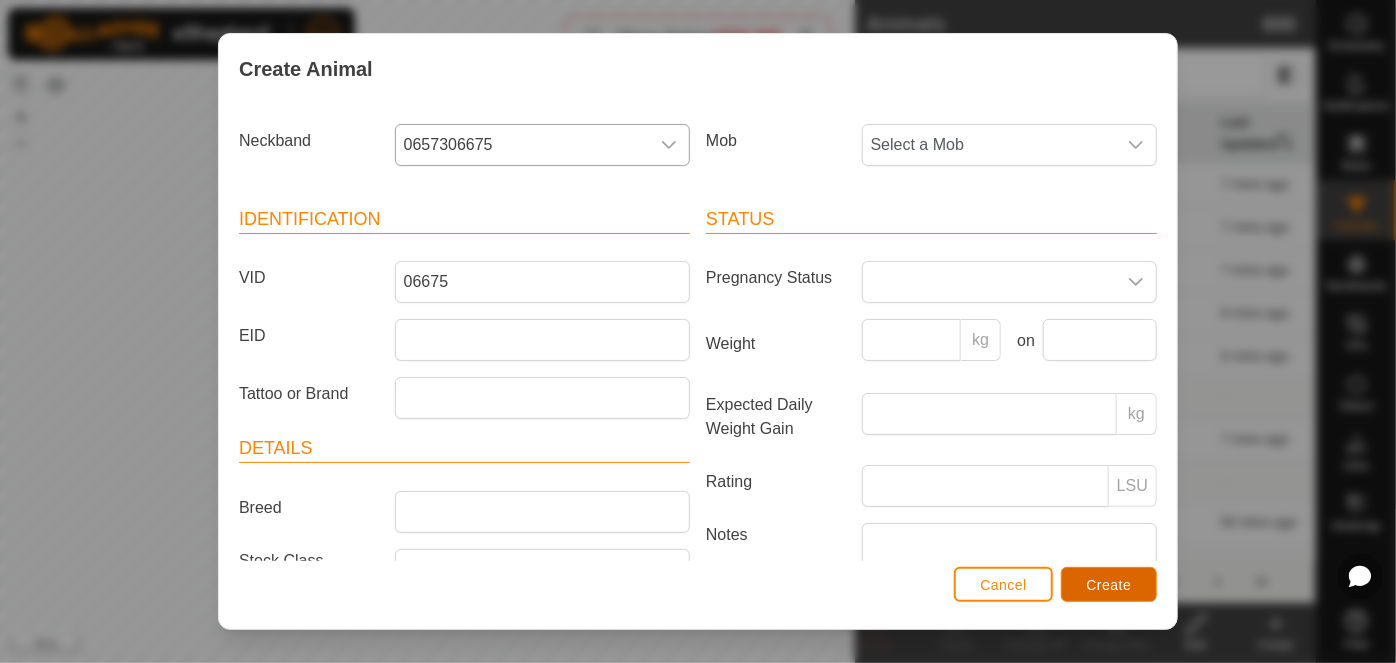 click on "Create" at bounding box center [1109, 585] 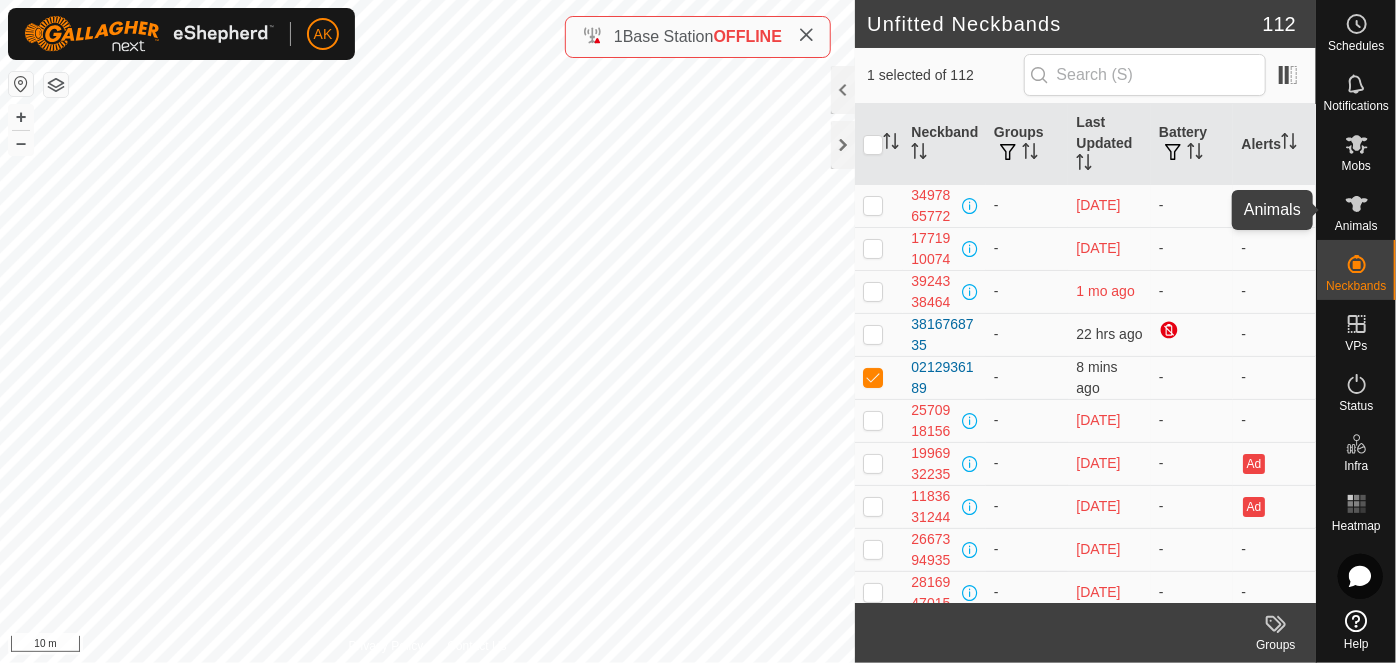 click 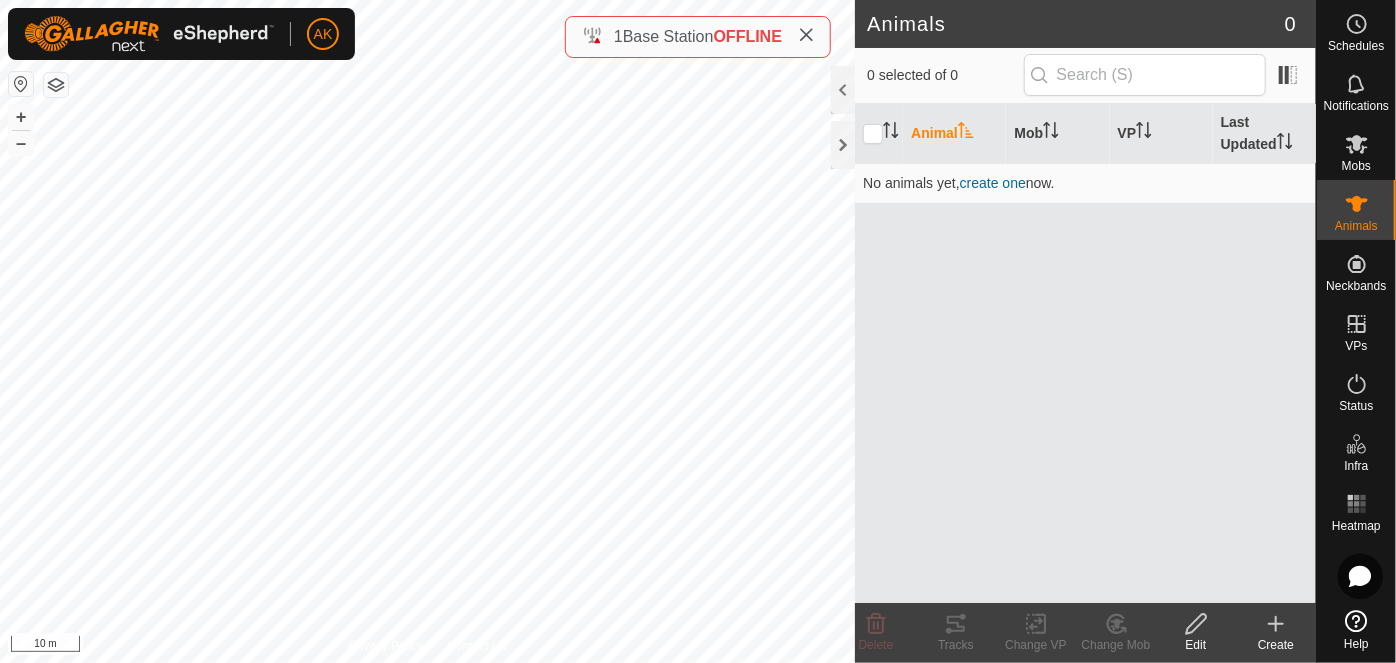 click 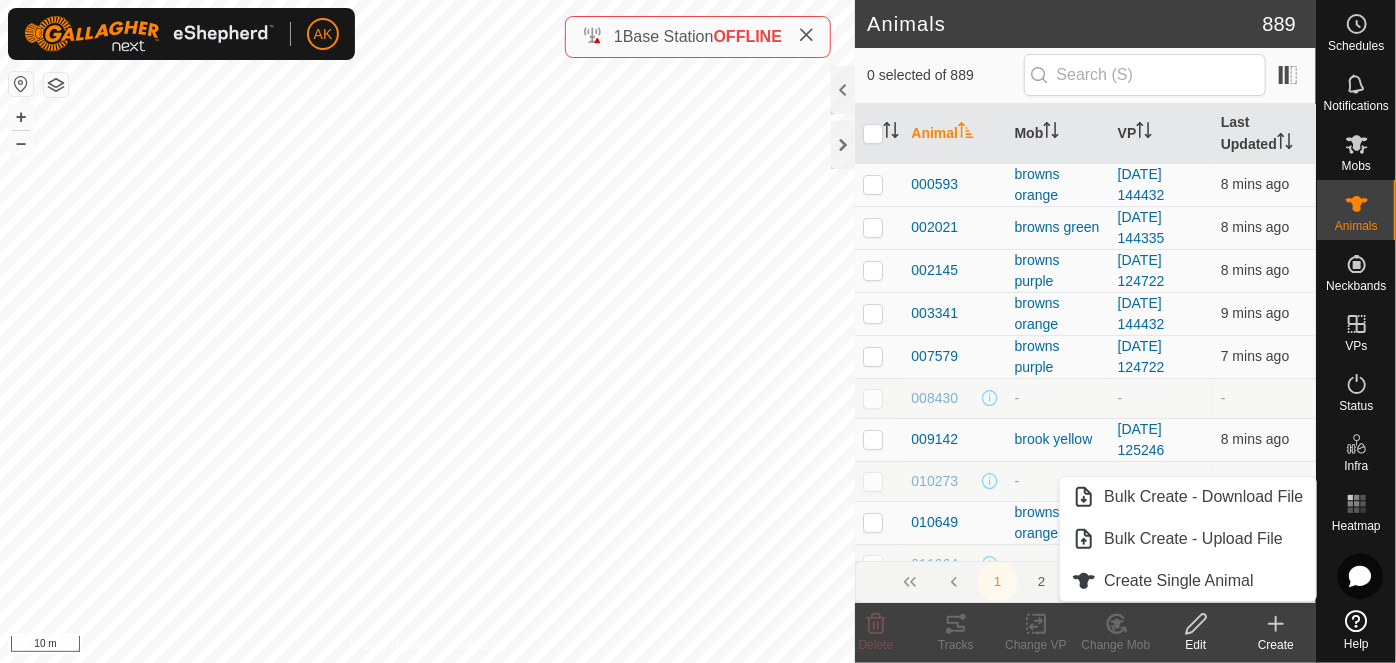click 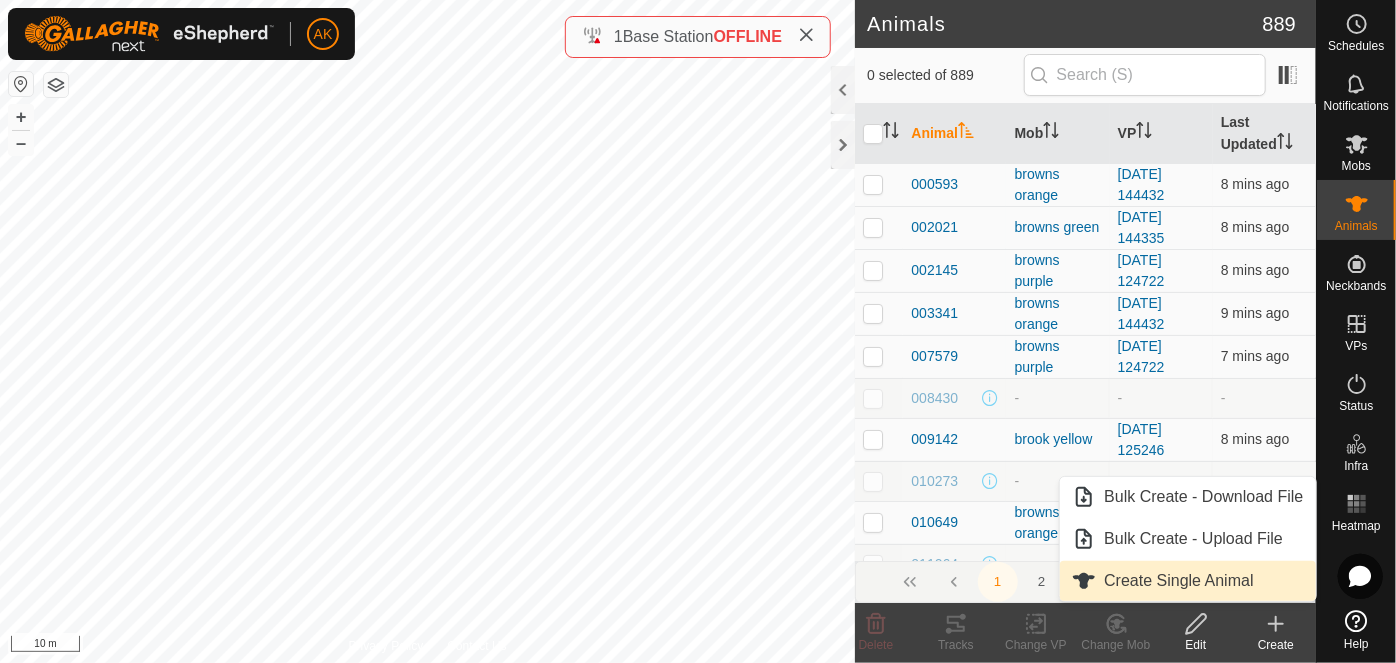click on "Create Single Animal" at bounding box center [1187, 581] 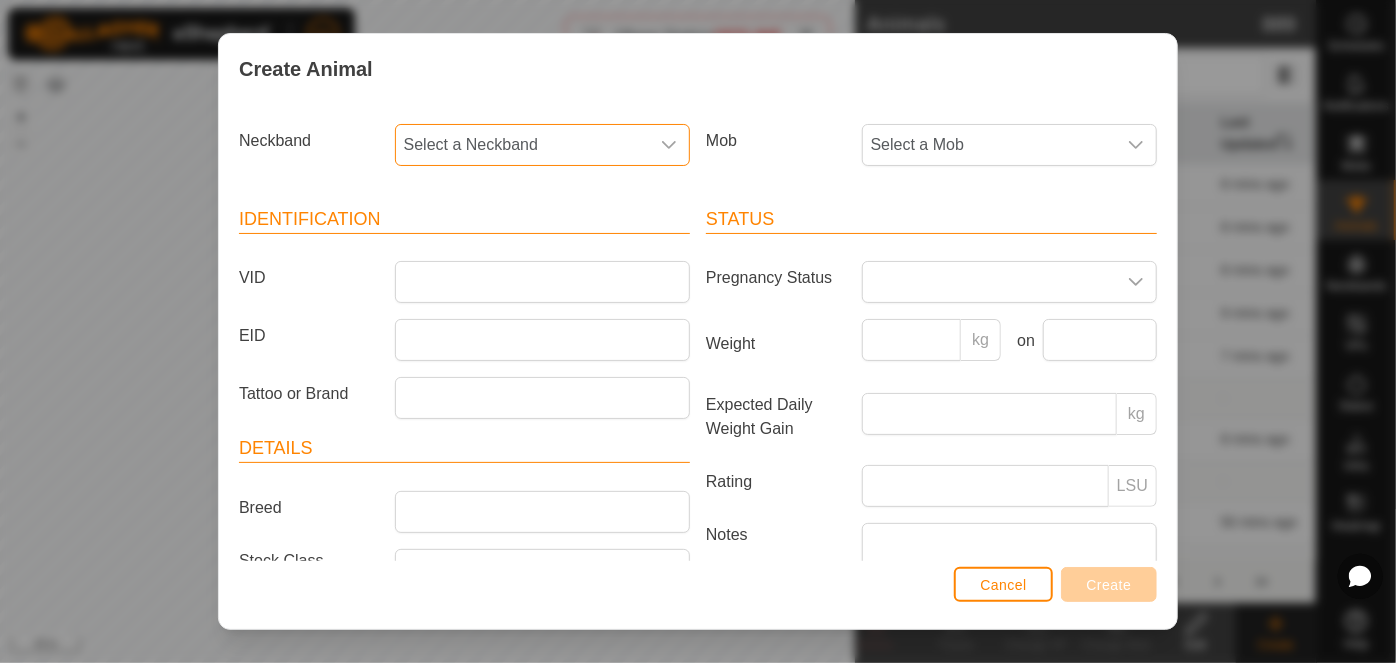 click on "Select a Neckband" at bounding box center [522, 145] 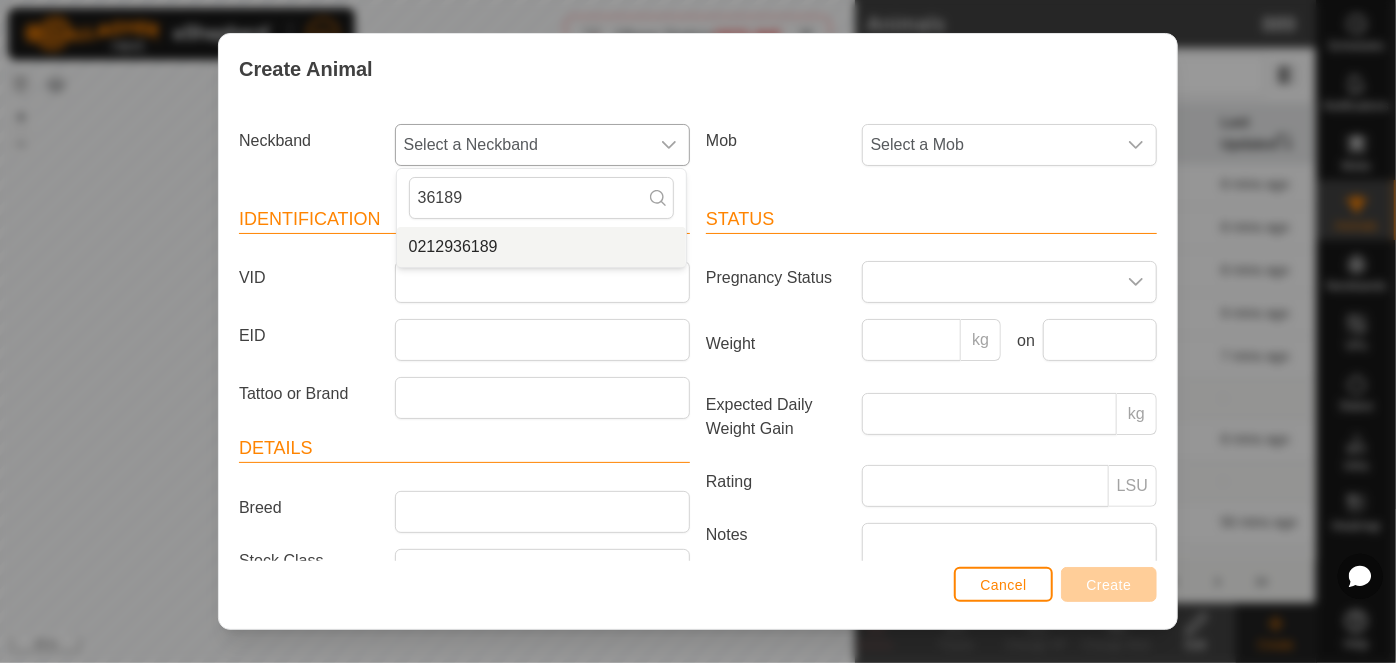 type on "36189" 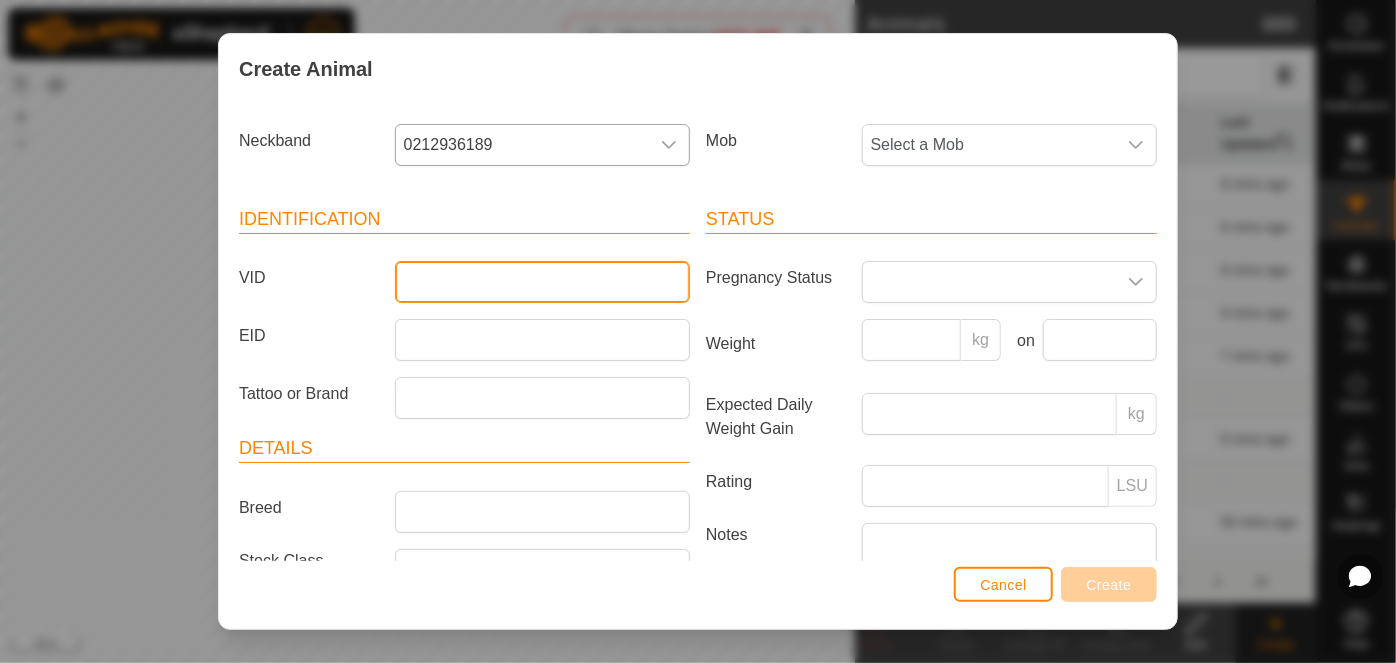 click on "VID" at bounding box center (542, 282) 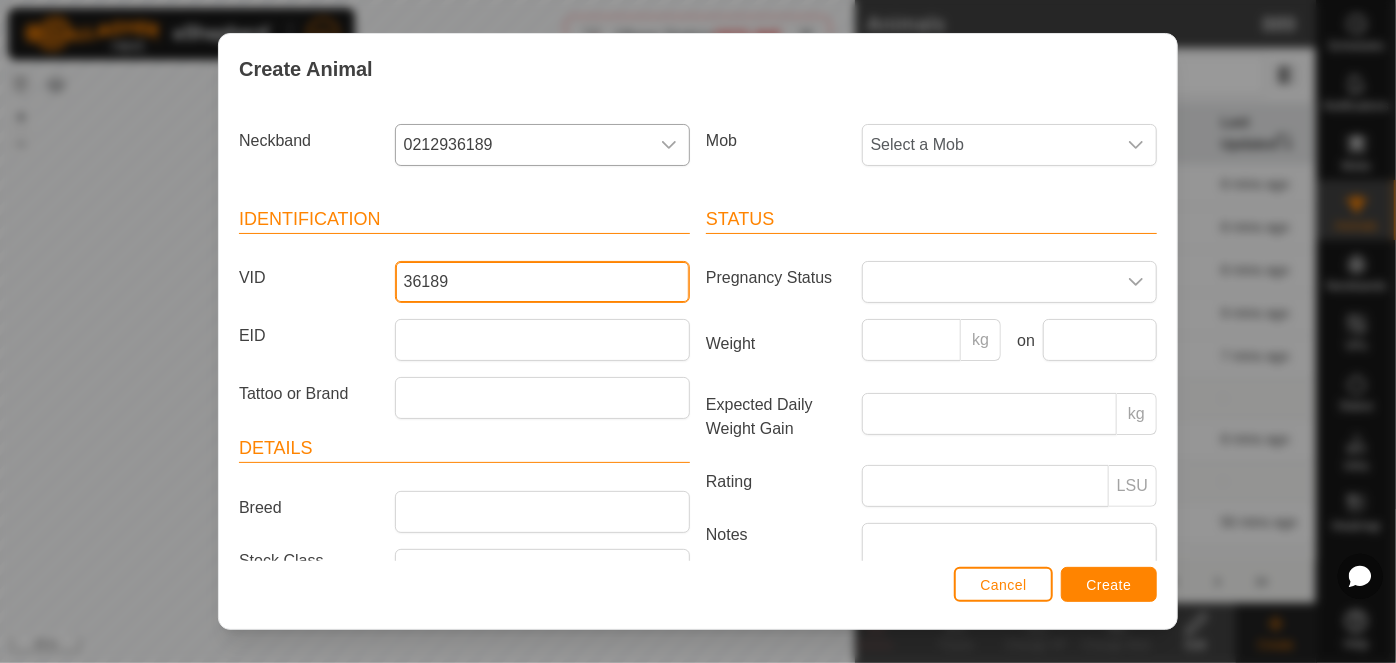 type on "36189" 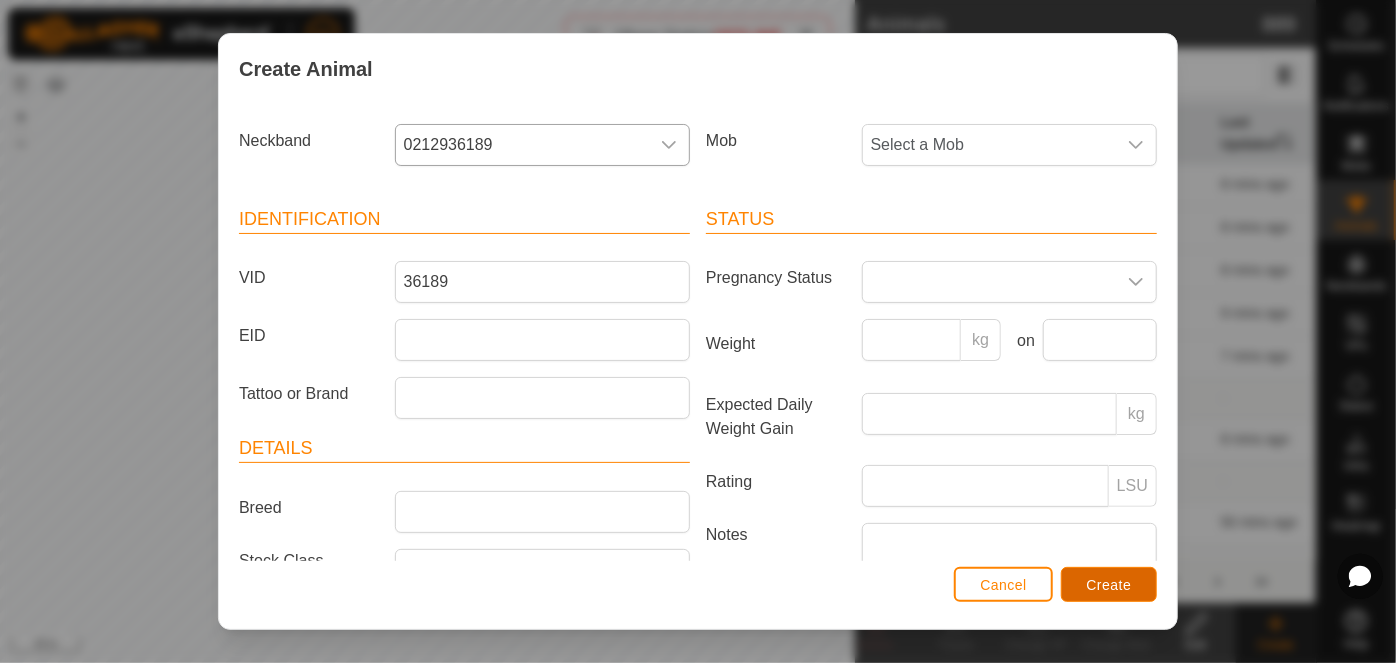 click on "Create" at bounding box center [1109, 584] 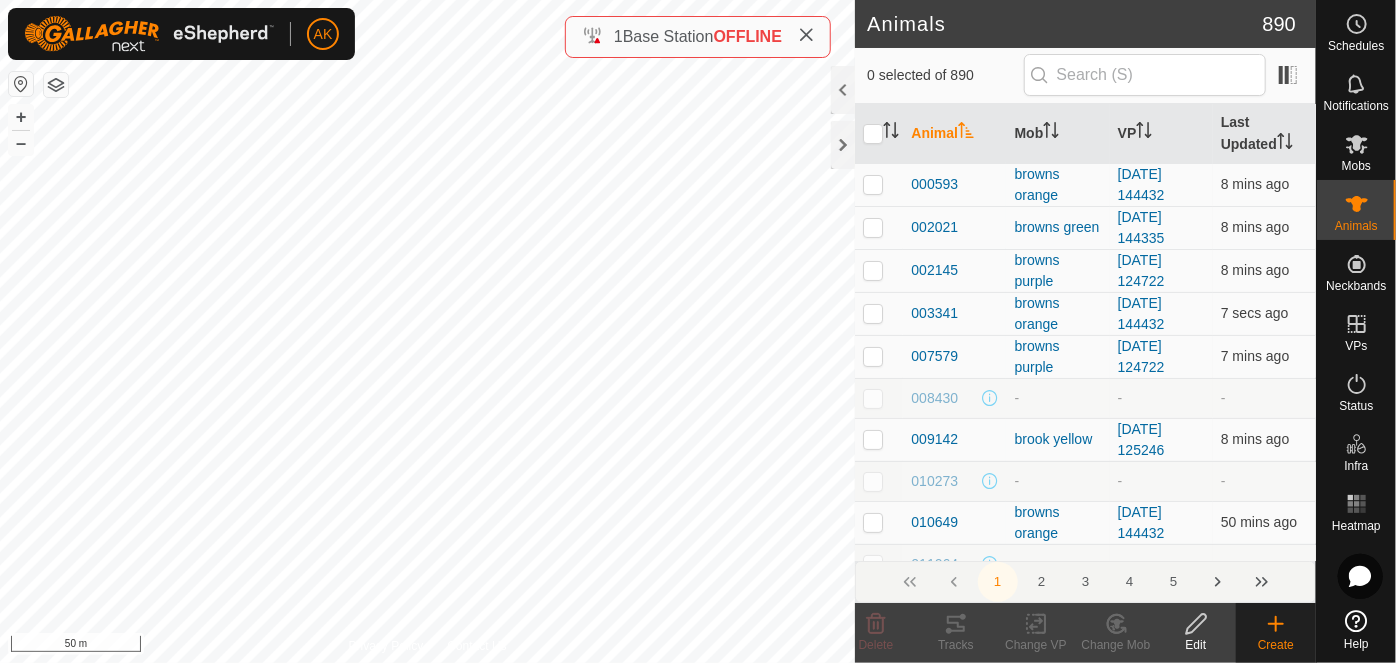 click 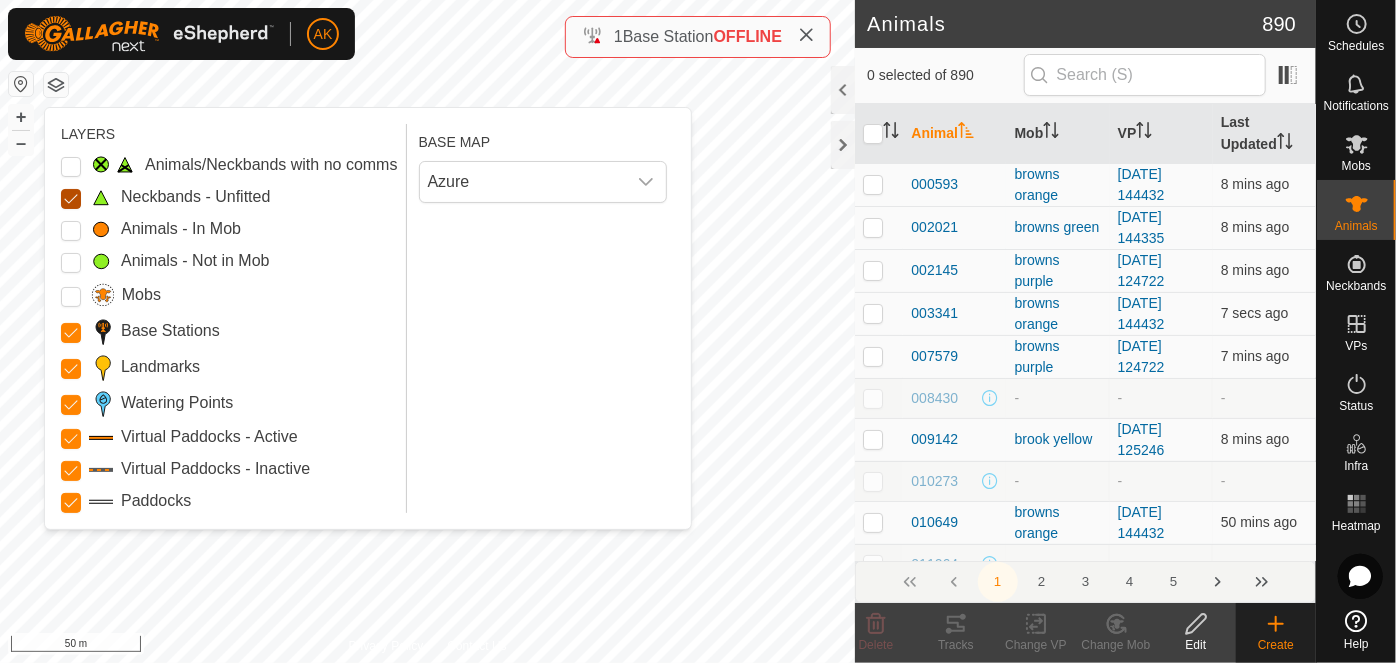 click on "Neckbands - Unfitted" at bounding box center (71, 199) 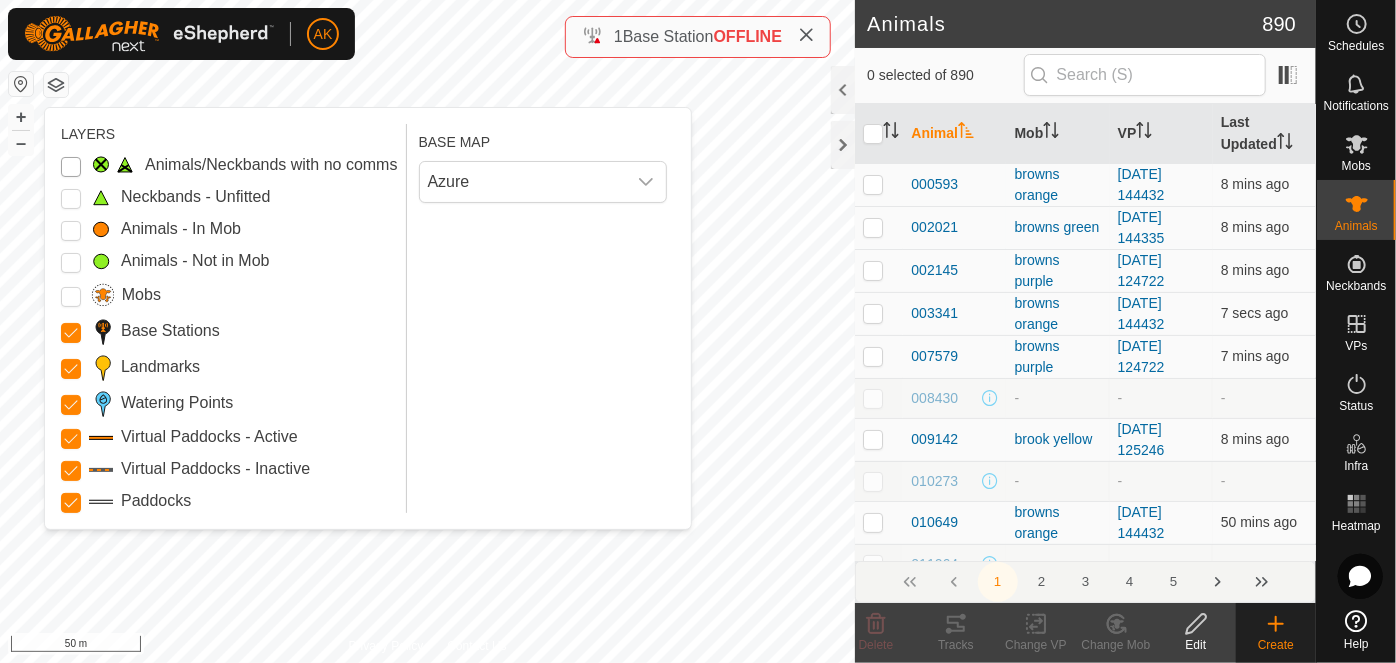 click on "Animals/Neckbands with no comms" at bounding box center (71, 167) 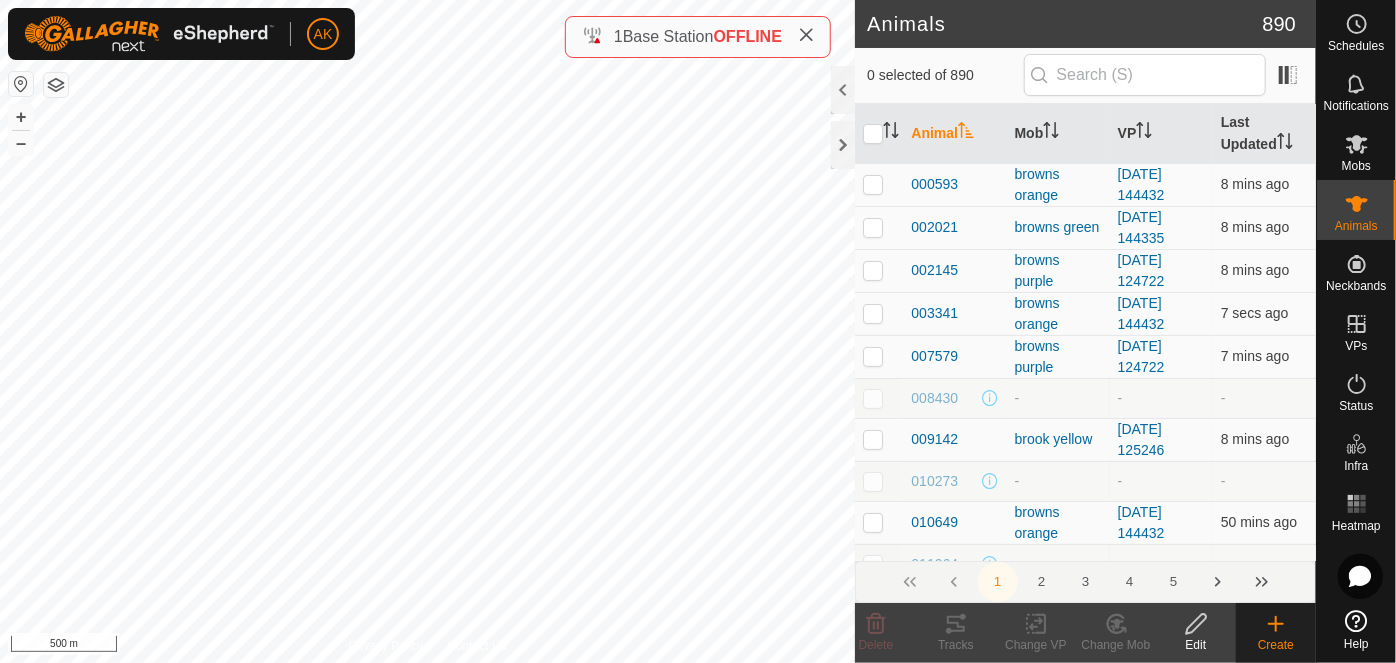 click 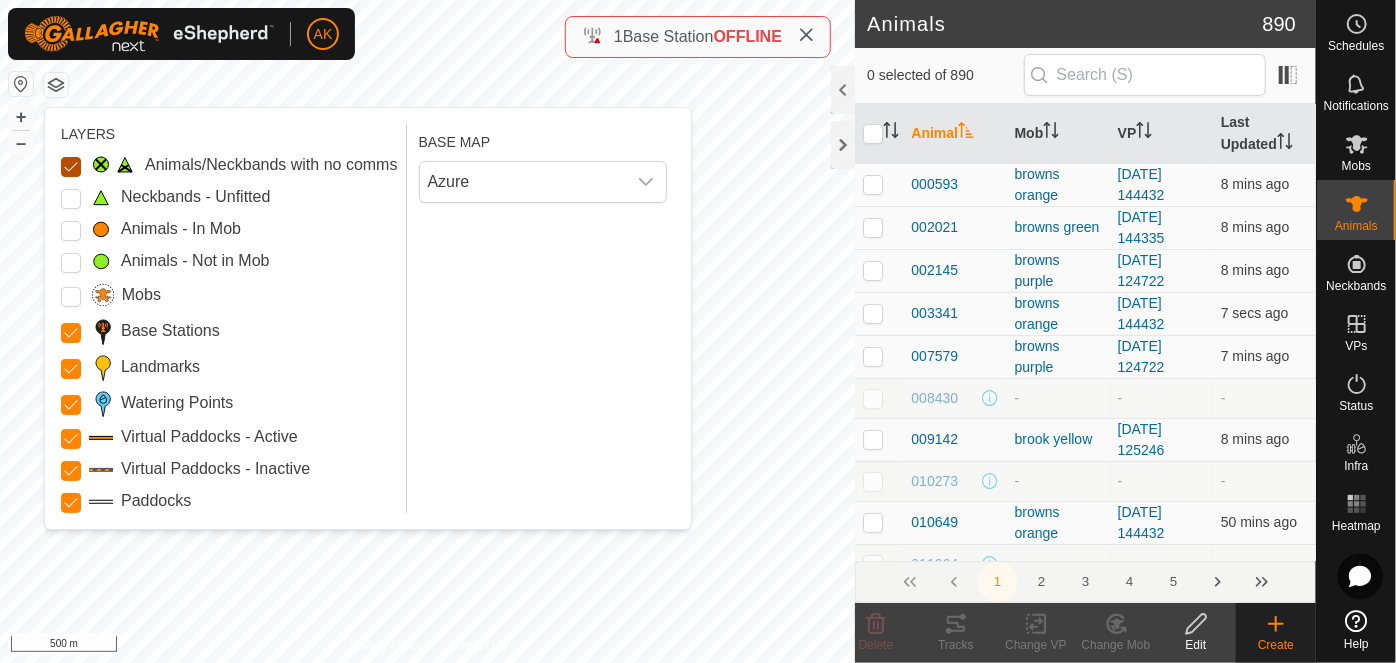 click on "Animals/Neckbands with no comms" at bounding box center (71, 167) 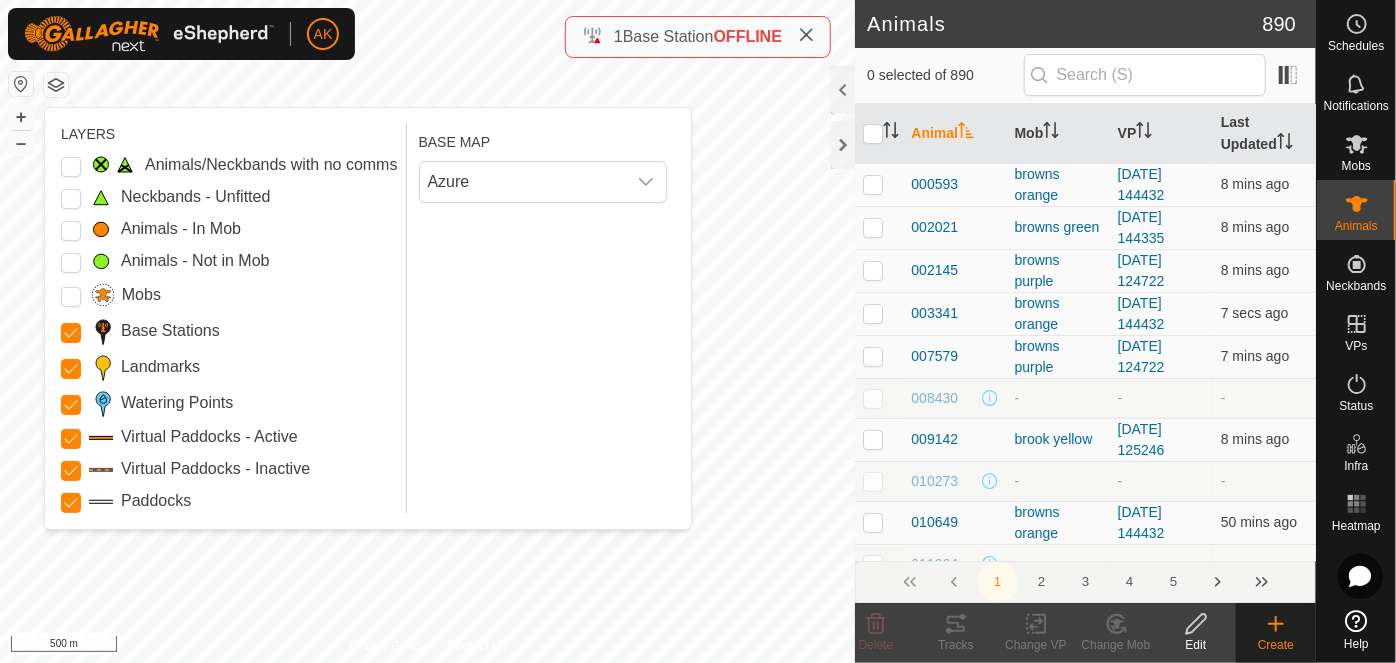 click on "Animals - In Mob" at bounding box center (71, 231) 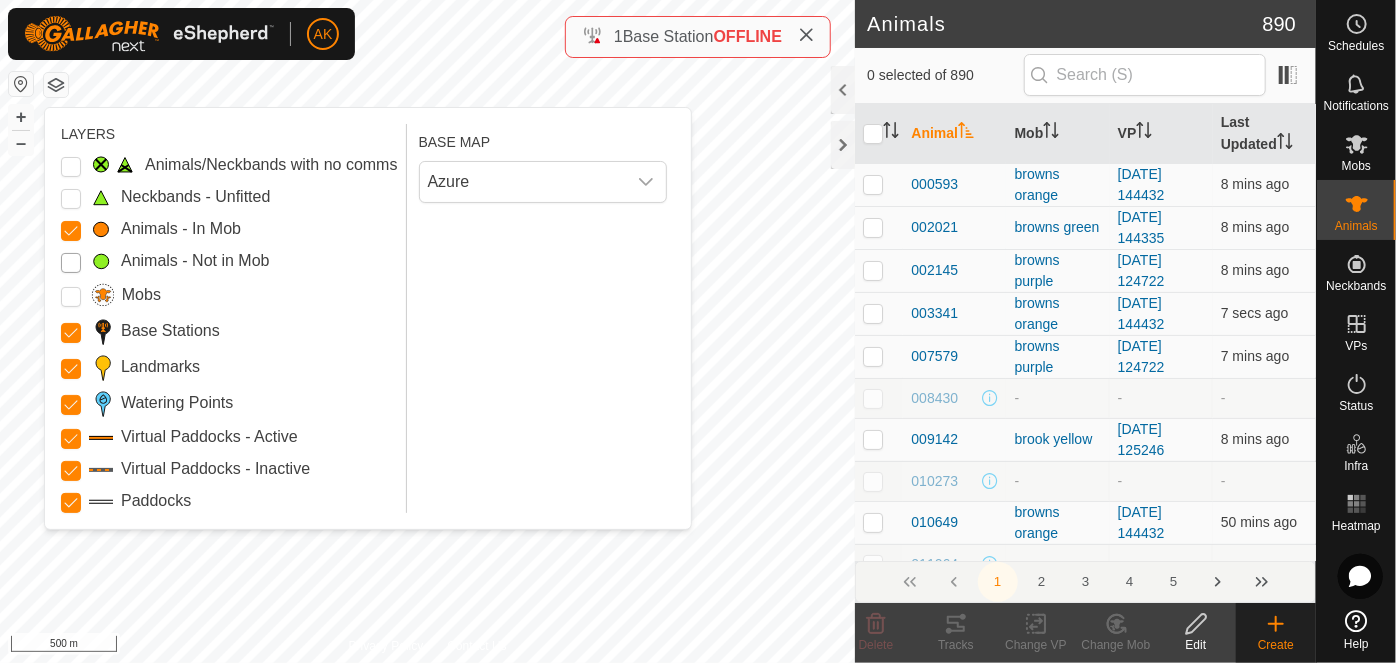 click on "Animals - Not in Mob" at bounding box center (71, 263) 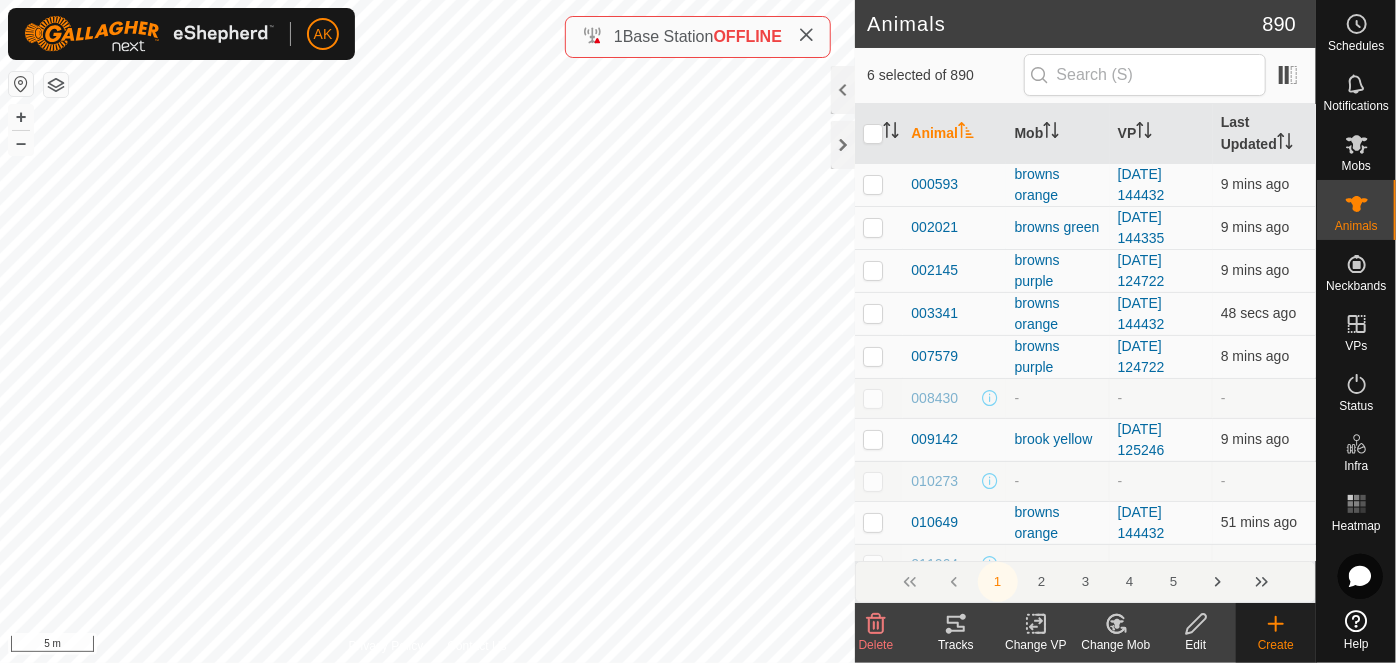 click 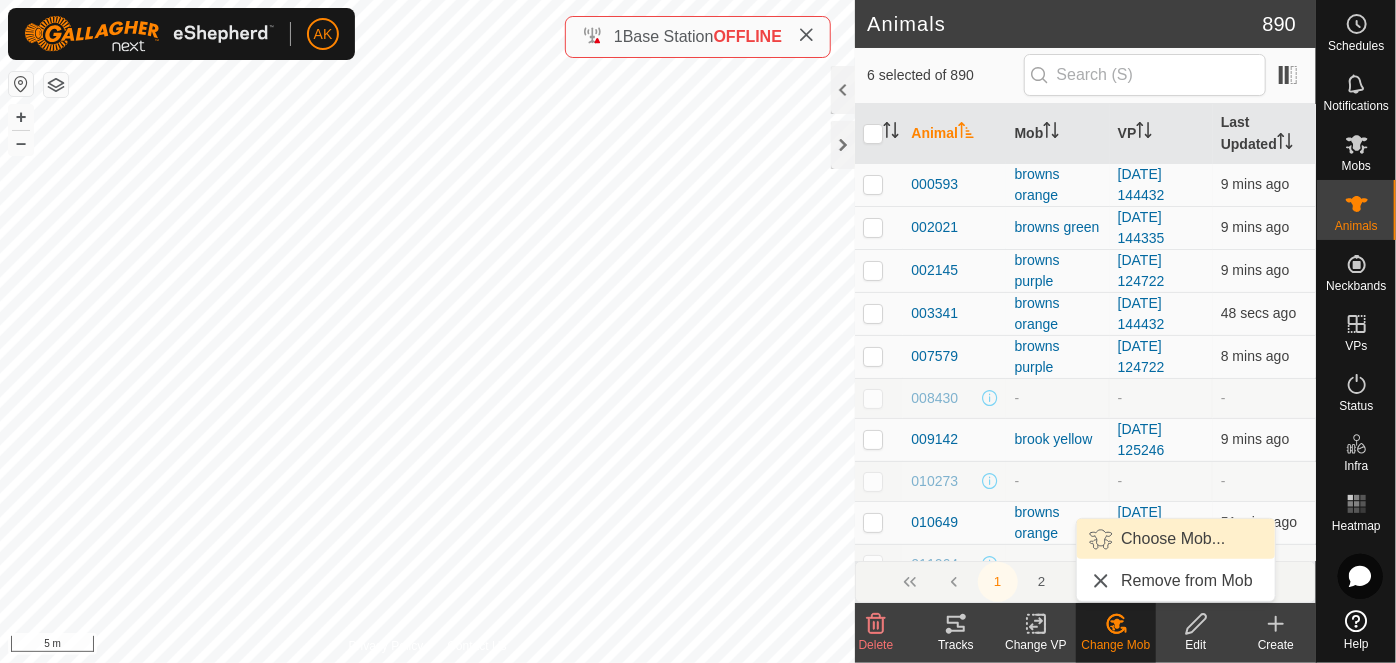 click on "Choose Mob..." at bounding box center (1176, 539) 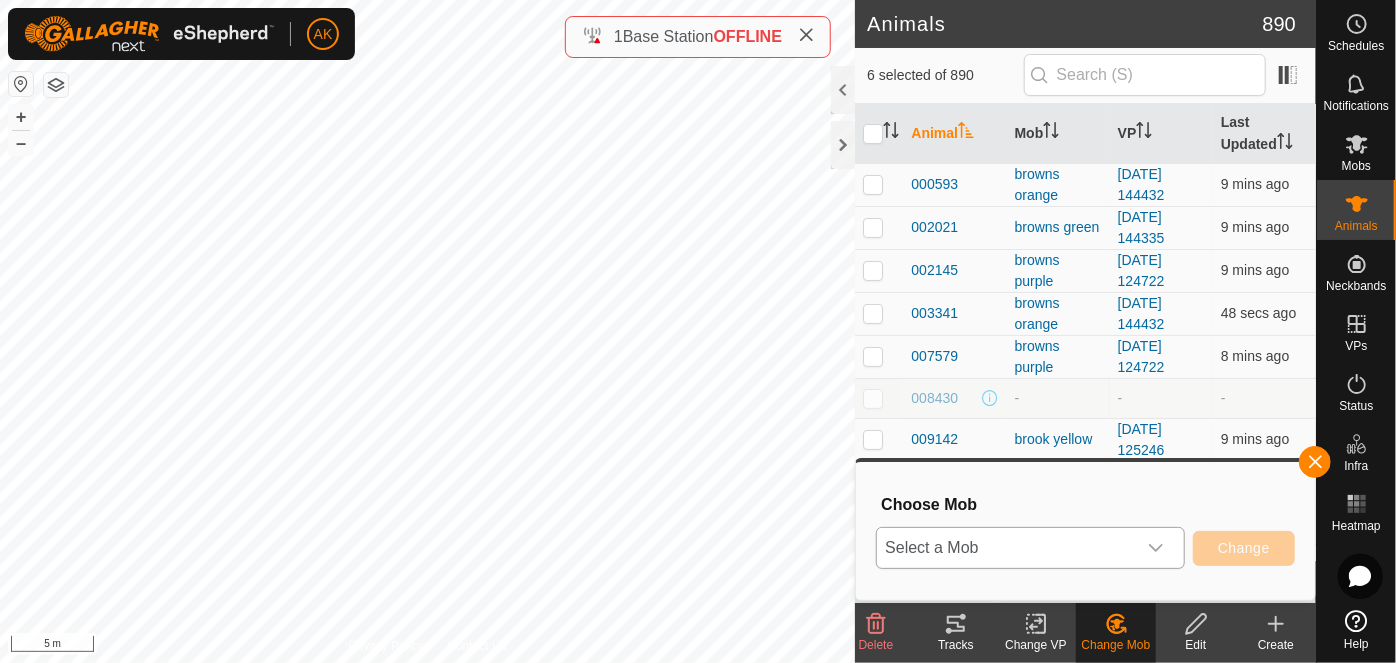 click on "Select a Mob" at bounding box center (1006, 548) 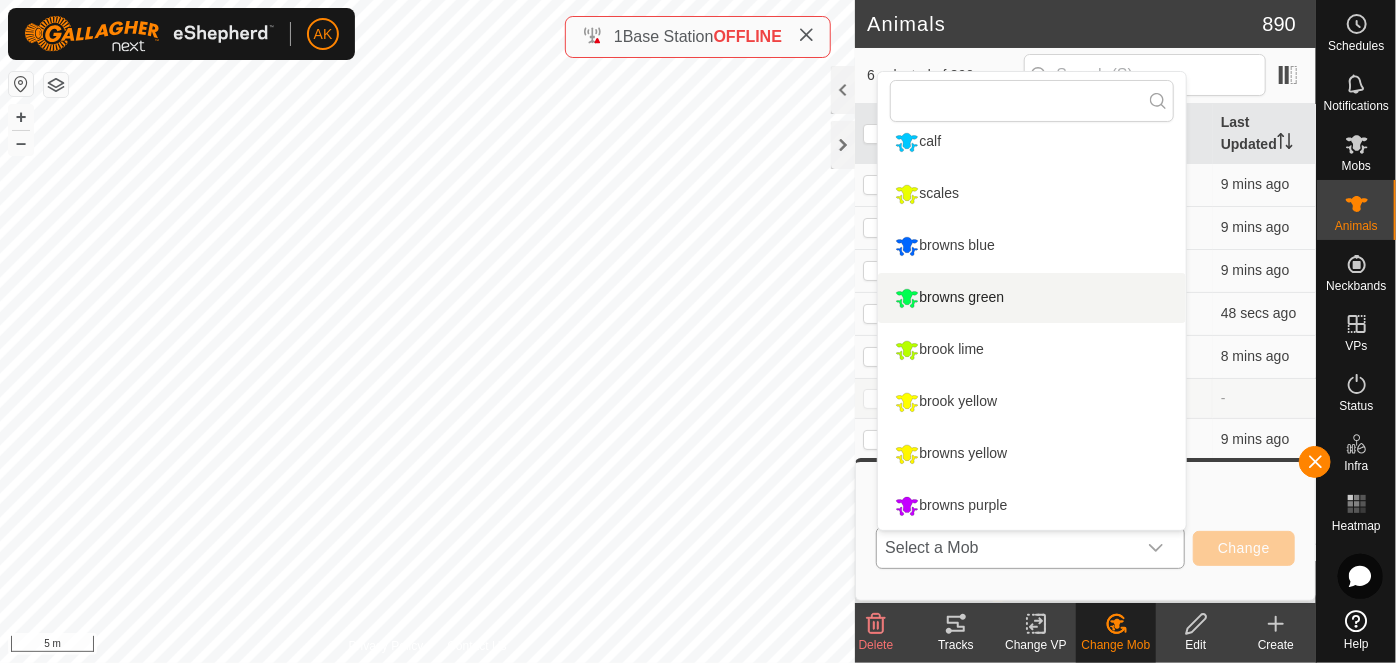 scroll, scrollTop: 117, scrollLeft: 0, axis: vertical 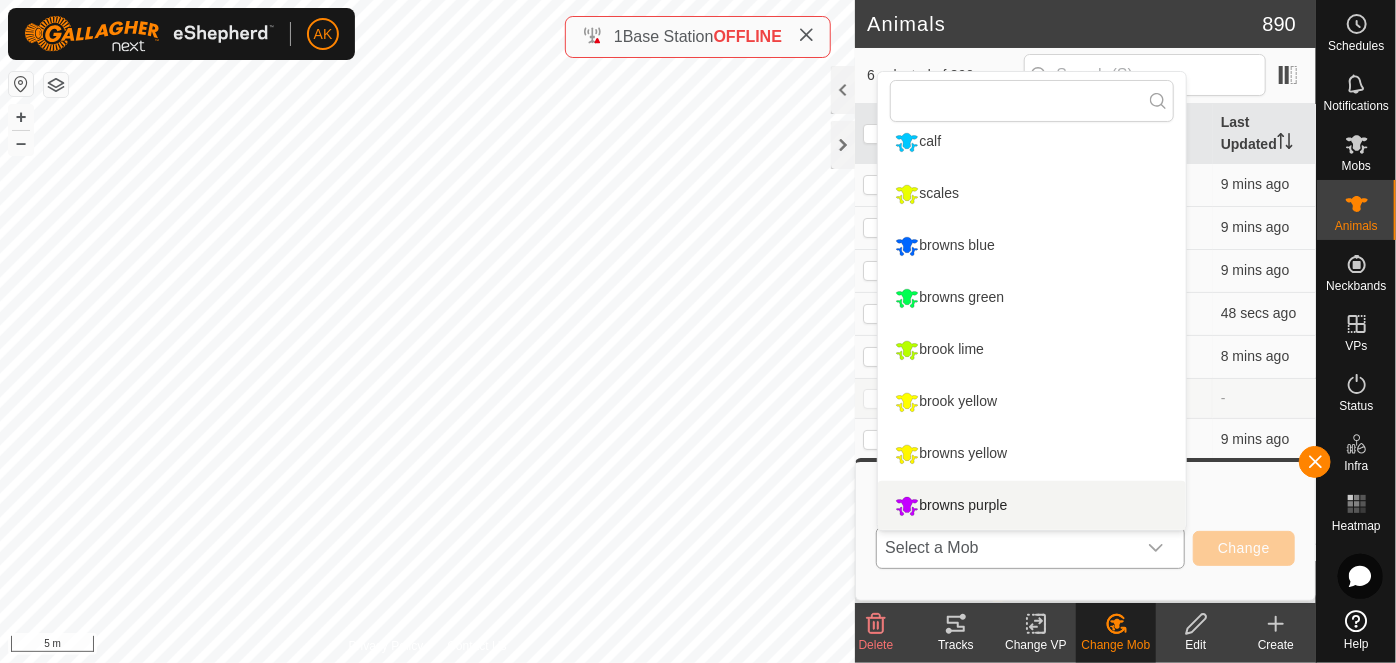 click on "browns purple" at bounding box center [1032, 506] 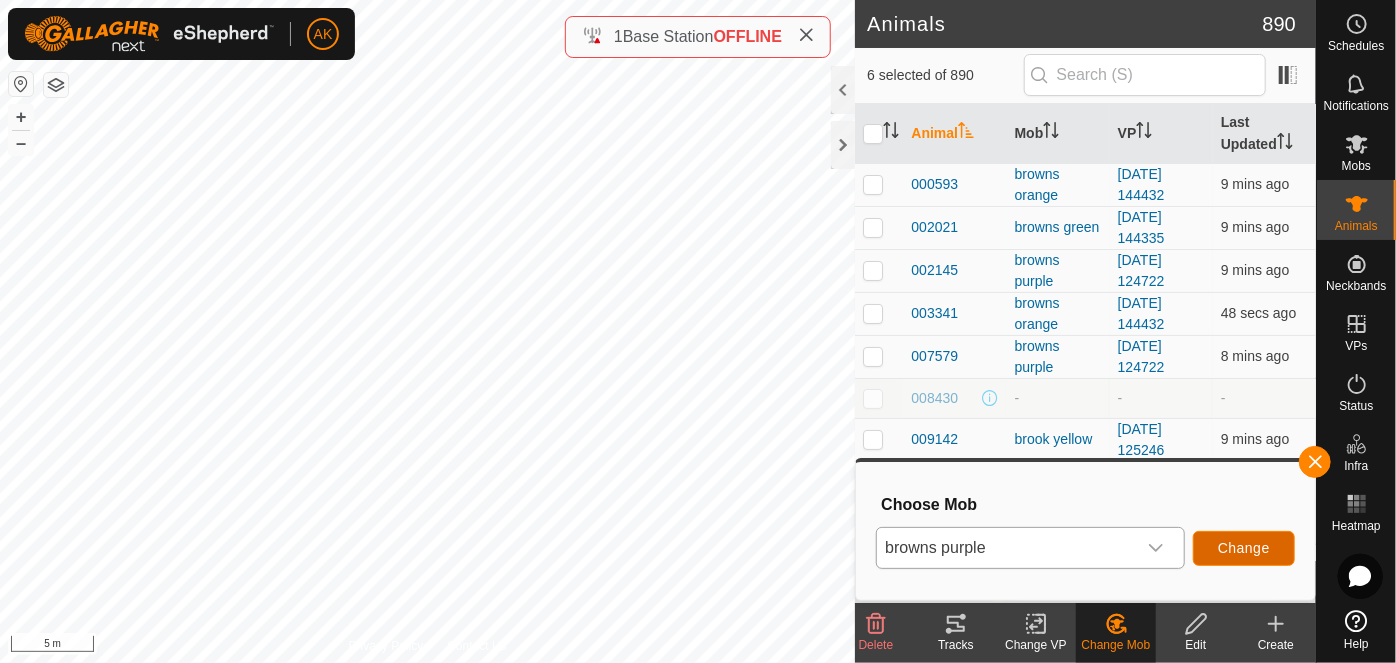 click on "Change" at bounding box center (1244, 548) 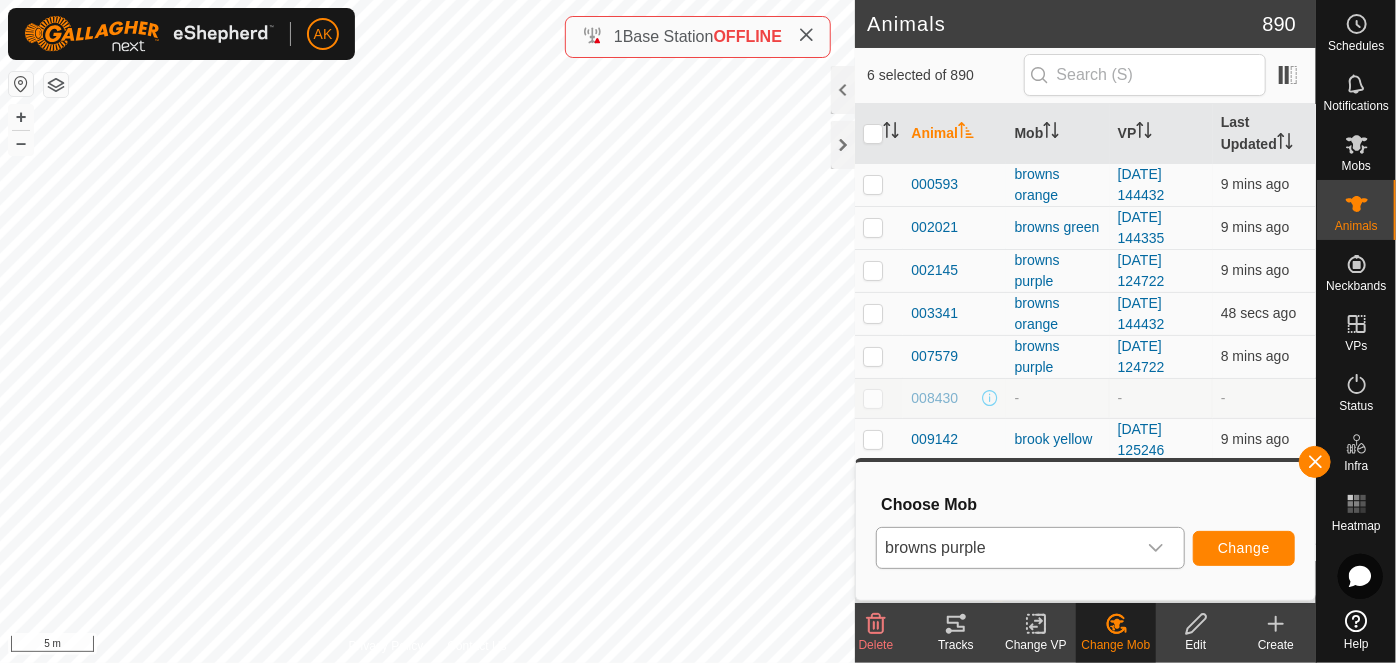 checkbox on "false" 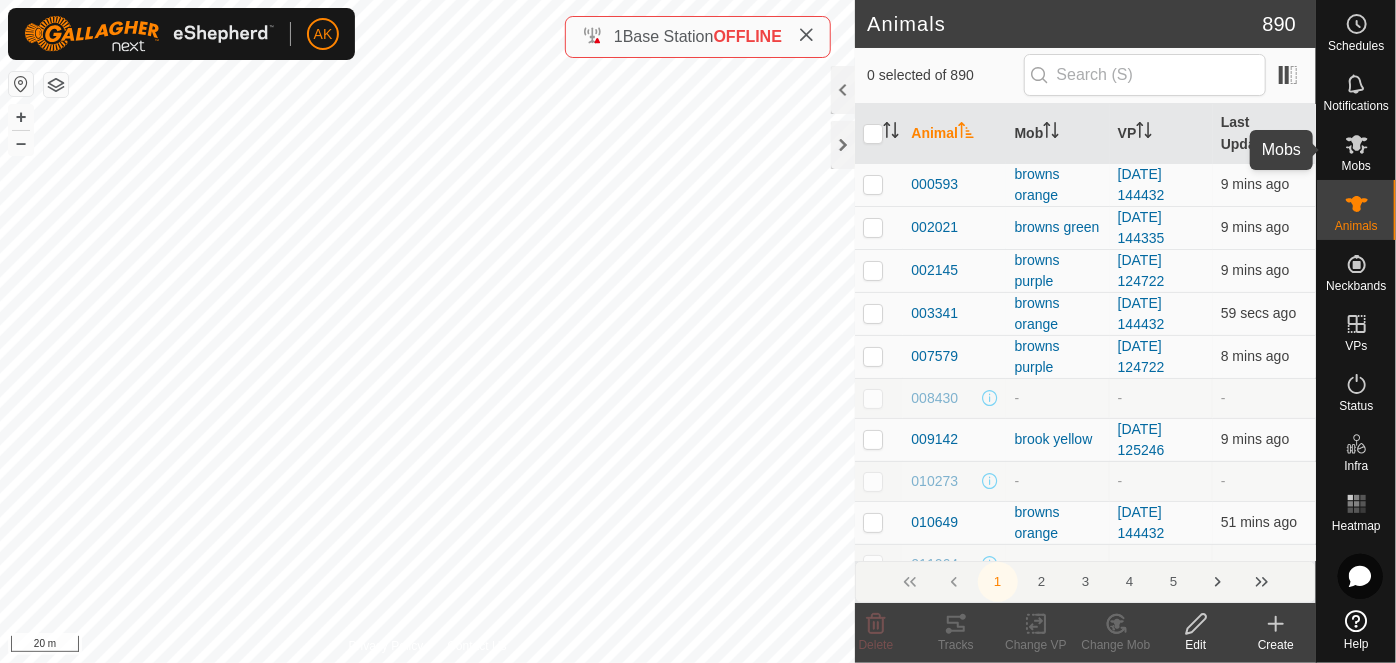 click 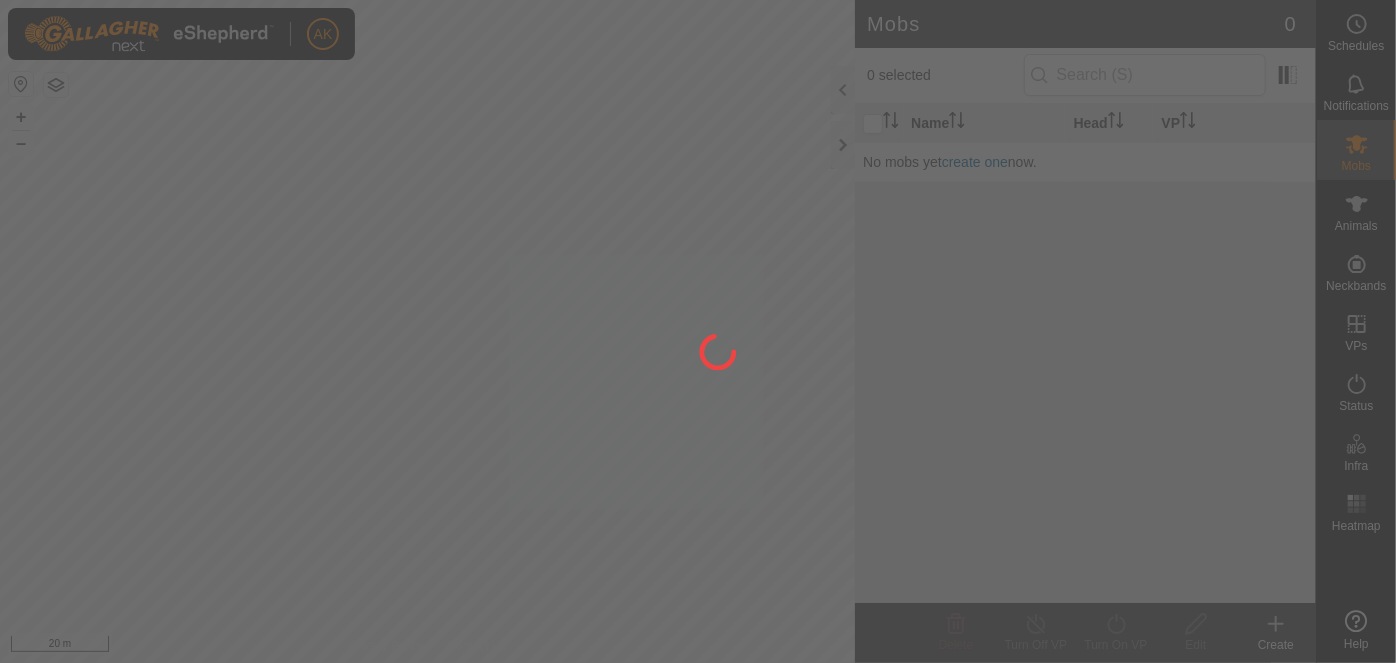 scroll, scrollTop: 0, scrollLeft: 0, axis: both 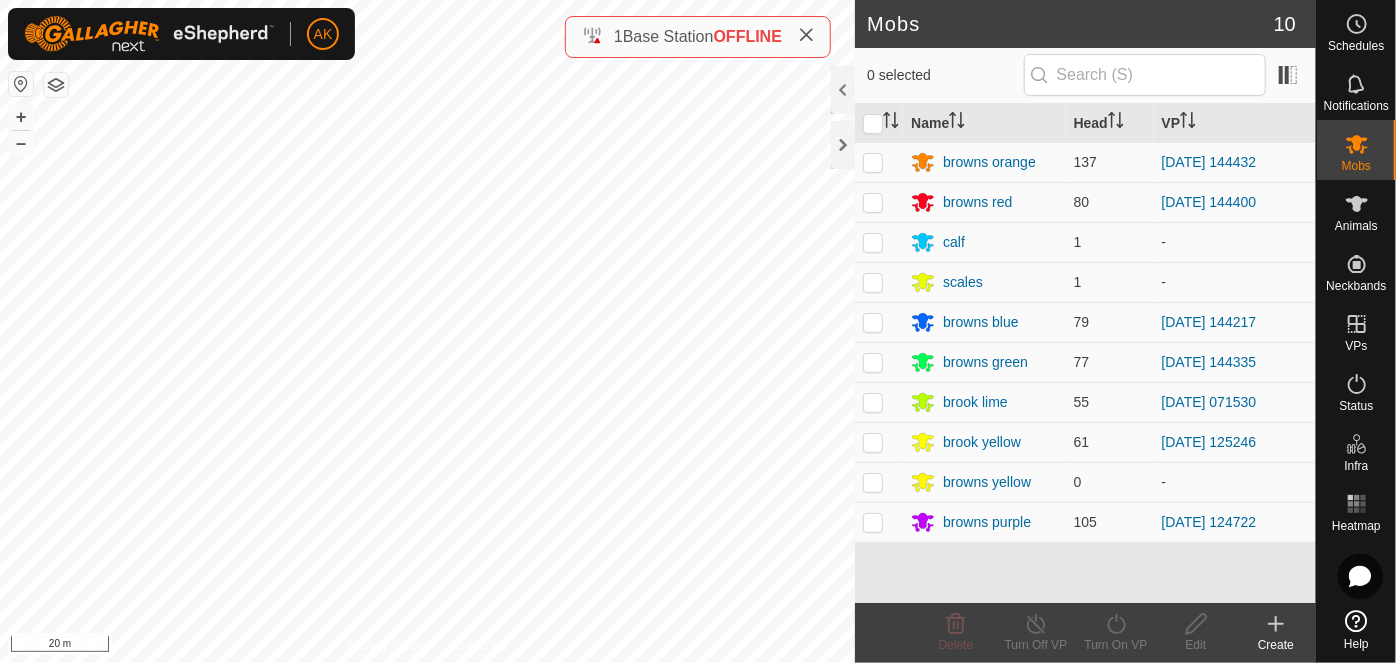 click on "Mobs 10  0 selected   Name   Head   VP  browns orange 137 [DATE] 144432 browns red 80 [DATE] 144400 calf 1  -  scales 1  -  browns blue 79 [DATE] 144217 browns green 77 [DATE] 144335 brook lime 55 [DATE] 071530 brook yellow 61 [DATE] 125246 browns yellow 0  -  browns purple 105 [DATE] 124722 Delete  Turn Off VP   Turn On VP   Edit   Create  Privacy Policy Contact Us + – ⇧ i 20 m 1  Base Station  OFFLINE" 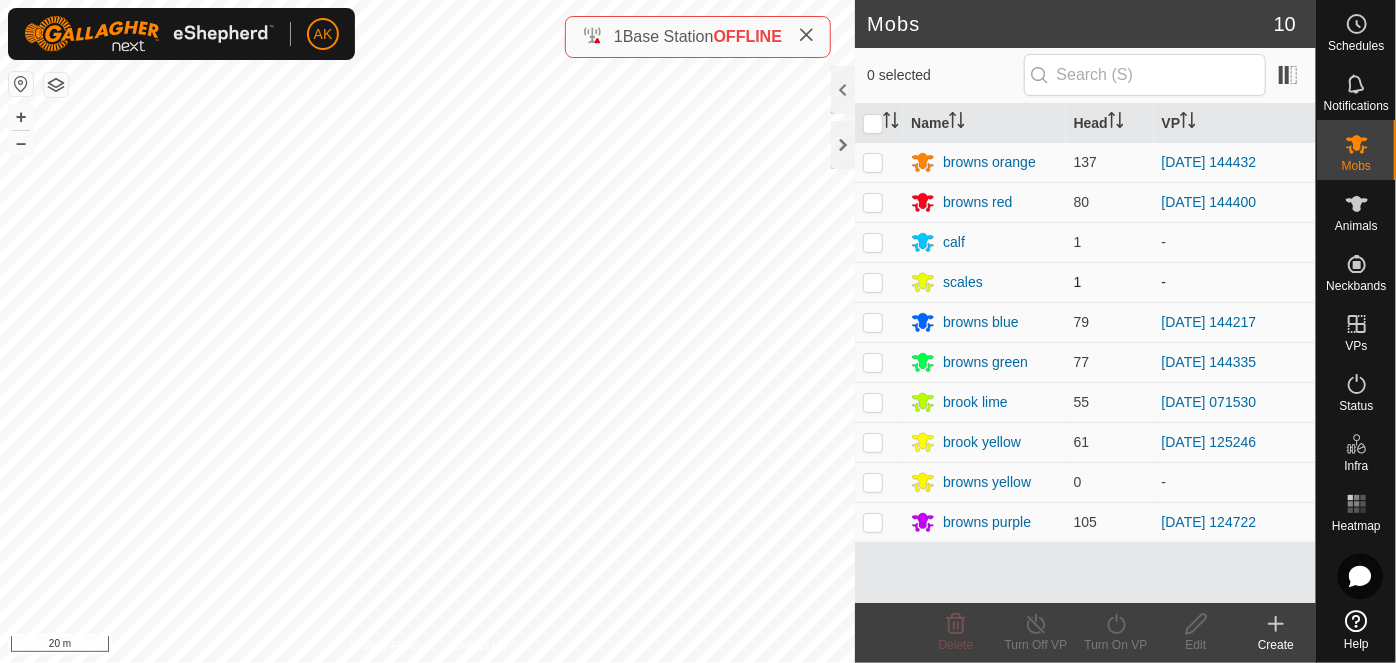 drag, startPoint x: 0, startPoint y: 0, endPoint x: 1214, endPoint y: 300, distance: 1250.5183 